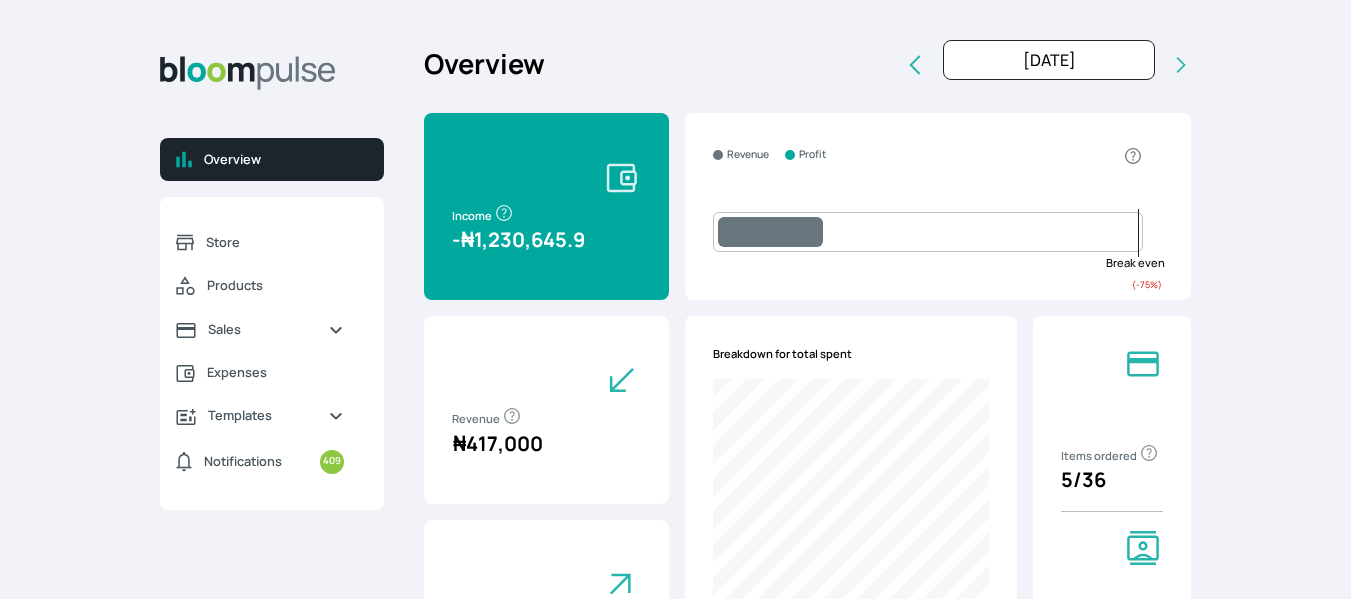 select on "2025" 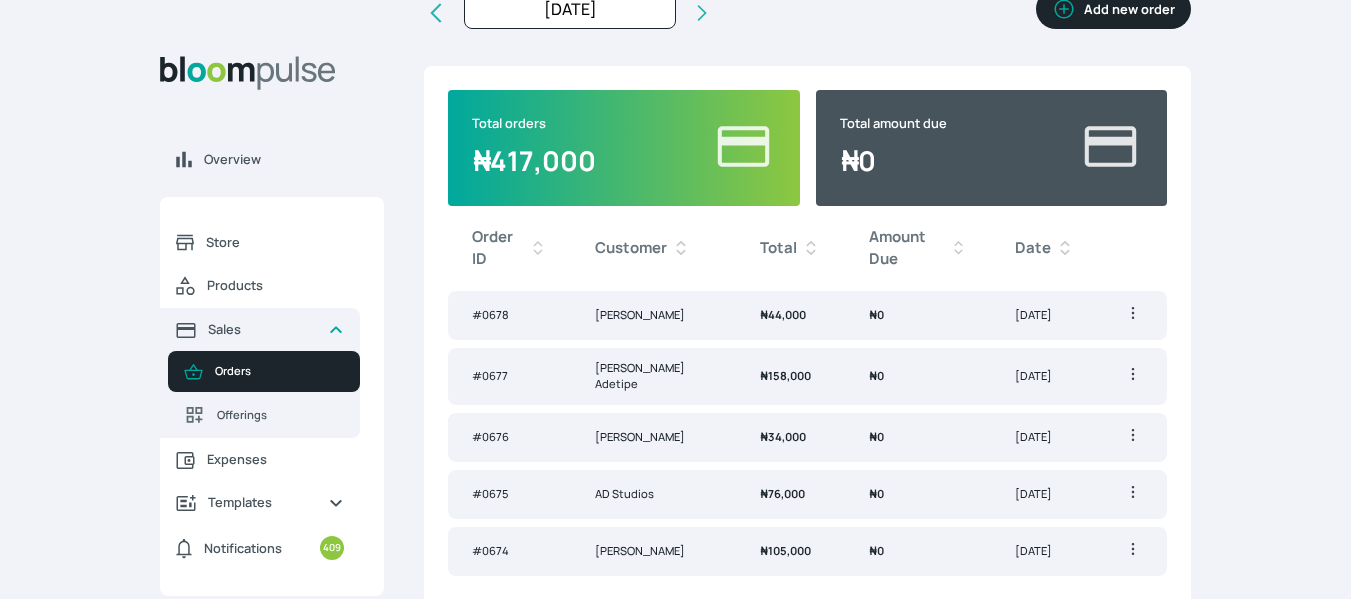 scroll, scrollTop: 0, scrollLeft: 0, axis: both 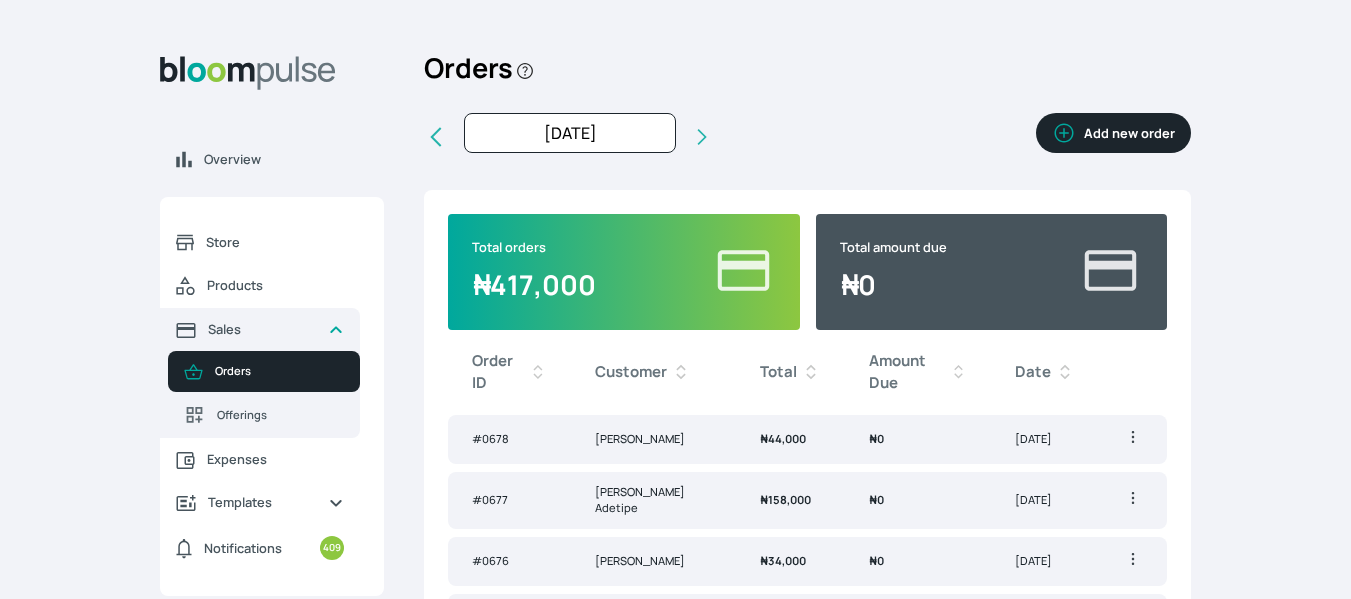 click 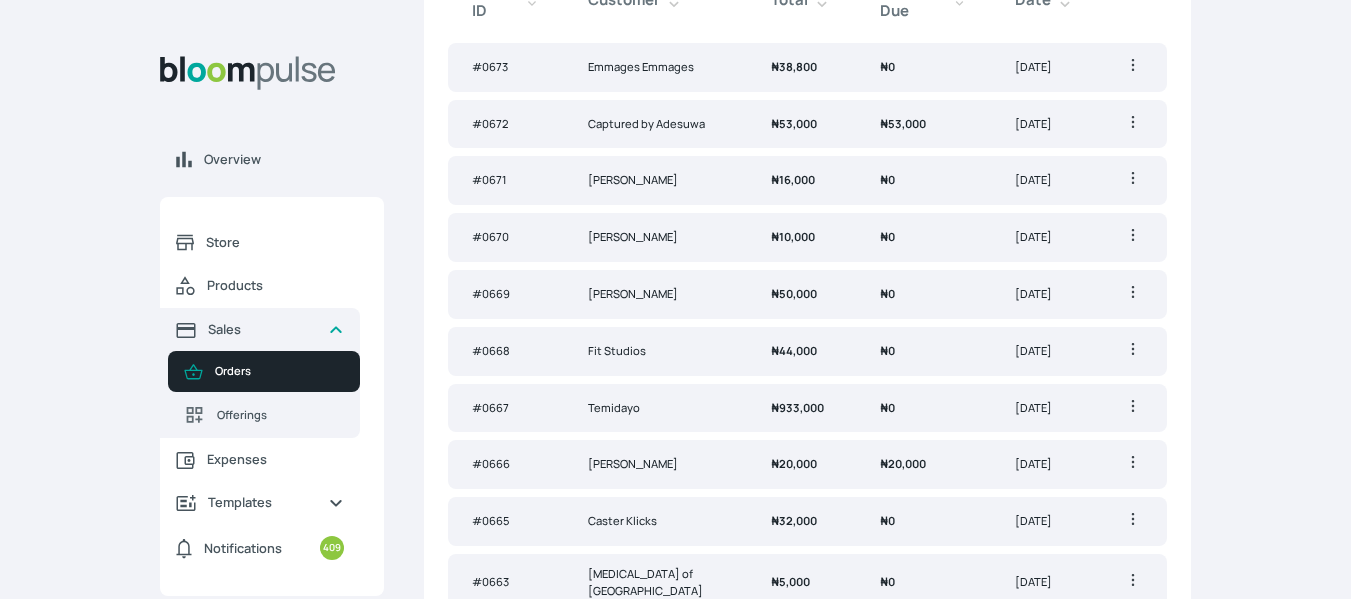 scroll, scrollTop: 0, scrollLeft: 0, axis: both 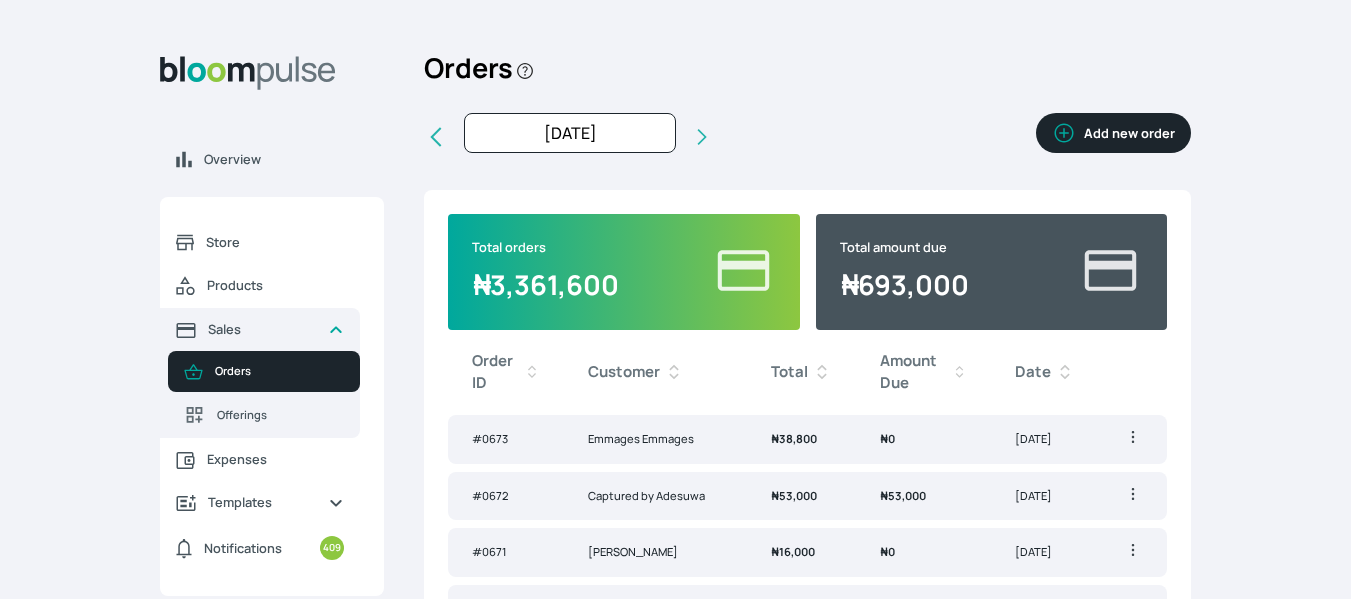 click 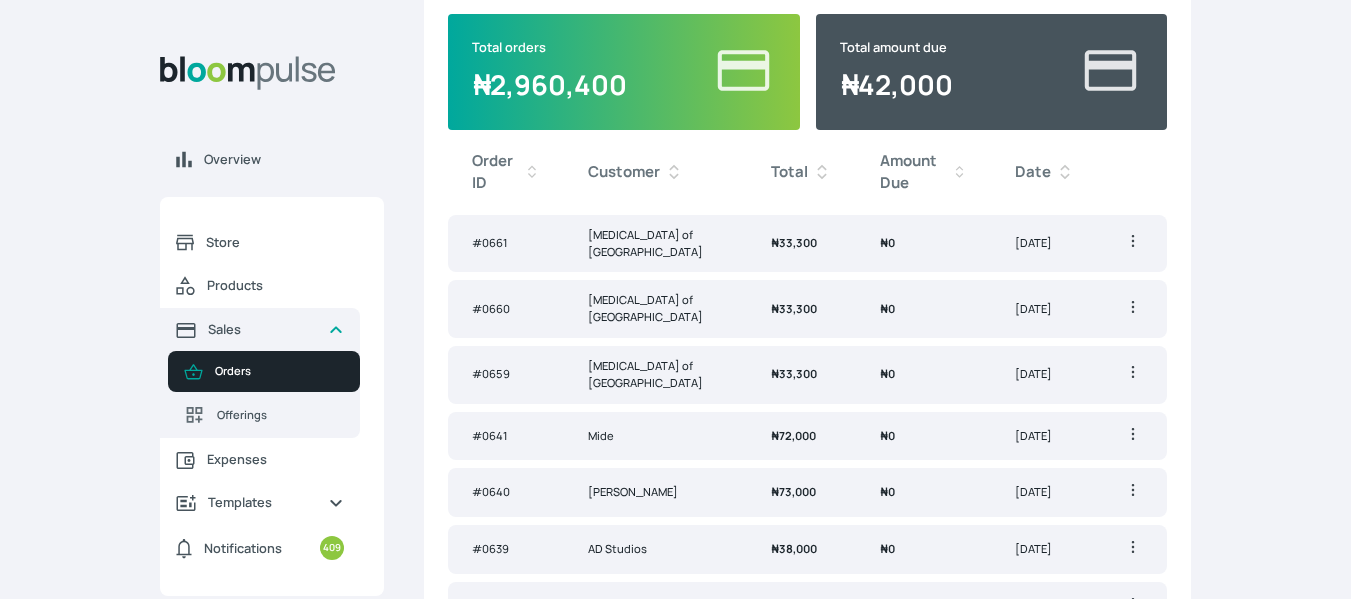 scroll, scrollTop: 0, scrollLeft: 0, axis: both 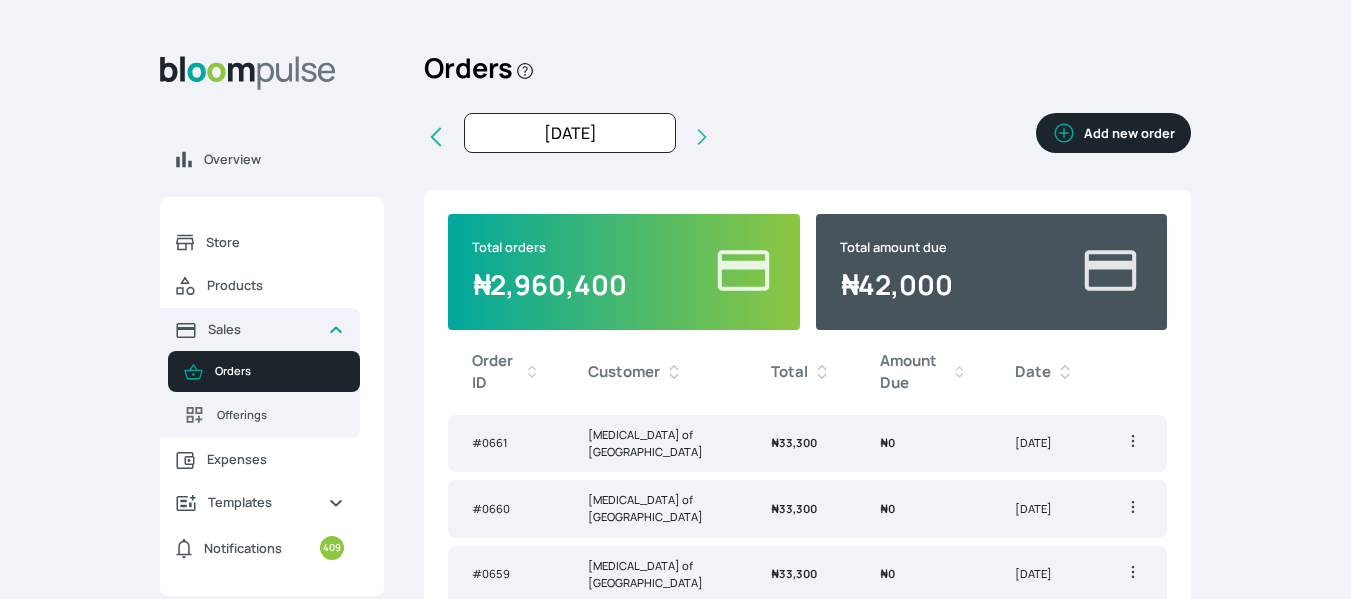 click 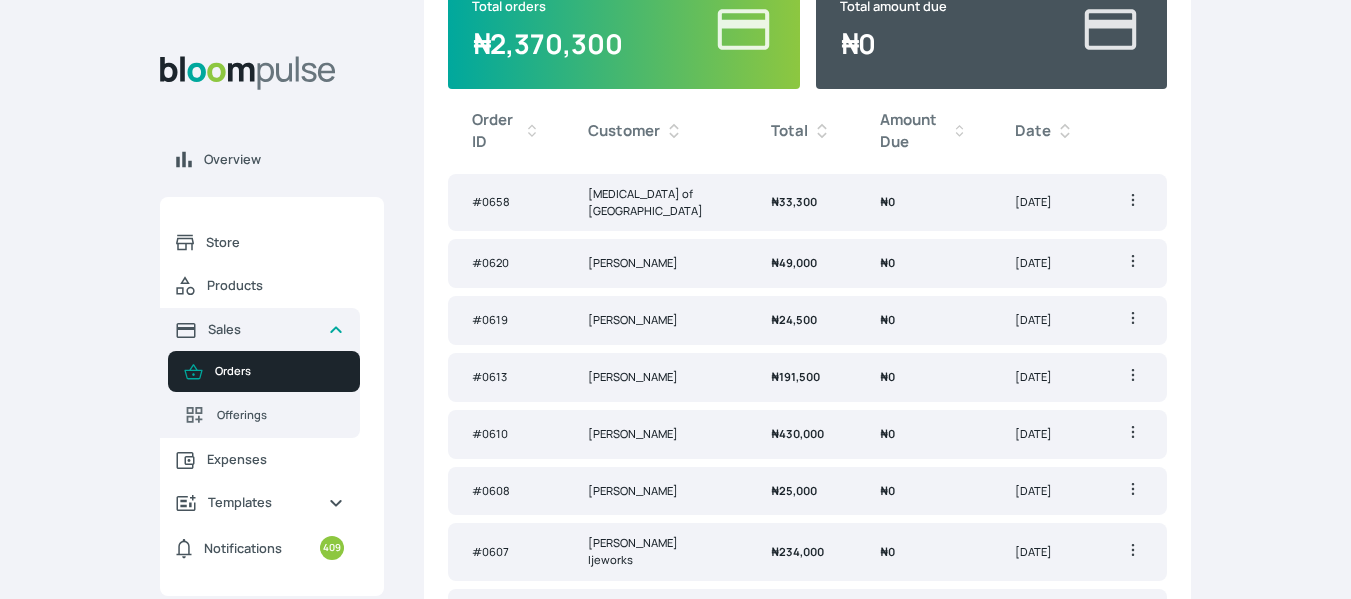 scroll, scrollTop: 0, scrollLeft: 0, axis: both 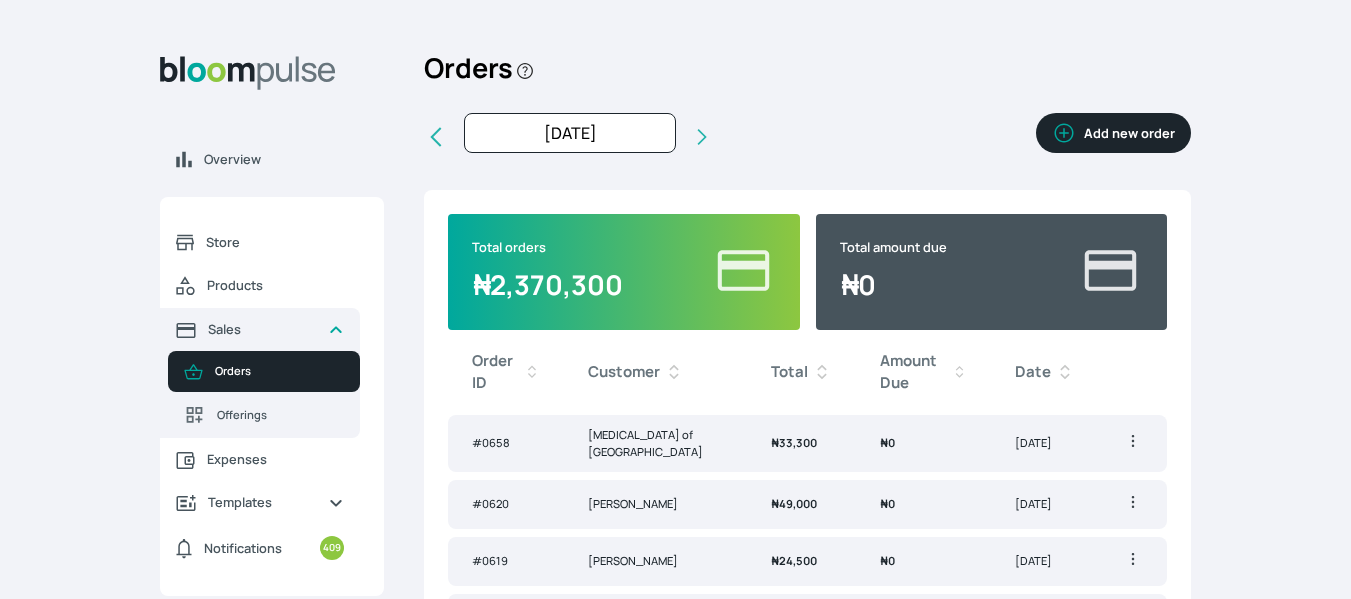 click at bounding box center [436, 137] 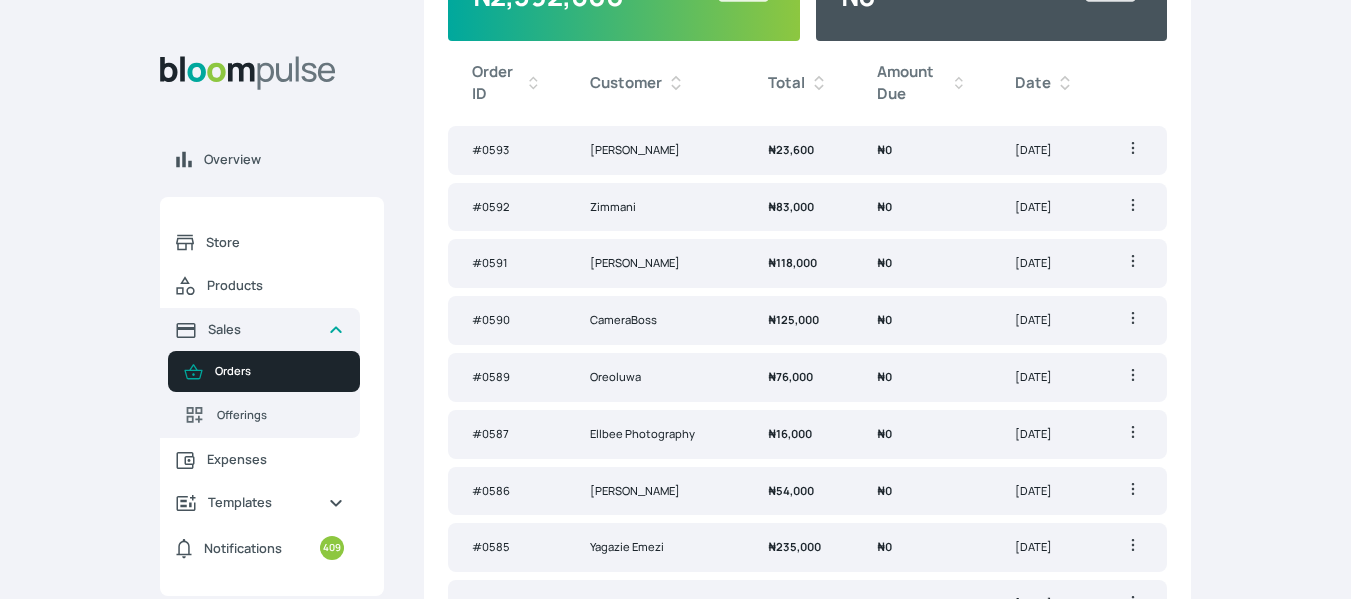 scroll, scrollTop: 0, scrollLeft: 0, axis: both 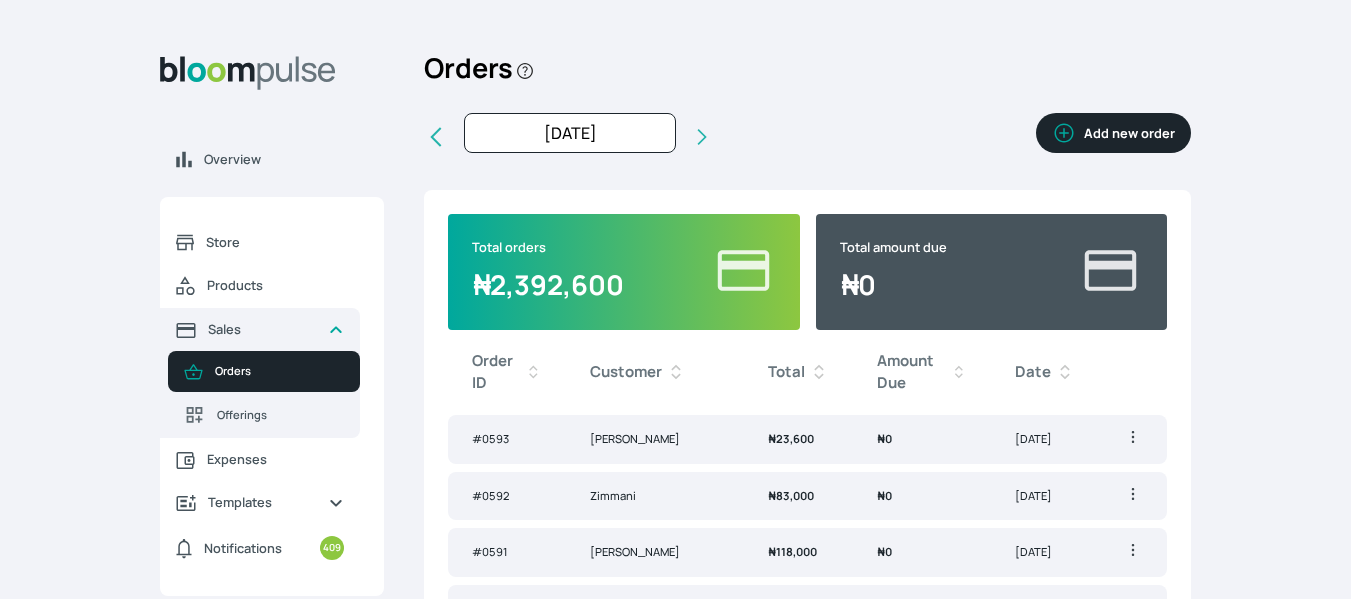 click 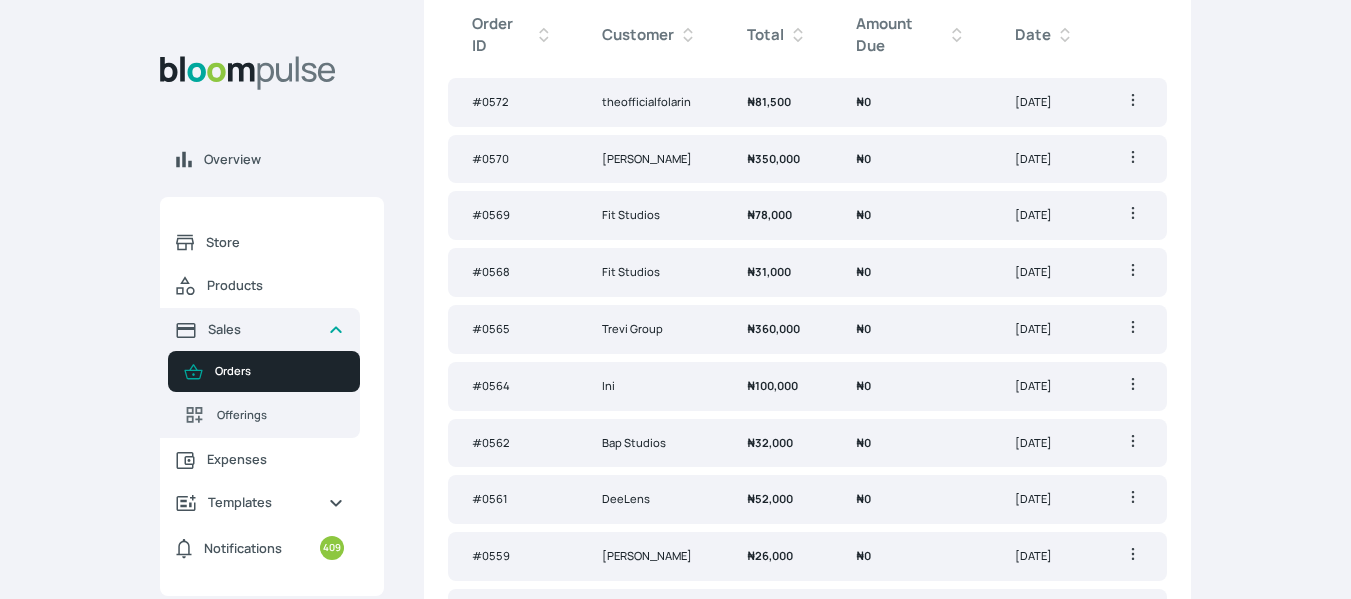 scroll, scrollTop: 0, scrollLeft: 0, axis: both 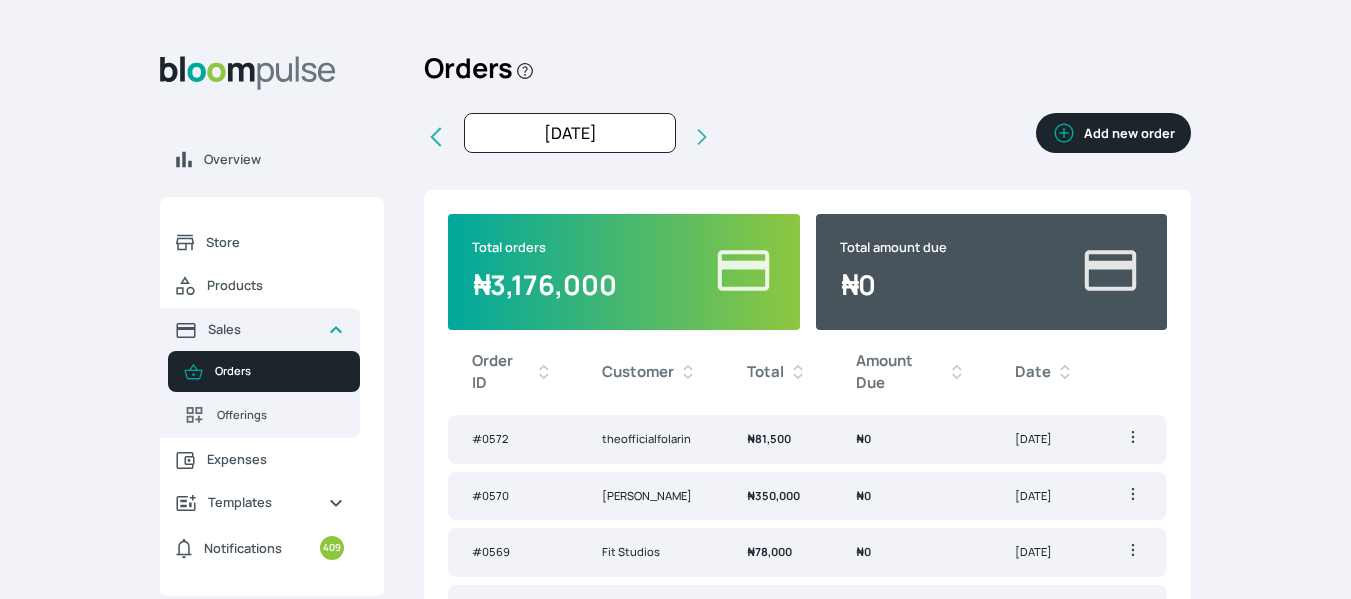 click 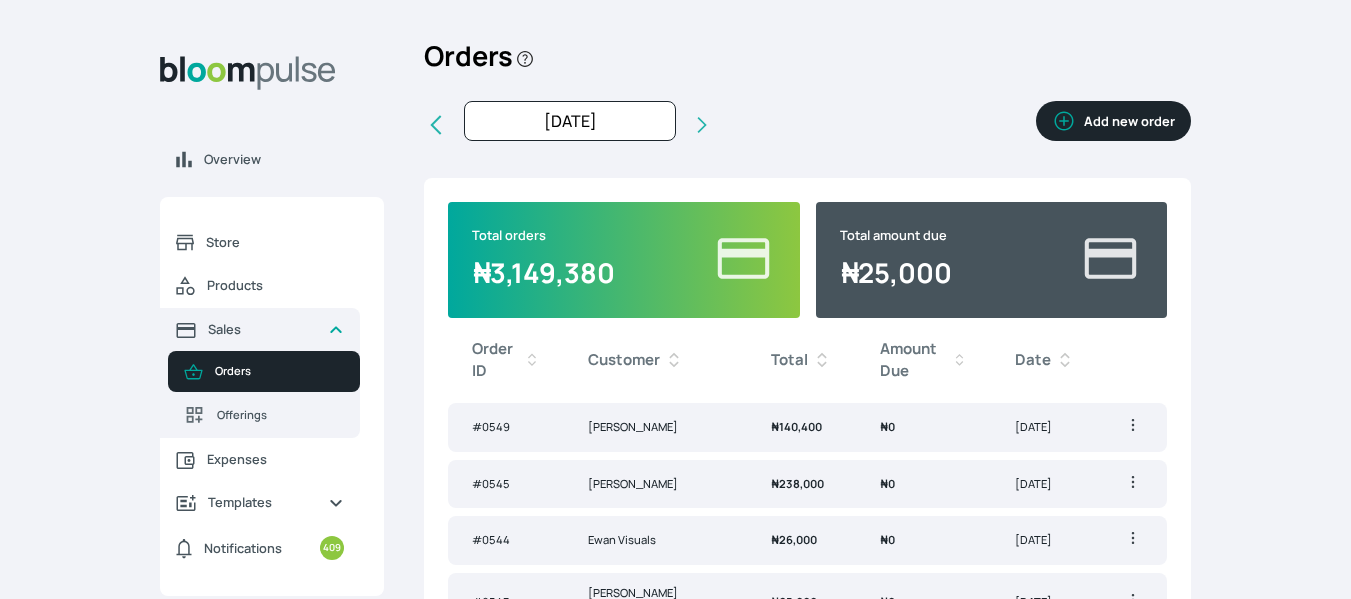 scroll, scrollTop: 11, scrollLeft: 0, axis: vertical 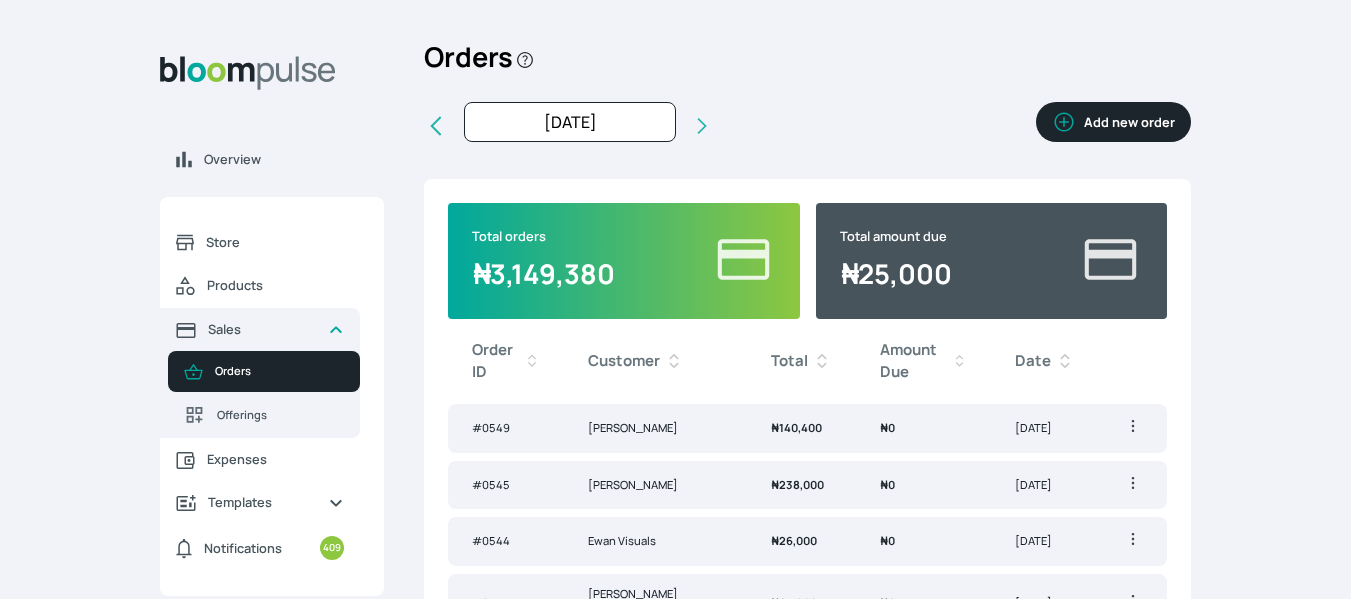 click 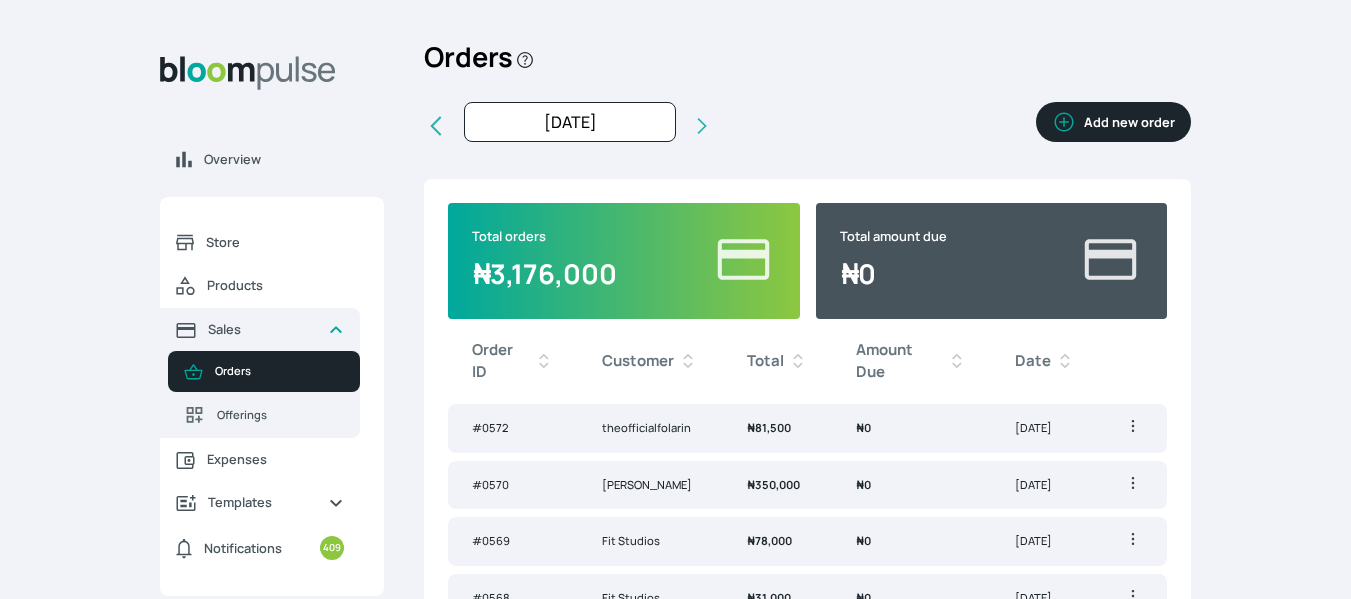 click 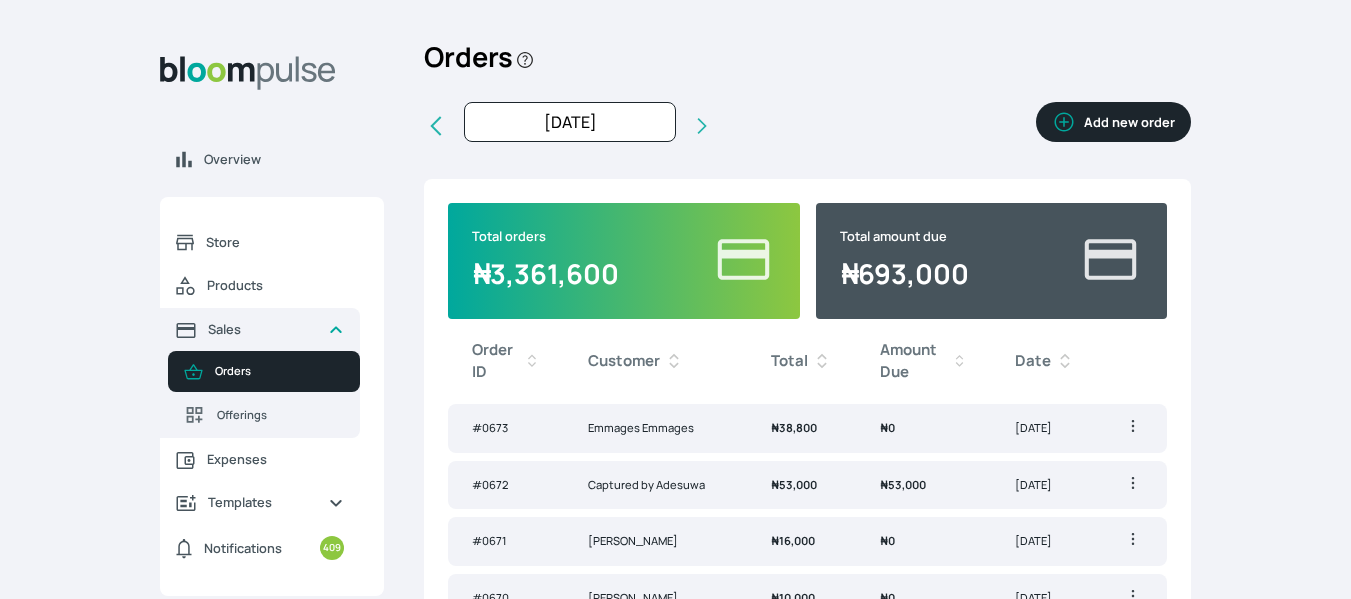 click 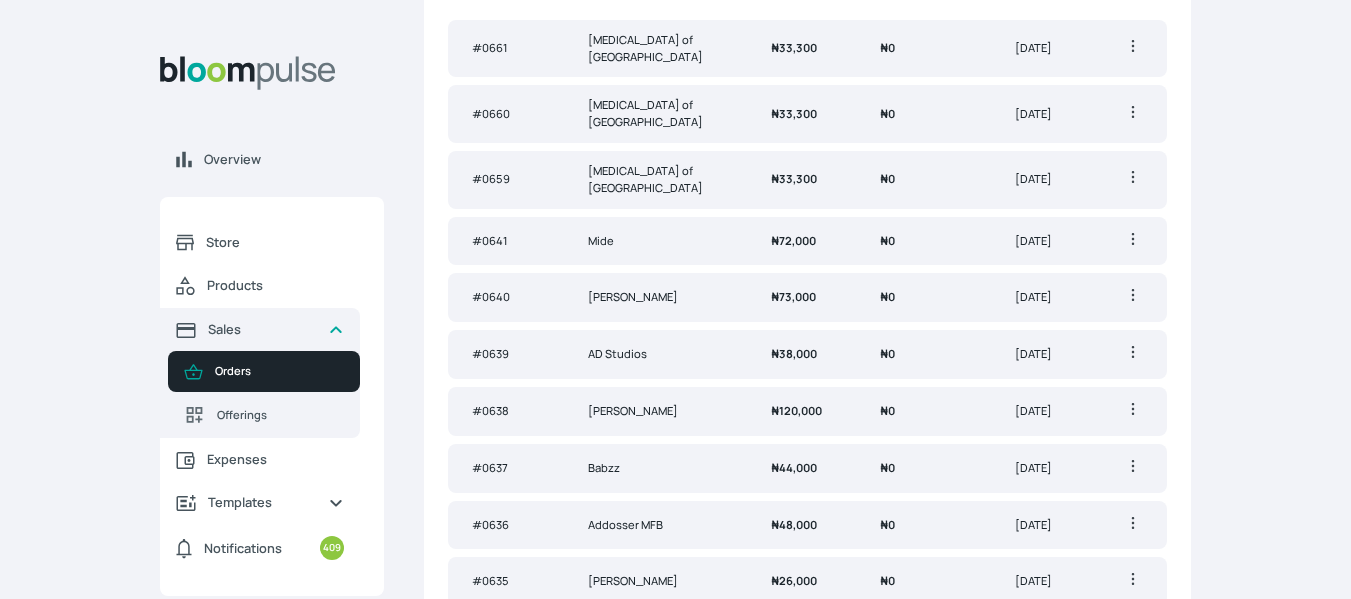 scroll, scrollTop: 0, scrollLeft: 0, axis: both 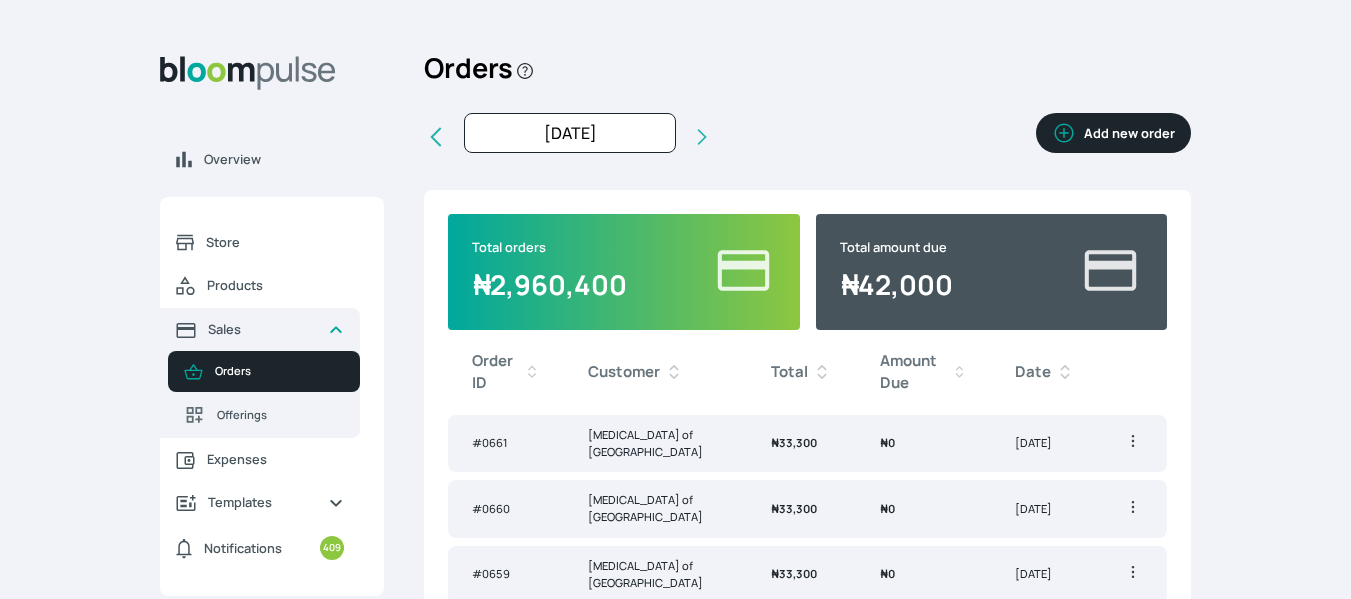 click 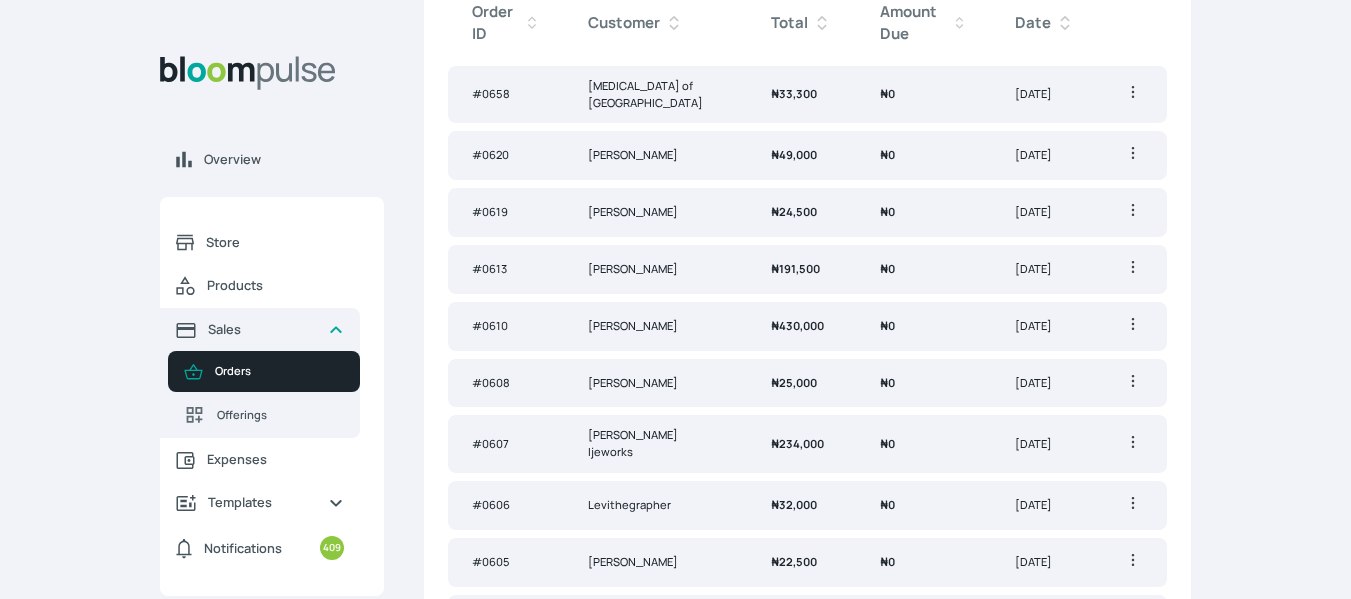 scroll, scrollTop: 0, scrollLeft: 0, axis: both 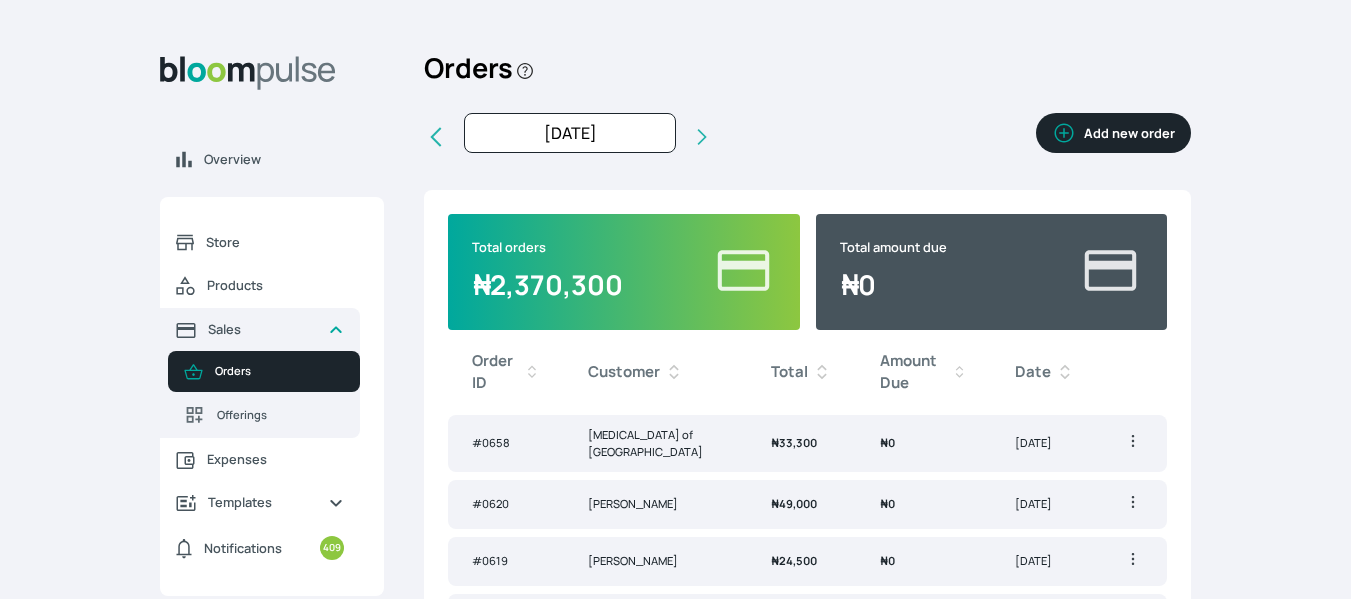 click 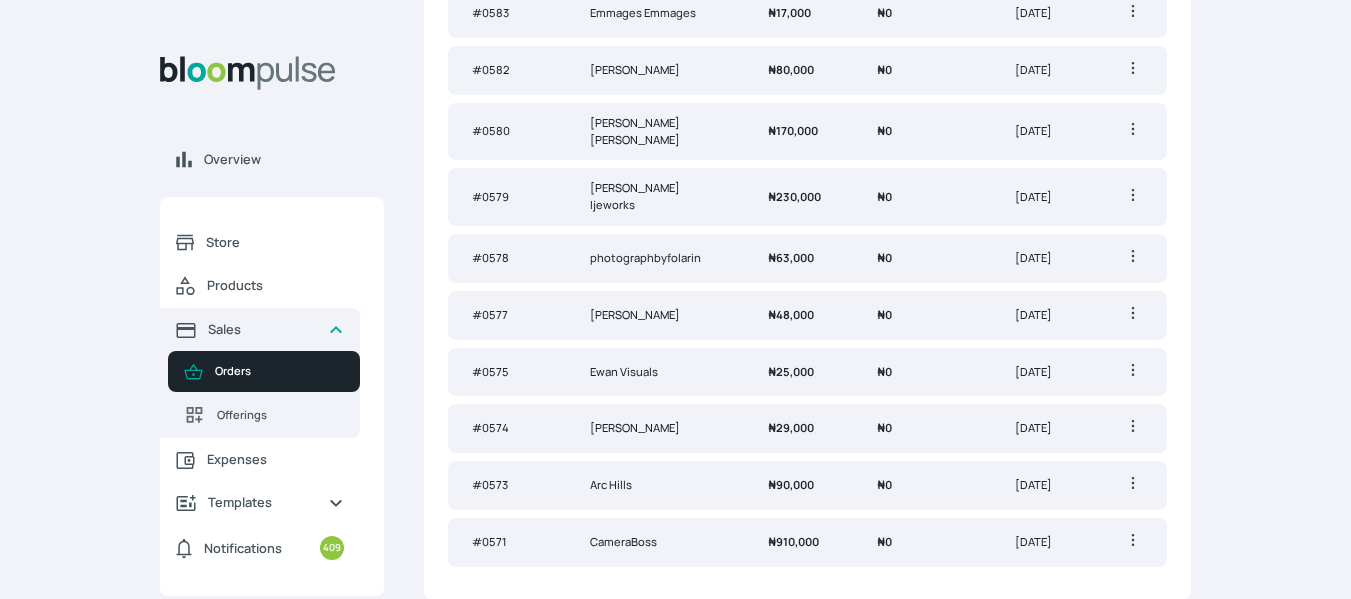 scroll, scrollTop: 0, scrollLeft: 0, axis: both 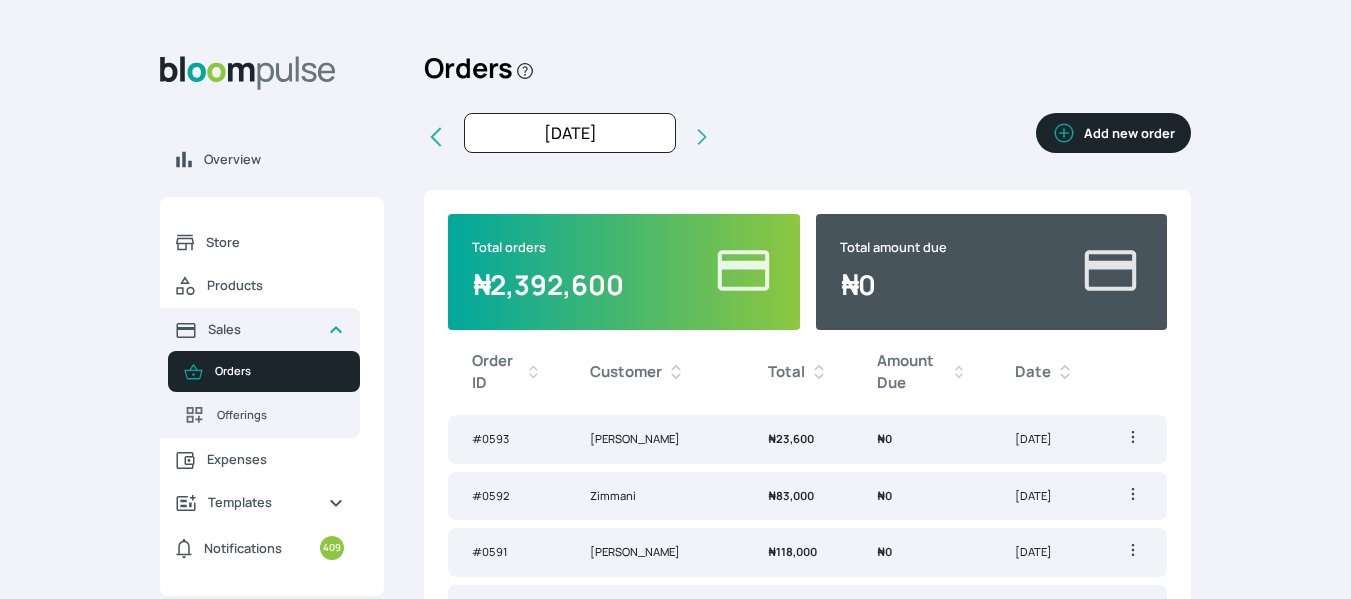 click 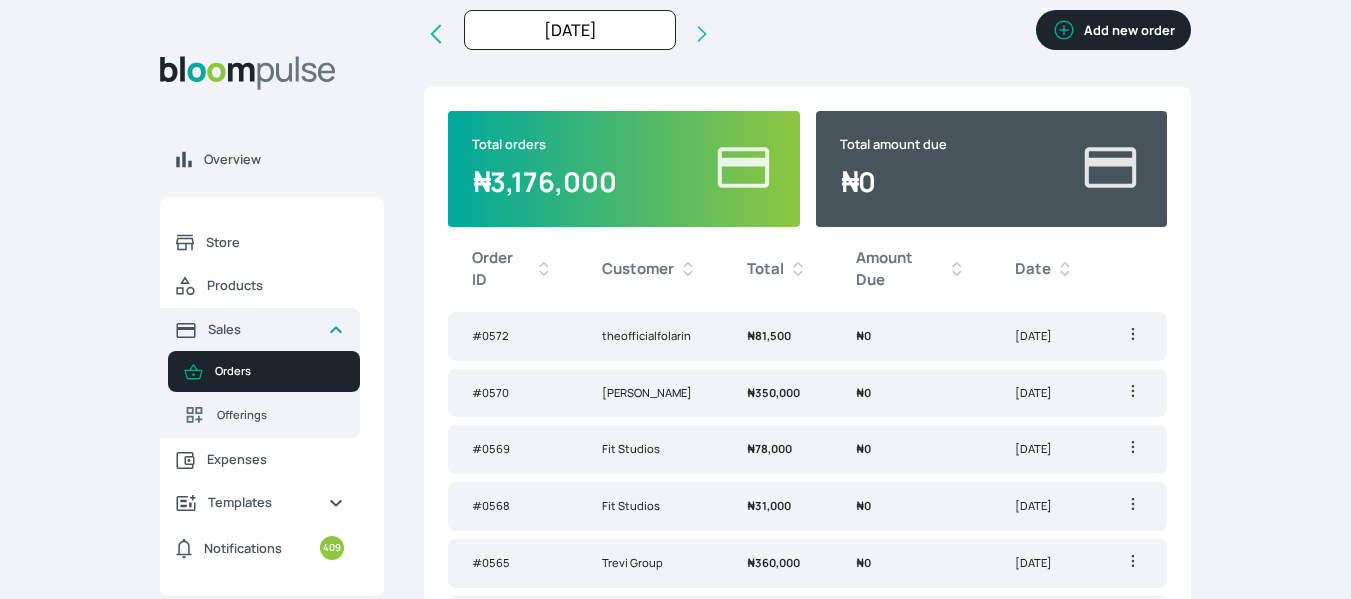 scroll, scrollTop: 0, scrollLeft: 0, axis: both 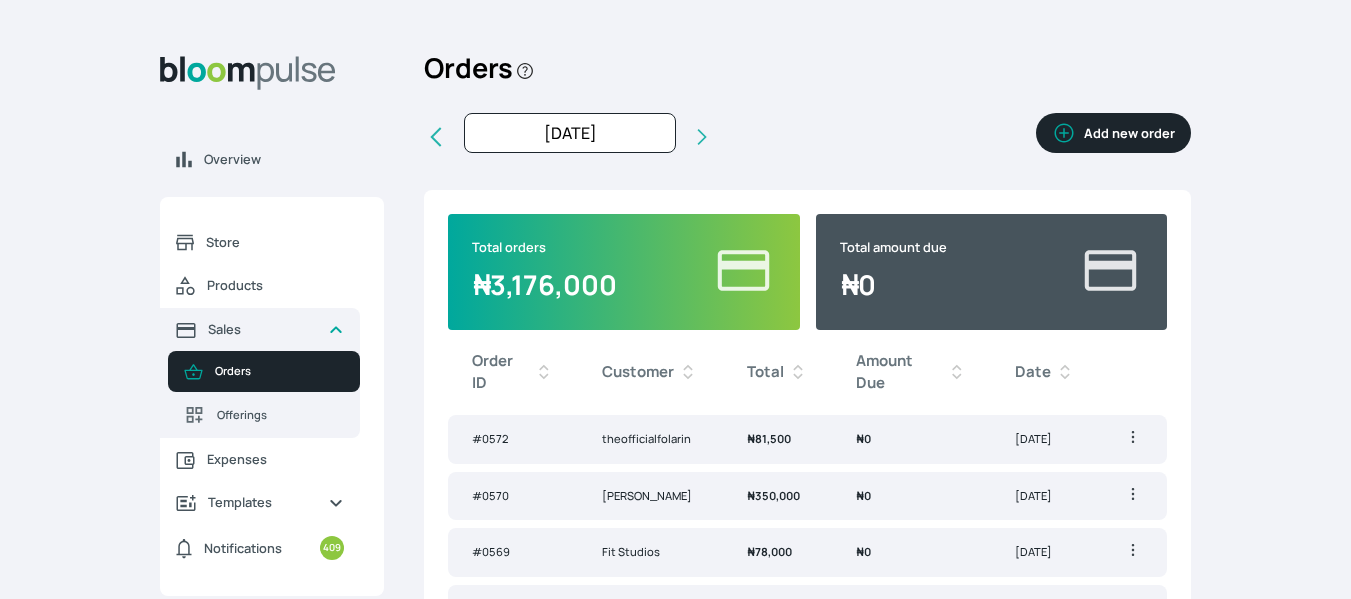 click 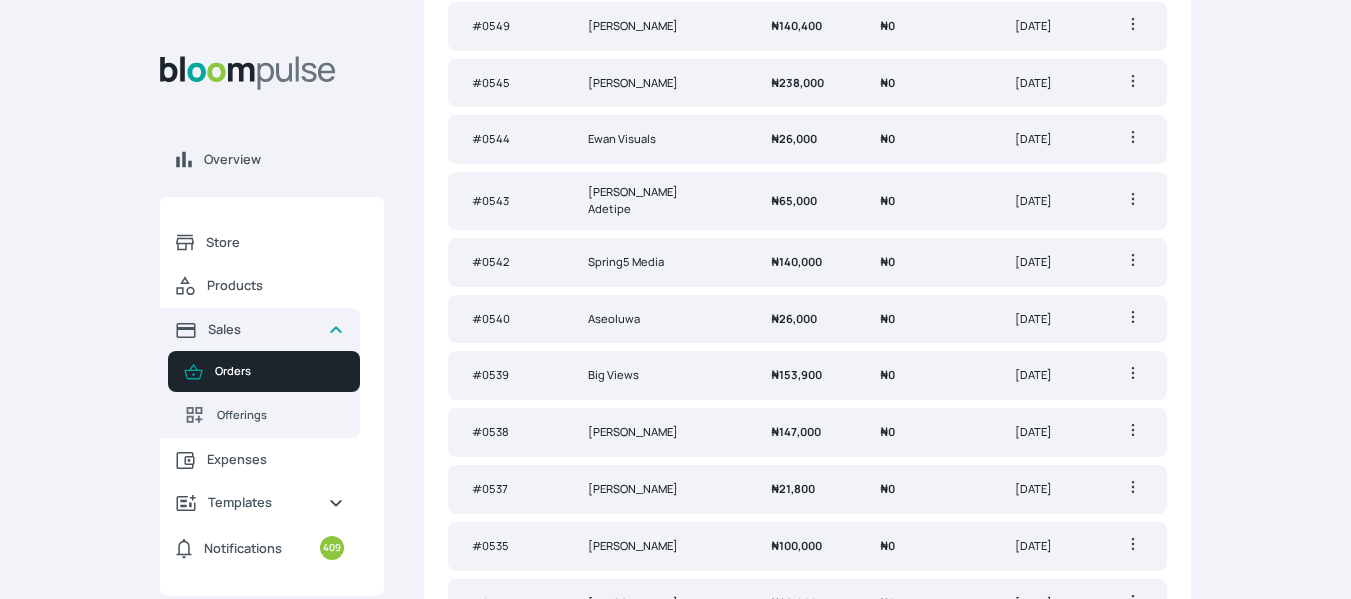scroll, scrollTop: 0, scrollLeft: 0, axis: both 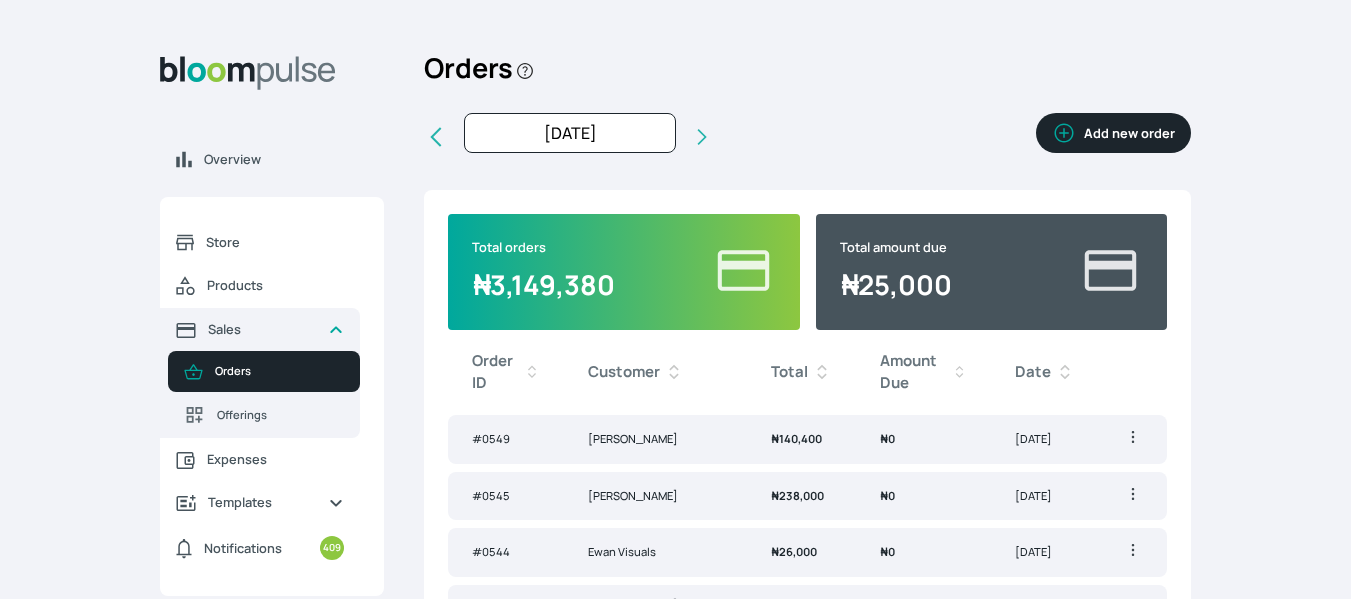 click 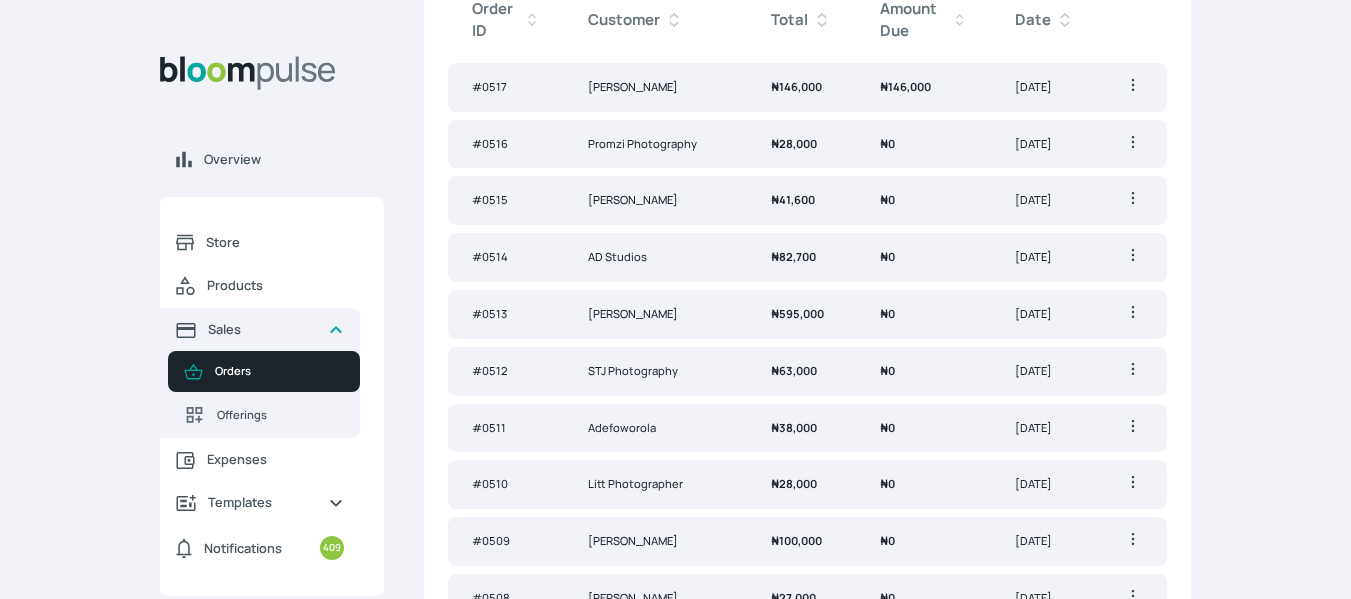 scroll, scrollTop: 0, scrollLeft: 0, axis: both 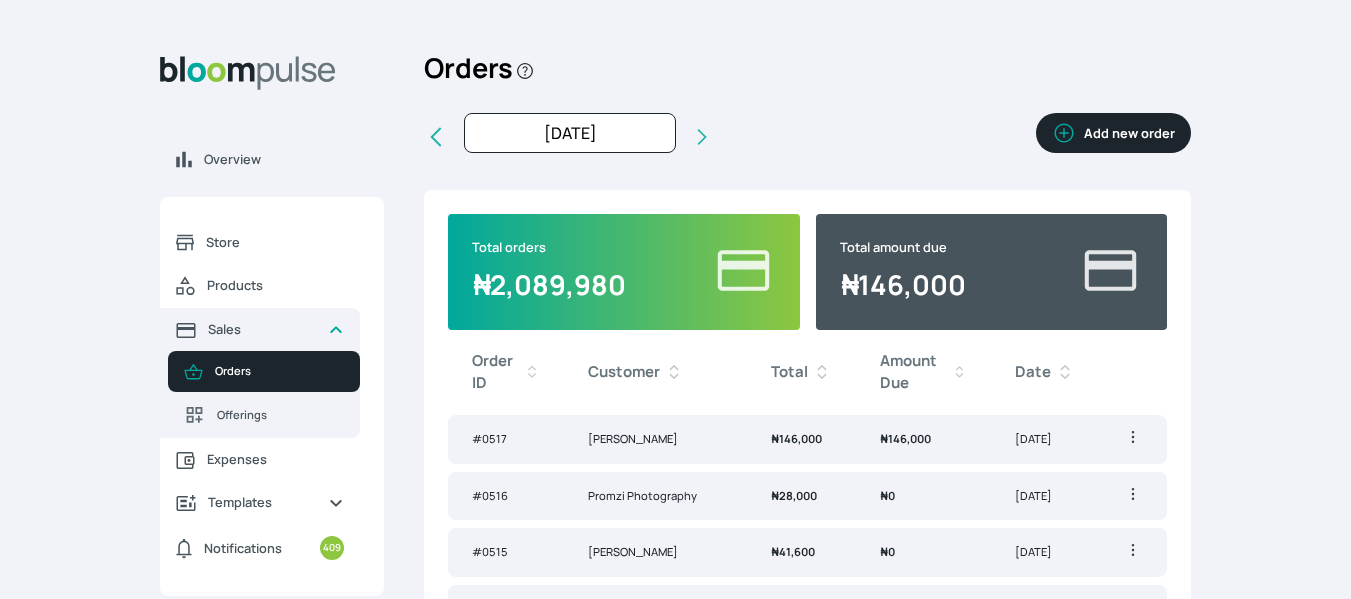 click 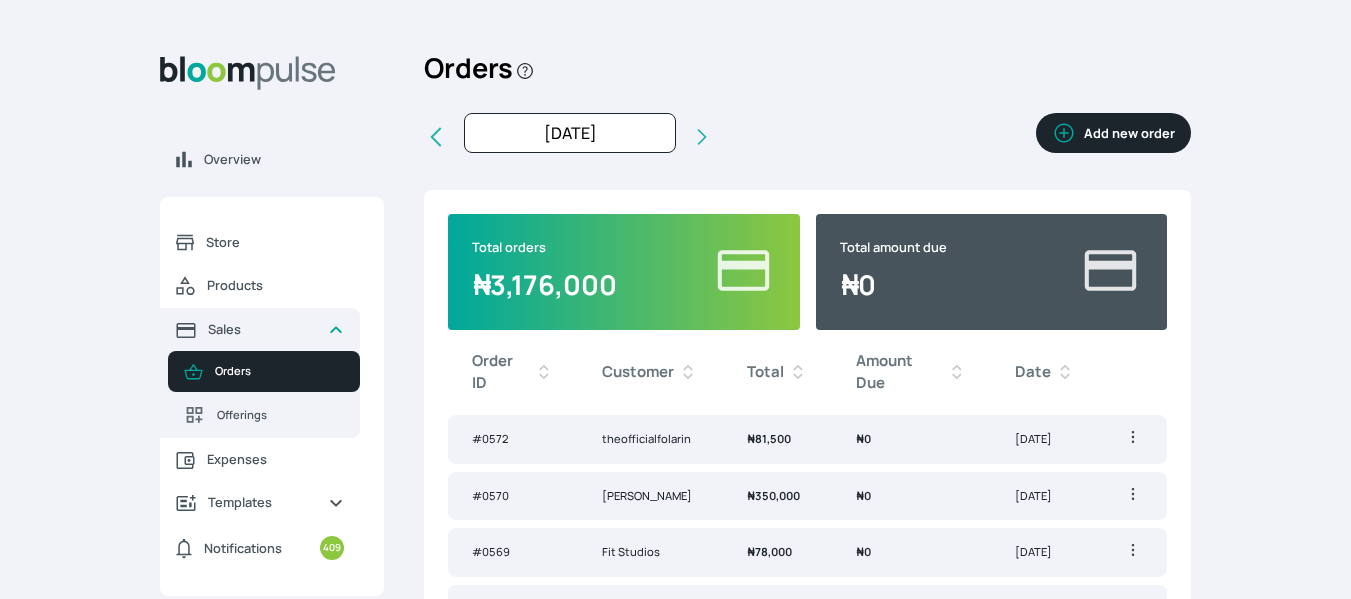 click 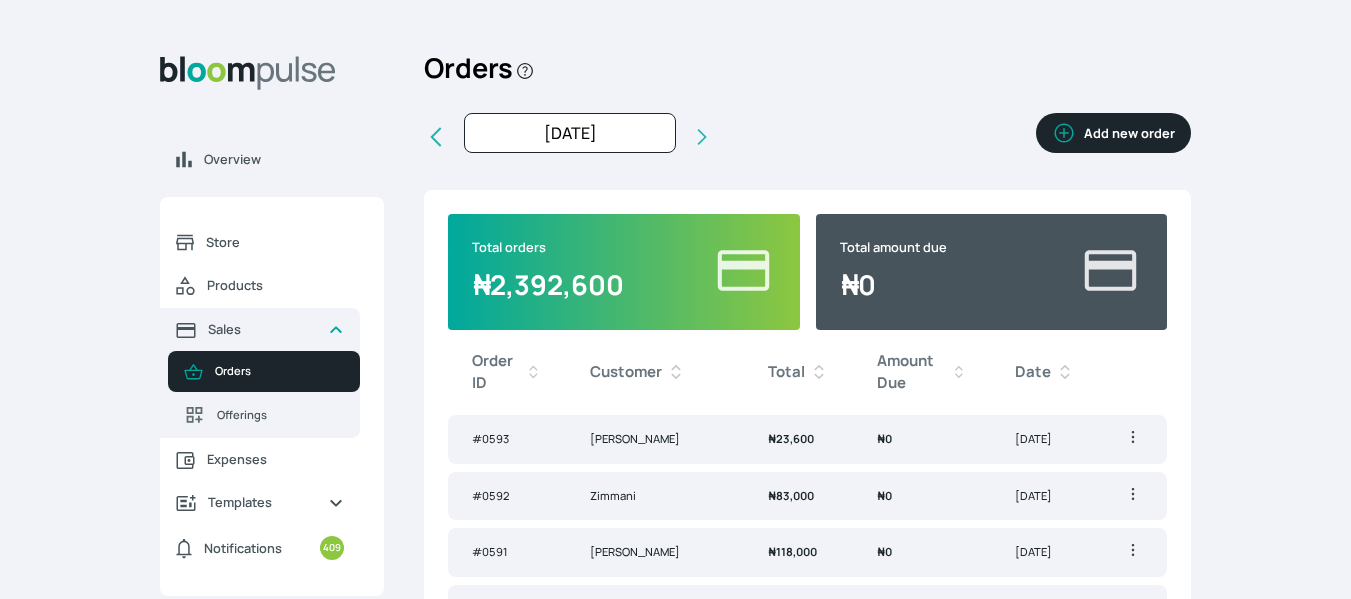click on "Add new order" at bounding box center (1113, 133) 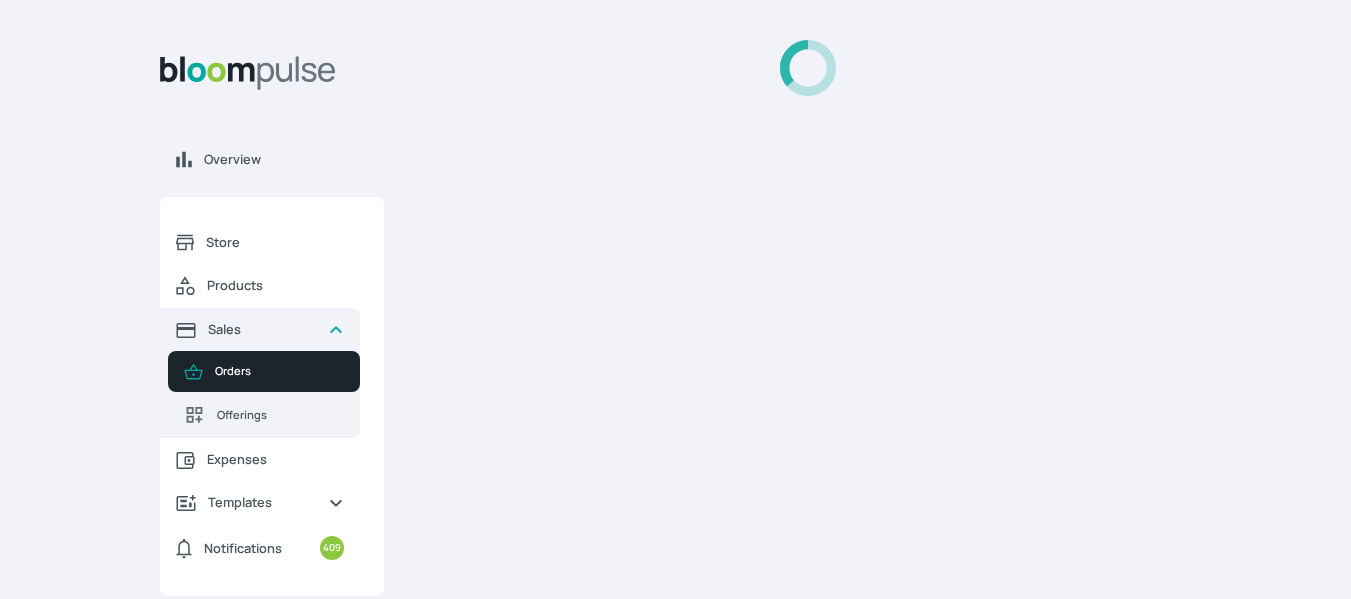 select on "6" 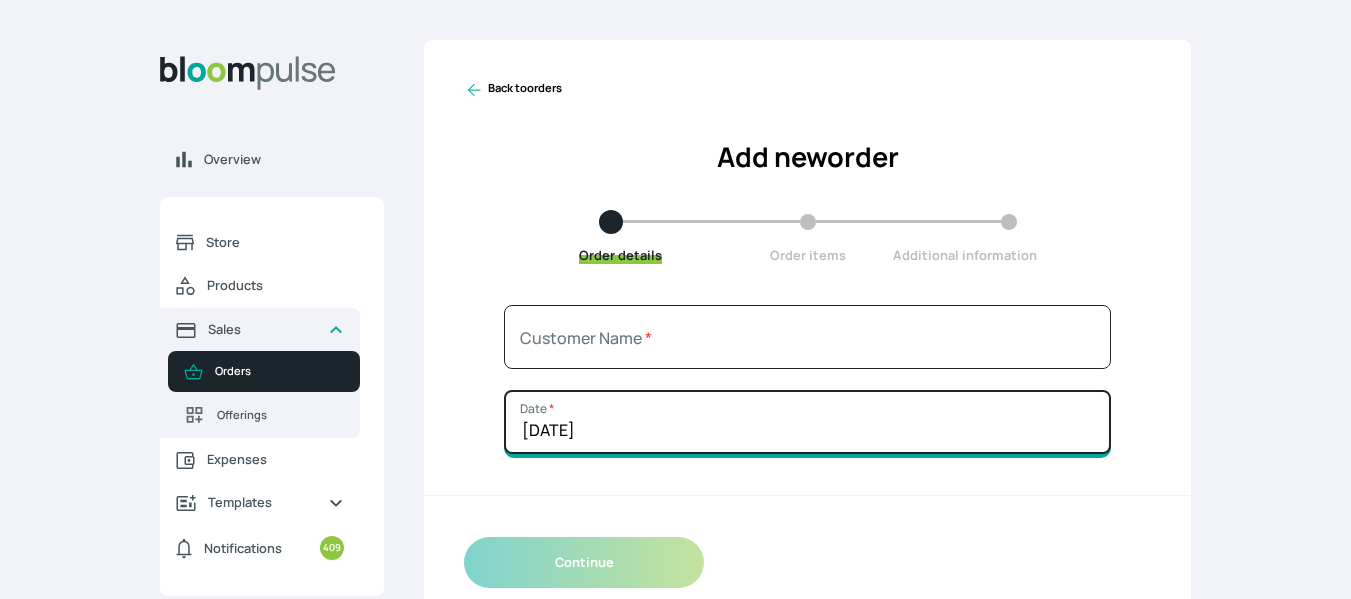 click on "[DATE]" at bounding box center (807, 422) 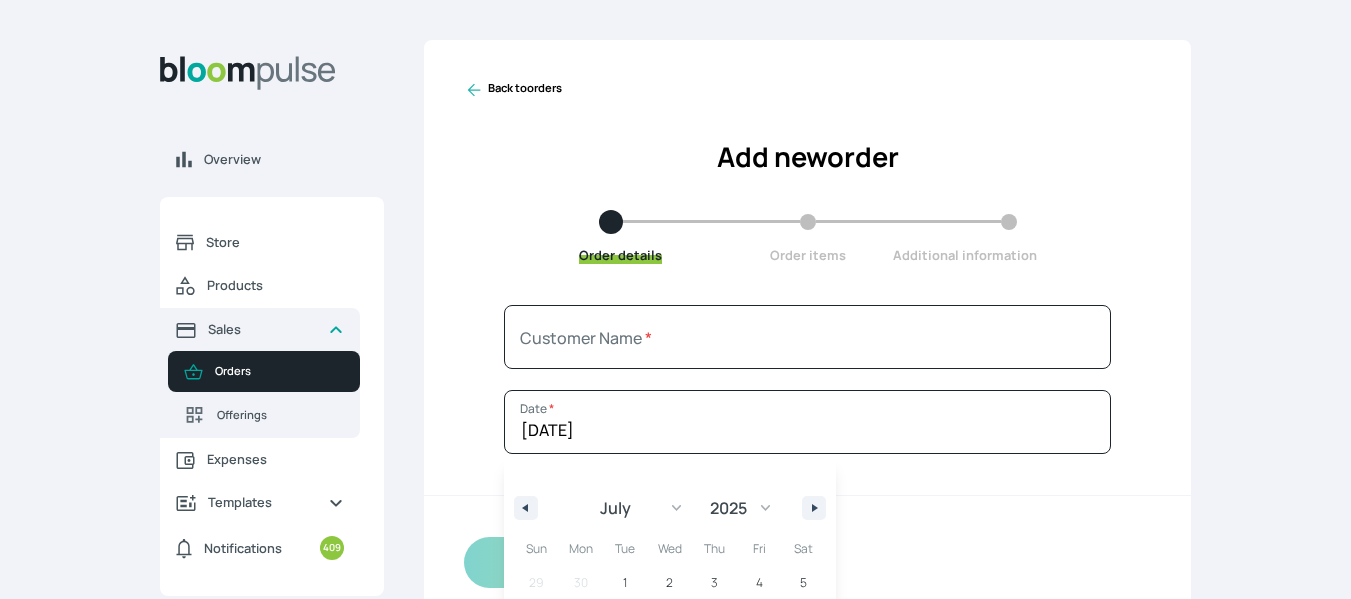 click 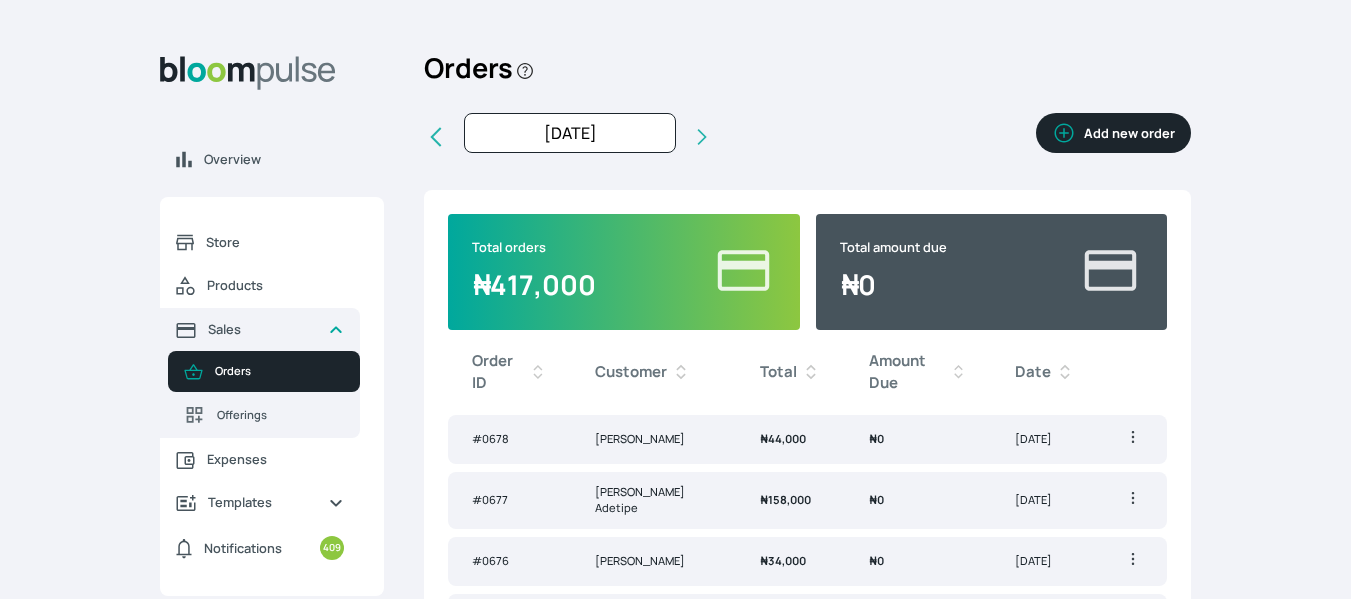 scroll, scrollTop: 119, scrollLeft: 0, axis: vertical 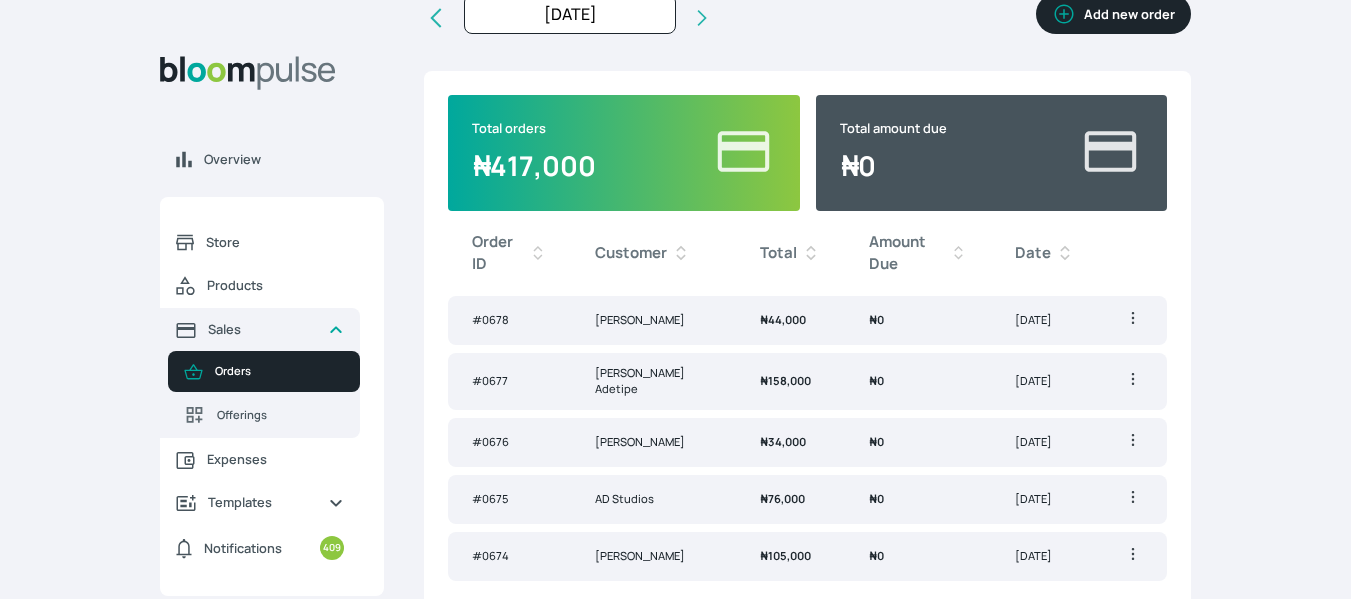 click 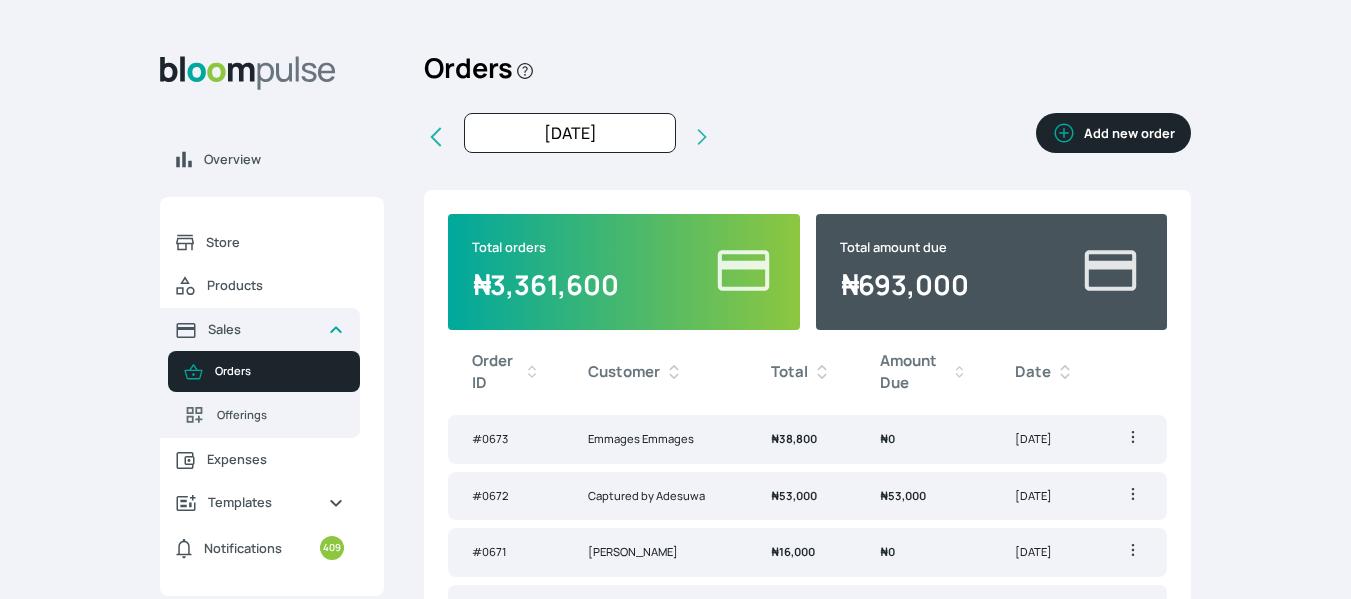 scroll, scrollTop: 142, scrollLeft: 0, axis: vertical 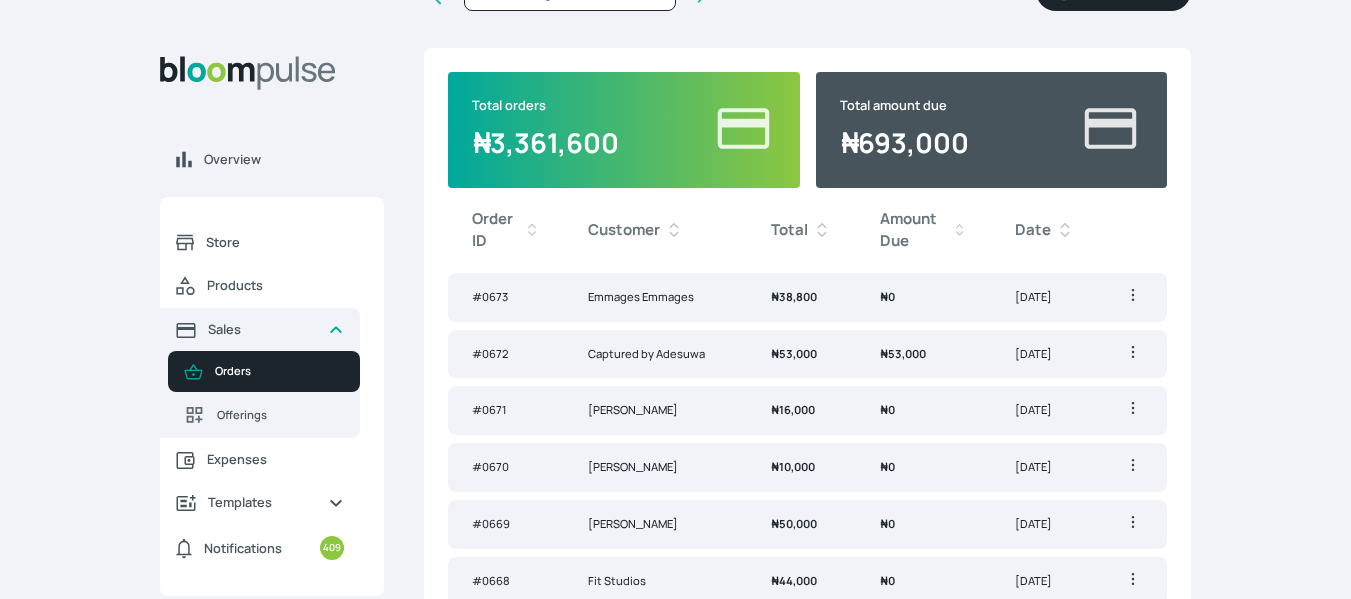 click on "Captured by Adesuwa" at bounding box center [655, 354] 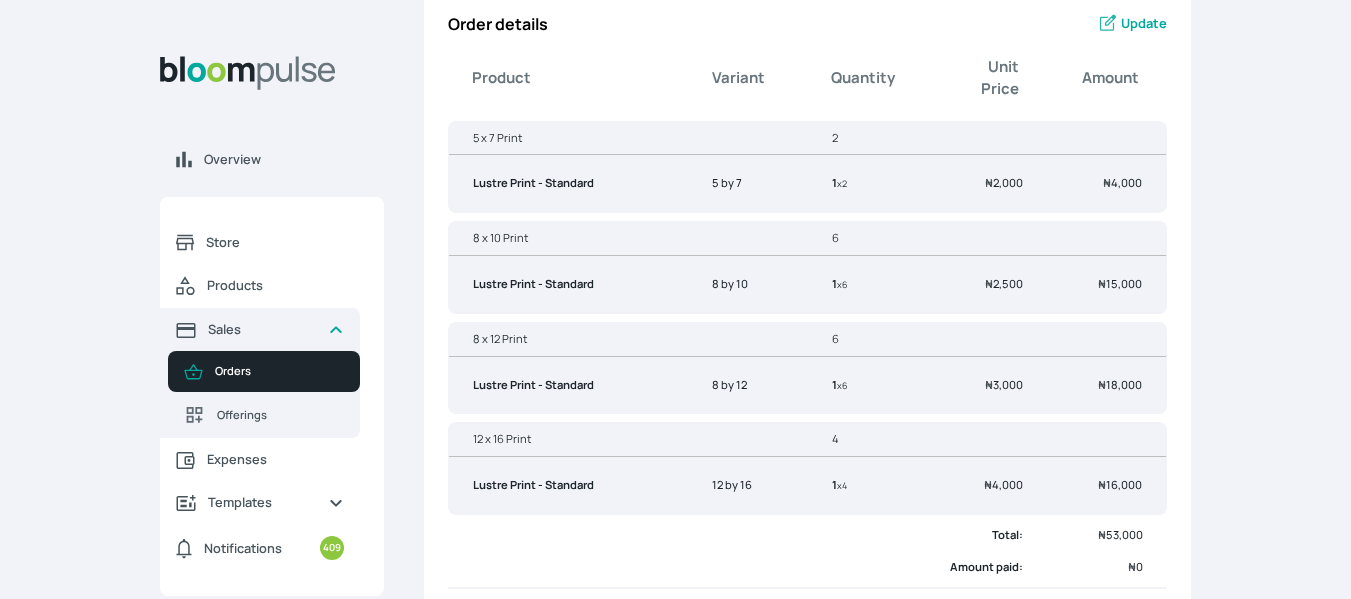 scroll, scrollTop: 0, scrollLeft: 0, axis: both 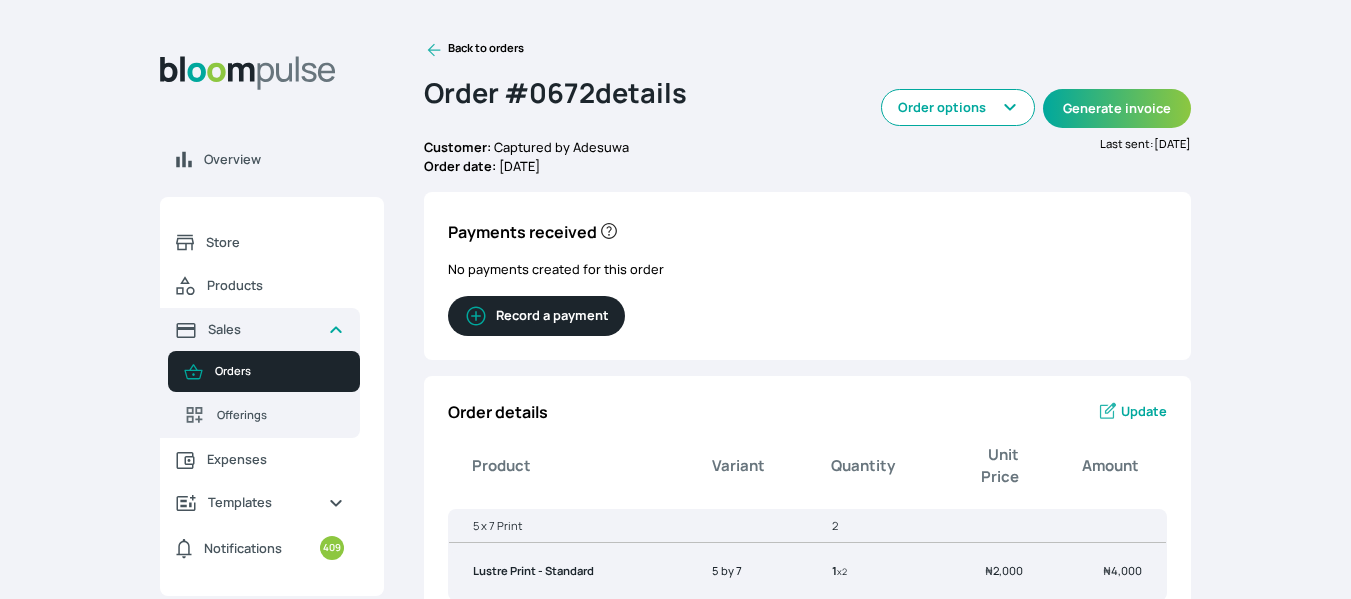 click 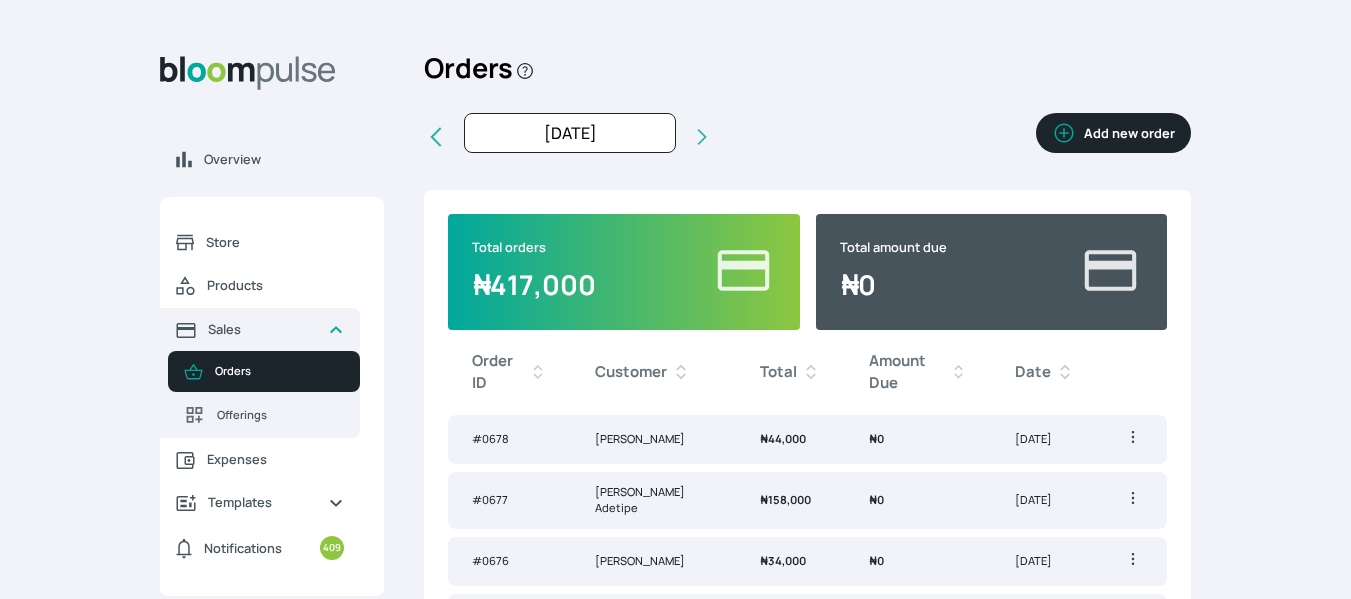 click 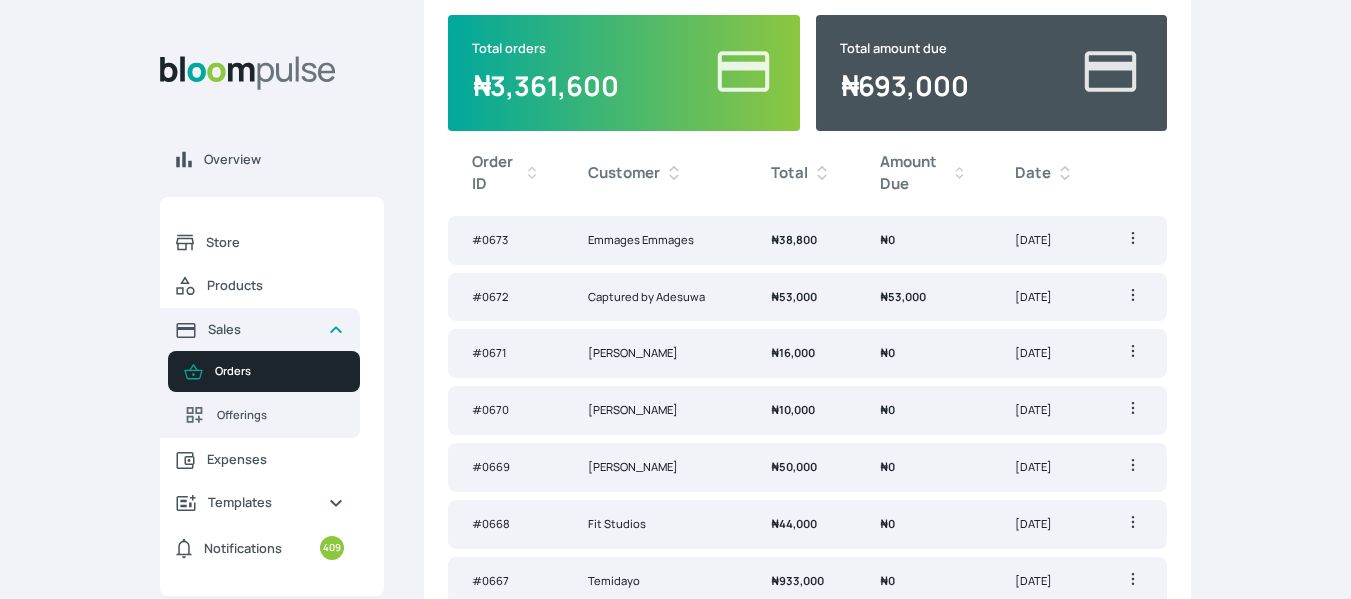 scroll, scrollTop: 0, scrollLeft: 0, axis: both 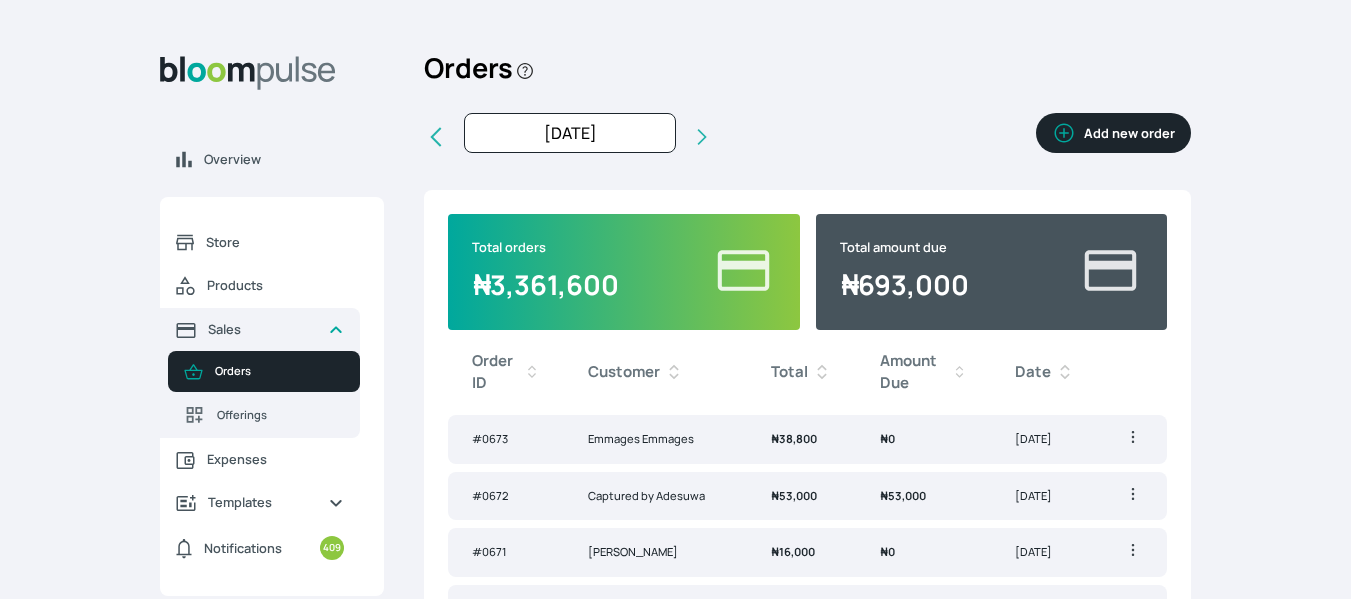 click 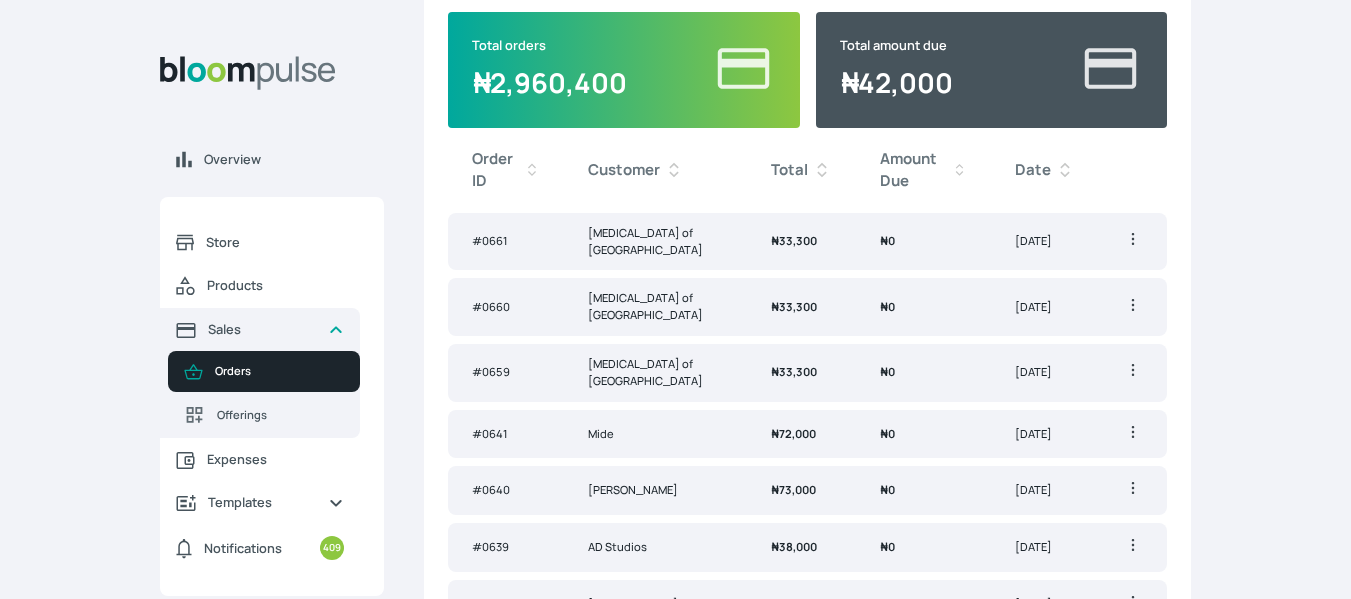 scroll, scrollTop: 0, scrollLeft: 0, axis: both 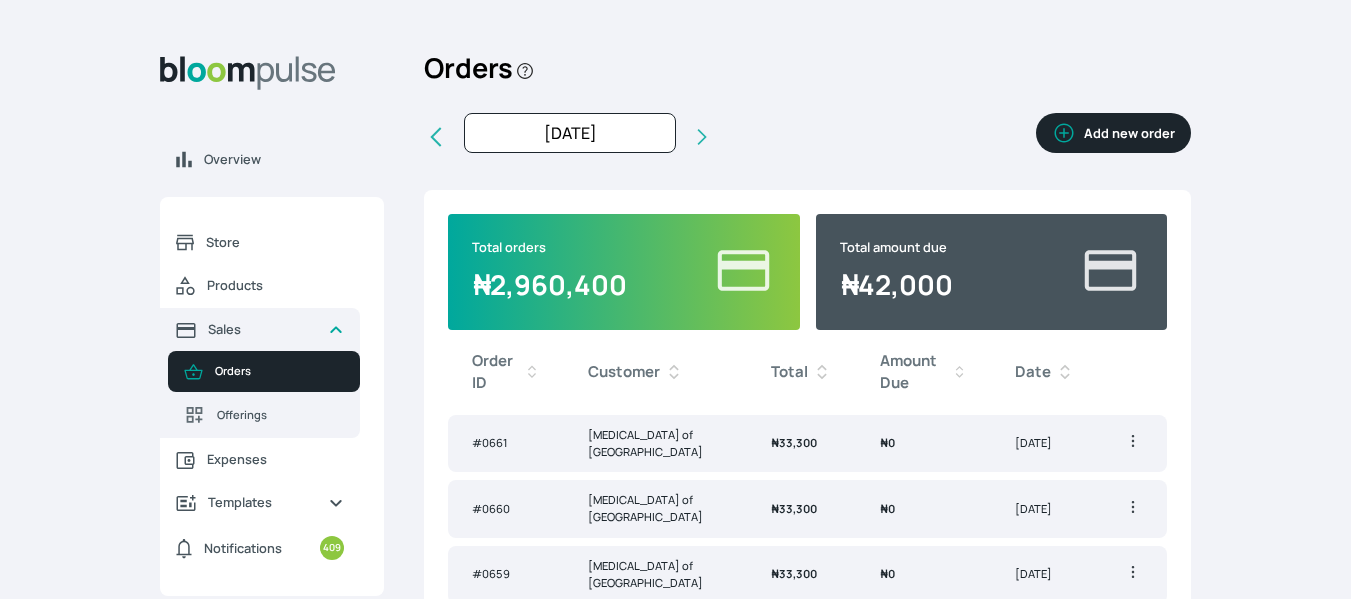 click 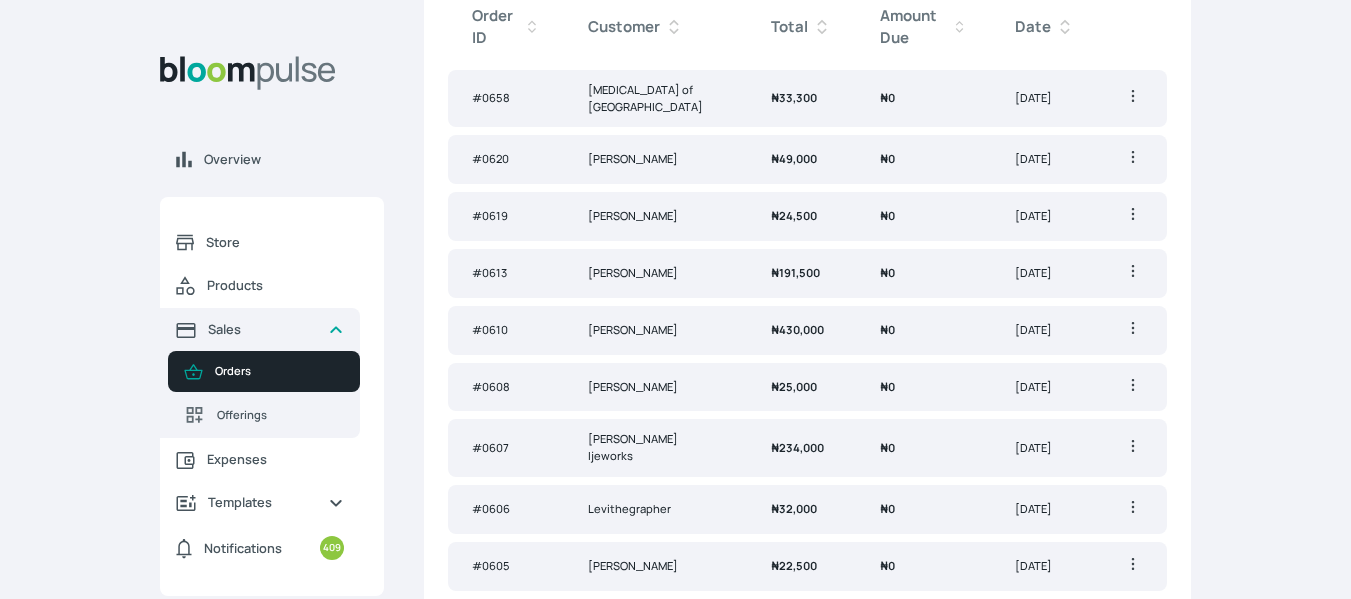 scroll, scrollTop: 0, scrollLeft: 0, axis: both 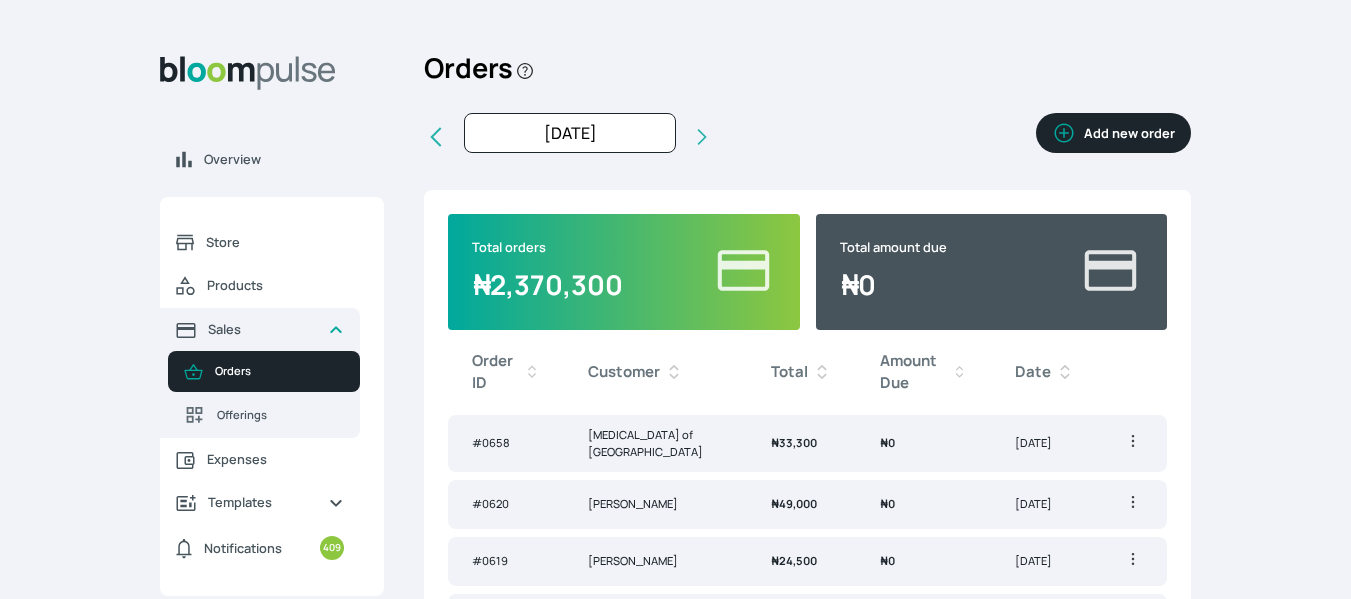 click 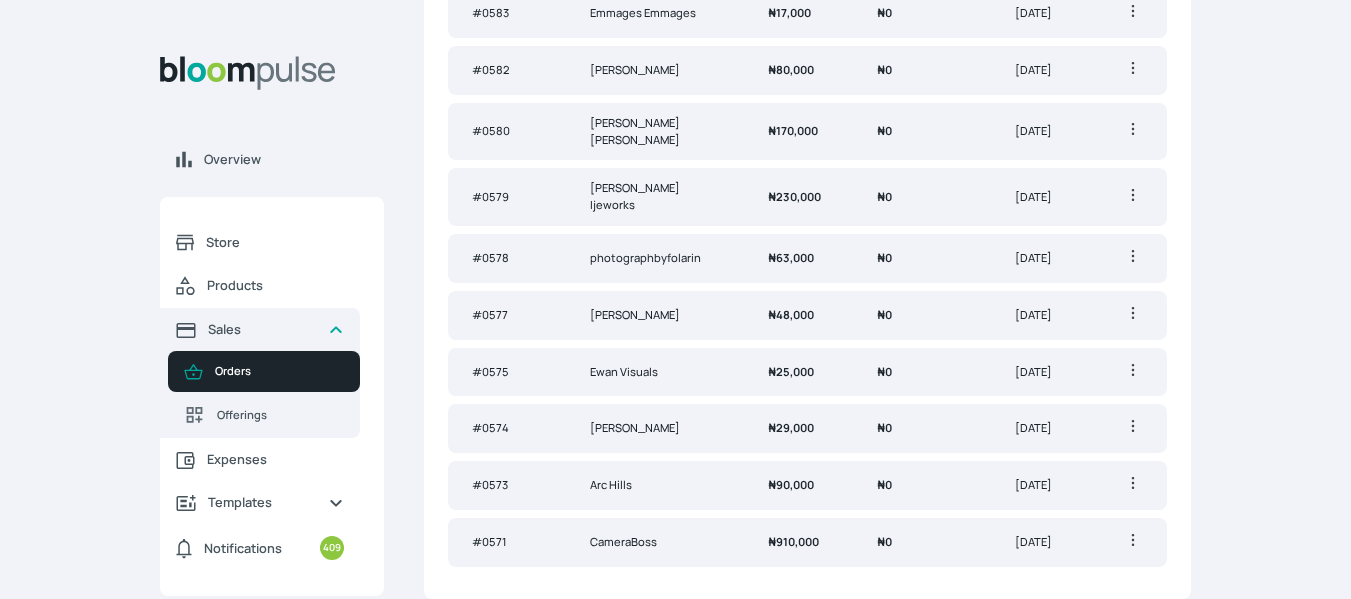 scroll, scrollTop: 0, scrollLeft: 0, axis: both 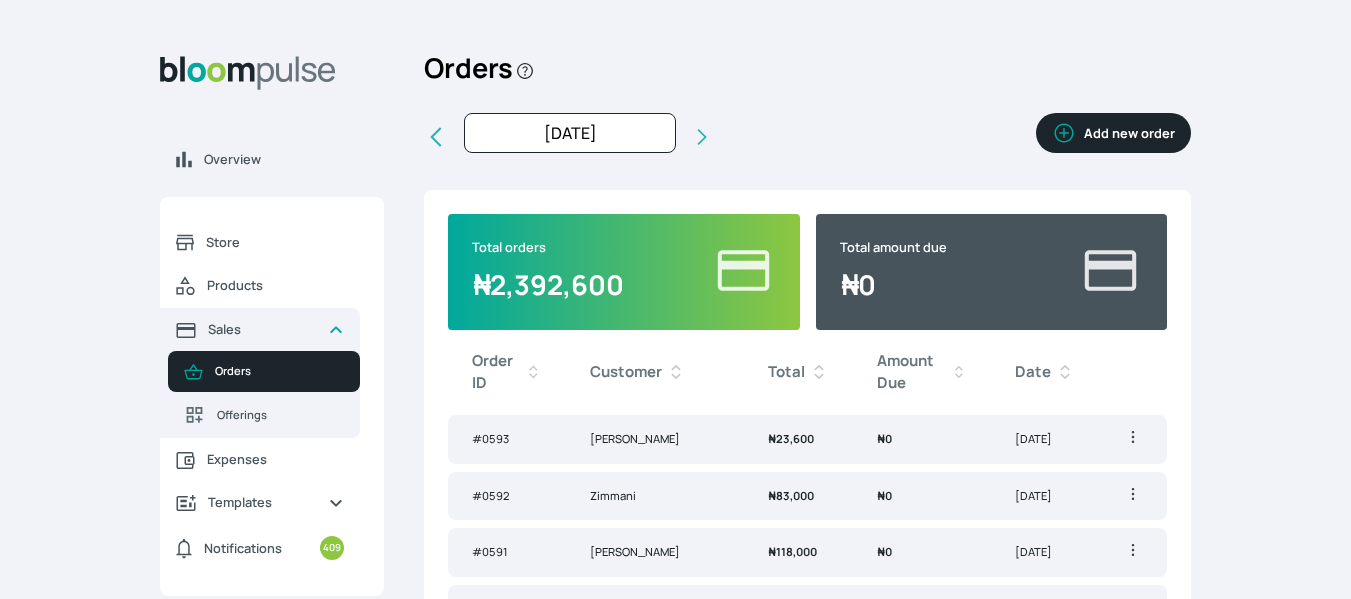 click 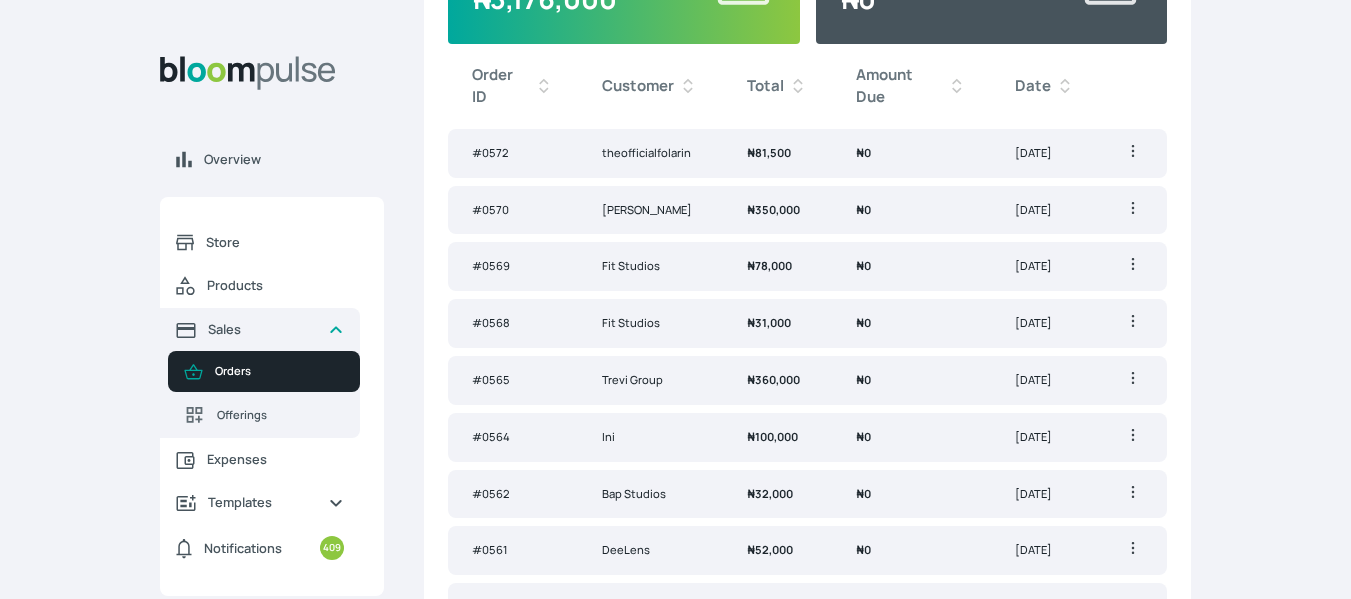 scroll, scrollTop: 0, scrollLeft: 0, axis: both 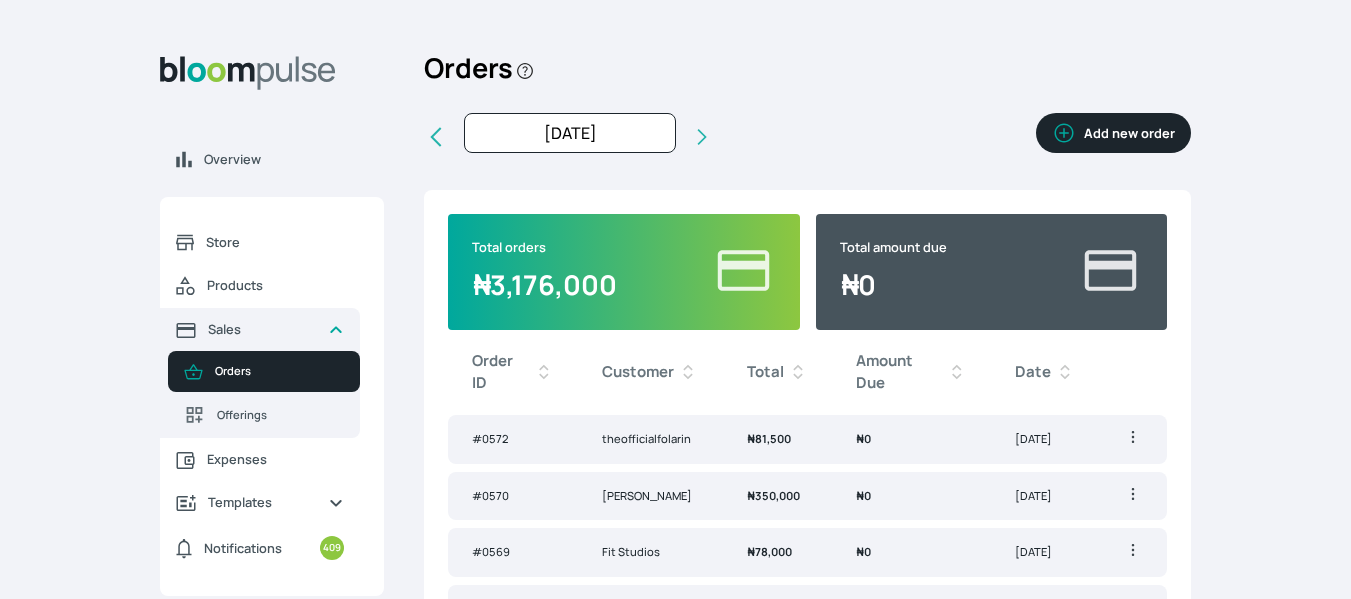 click 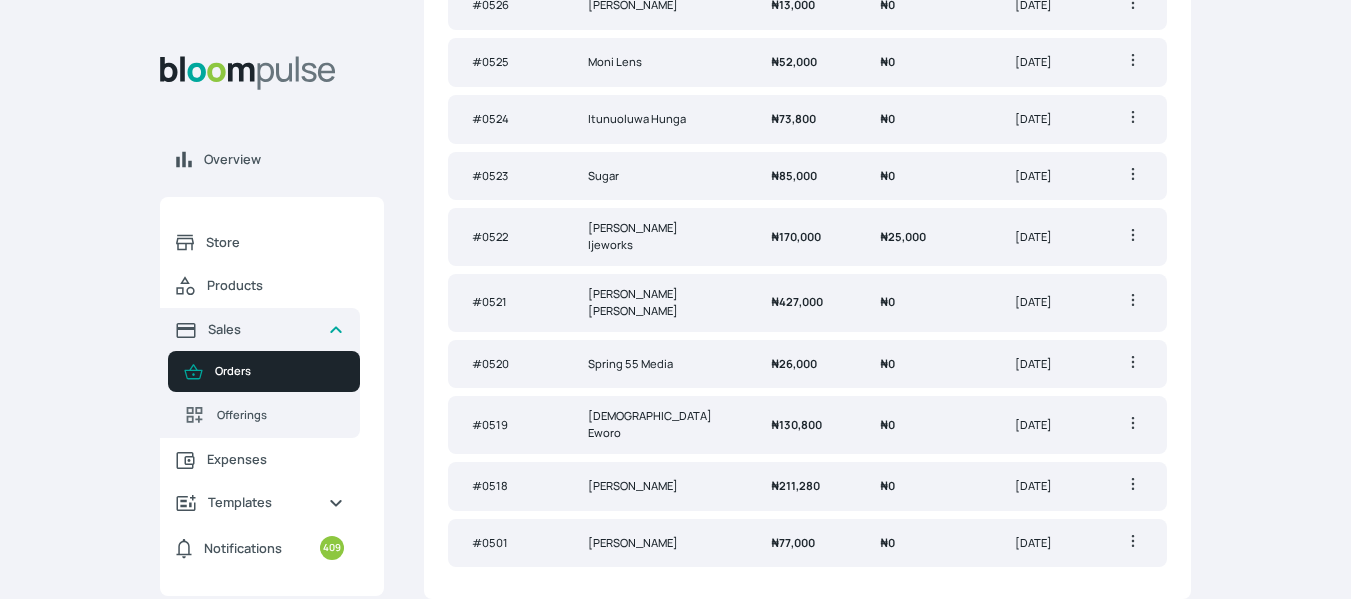 scroll, scrollTop: 1425, scrollLeft: 0, axis: vertical 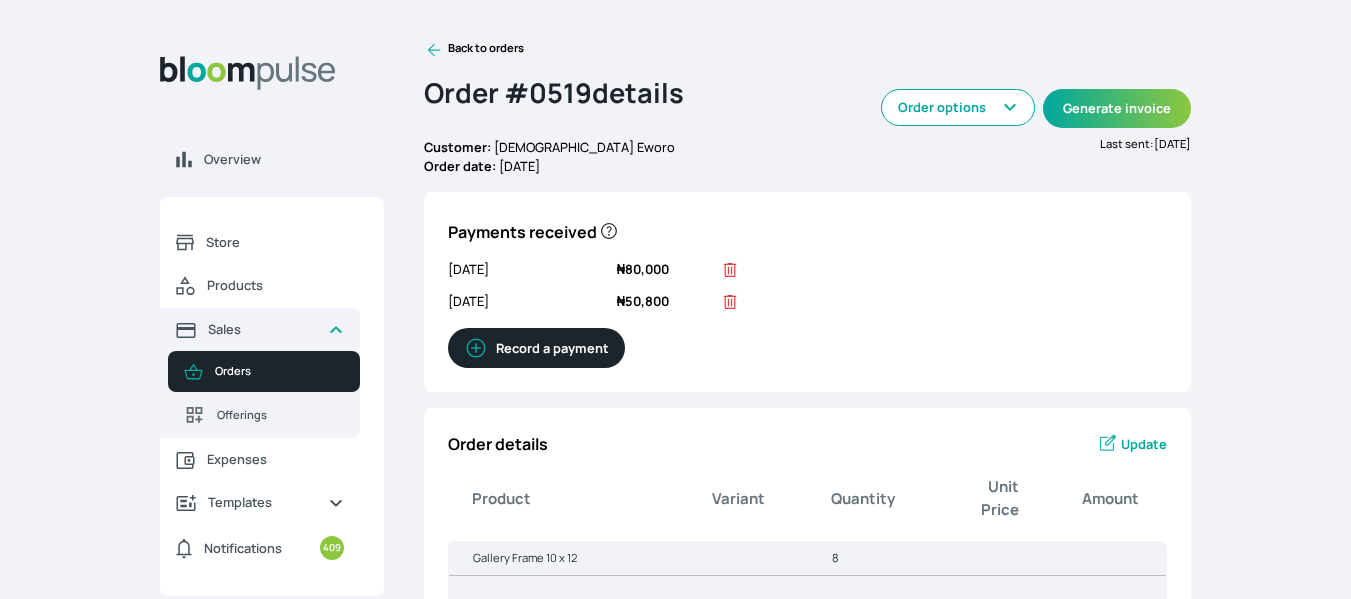 click 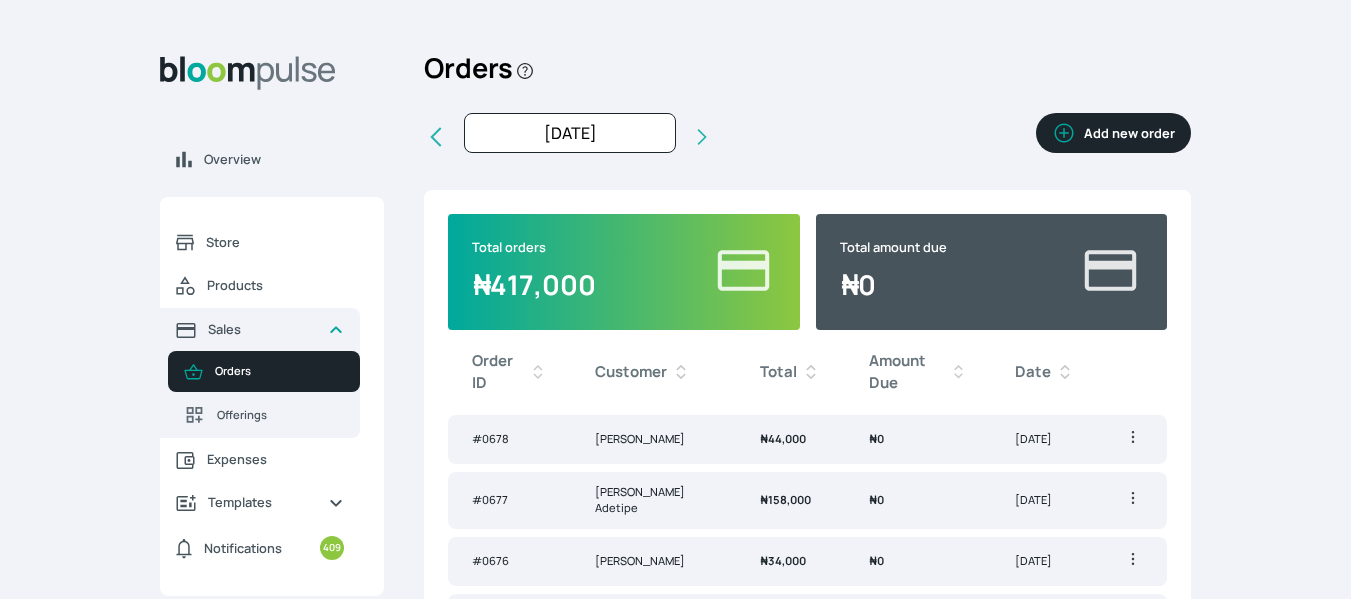 click 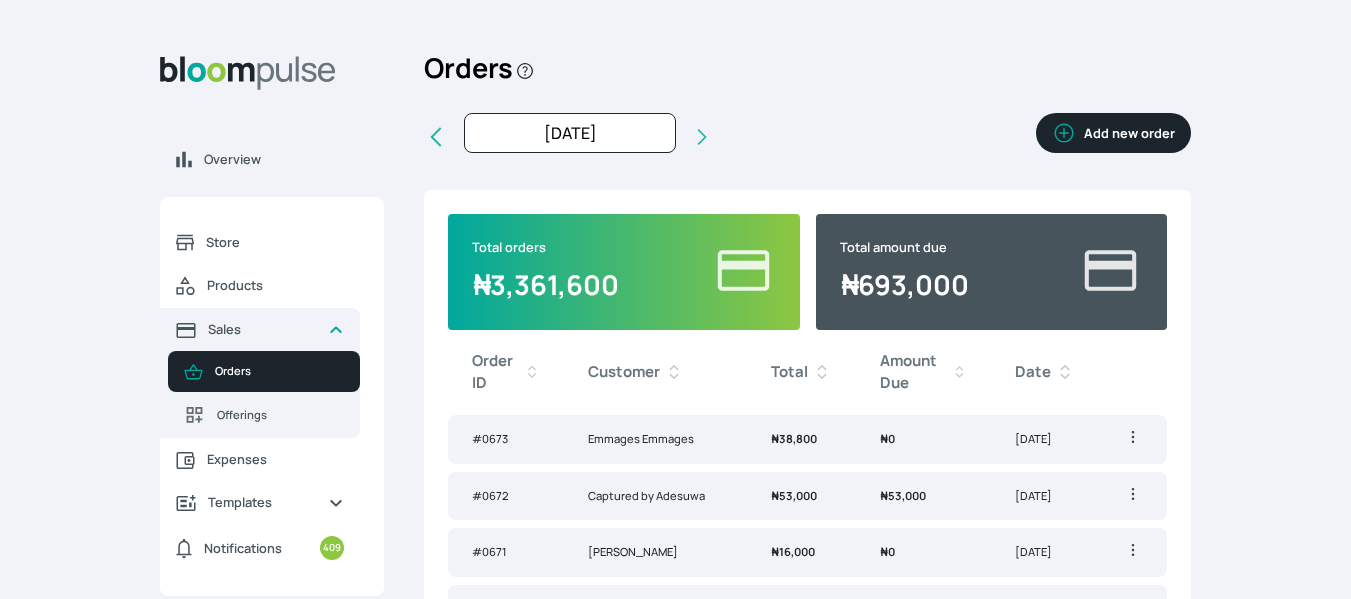 click 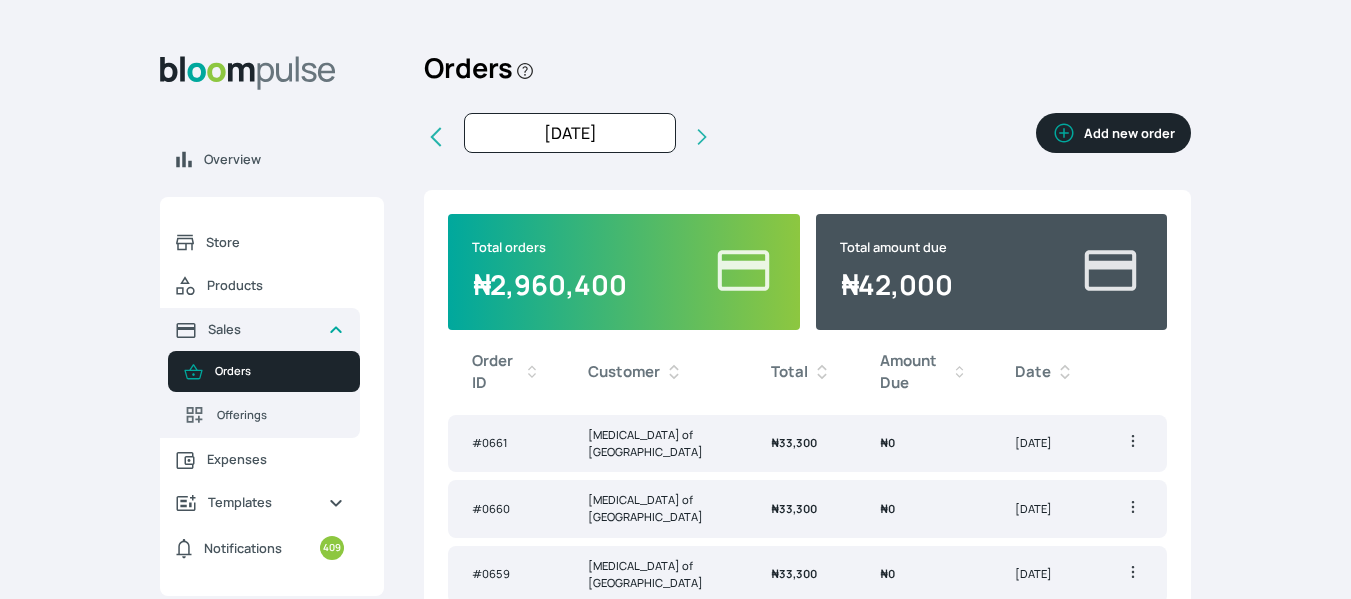 click 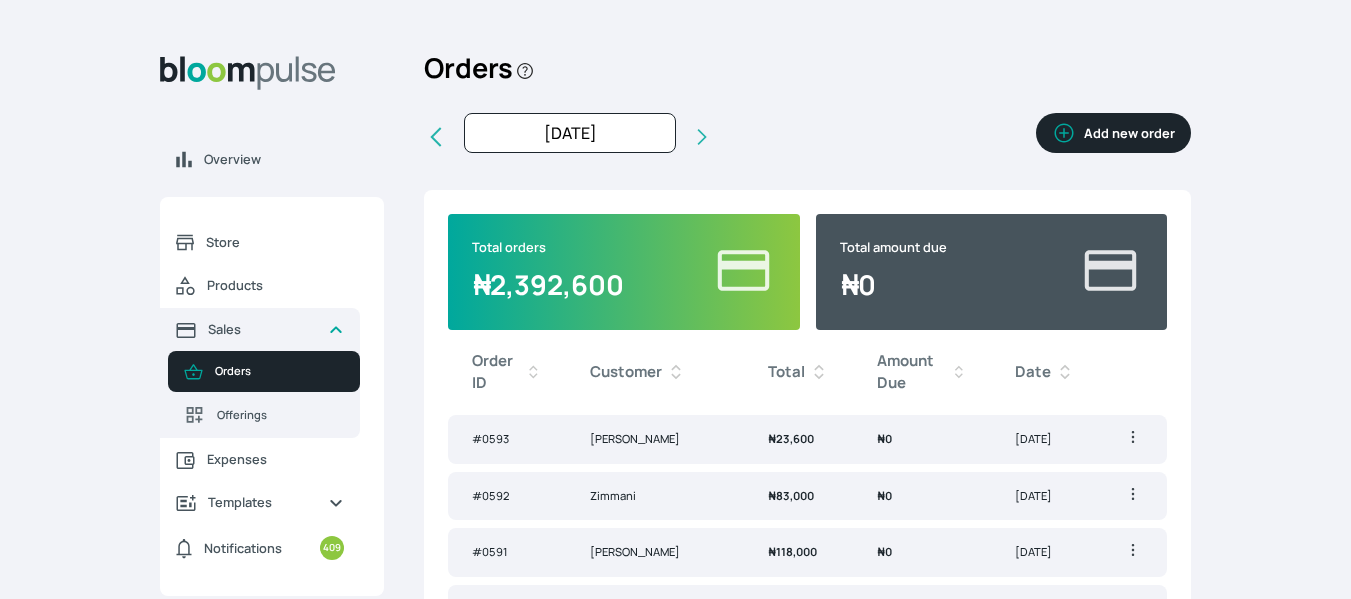 click 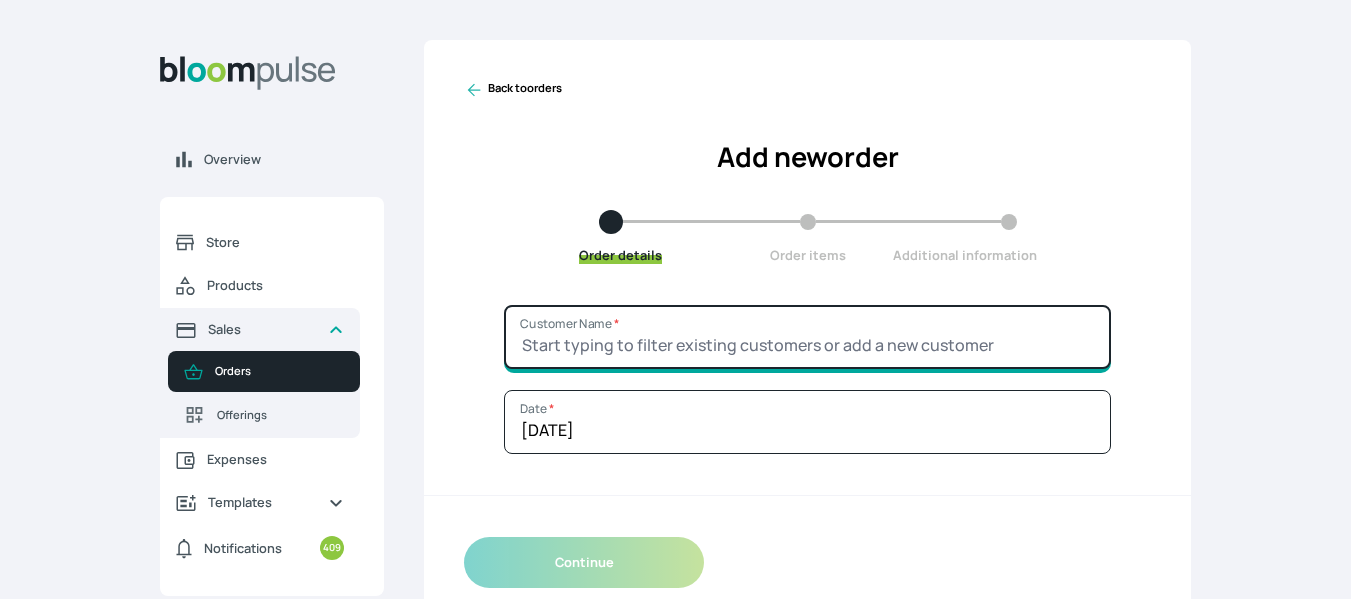 click on "Customer Name    *" at bounding box center (807, 337) 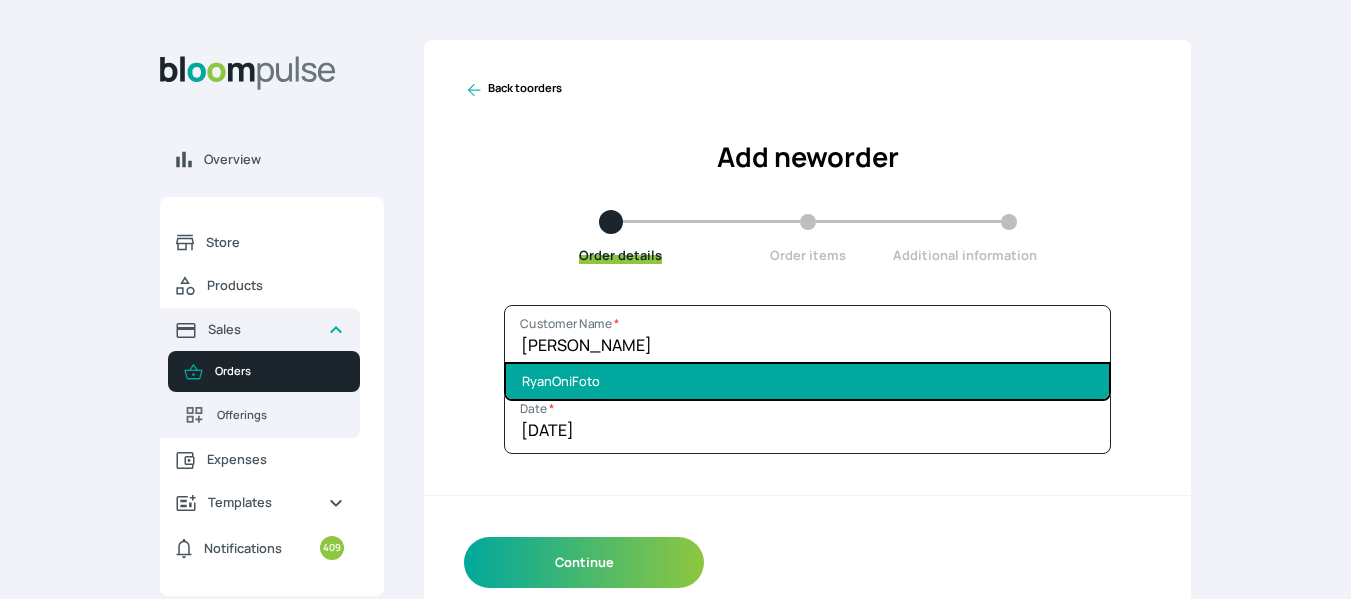 click on "RyanOniFoto" at bounding box center (807, 381) 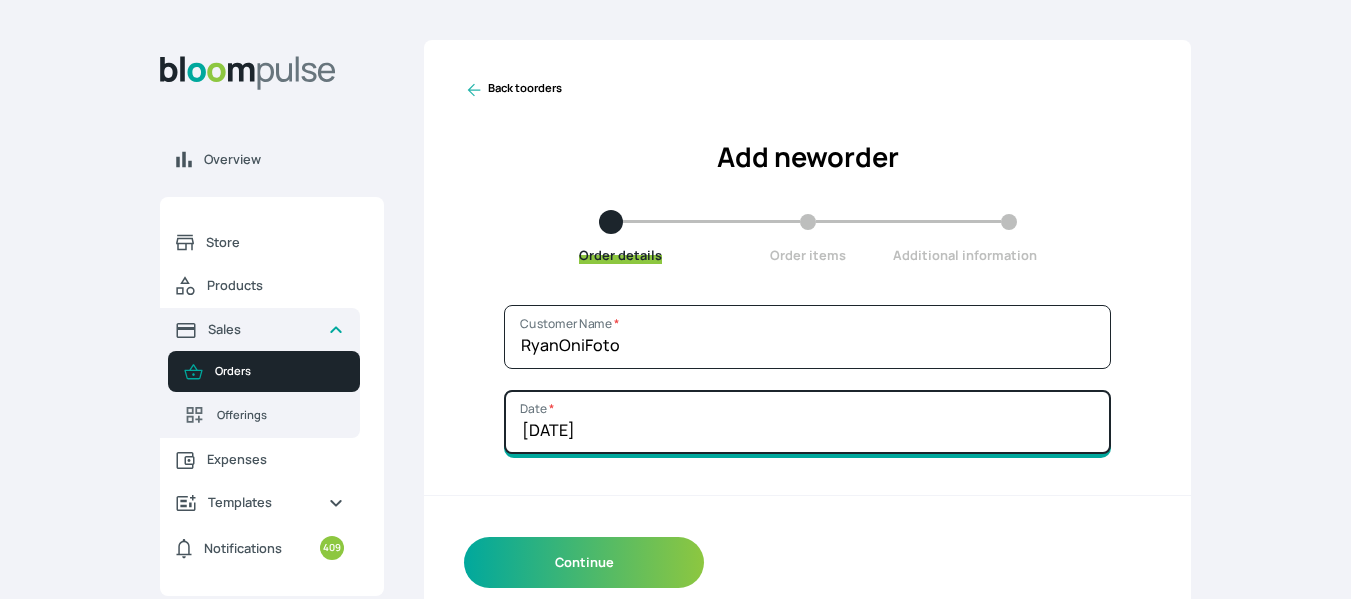 click on "[DATE]" at bounding box center [807, 422] 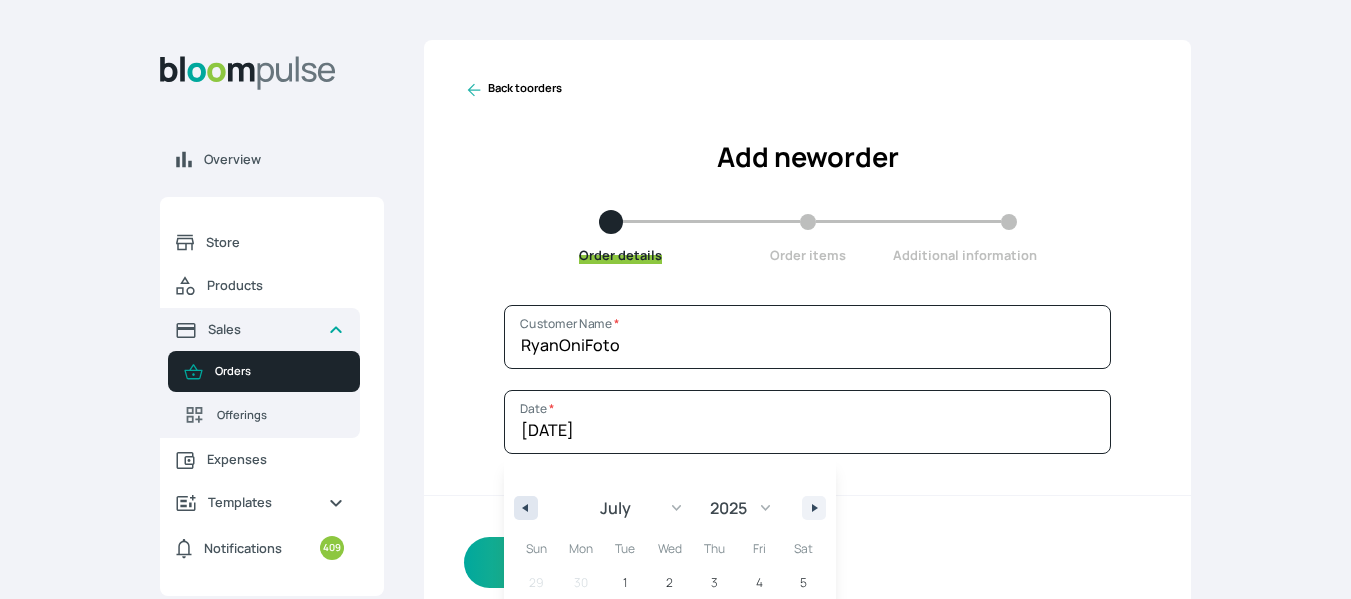 click at bounding box center [526, 508] 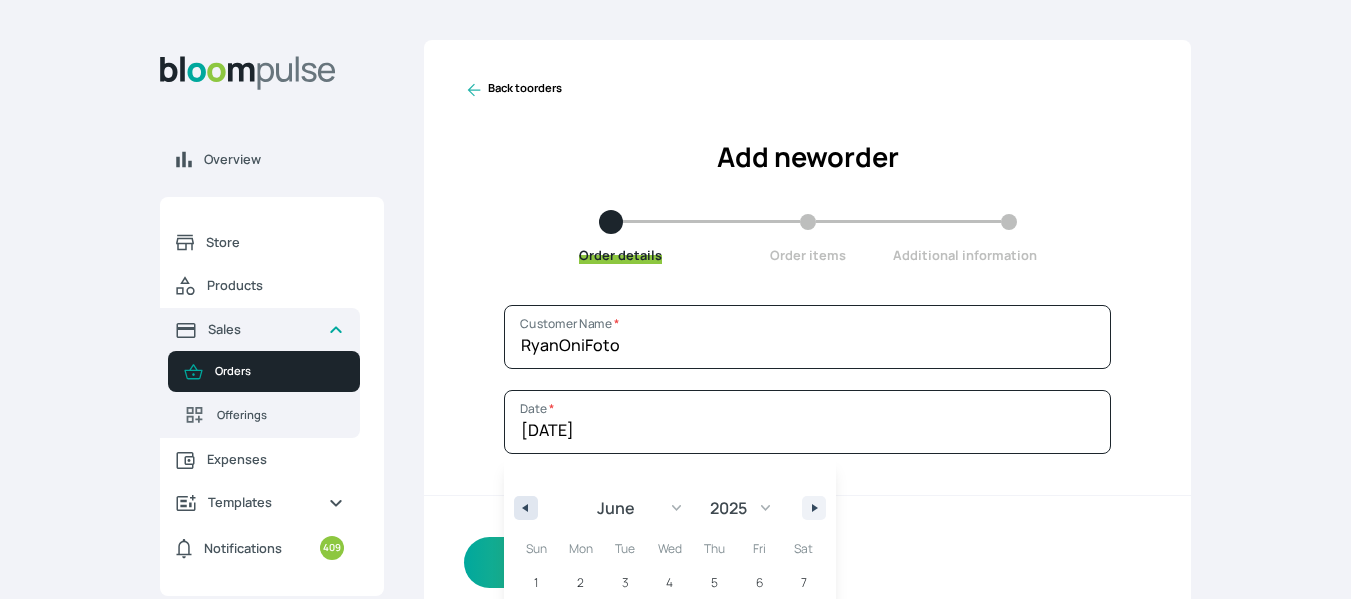 click at bounding box center [526, 508] 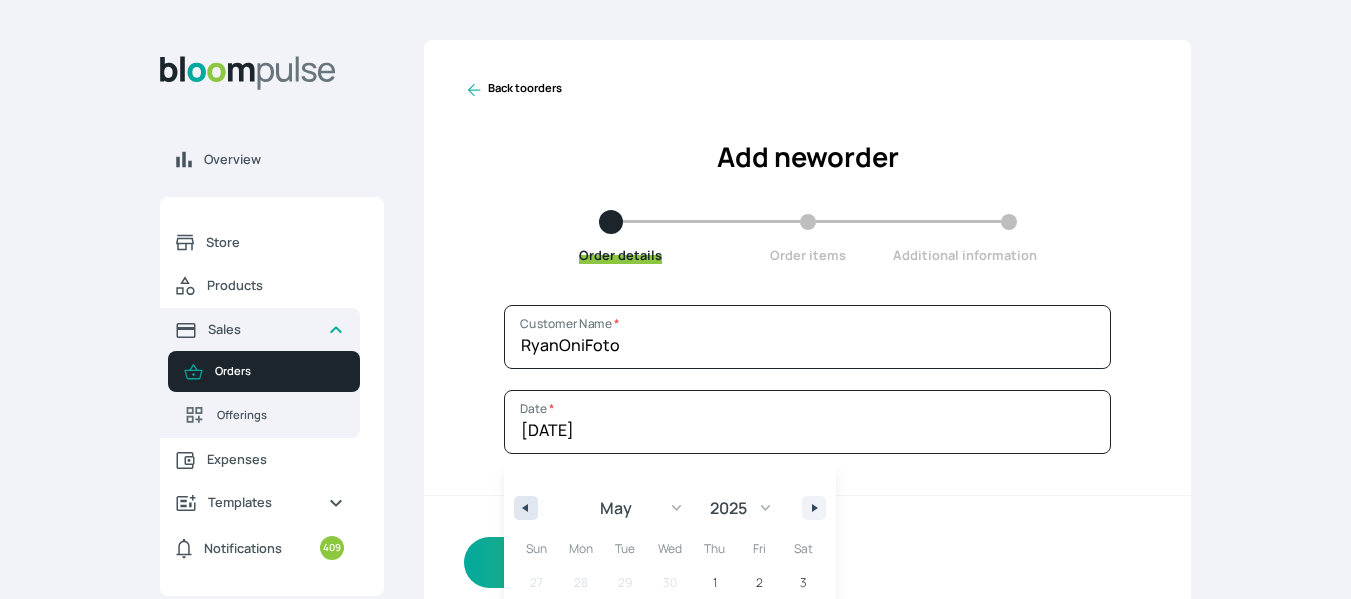 click at bounding box center [526, 508] 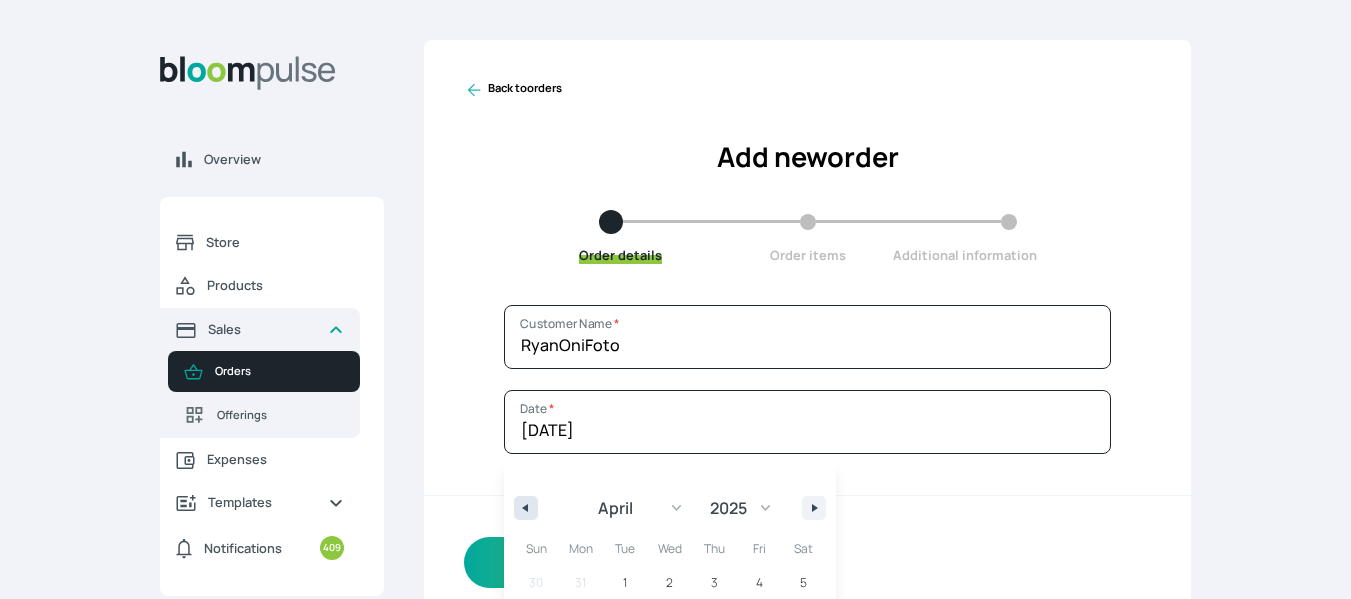 click at bounding box center [526, 508] 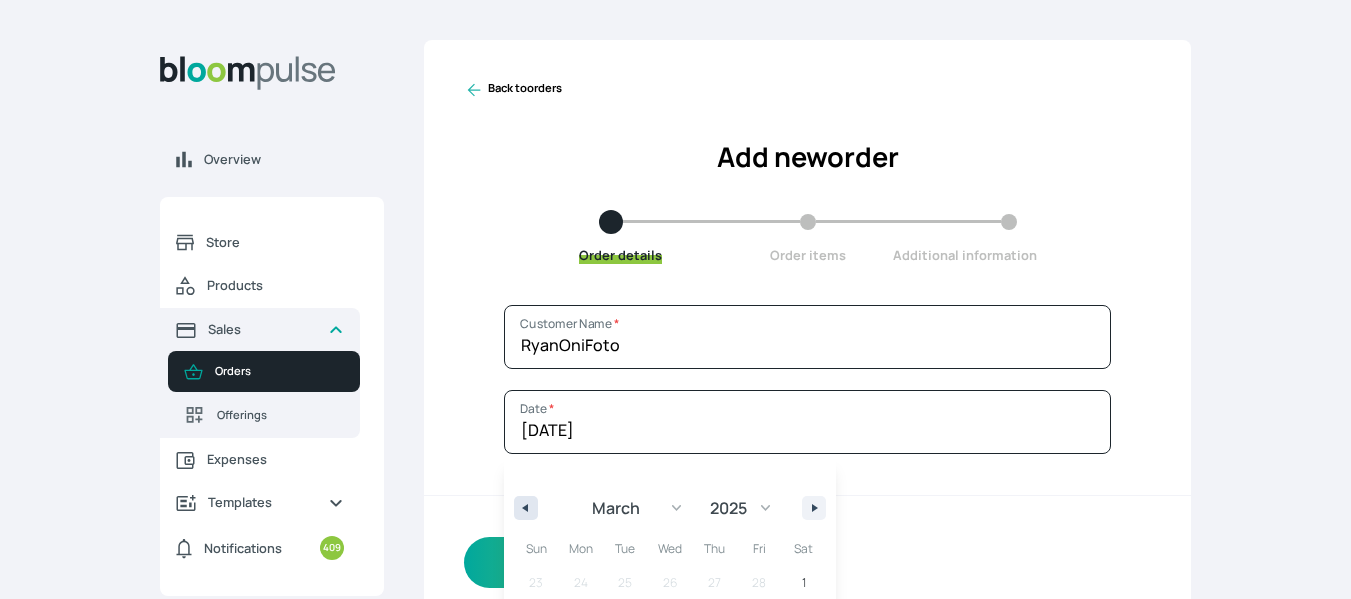 click at bounding box center [526, 508] 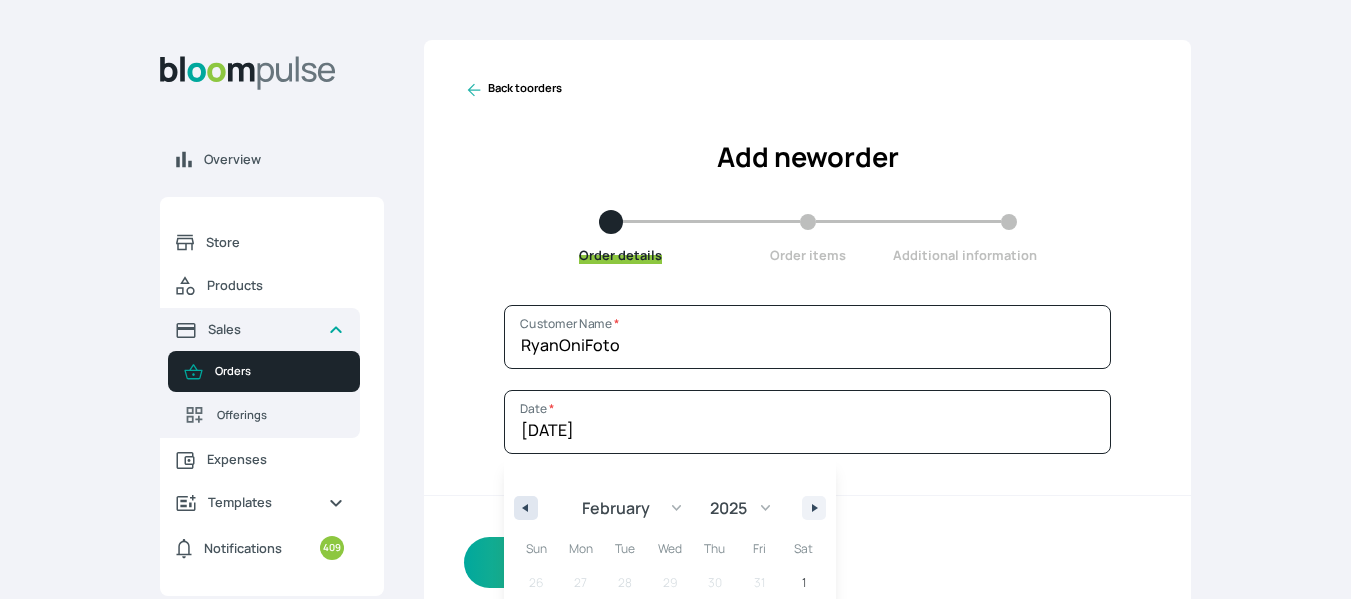 click at bounding box center [526, 508] 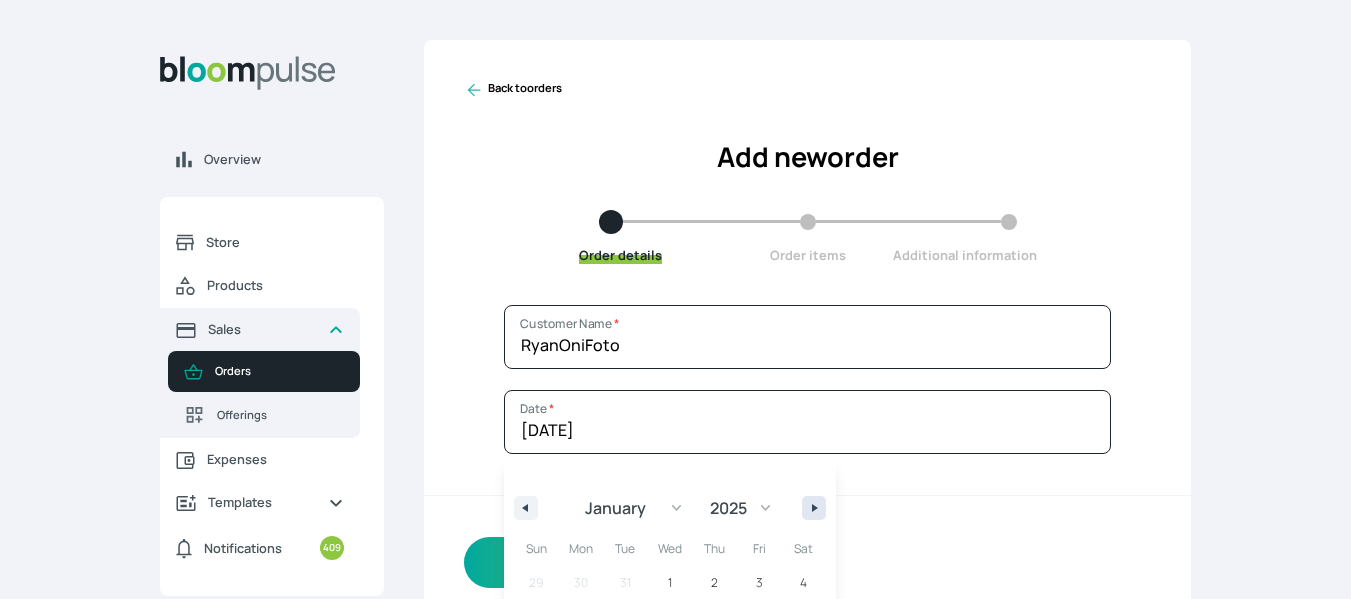 click at bounding box center (817, 508) 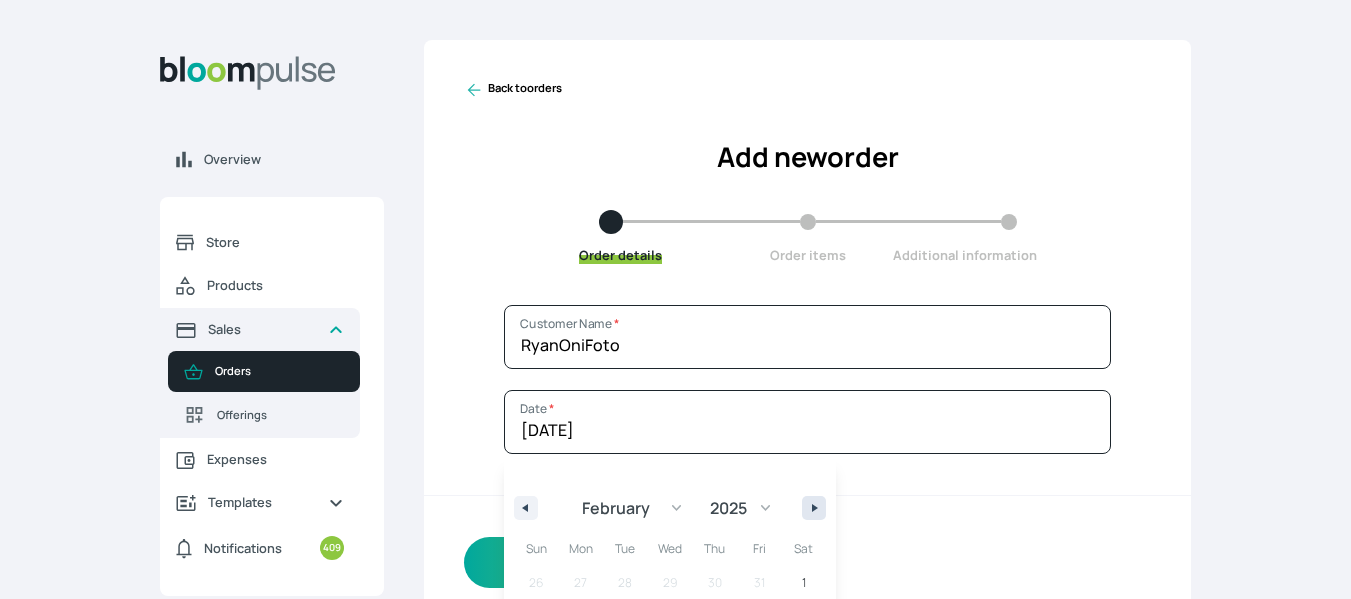 click at bounding box center [817, 508] 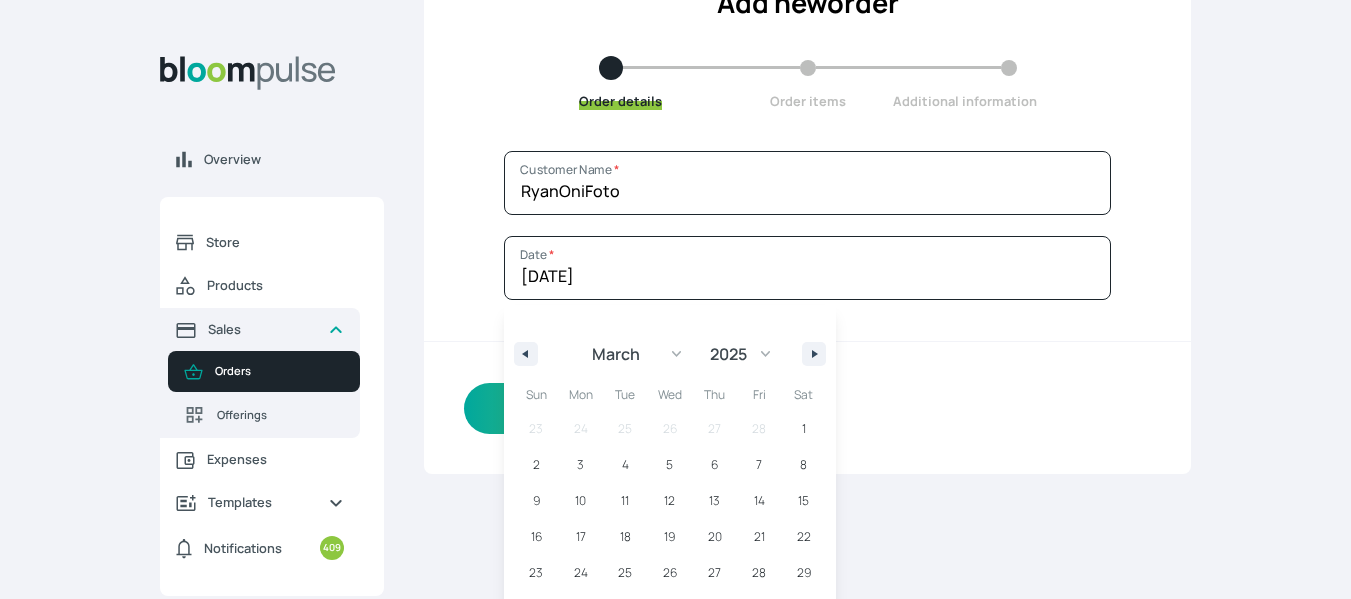 scroll, scrollTop: 202, scrollLeft: 0, axis: vertical 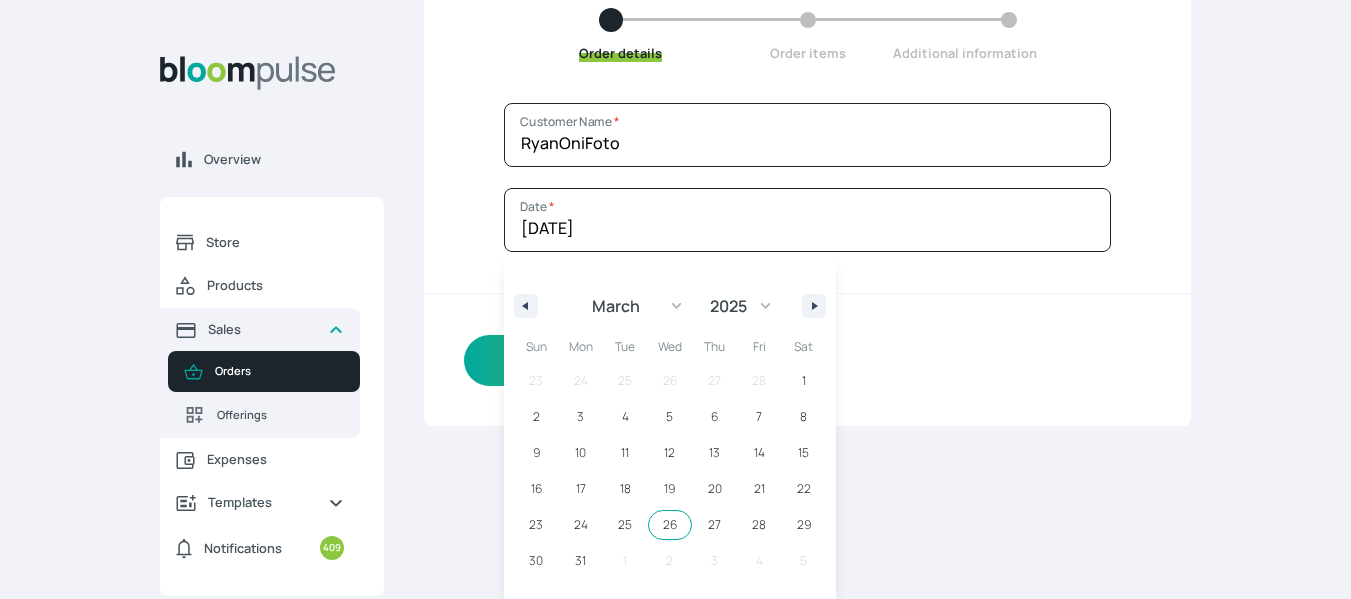 click on "26" at bounding box center [670, 525] 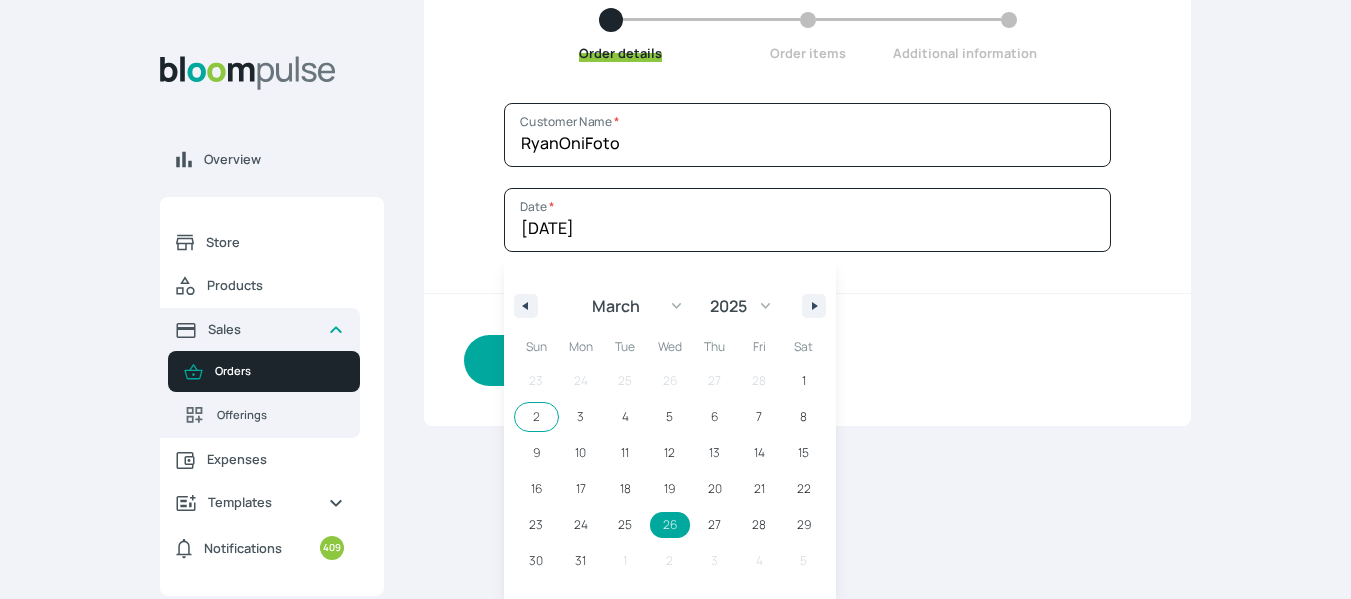 click on "Continue" at bounding box center (584, 360) 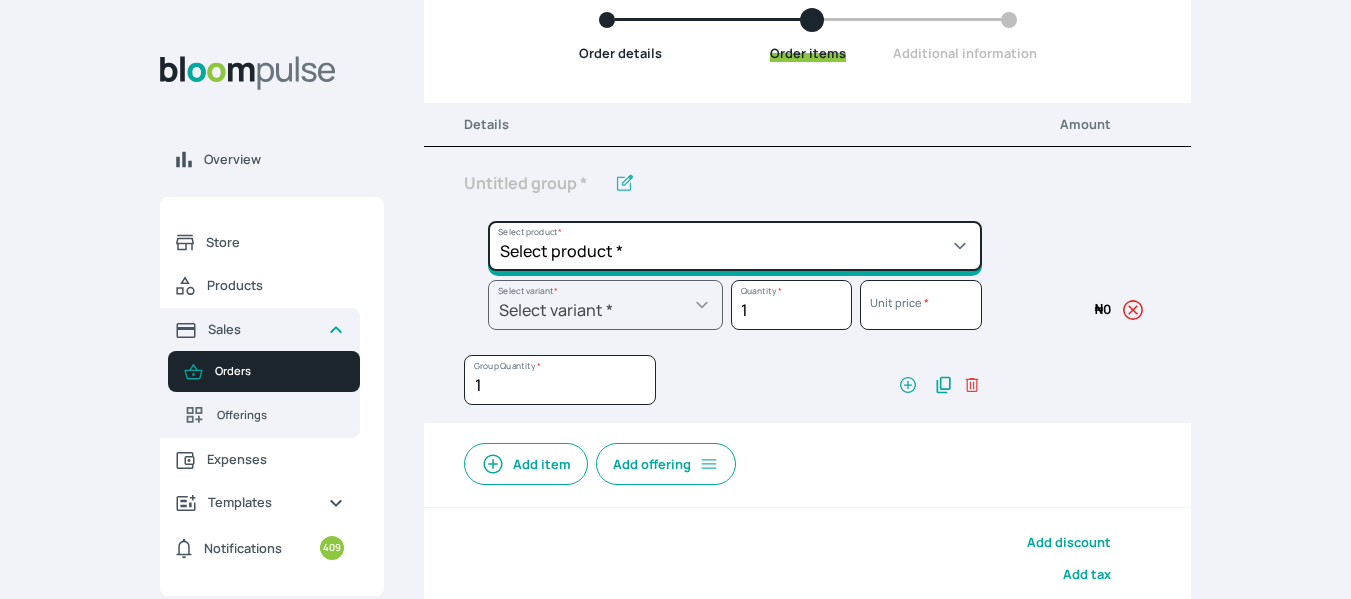 click on "Select product * Big Frame (Black) Canvas Print Canvas Print - Standard Canvas Stretching Certificate Printing Dry Mount Lamination Express Order Floating Frame Foam board mount with Matting Folio Box Frame Bracing Frame Stand Gallery Frame - Black Gallery Frame - Brown Gallery Frame - Cream Gallery Frame - White Gallery Rental Lustre Print - PRO Lustre Print - Standard Photowood Print Lamination Slim Gallery Frame - Black White Matting White Mount Board 5mm Wooden Frame" at bounding box center [735, 246] 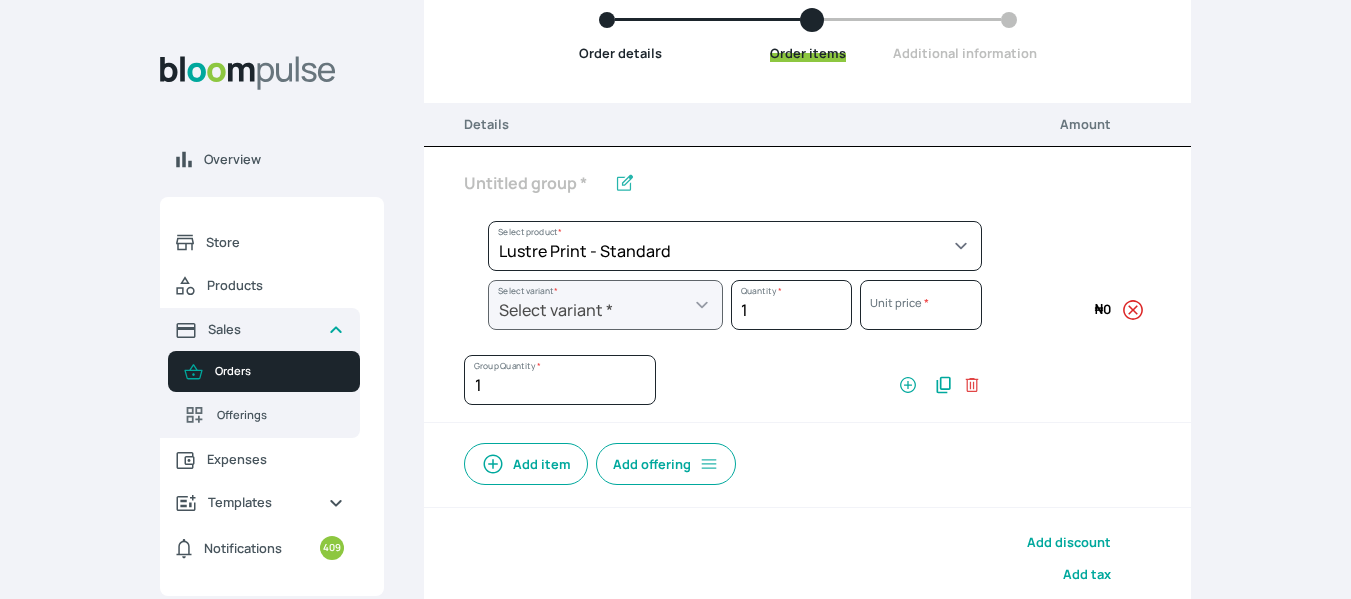 select on "a9f19bd2-f1a8-4b74-ae51-3a75659f3a28" 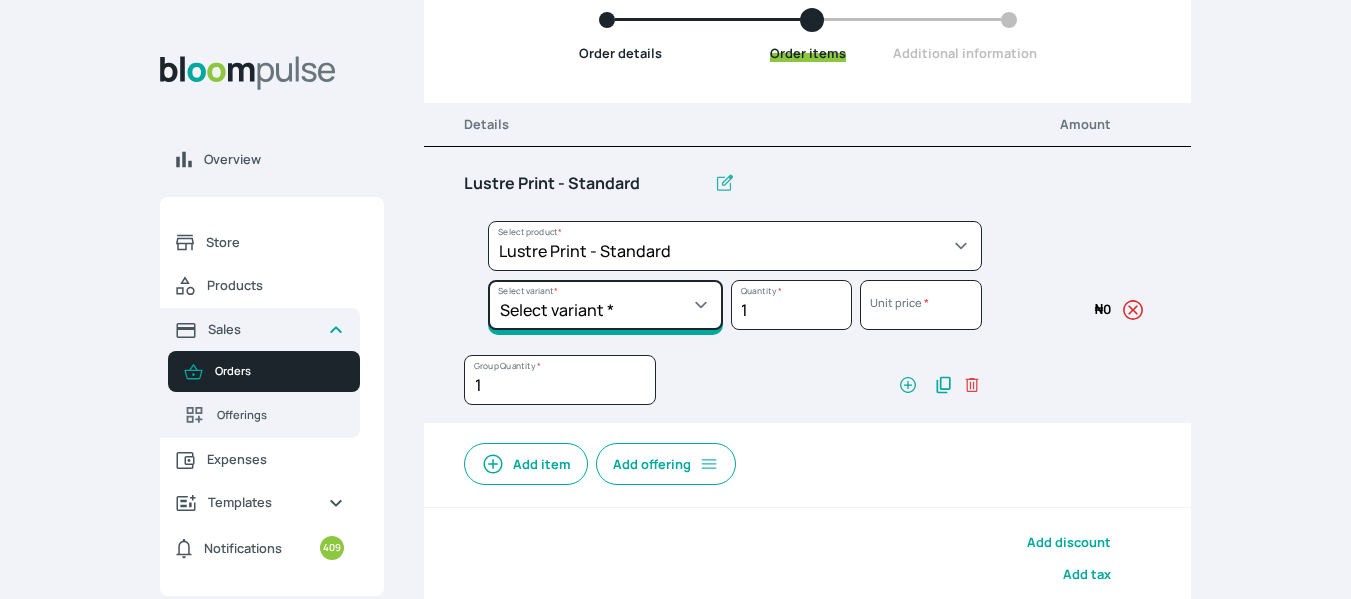 click on "Select variant * 10 by 10 10 by 12 10 by 15 10 by 16 11 by 12 11 by 14 11.7 by 16.5 12 by 12 12 by 13 12 by 14 12 by 15 12 by 16 12 by 18 12 by 20 14 by 18 14 by 20 14 by 24 14 by 8 16 by 16 16 by 20 16 by 22 16 by 24 16 by 29 18 by 18 18 by 22 18 by 24 18 by 26 18 by 27 18 x 28 2.5 by 3.5 20 by 20 20 by 24 20 by 25 20 by 26 20 by 28 20 by 30 20 by 36 20 by 40 22 by 28 24 by 30 24 by 34 24 by 36 24 by 40 24 by 6 26 by 28 26 by 36 26 by 38 27 by 39 27 by 48 28 by 52 3 by 8 30 by 36 30 by 40 30 by 60 32 by 48 33 by 45 36 by 44 36 by 48 39 by 47 4 by 4 40 by 50 41 by 48 48 by 72 5 by 7 50 by 70 51 by 34 6 by 7 6 by 8 72 by 36 8 by 10 8 by 12 8 by 15 8.3 by 11.7 9 by 7" at bounding box center [605, 305] 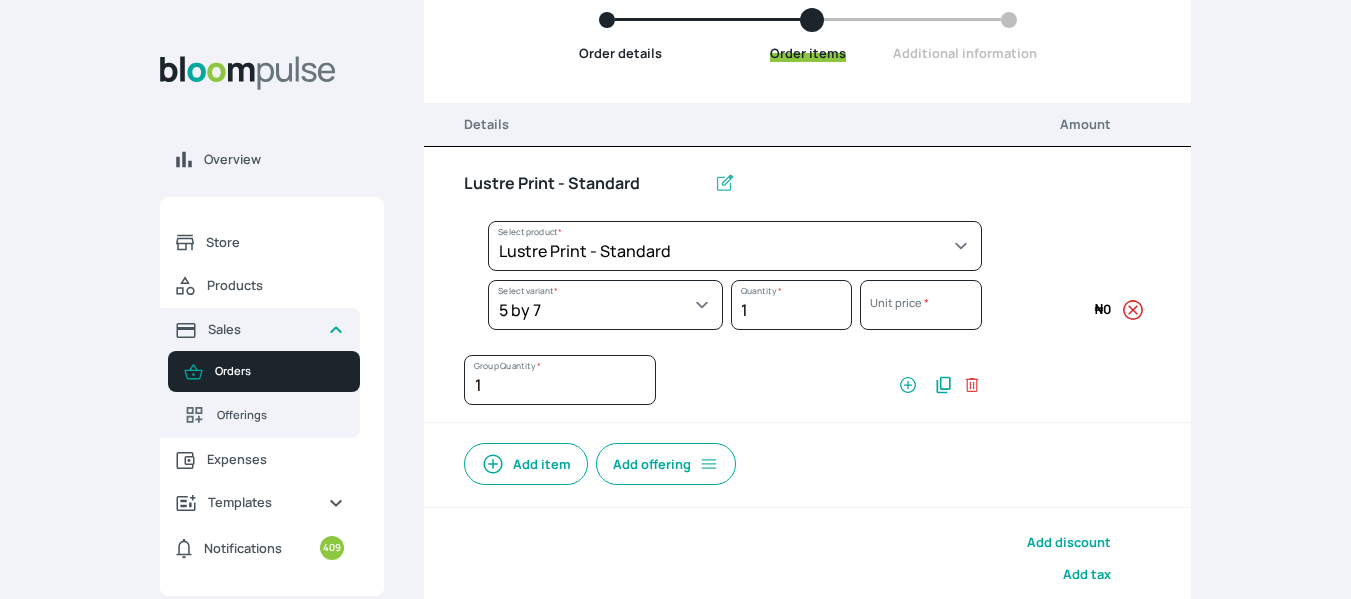 select on "a9f19bd2-f1a8-4b74-ae51-3a75659f3a28" 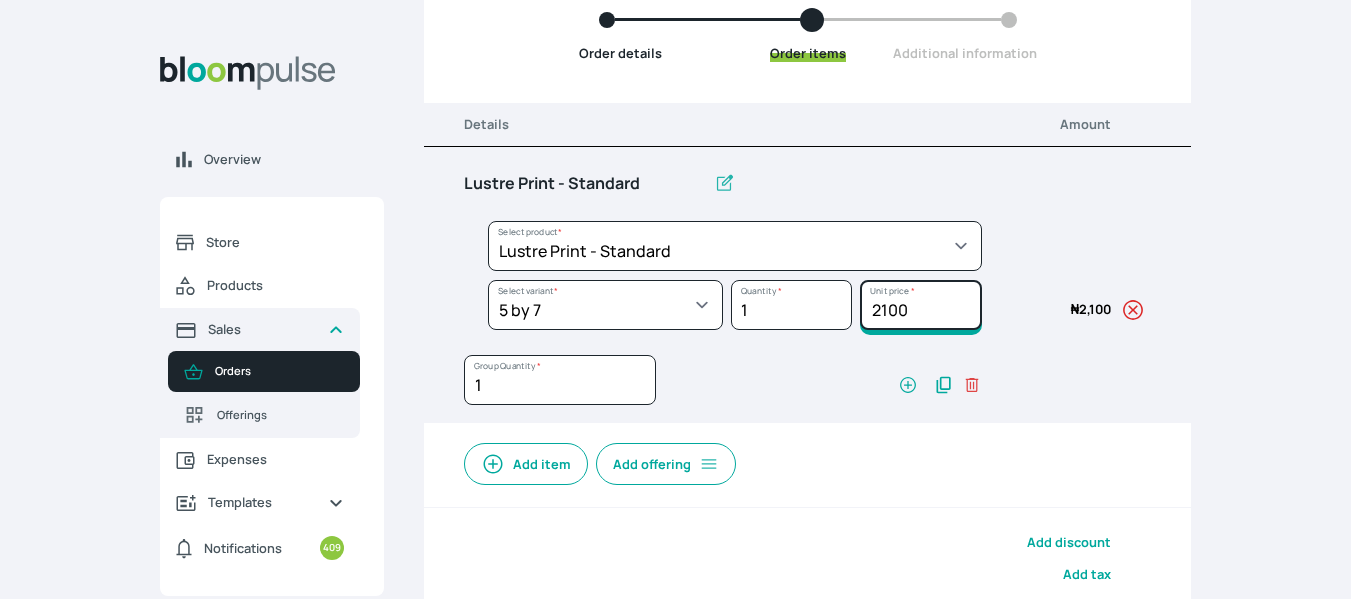 click on "2100" at bounding box center (920, 305) 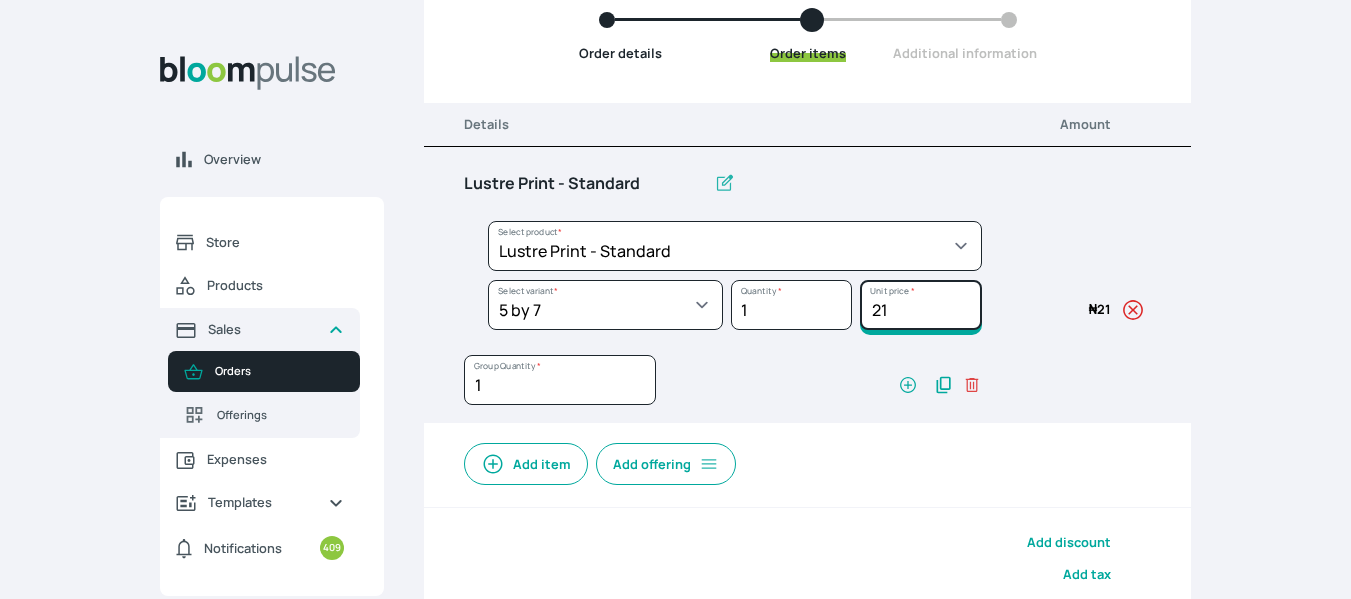type on "2" 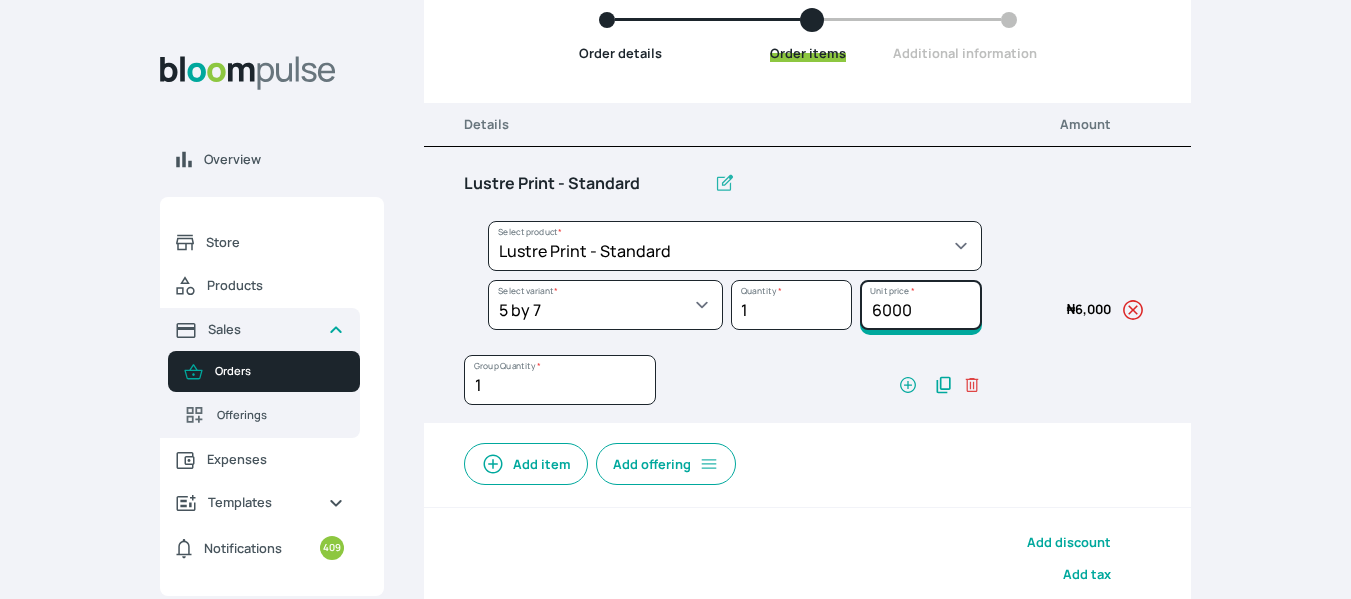 type on "6000" 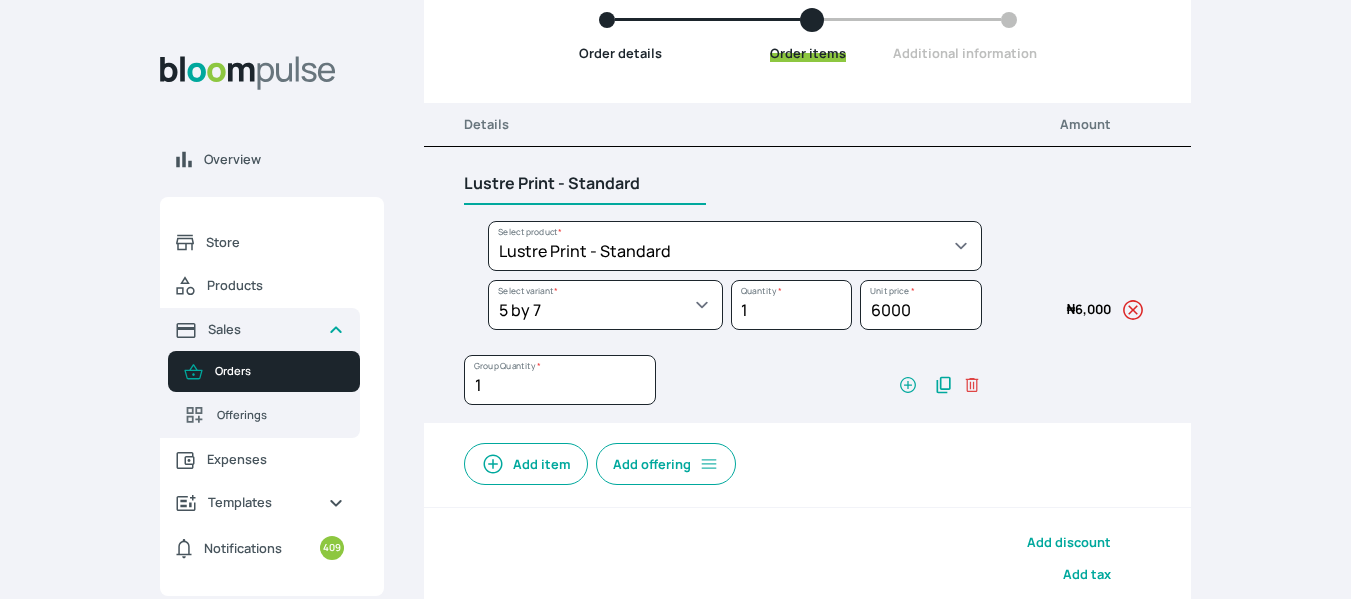 click on "Lustre Print - Standard" at bounding box center [585, 184] 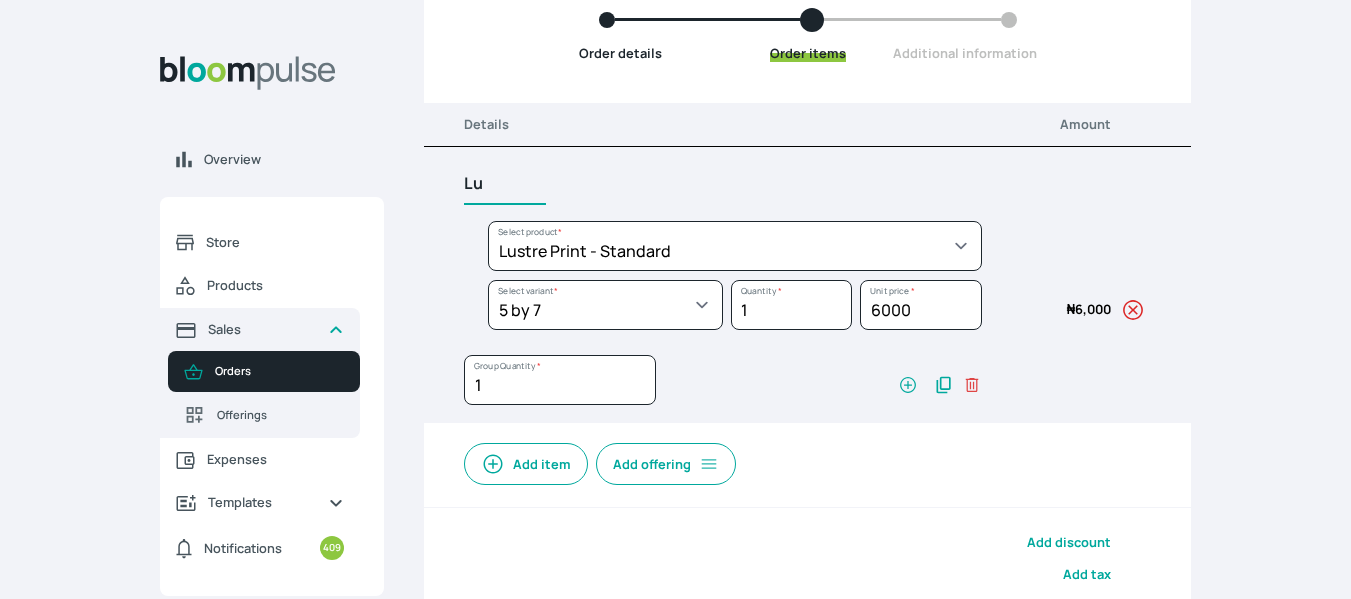 type on "L" 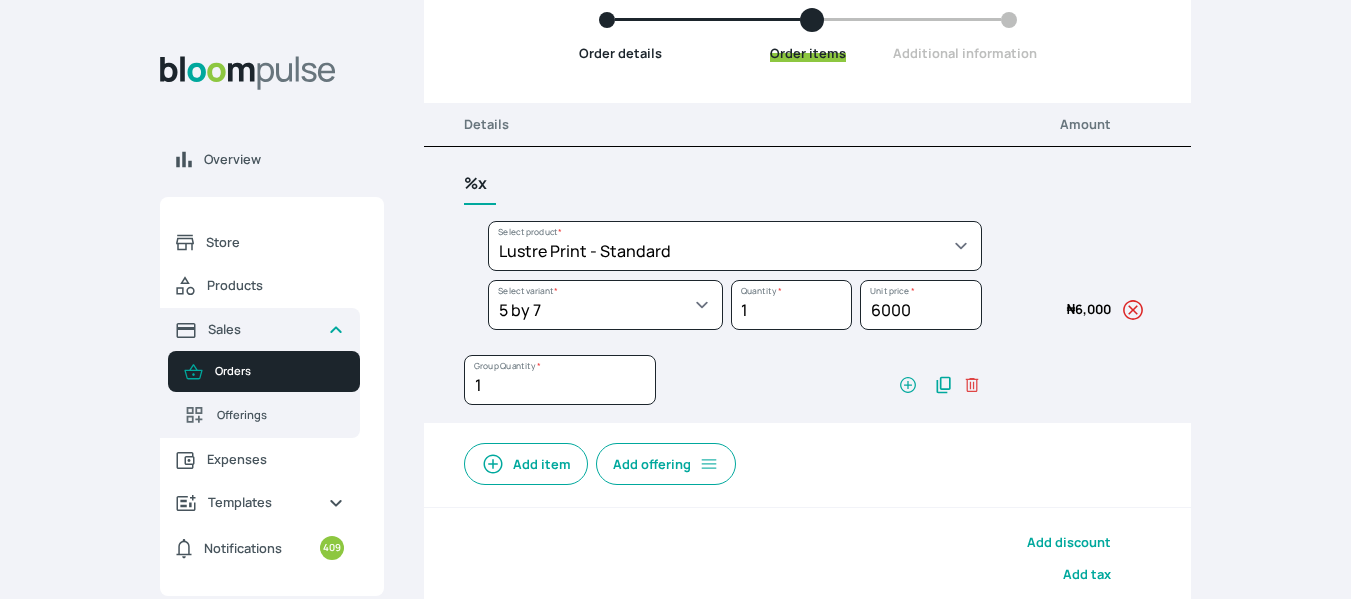 type on "%" 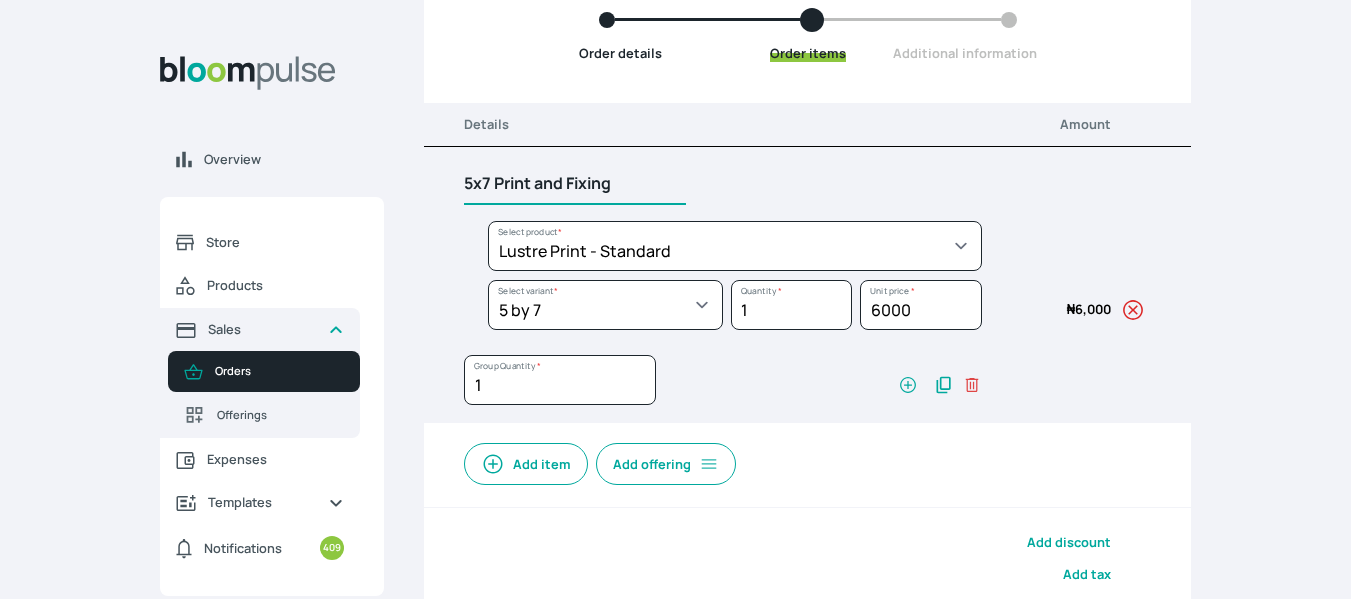 click on "5x7 Print and Fixing" at bounding box center [575, 184] 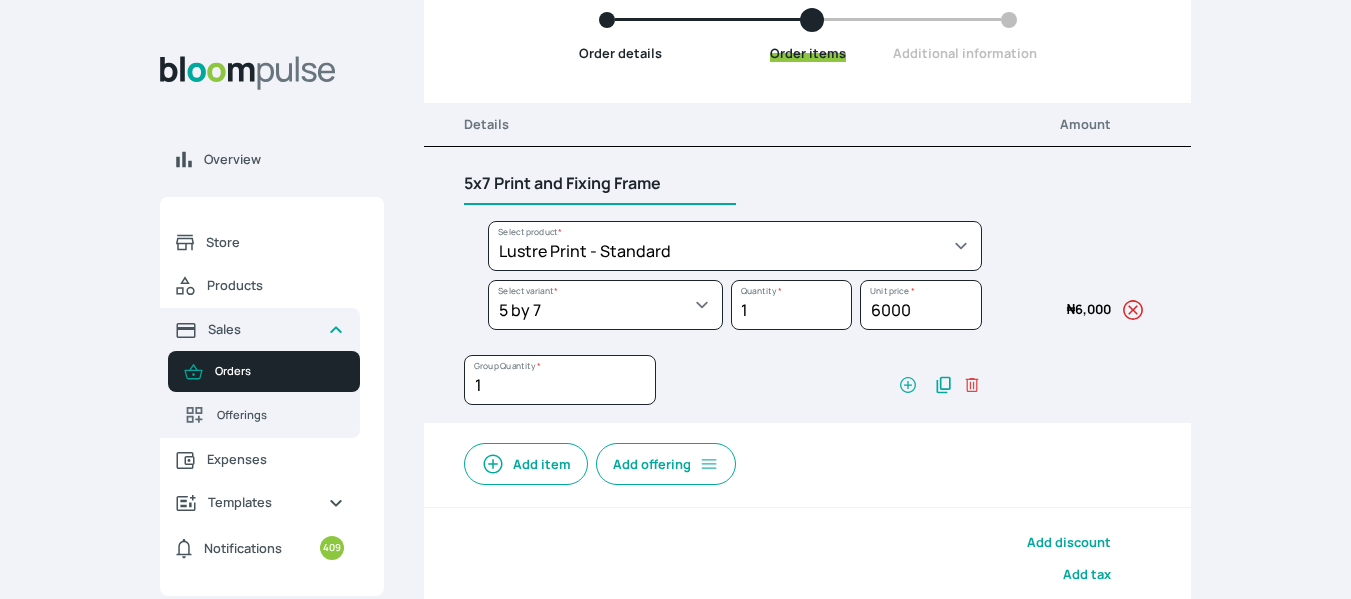 type on "5x7 Print and Fixing Frame" 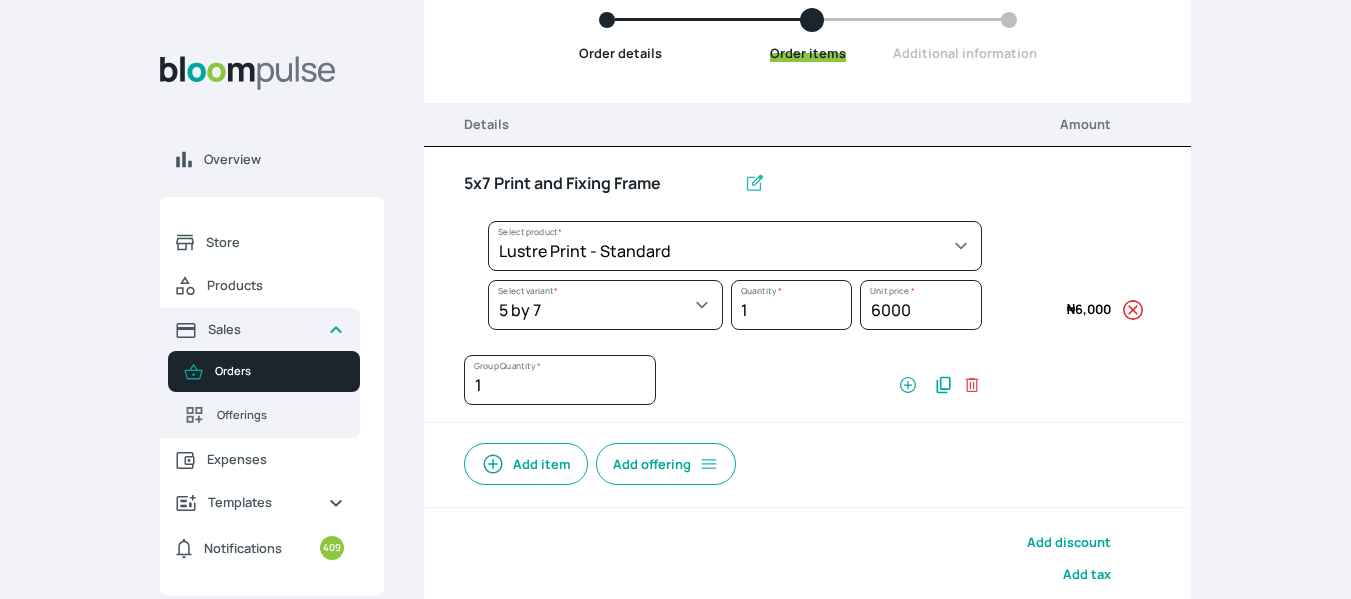 click on "5x7 Print and Fixing Frame Select product * Big Frame (Black) Canvas Print Canvas Print - Standard Canvas Stretching Certificate Printing Dry Mount Lamination Express Order Floating Frame Foam board mount with Matting Folio Box Frame Bracing Frame Stand Gallery Frame - Black Gallery Frame - Brown Gallery Frame - Cream Gallery Frame - White Gallery Rental Lustre Print - PRO Lustre Print - Standard Photowood Print Lamination Slim Gallery Frame - Black White Matting White Mount Board 5mm Wooden Frame Select product  * Select variant * 10 by 10 10 by 12 10 by 15 10 by 16 11 by 12 11 by 14 11.7 by 16.5 12 by 12 12 by 13 12 by 14 12 by 15 12 by 16 12 by 18 12 by 20 14 by 18 14 by 20 14 by 24 14 by 8 16 by 16 16 by 20 16 by 22 16 by 24 16 by 29 18 by 18 18 by 22 18 by 24 18 by 26 18 by 27 18 x 28 2.5 by 3.5 20 by 20 20 by 24 20 by 25 20 by 26 20 by 28 20 by 30 20 by 36 20 by 40 22 by 28 24 by 30 24 by 34 24 by 36 24 by 40 24 by 6 26 by 28 26 by 36 26 by 38 27 by 39 27 by 48 28 by 52 3 by 8 30 by 36 30 by 40 30 by 60" at bounding box center (787, 288) 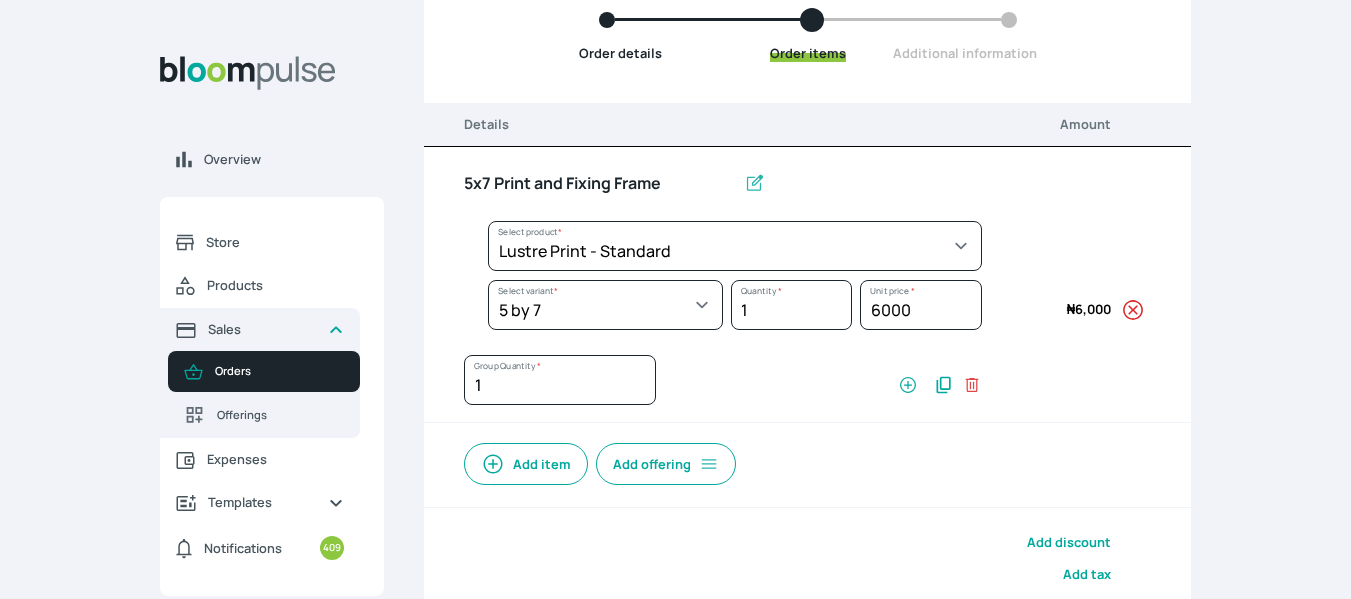 scroll, scrollTop: 375, scrollLeft: 0, axis: vertical 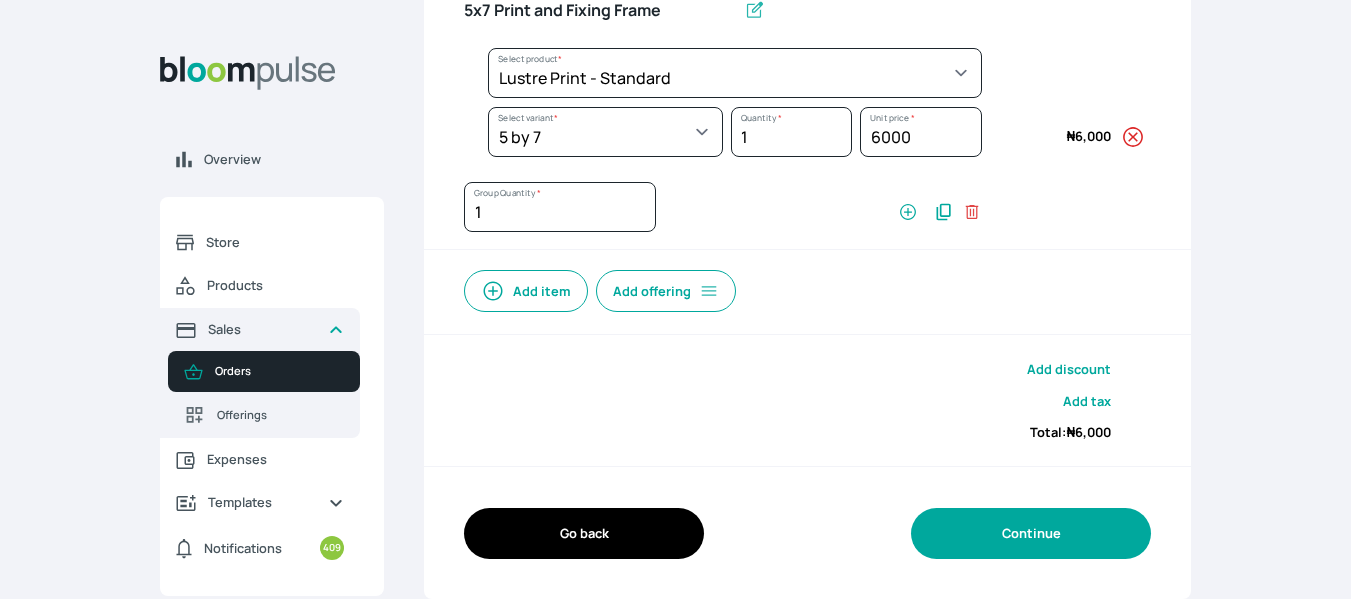 click on "Continue" at bounding box center (1031, 533) 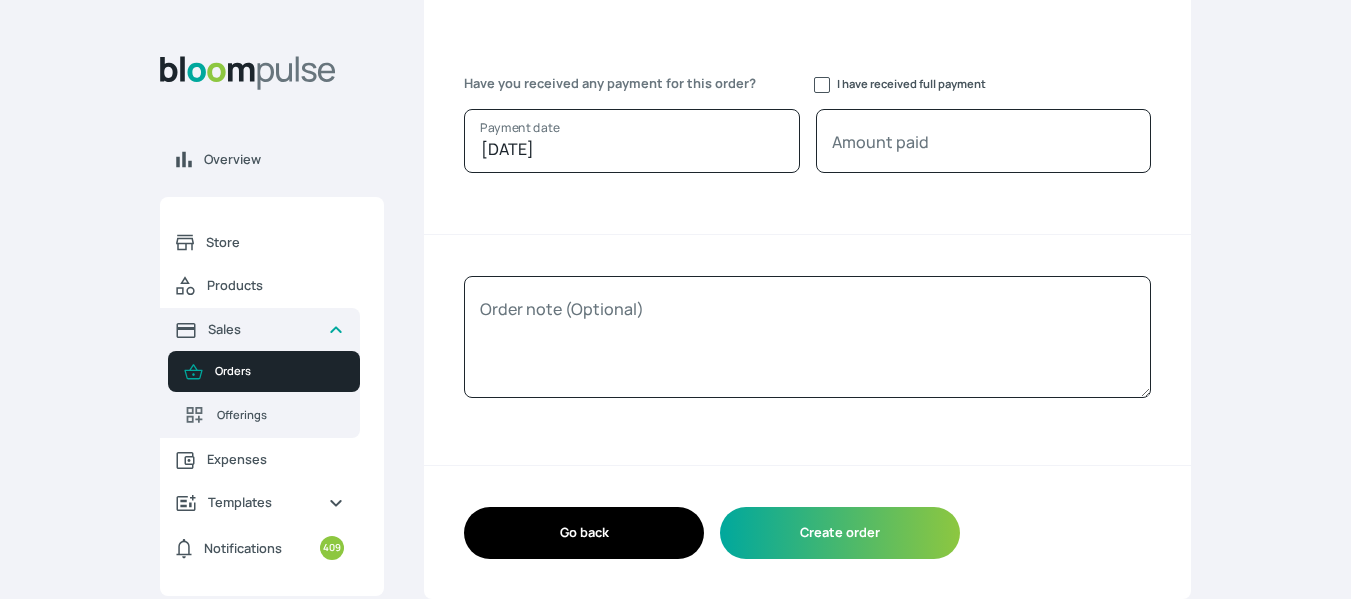scroll, scrollTop: 271, scrollLeft: 0, axis: vertical 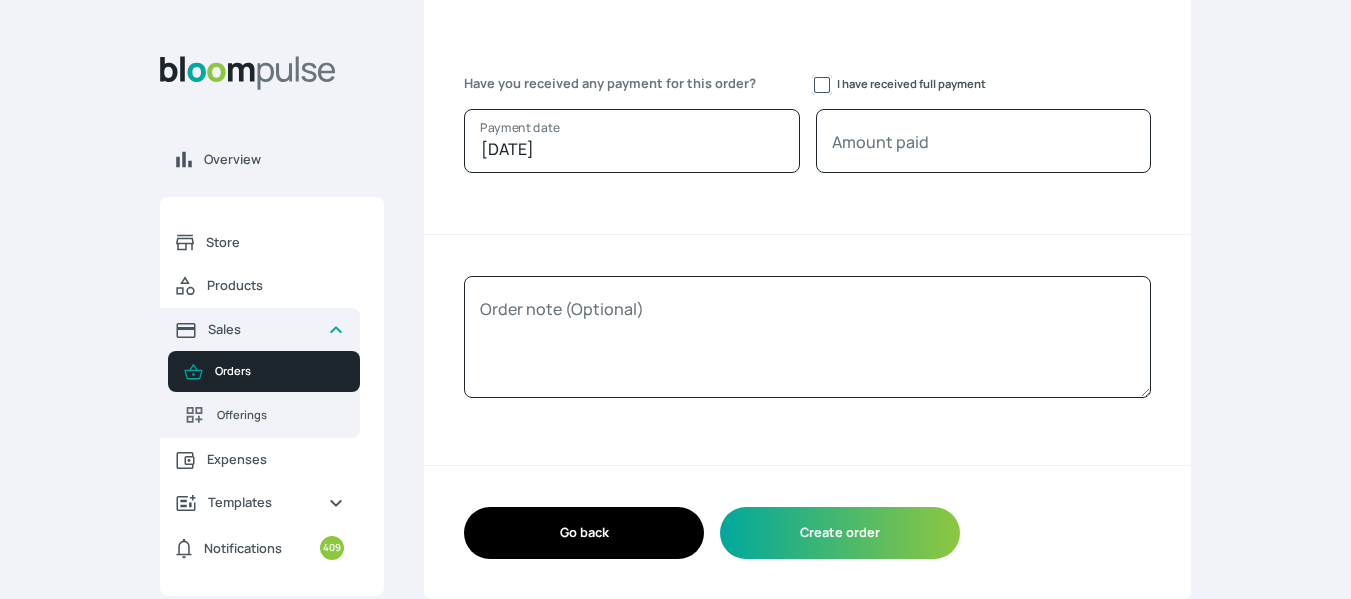 click on "I have received full payment" at bounding box center [822, 85] 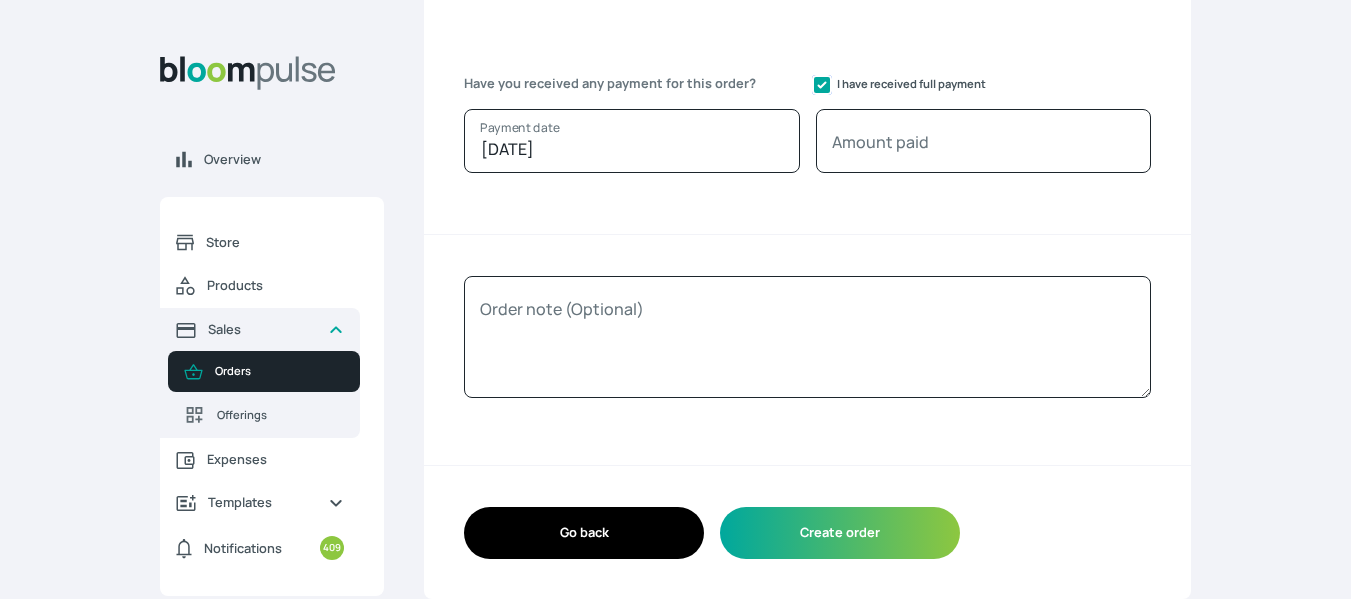 checkbox on "true" 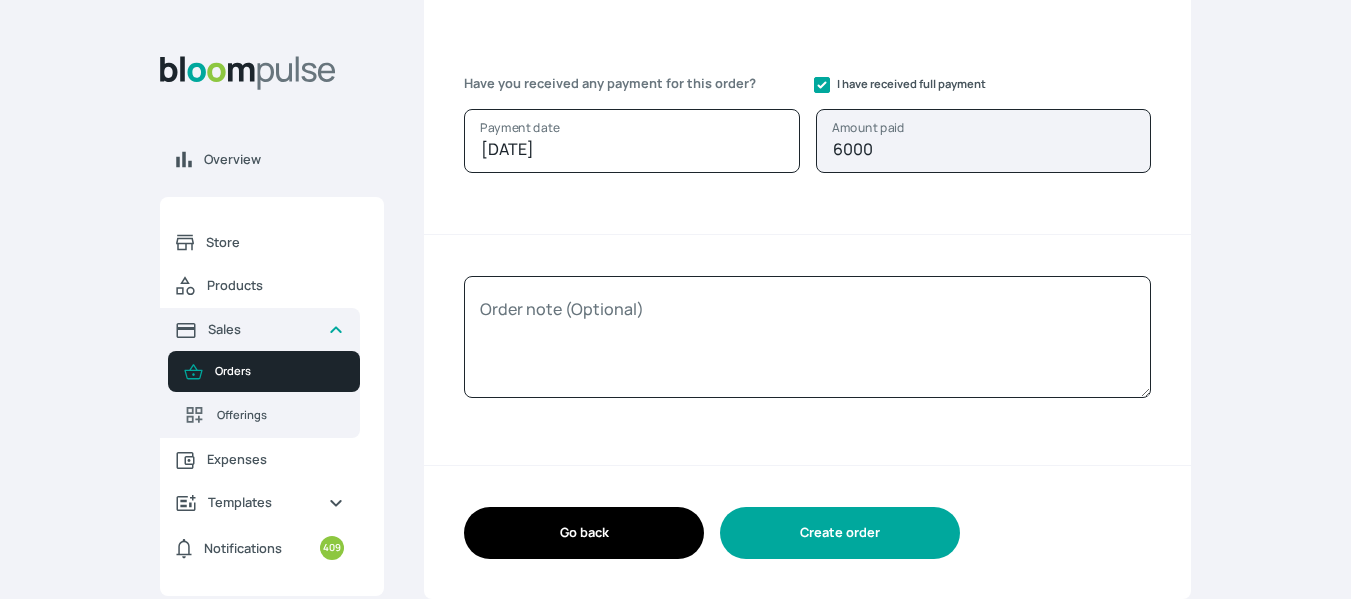 click on "Create order" at bounding box center [840, 532] 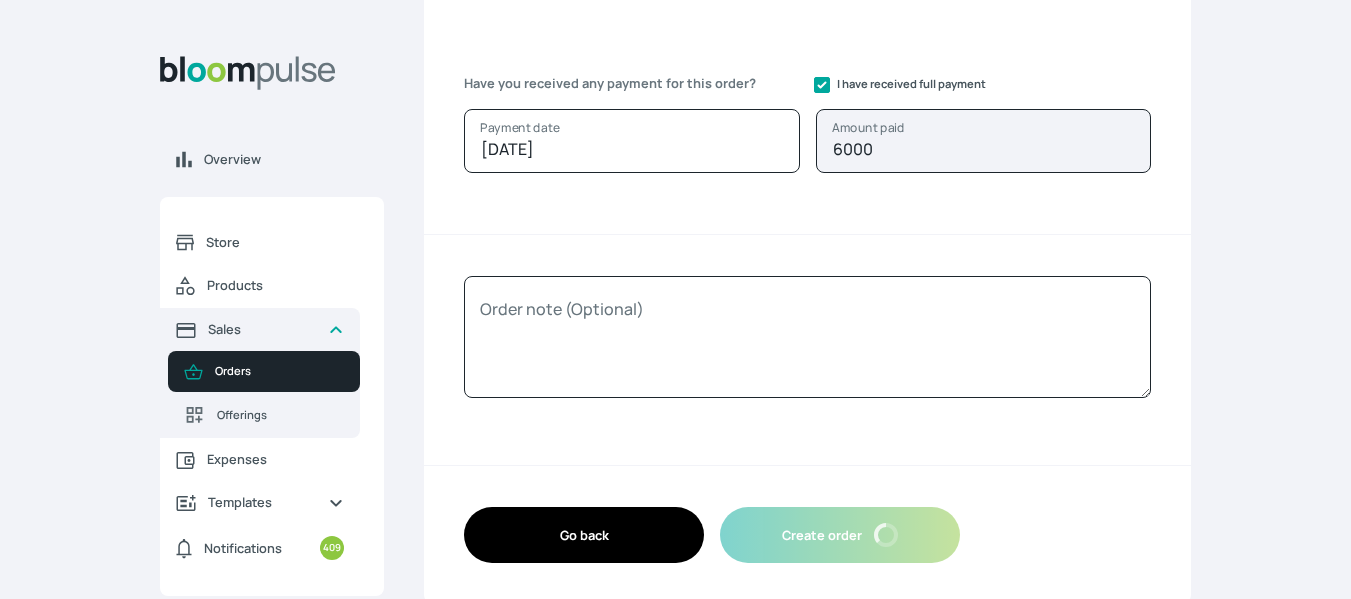 scroll, scrollTop: 0, scrollLeft: 0, axis: both 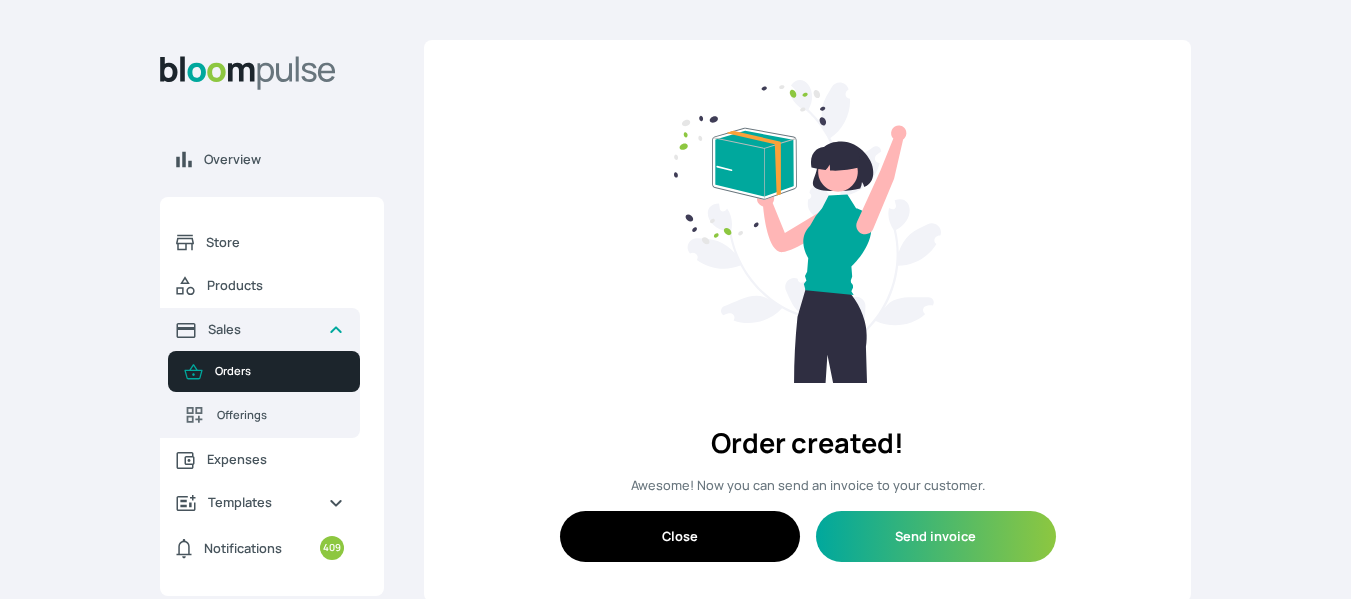 click on "Close" at bounding box center (680, 536) 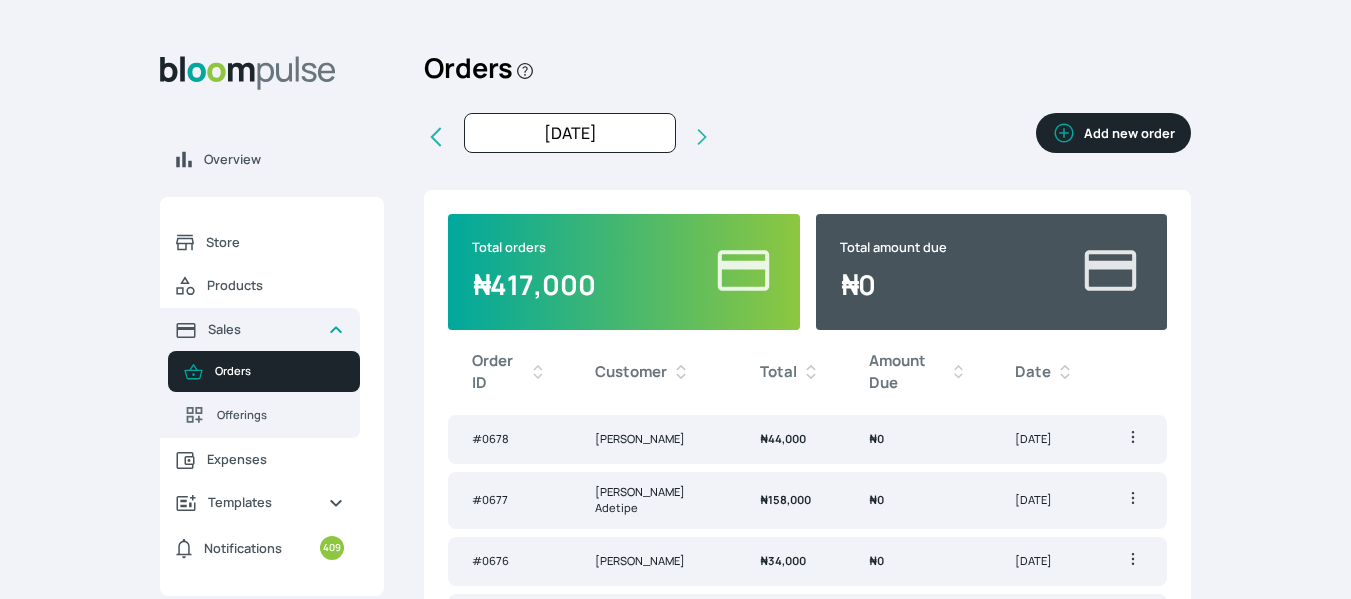 click 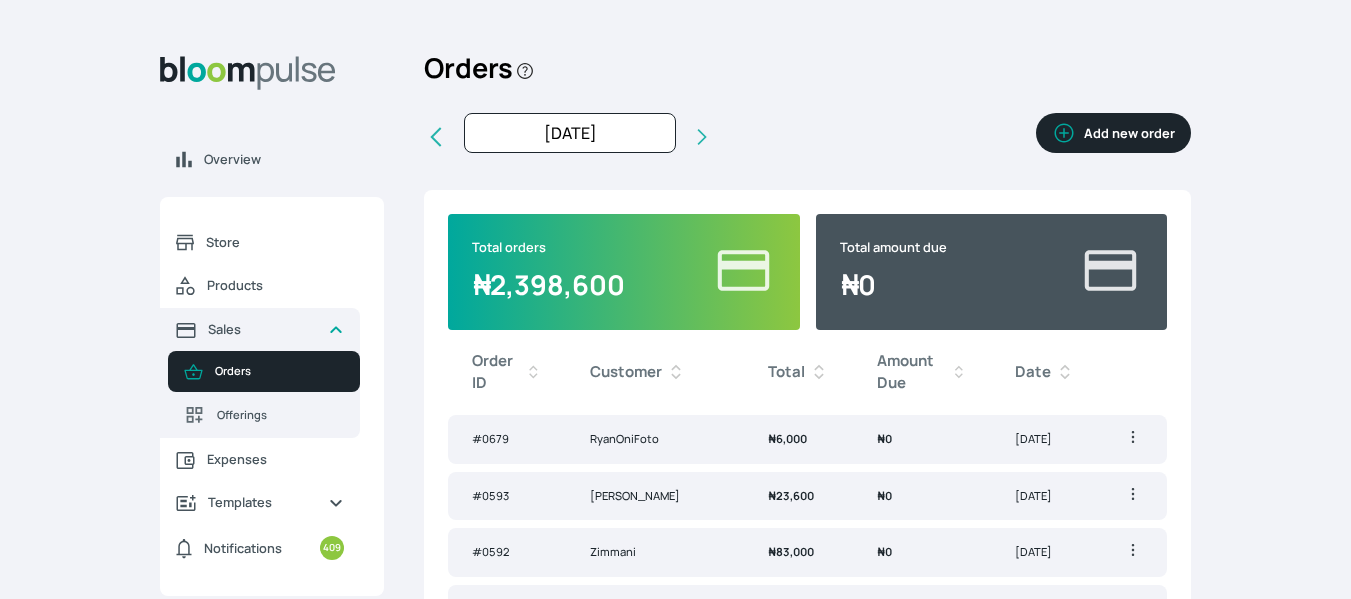click on "₦ 6,000" at bounding box center [798, 439] 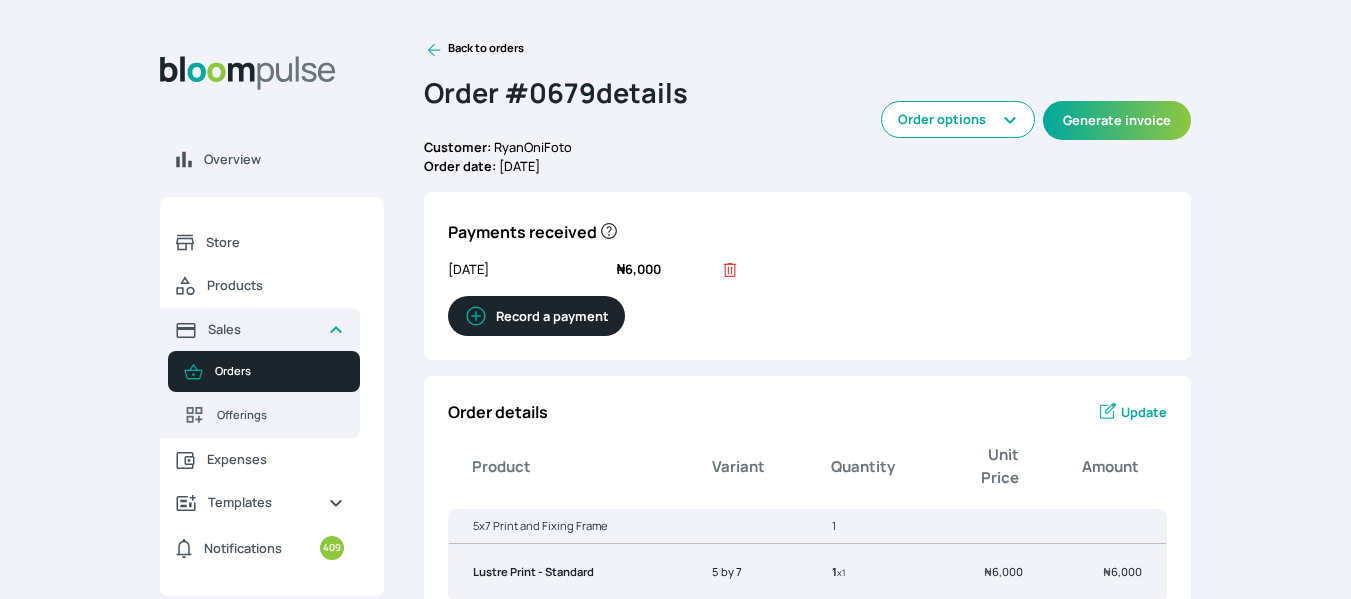 click 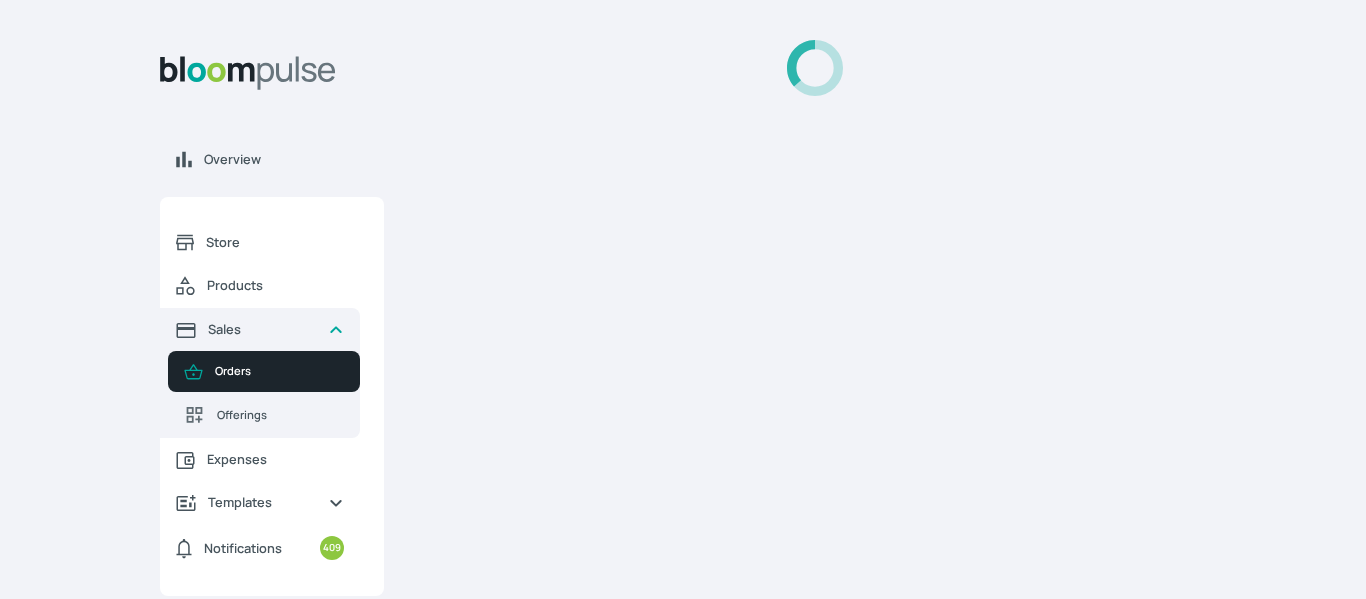 select on "a9f19bd2-f1a8-4b74-ae51-3a75659f3a28" 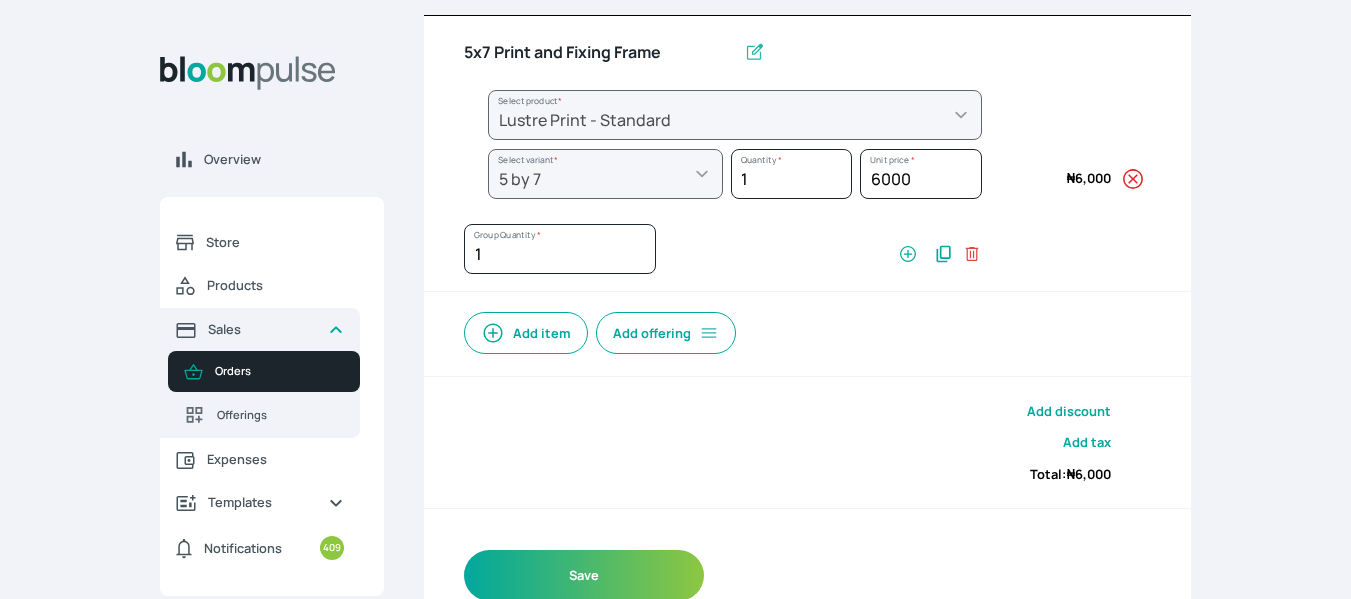 scroll, scrollTop: 279, scrollLeft: 0, axis: vertical 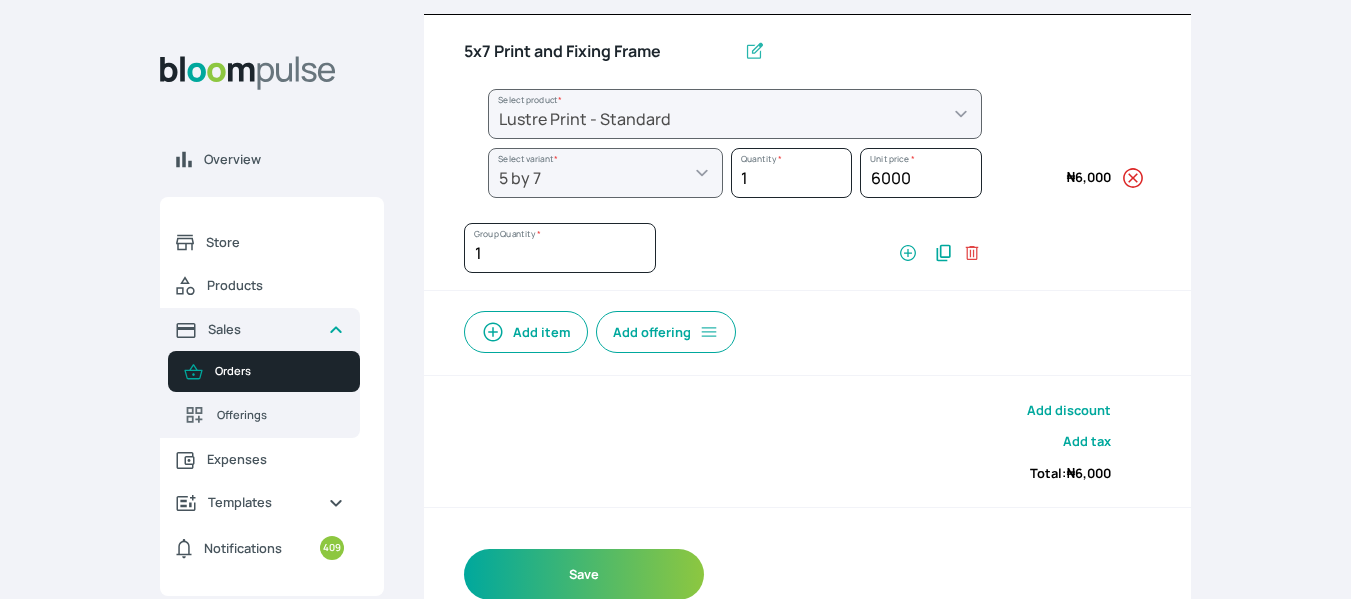 click on "Add item" at bounding box center (526, 332) 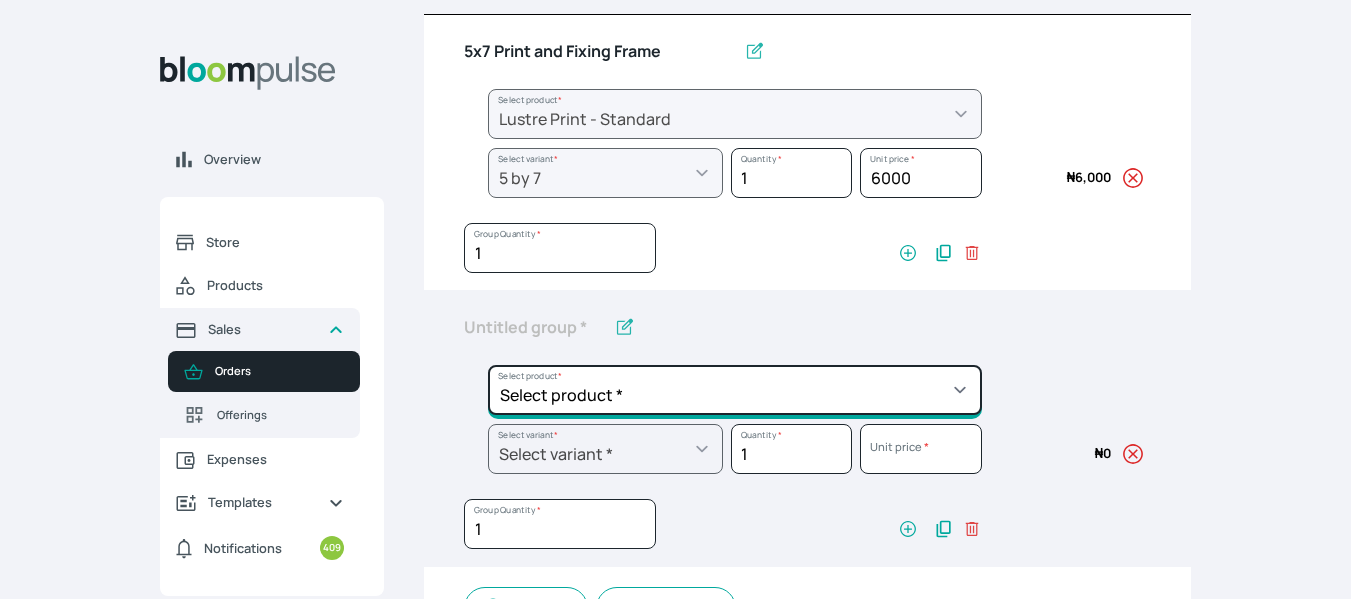 click on "Select product * Big Frame (Black) Canvas Print Canvas Print - Standard Canvas Stretching Certificate Printing Dry Mount Lamination Express Order Floating Frame Foam board mount with Matting Folio Box Frame Bracing Frame Stand Gallery Frame - Black Gallery Frame - Brown Gallery Frame - Cream Gallery Frame - White Gallery Rental Lustre Print - PRO Lustre Print - Standard Photowood Print Lamination Slim Gallery Frame - Black White Matting White Mount Board 5mm Wooden Frame" at bounding box center [735, 114] 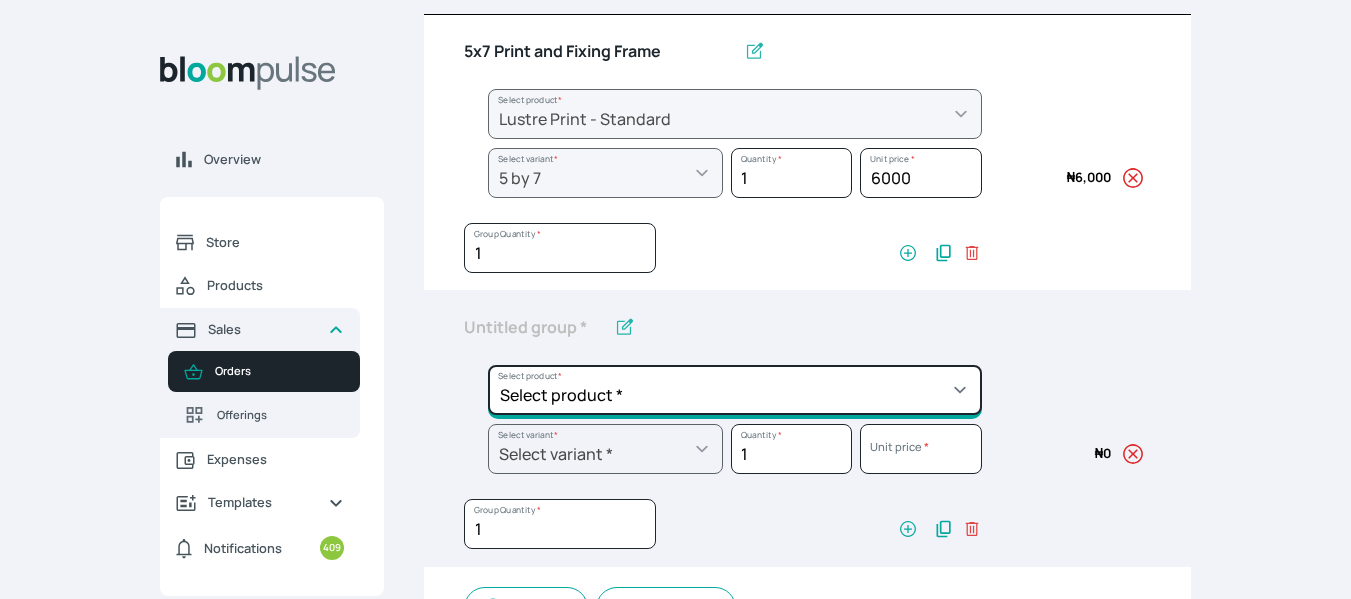 select on "a9f19bd2-f1a8-4b74-ae51-3a75659f3a28" 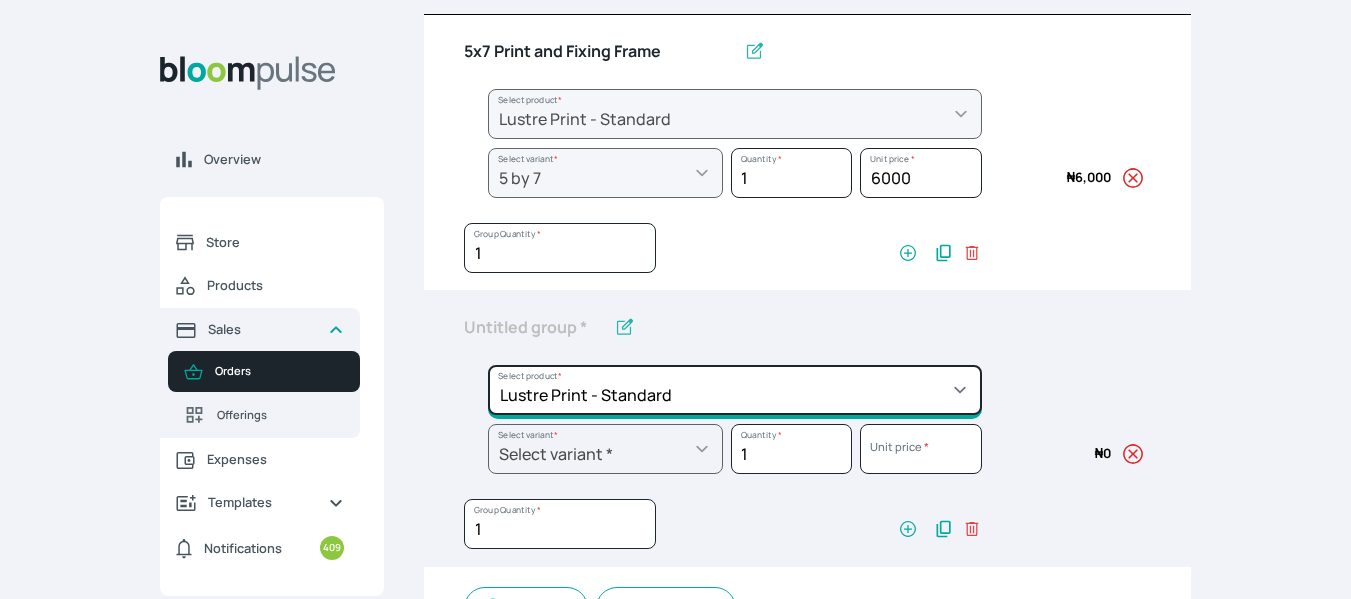 click on "Select product * Big Frame (Black) Canvas Print Canvas Print - Standard Canvas Stretching Certificate Printing Dry Mount Lamination Express Order Floating Frame Foam board mount with Matting Folio Box Frame Bracing Frame Stand Gallery Frame - Black Gallery Frame - Brown Gallery Frame - Cream Gallery Frame - White Gallery Rental Lustre Print - PRO Lustre Print - Standard Photowood Print Lamination Slim Gallery Frame - Black White Matting White Mount Board 5mm Wooden Frame" at bounding box center (735, 114) 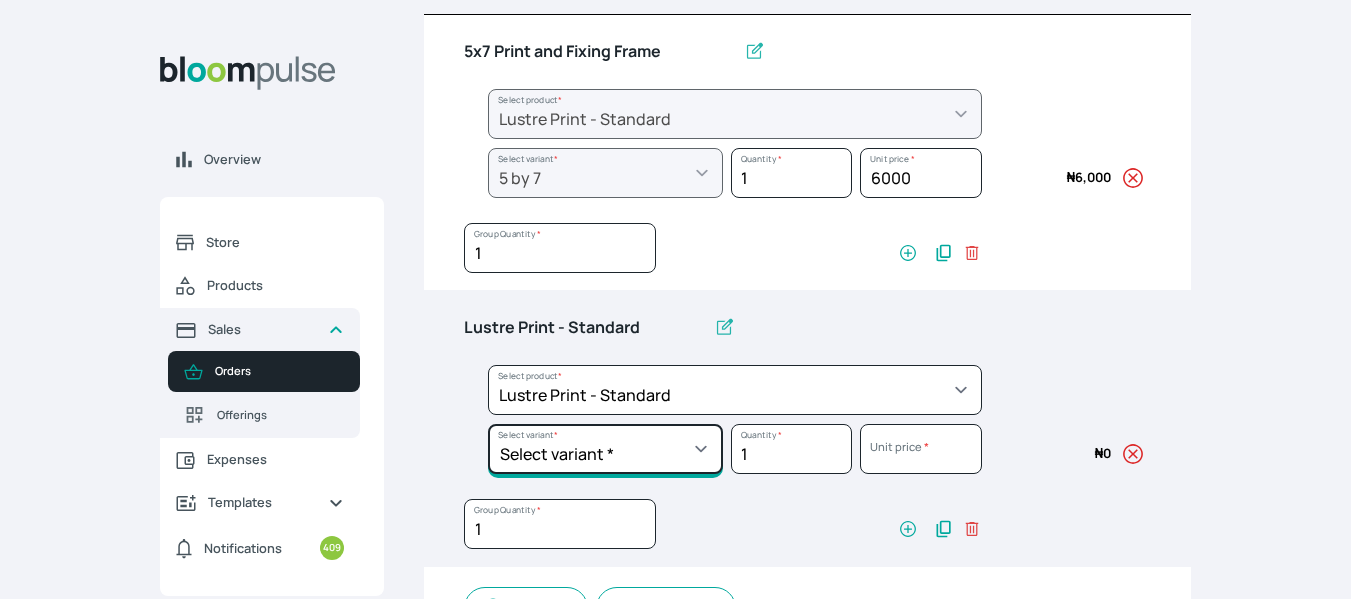click on "Select variant * 10 by 10 10 by 12 10 by 15 10 by 16 11 by 12 11 by 14 11.7 by 16.5 12 by 12 12 by 13 12 by 14 12 by 15 12 by 16 12 by 18 12 by 20 14 by 18 14 by 20 14 by 24 14 by 8 16 by 16 16 by 20 16 by 22 16 by 24 16 by 29 18 by 18 18 by 22 18 by 24 18 by 26 18 by 27 18 x 28 2.5 by 3.5 20 by 20 20 by 24 20 by 25 20 by 26 20 by 28 20 by 30 20 by 36 20 by 40 22 by 28 24 by 30 24 by 34 24 by 36 24 by 40 24 by 6 26 by 28 26 by 36 26 by 38 27 by 39 27 by 48 28 by 52 3 by 8 30 by 36 30 by 40 30 by 60 32 by 48 33 by 45 36 by 44 36 by 48 39 by 47 4 by 4 40 by 50 41 by 48 48 by 72 5 by 7 50 by 70 51 by 34 6 by 7 6 by 8 72 by 36 8 by 10 8 by 12 8 by 15 8.3 by 11.7 9 by 7" at bounding box center [605, 173] 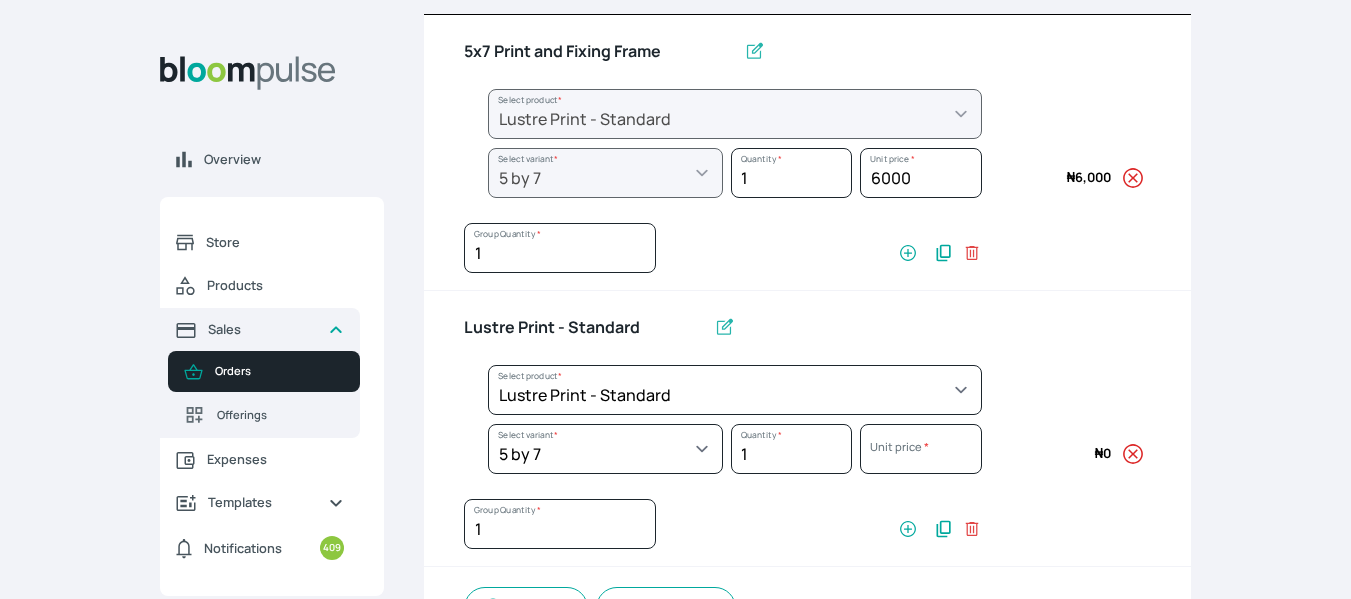 select on "a9f19bd2-f1a8-4b74-ae51-3a75659f3a28" 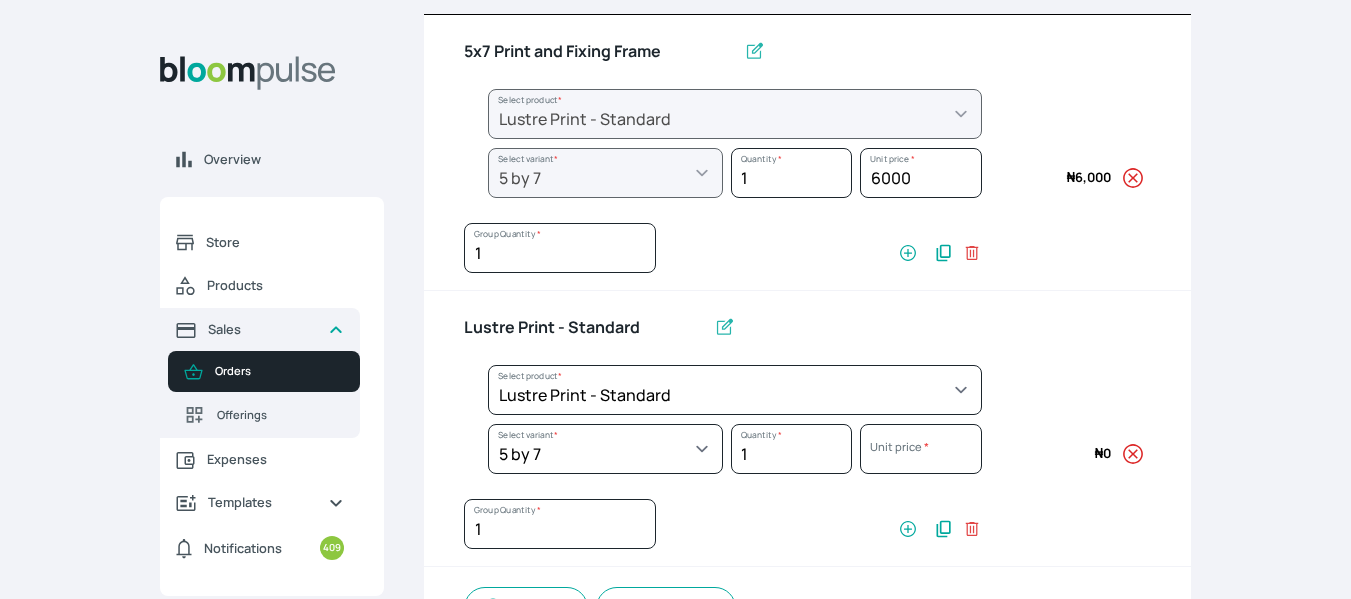 select on "787a0fda-c971-4e17-831e-9a53f148e96f" 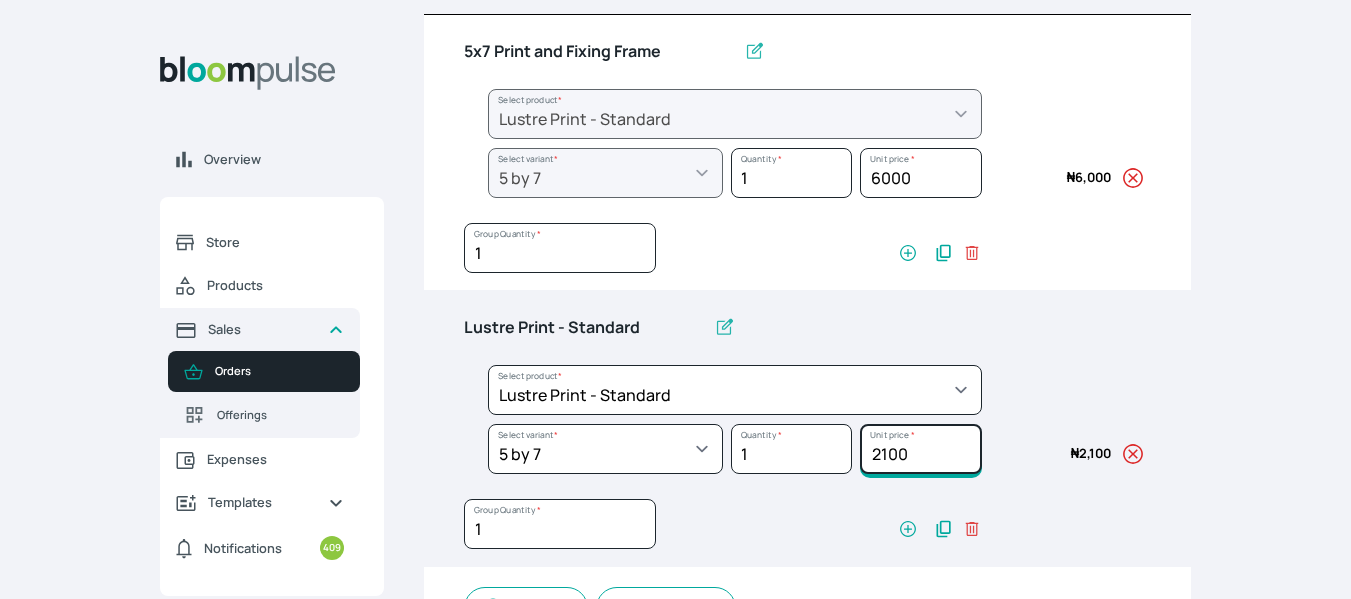 click on "2100" at bounding box center [920, 173] 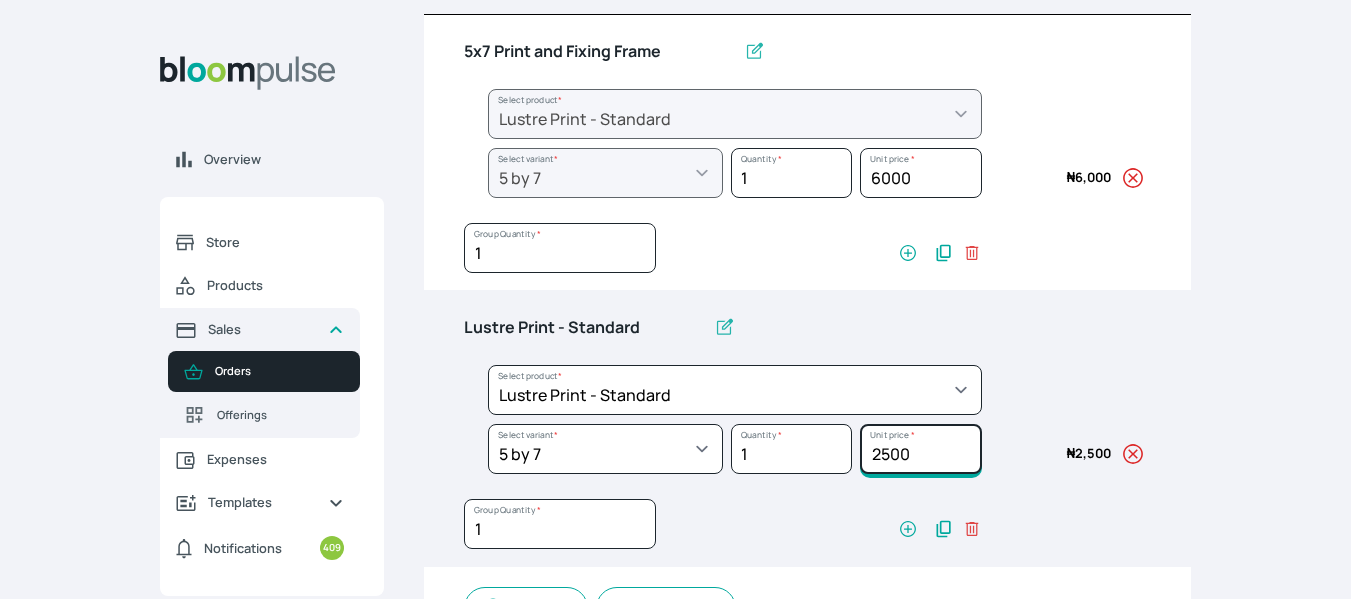 type on "2500" 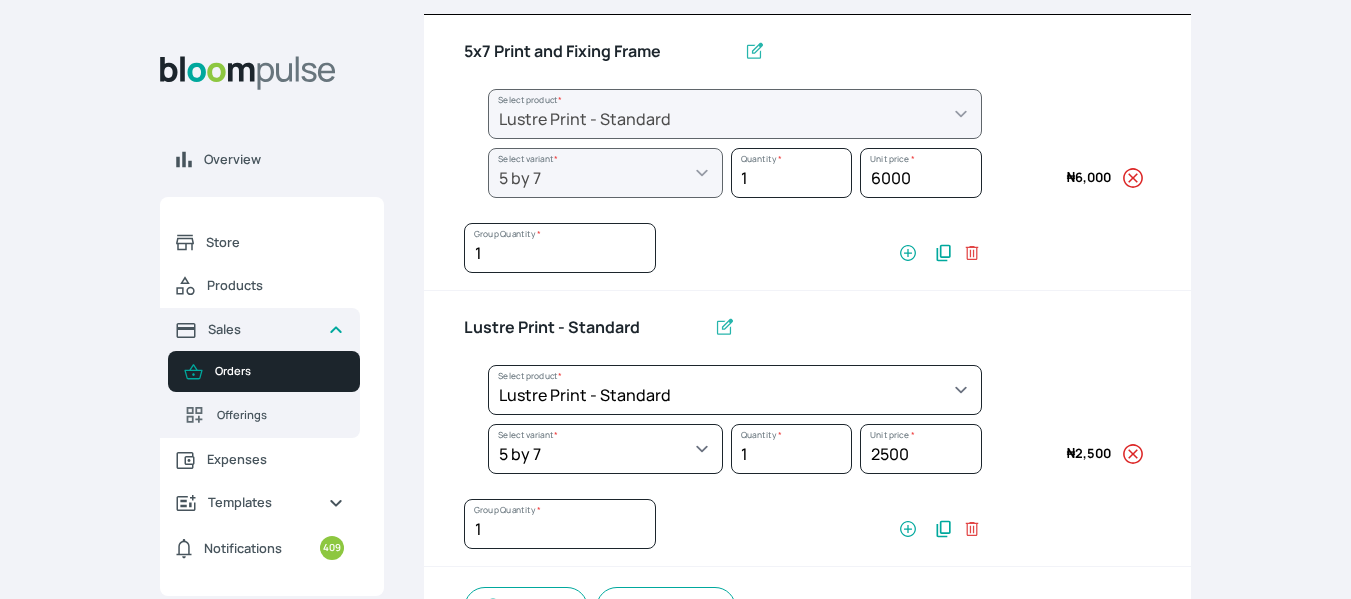 click on "Lustre Print - Standard Select product * Big Frame (Black) Canvas Print Canvas Print - Standard Canvas Stretching Certificate Printing Dry Mount Lamination Express Order Floating Frame Foam board mount with Matting Folio Box Frame Bracing Frame Stand Gallery Frame - Black Gallery Frame - Brown Gallery Frame - Cream Gallery Frame - White Gallery Rental Lustre Print - PRO Lustre Print - Standard Photowood Print Lamination Slim Gallery Frame - Black White Matting White Mount Board 5mm Wooden Frame Select product  * Select variant * 10 by 10 10 by 12 10 by 15 10 by 16 11 by 12 11 by 14 11.7 by 16.5 12 by 12 12 by 13 12 by 14 12 by 15 12 by 16 12 by 18 12 by 20 14 by 18 14 by 20 14 by 24 14 by 8 16 by 16 16 by 20 16 by 22 16 by 24 16 by 29 18 by 18 18 by 22 18 by 24 18 by 26 18 by 27 18 x 28 2.5 by 3.5 20 by 20 20 by 24 20 by 25 20 by 26 20 by 28 20 by 30 20 by 36 20 by 40 22 by 28 24 by 30 24 by 34 24 by 36 24 by 40 24 by 6 26 by 28 26 by 36 26 by 38 27 by 39 27 by 48 28 by 52 3 by 8 30 by 36 30 by 40 30 by 60  *" at bounding box center [807, 429] 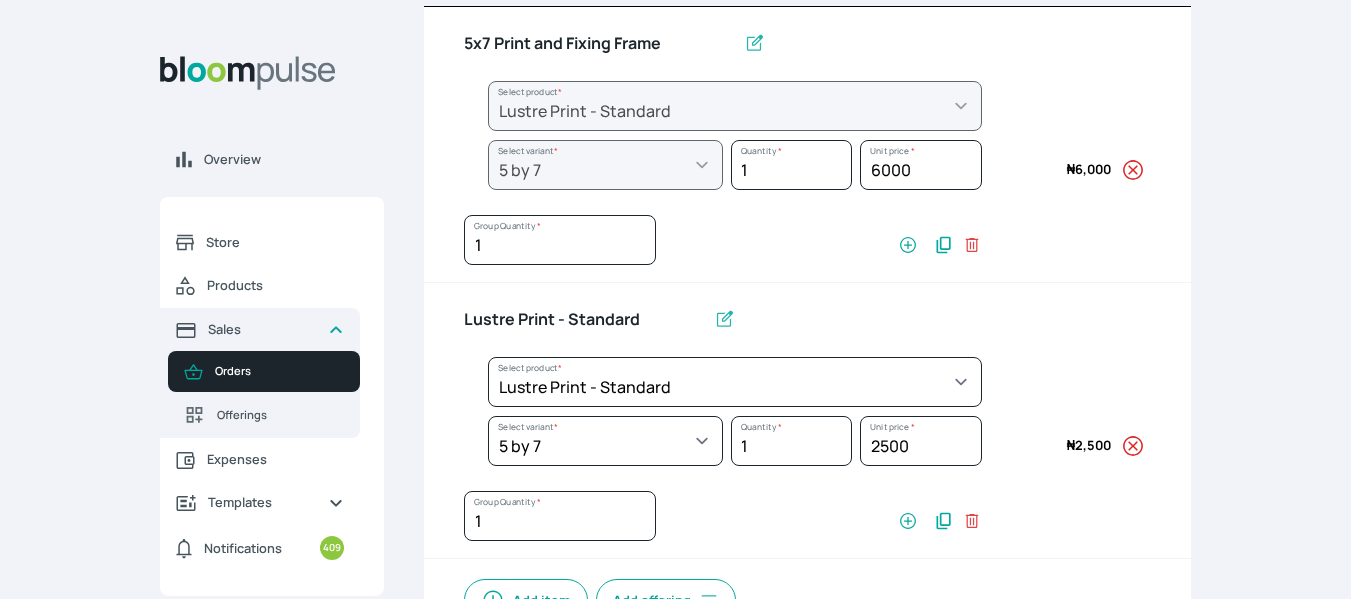 scroll, scrollTop: 288, scrollLeft: 0, axis: vertical 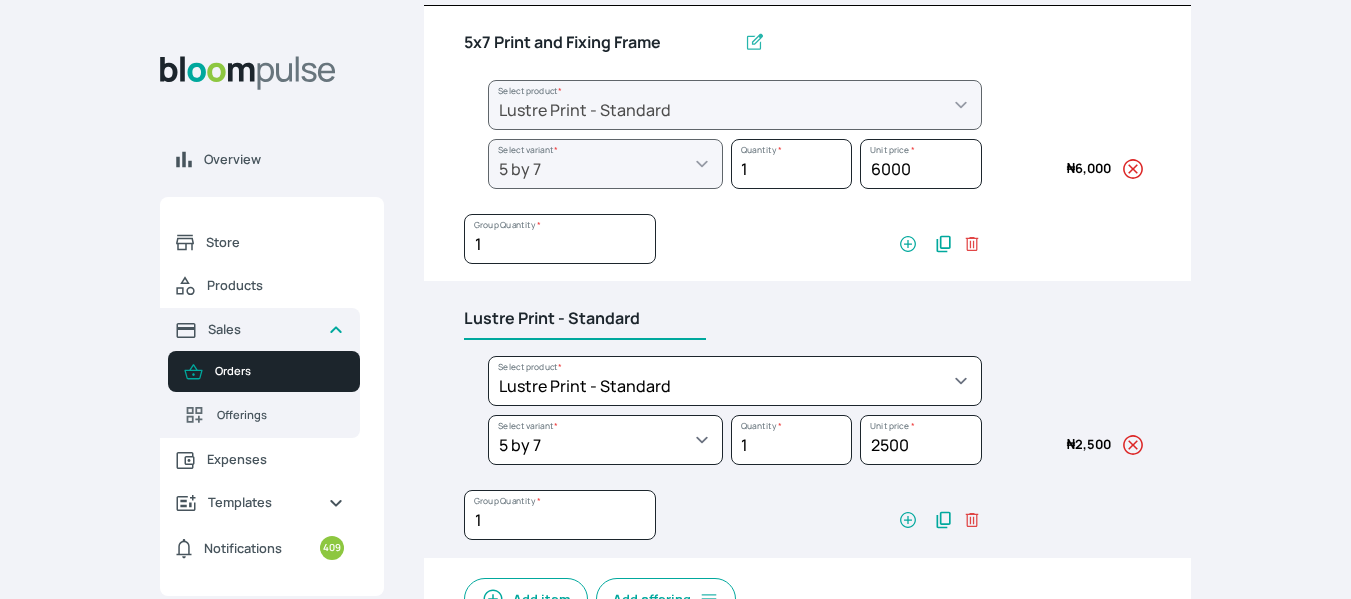 click on "Lustre Print - Standard" at bounding box center [585, 319] 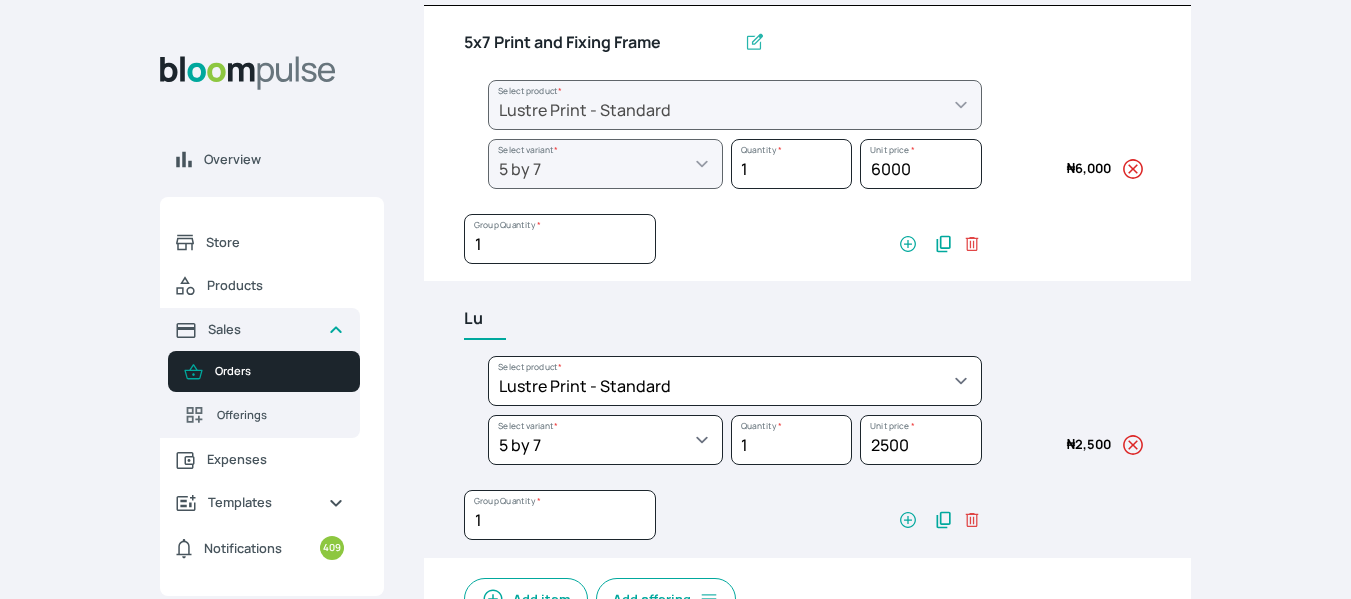 type on "L" 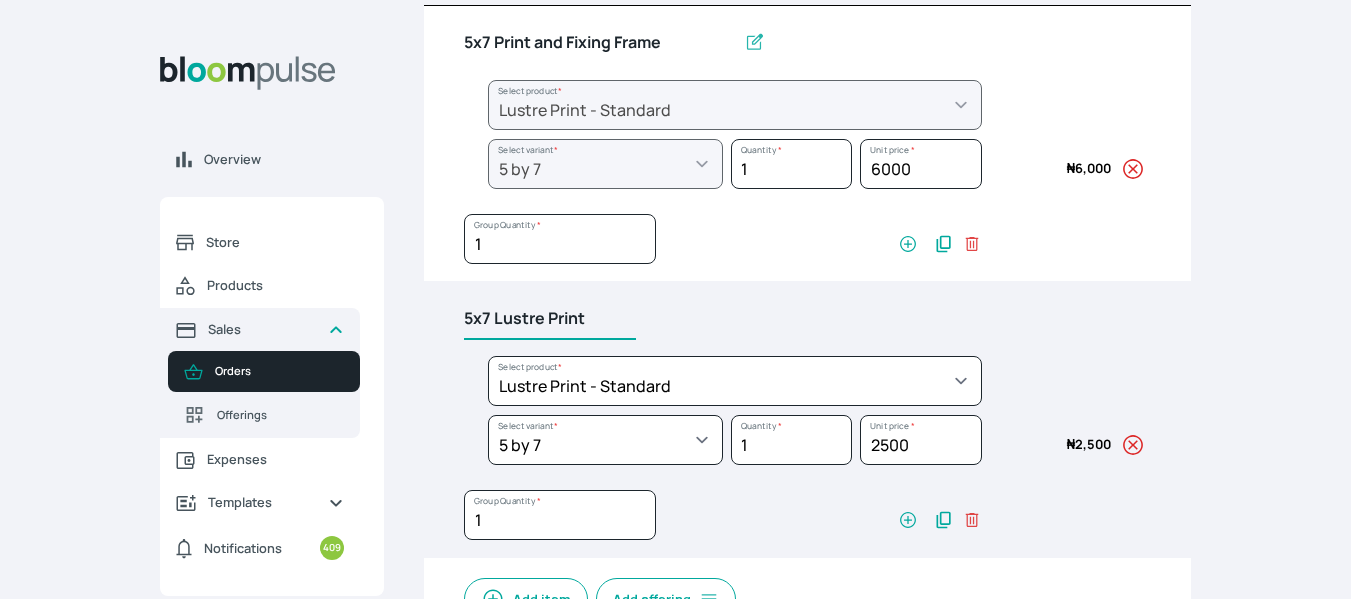 scroll, scrollTop: 596, scrollLeft: 0, axis: vertical 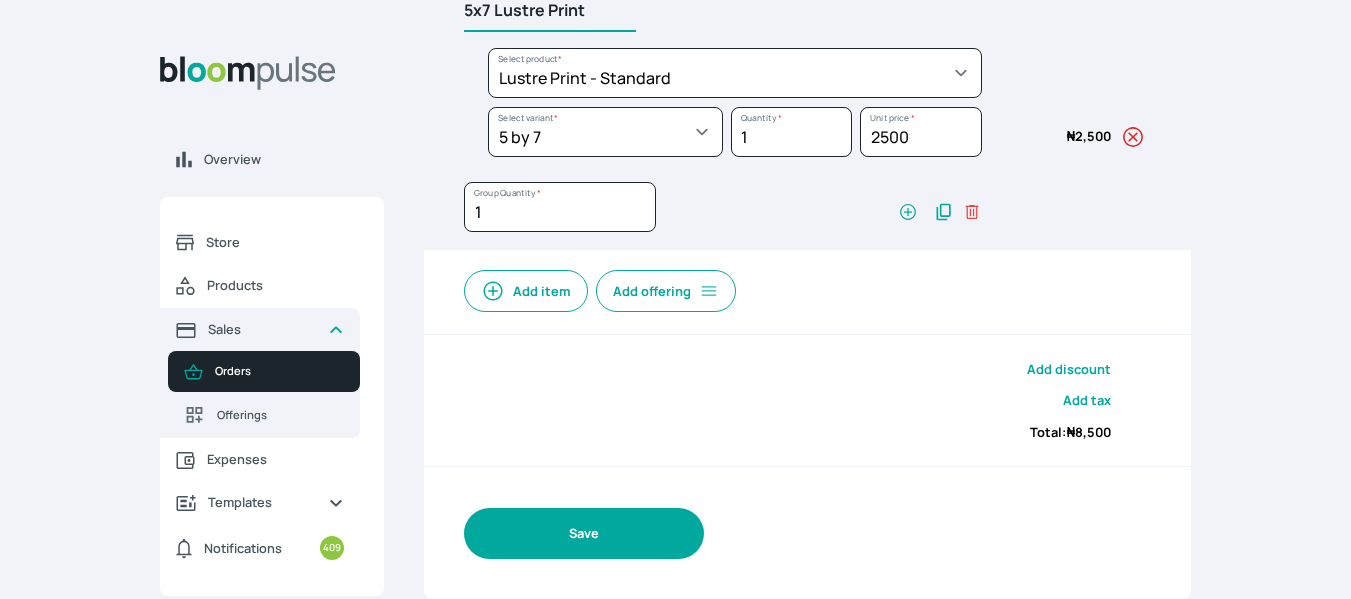 type on "5x7 Lustre Print" 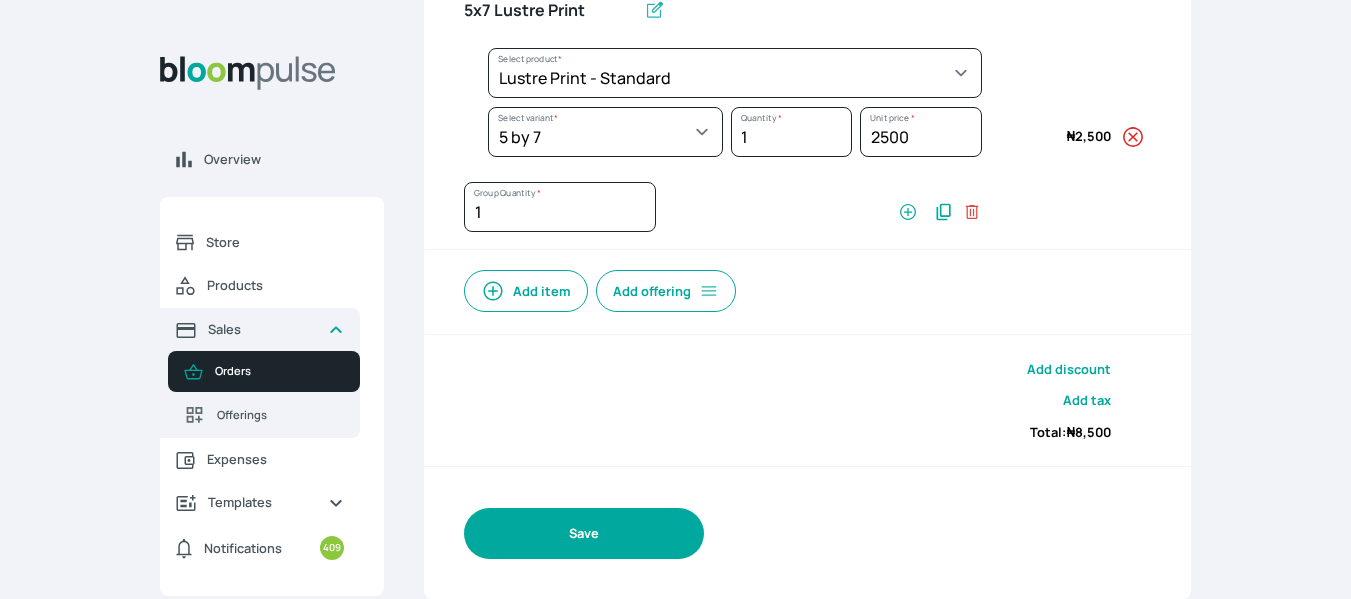 click on "Save" at bounding box center [584, 533] 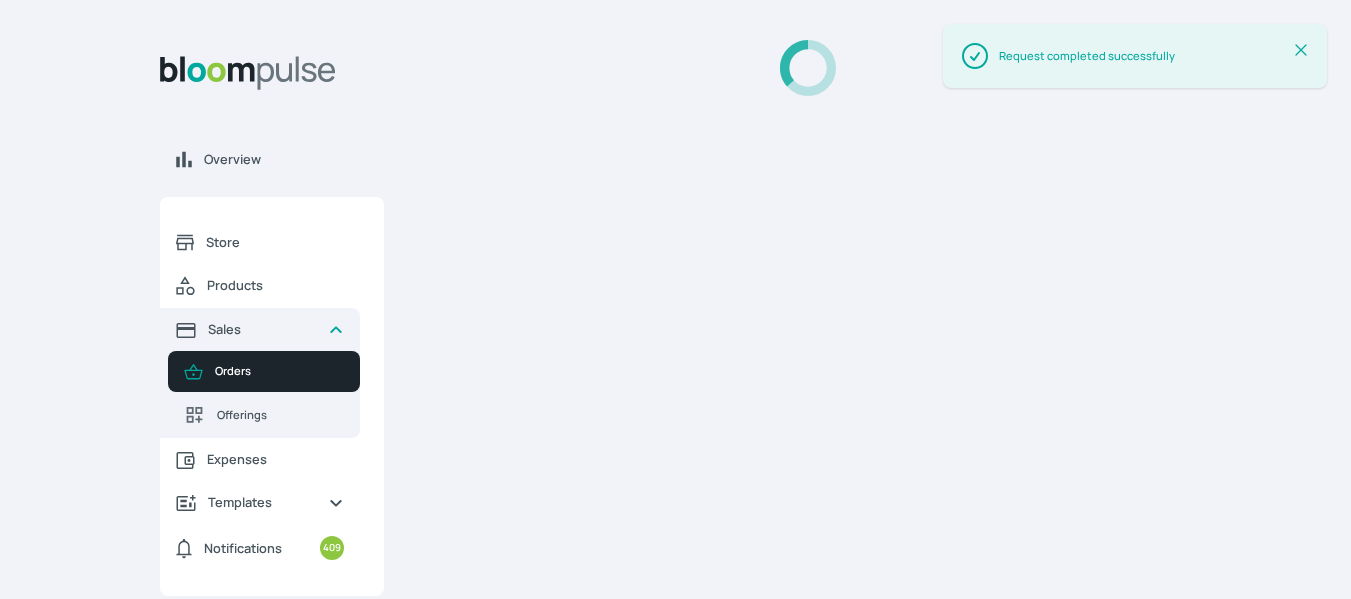 scroll, scrollTop: 0, scrollLeft: 0, axis: both 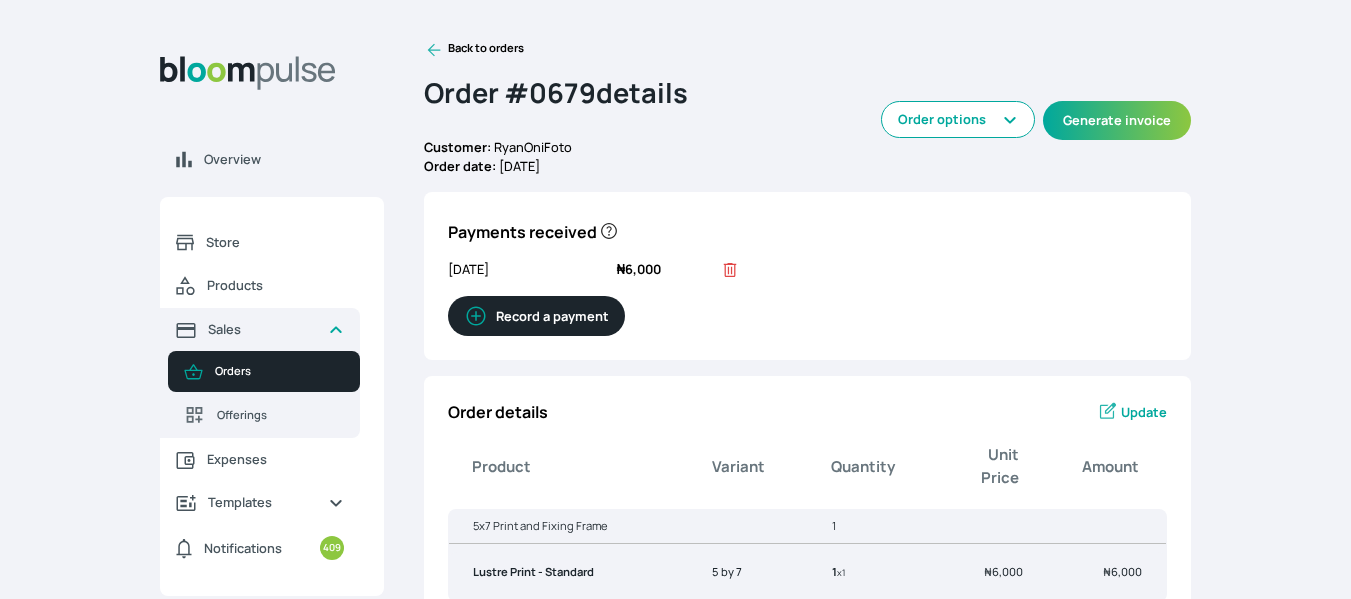 click 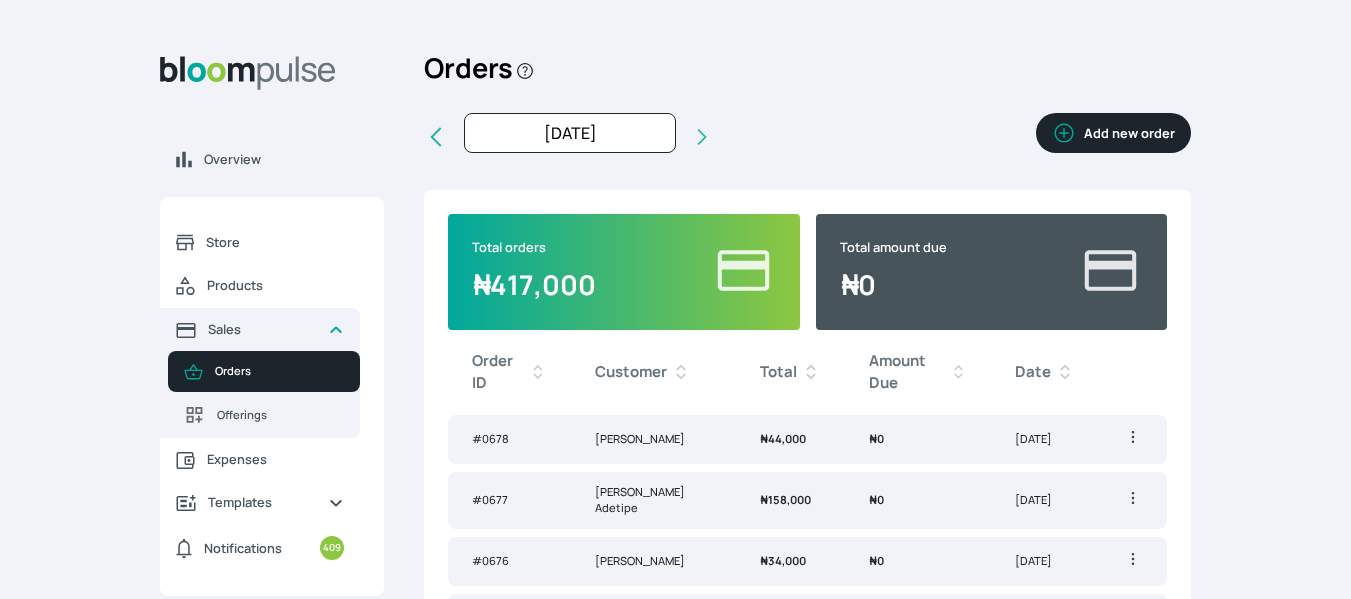 click 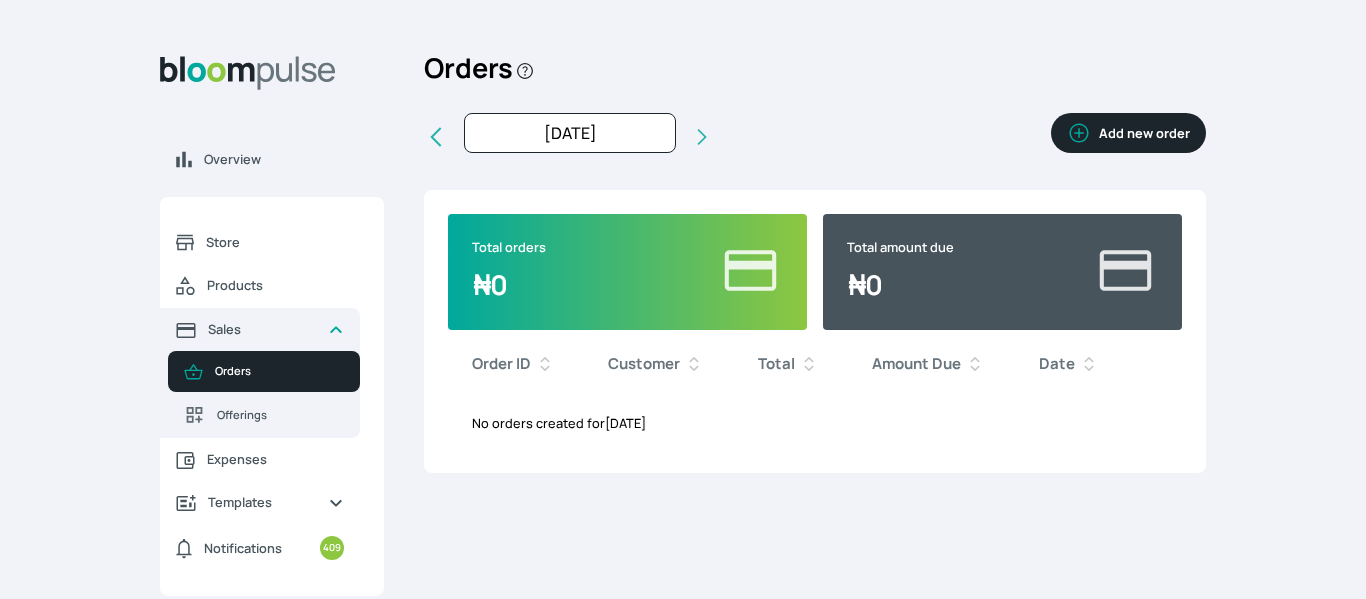 click 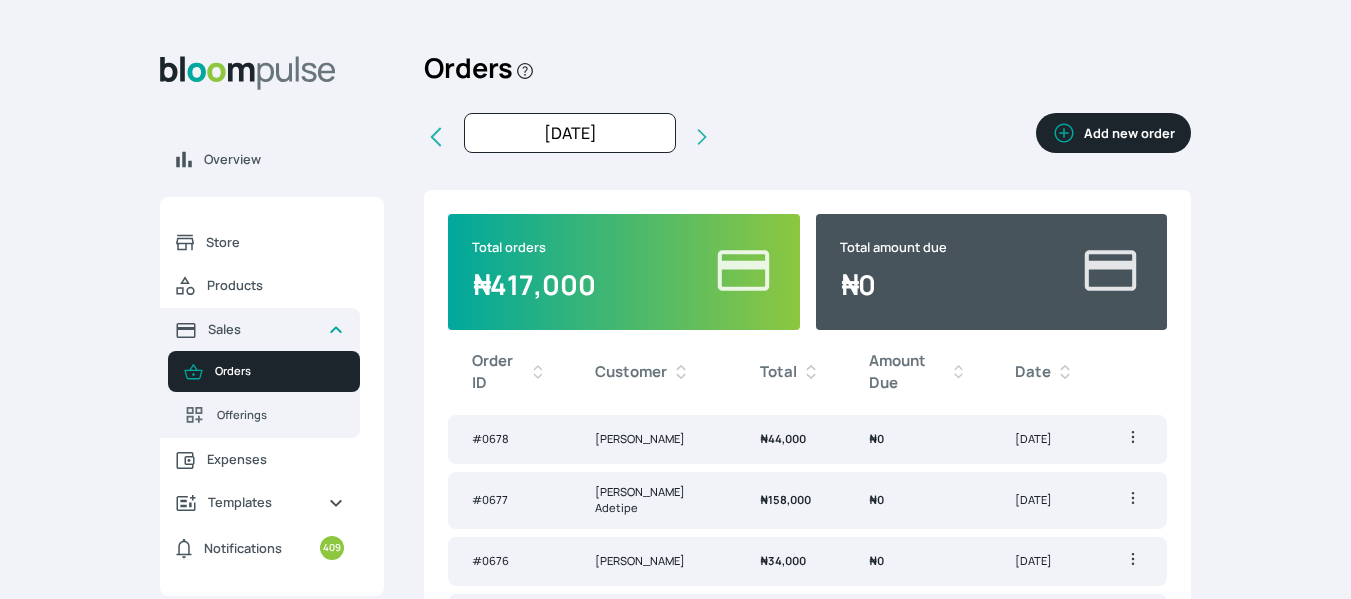 click 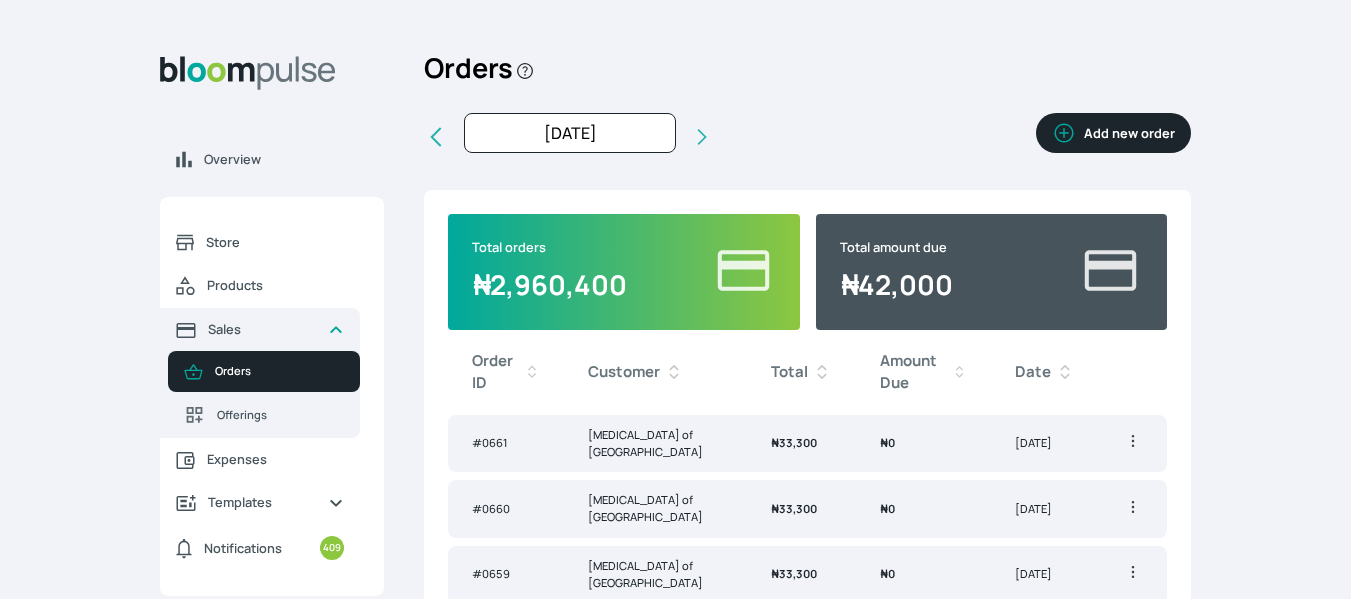 click 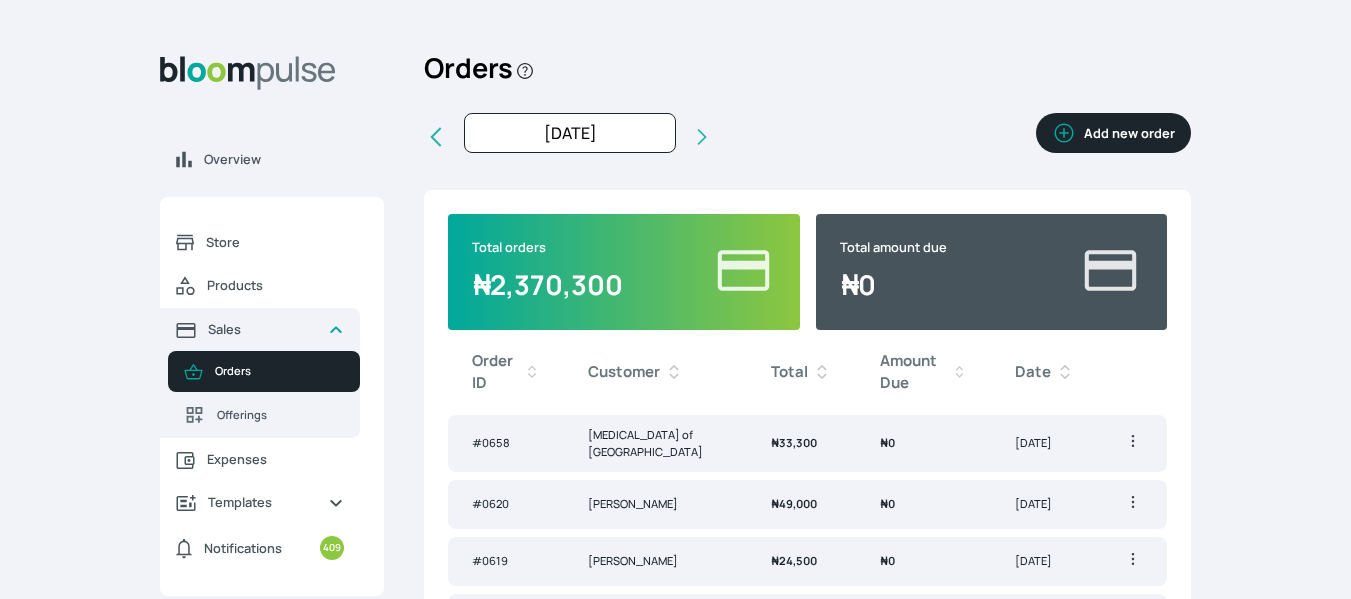 click on "Add new order" at bounding box center (1113, 133) 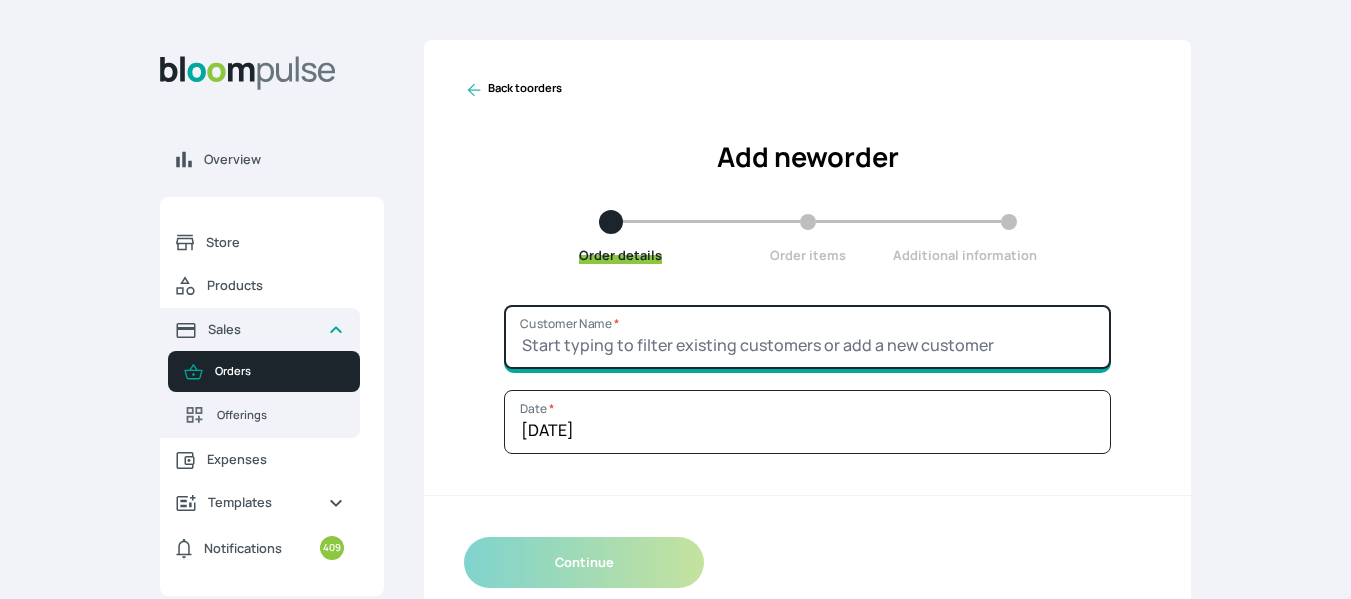 click on "Customer Name    *" at bounding box center (807, 337) 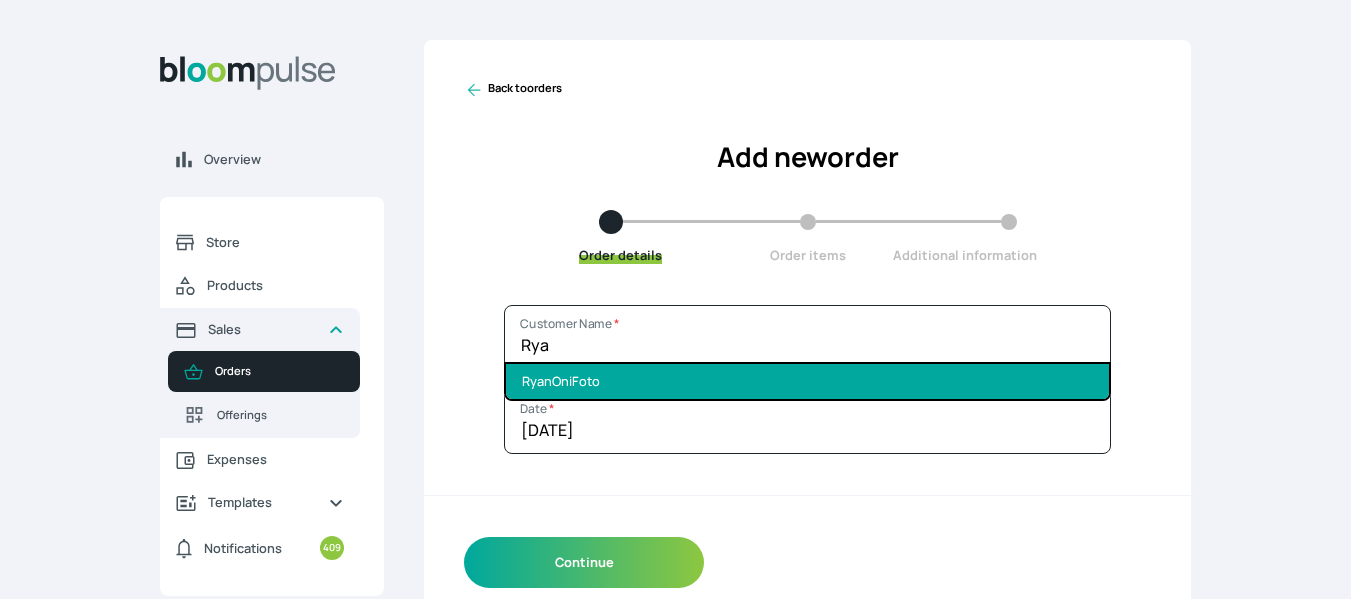 click on "RyanOniFoto" at bounding box center (807, 381) 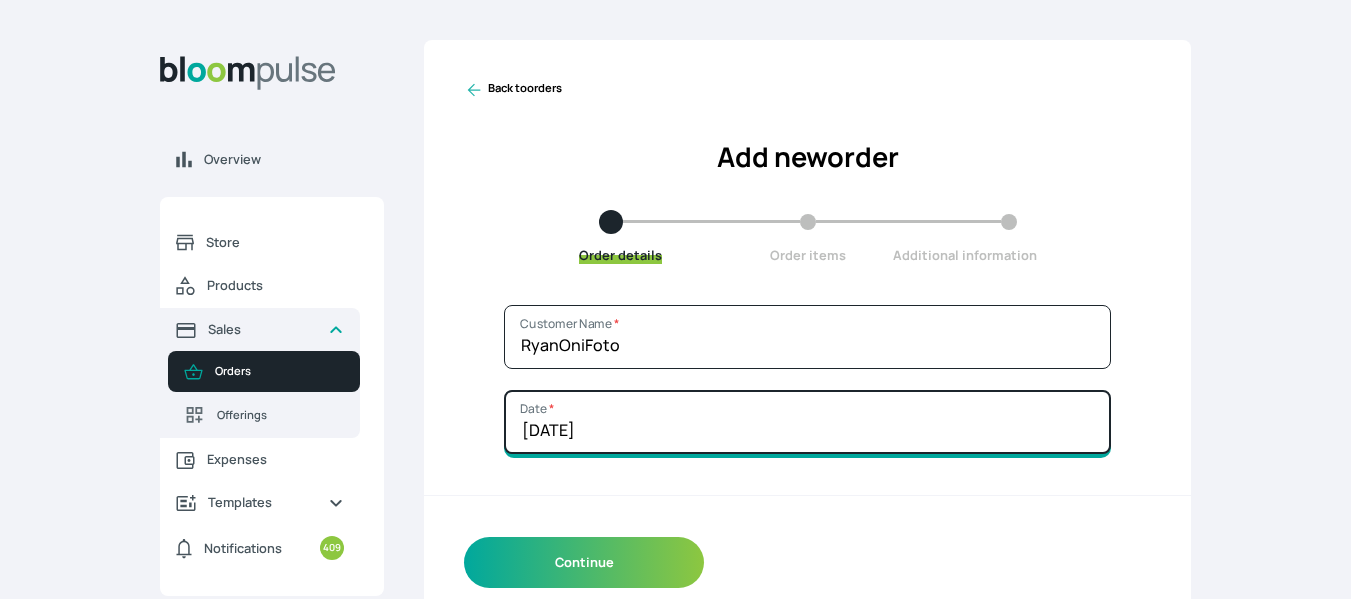 click on "[DATE]" at bounding box center (807, 422) 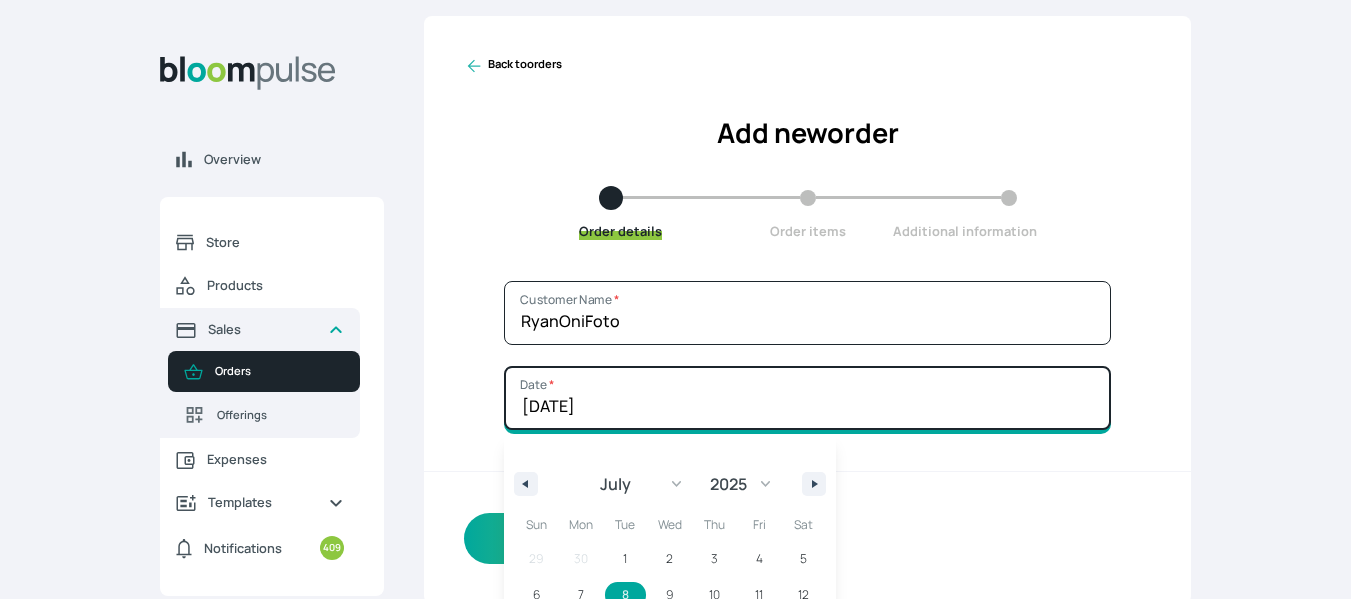 scroll, scrollTop: 45, scrollLeft: 0, axis: vertical 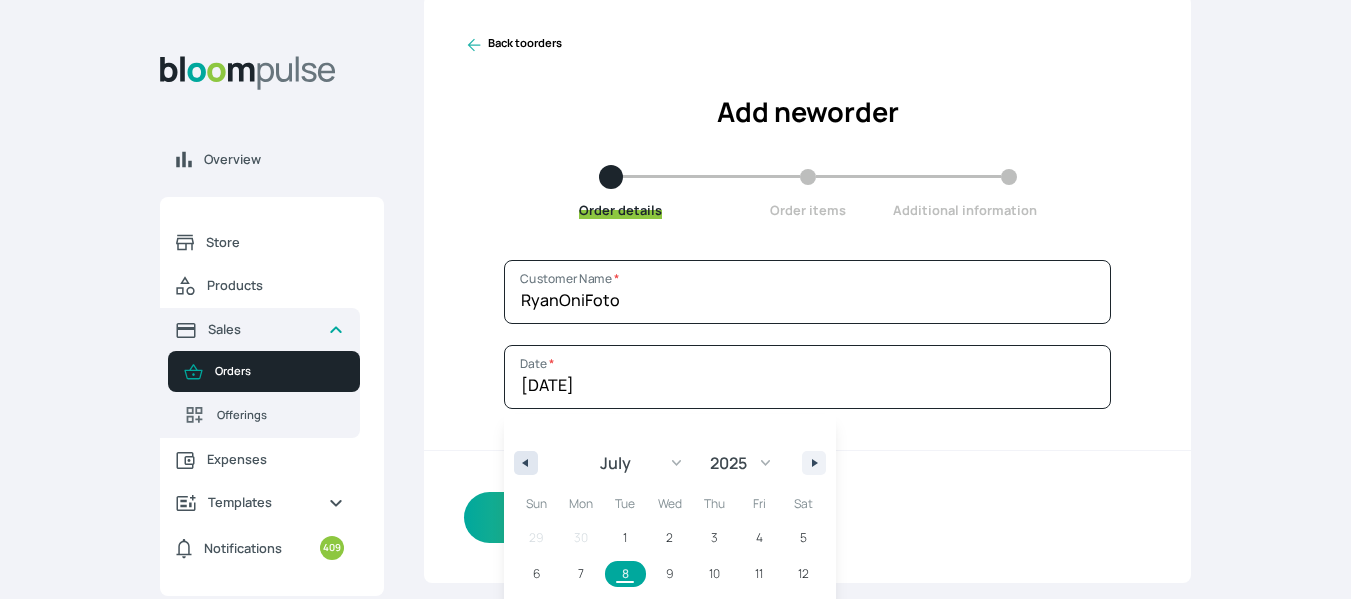click at bounding box center [523, 463] 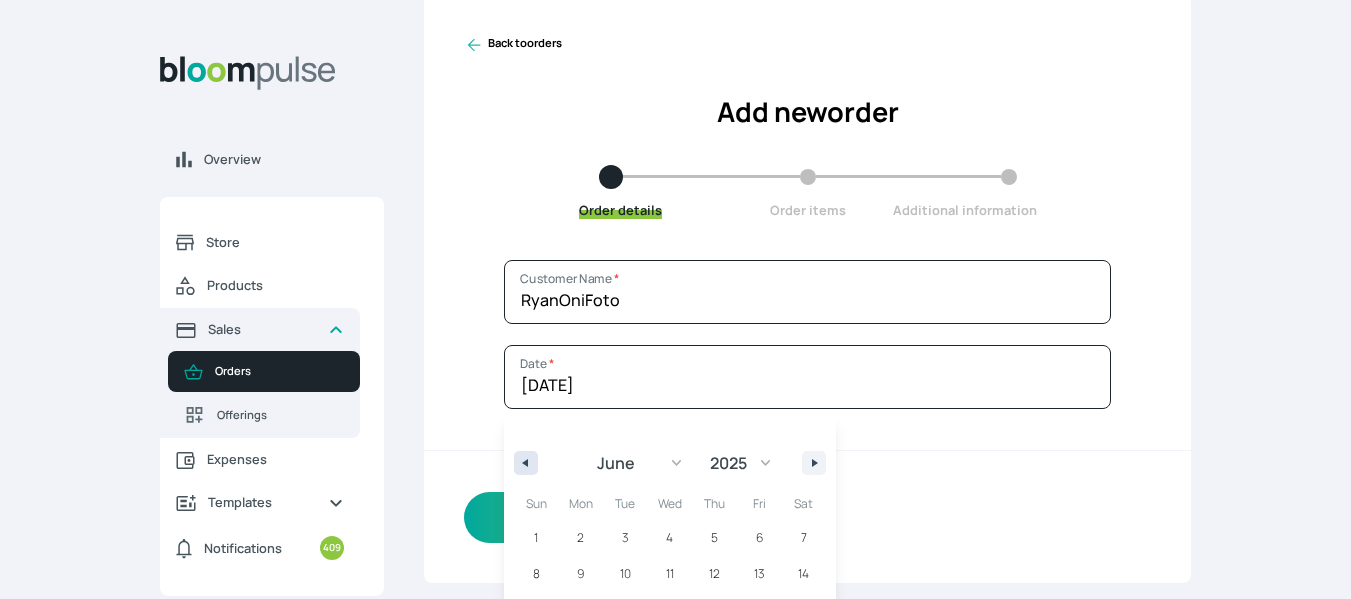 click at bounding box center (526, 463) 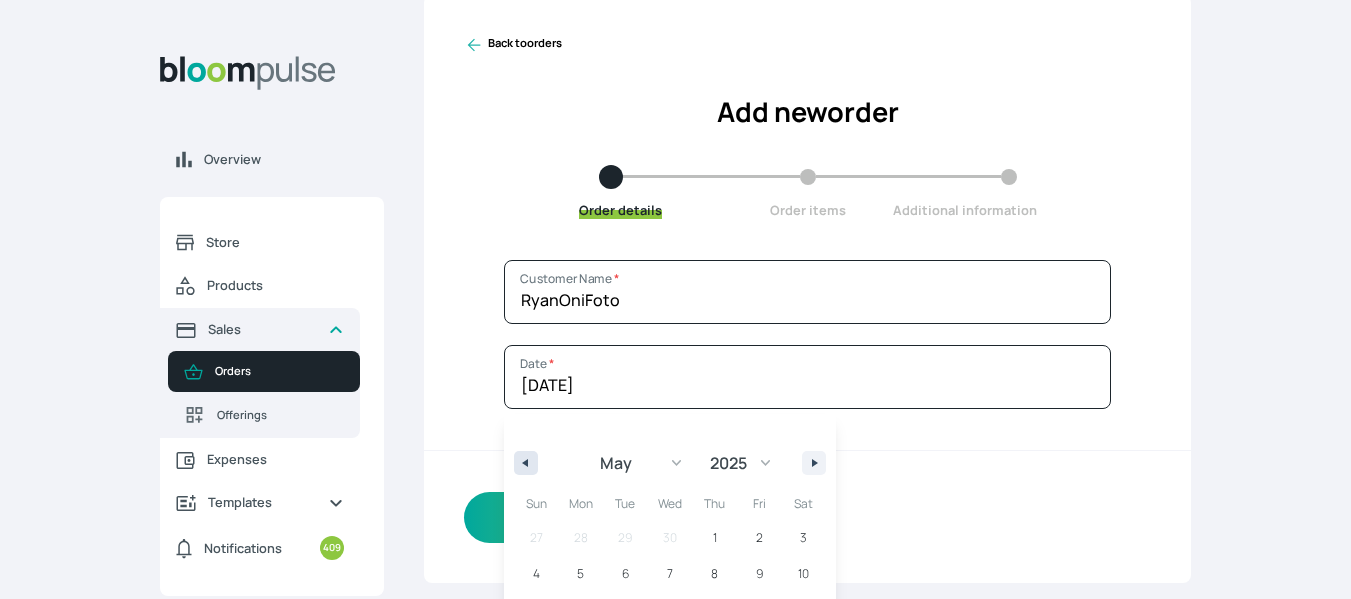 click at bounding box center (526, 463) 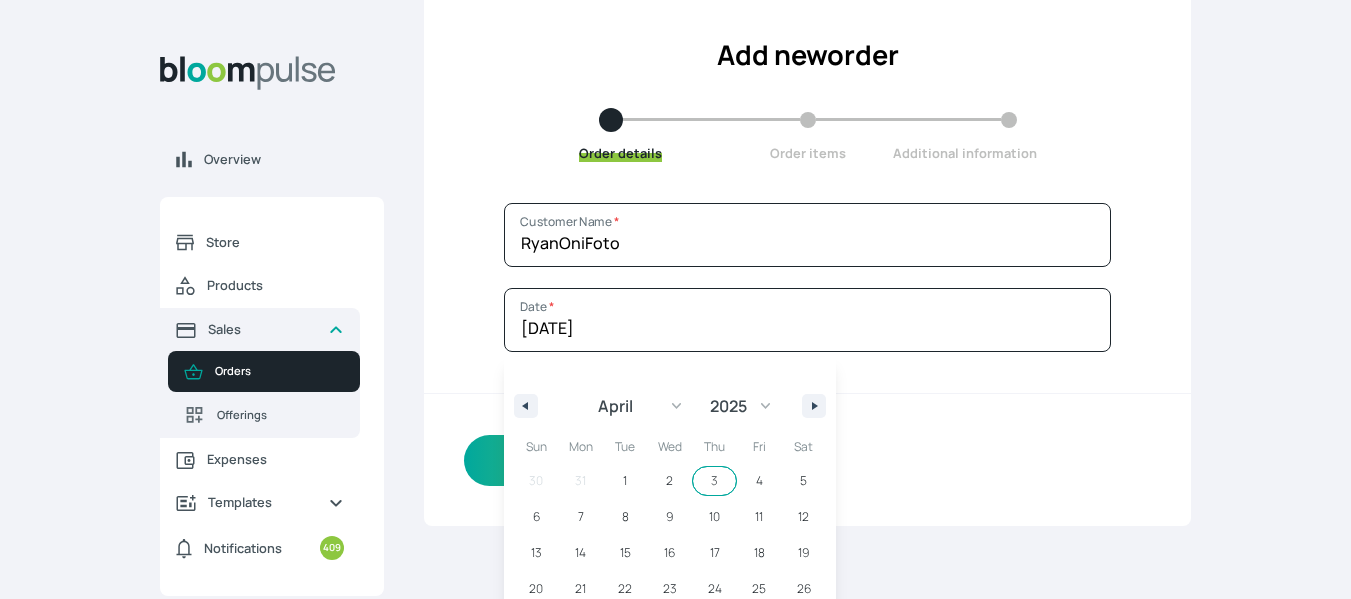 scroll, scrollTop: 166, scrollLeft: 0, axis: vertical 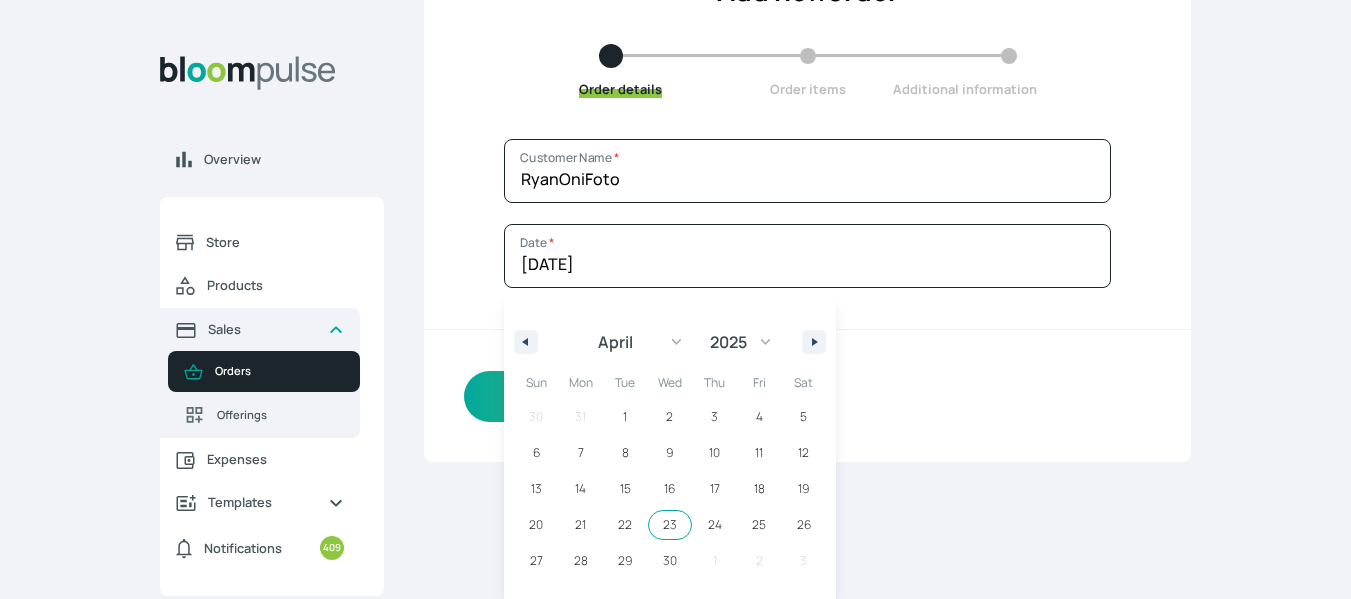 click on "23" at bounding box center (670, 525) 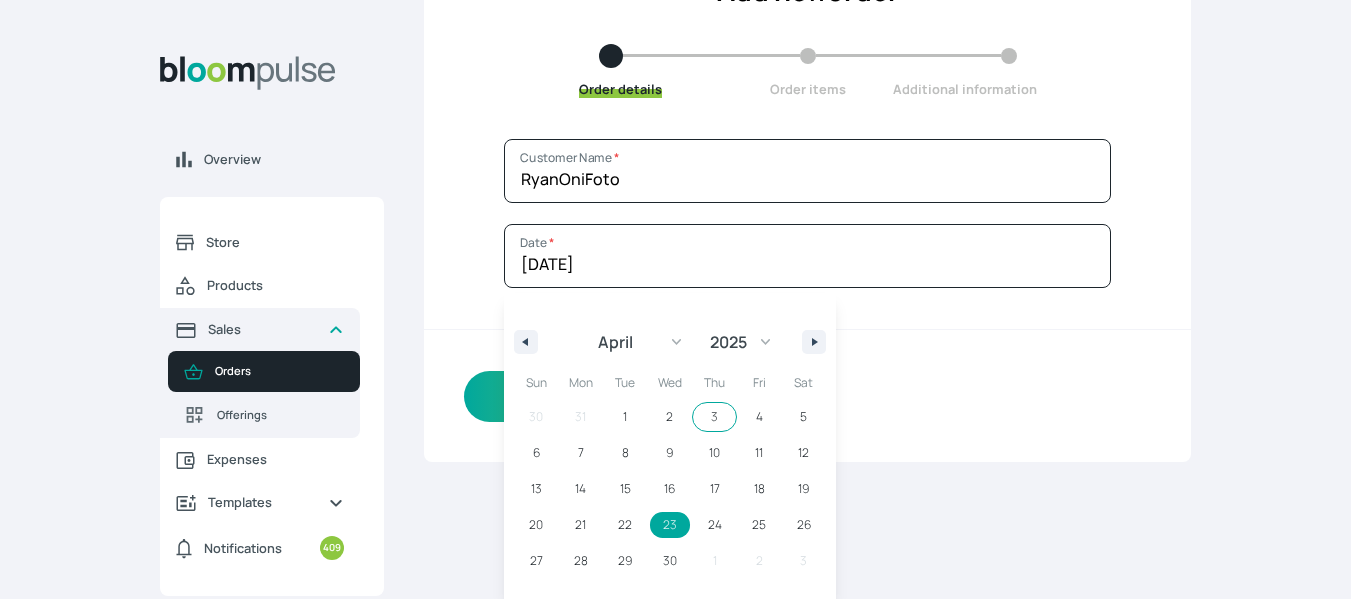 click on "Continue" at bounding box center [807, 396] 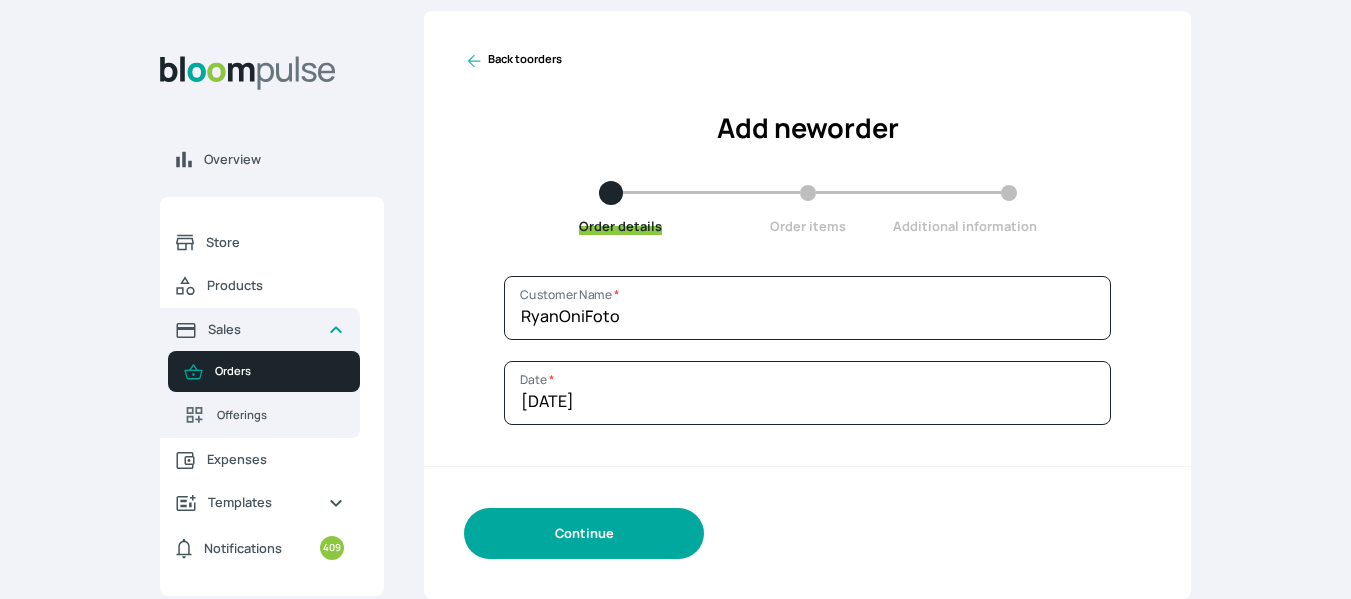 click on "Continue" at bounding box center (584, 533) 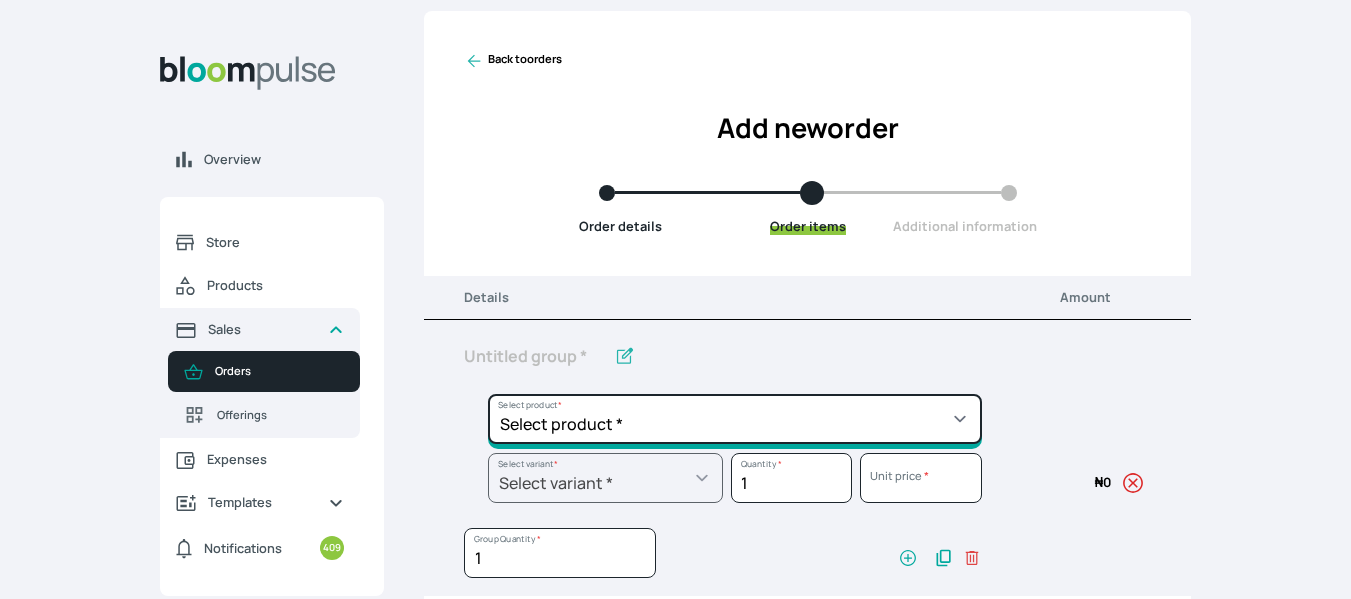 click on "Select product * Big Frame (Black) Canvas Print Canvas Print - Standard Canvas Stretching Certificate Printing Dry Mount Lamination Express Order Floating Frame Foam board mount with Matting Folio Box Frame Bracing Frame Stand Gallery Frame - Black Gallery Frame - Brown Gallery Frame - Cream Gallery Frame - White Gallery Rental Lustre Print - PRO Lustre Print - Standard Photowood Print Lamination Slim Gallery Frame - Black White Matting White Mount Board 5mm Wooden Frame" at bounding box center (735, 419) 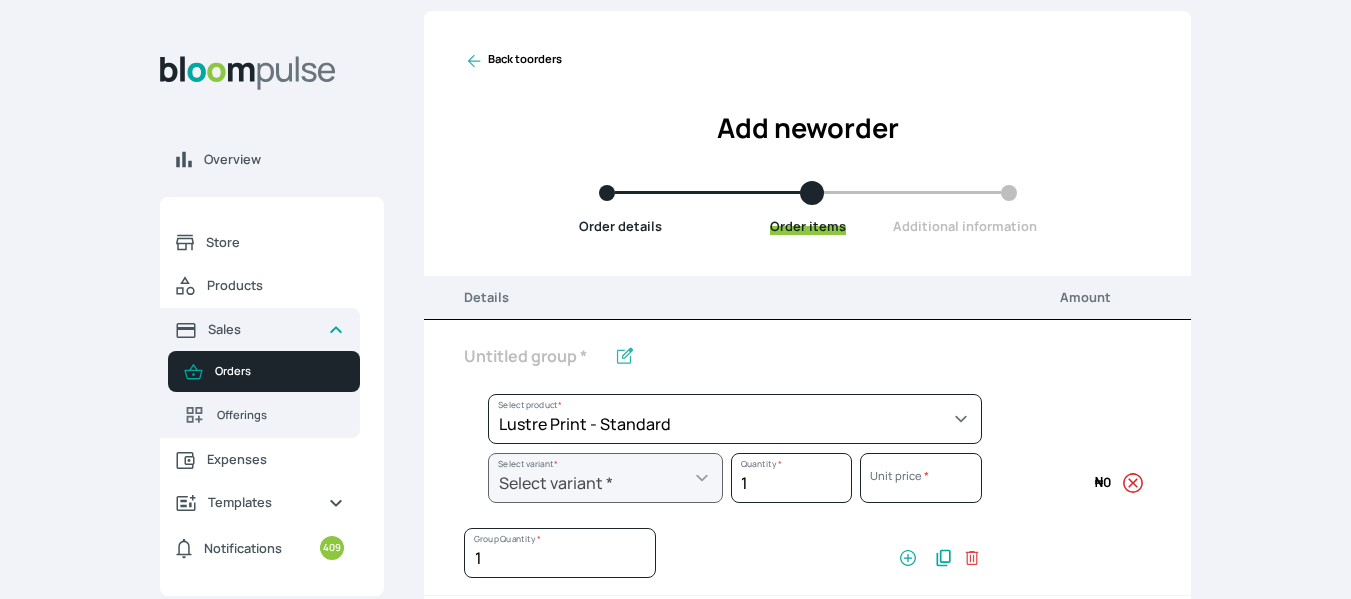 select on "a9f19bd2-f1a8-4b74-ae51-3a75659f3a28" 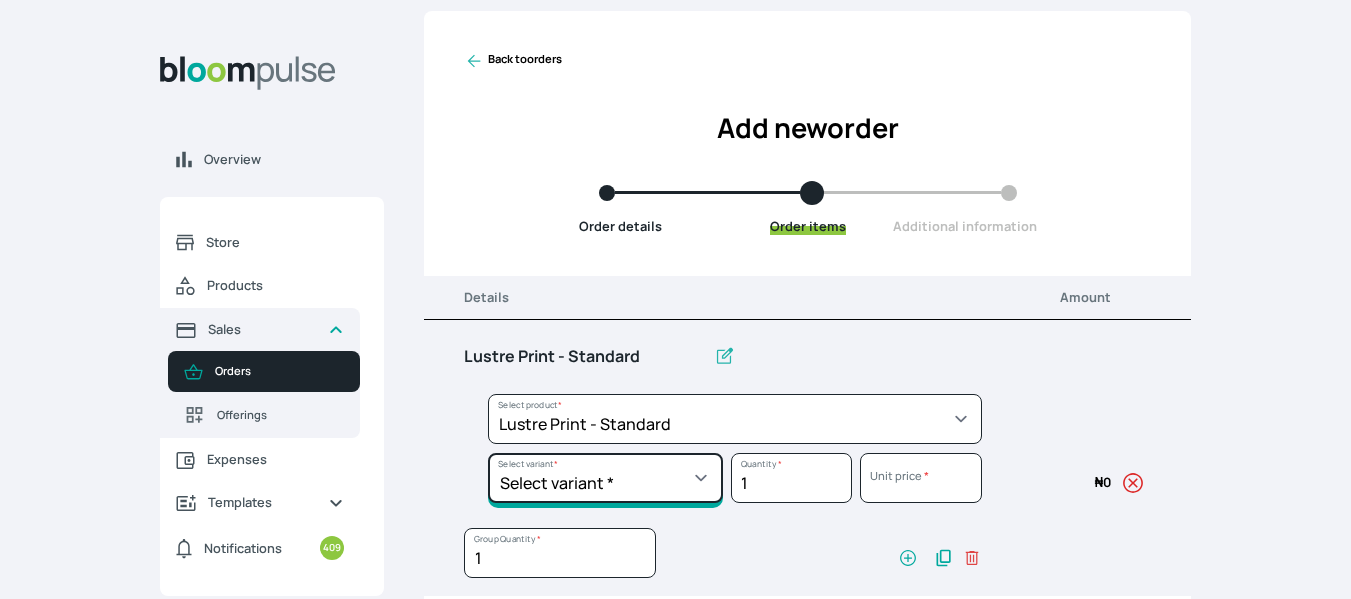 click on "Select variant * 10 by 10 10 by 12 10 by 15 10 by 16 11 by 12 11 by 14 11.7 by 16.5 12 by 12 12 by 13 12 by 14 12 by 15 12 by 16 12 by 18 12 by 20 14 by 18 14 by 20 14 by 24 14 by 8 16 by 16 16 by 20 16 by 22 16 by 24 16 by 29 18 by 18 18 by 22 18 by 24 18 by 26 18 by 27 18 x 28 2.5 by 3.5 20 by 20 20 by 24 20 by 25 20 by 26 20 by 28 20 by 30 20 by 36 20 by 40 22 by 28 24 by 30 24 by 34 24 by 36 24 by 40 24 by 6 26 by 28 26 by 36 26 by 38 27 by 39 27 by 48 28 by 52 3 by 8 30 by 36 30 by 40 30 by 60 32 by 48 33 by 45 36 by 44 36 by 48 39 by 47 4 by 4 40 by 50 41 by 48 48 by 72 5 by 7 50 by 70 51 by 34 6 by 7 6 by 8 72 by 36 8 by 10 8 by 12 8 by 15 8.3 by 11.7 9 by 7" at bounding box center [605, 478] 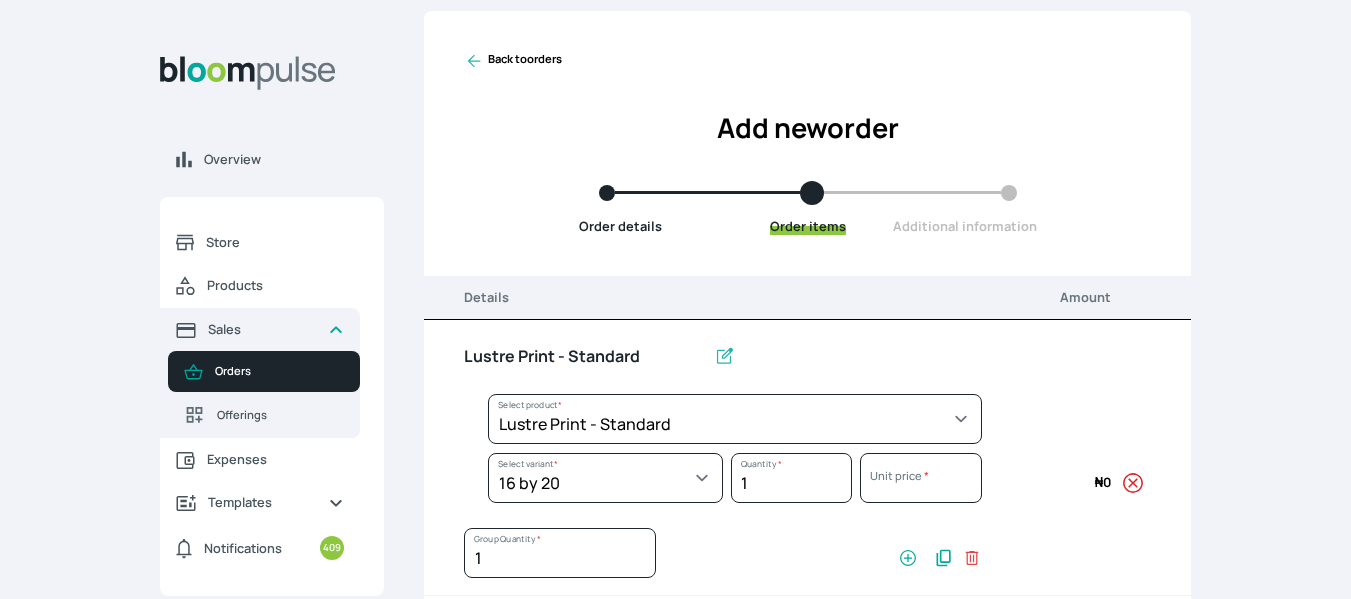 select on "a9f19bd2-f1a8-4b74-ae51-3a75659f3a28" 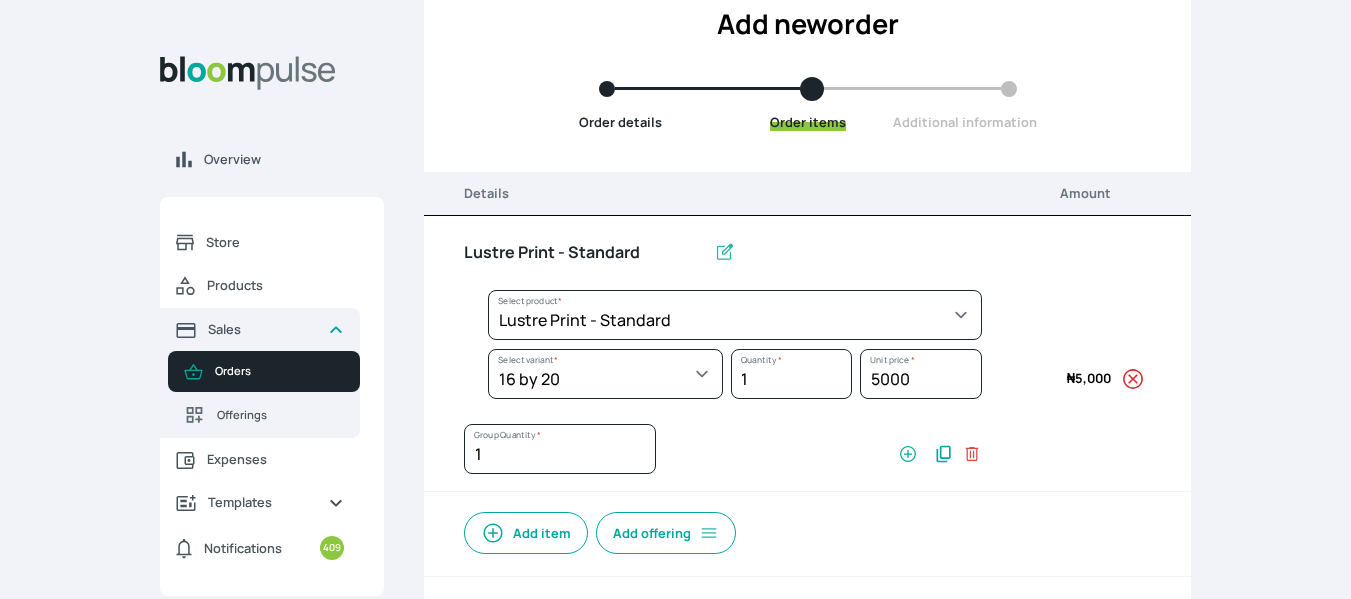 scroll, scrollTop: 134, scrollLeft: 0, axis: vertical 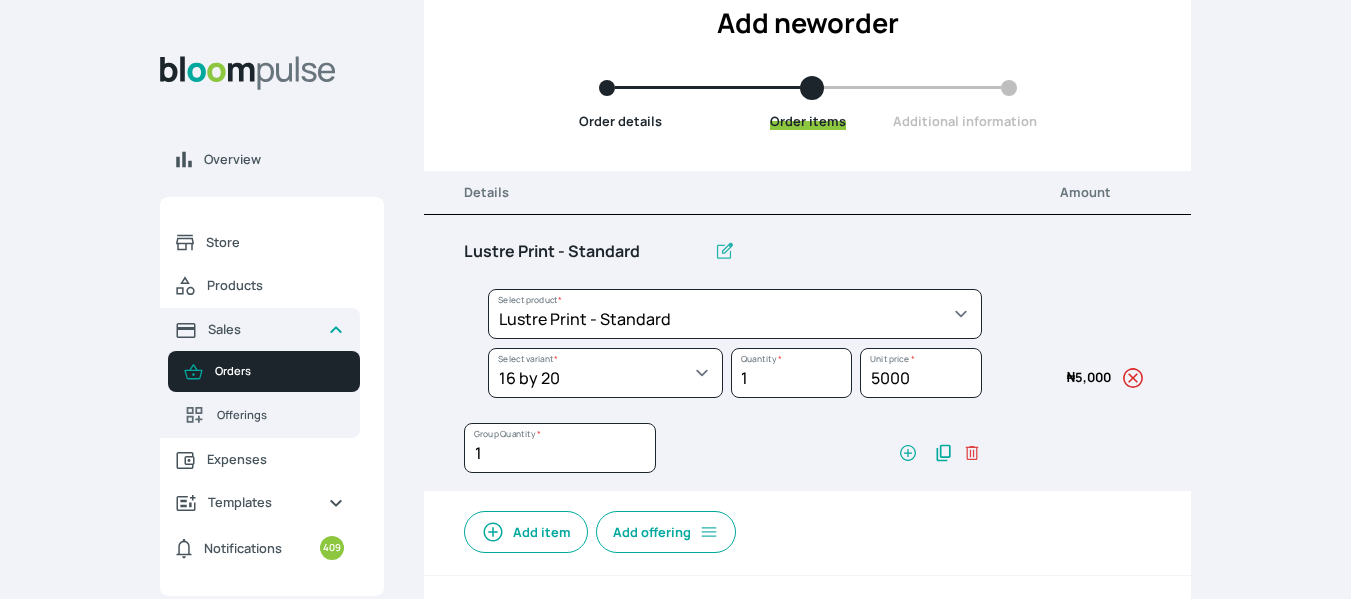 click 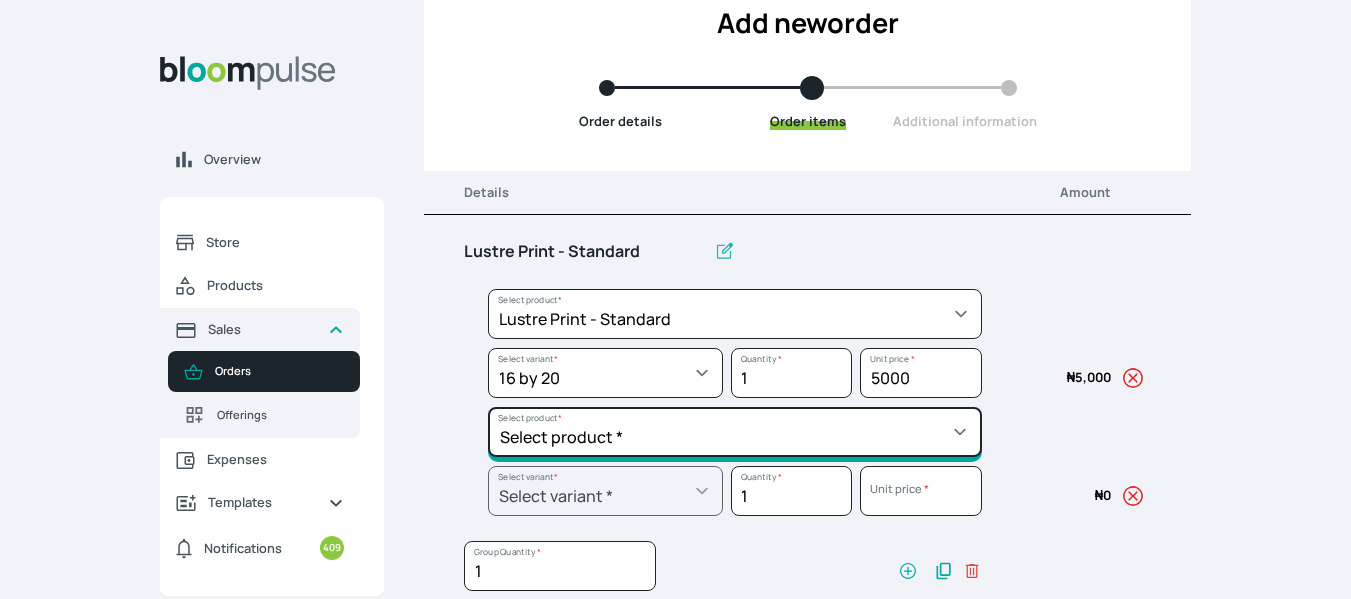 click on "Select product * Big Frame (Black) Canvas Print Canvas Print - Standard Canvas Stretching Certificate Printing Dry Mount Lamination Express Order Floating Frame Foam board mount with Matting Folio Box Frame Bracing Frame Stand Gallery Frame - Black Gallery Frame - Brown Gallery Frame - Cream Gallery Frame - White Gallery Rental Lustre Print - PRO Lustre Print - Standard Photowood Print Lamination Slim Gallery Frame - Black White Matting White Mount Board 5mm Wooden Frame" at bounding box center (735, 314) 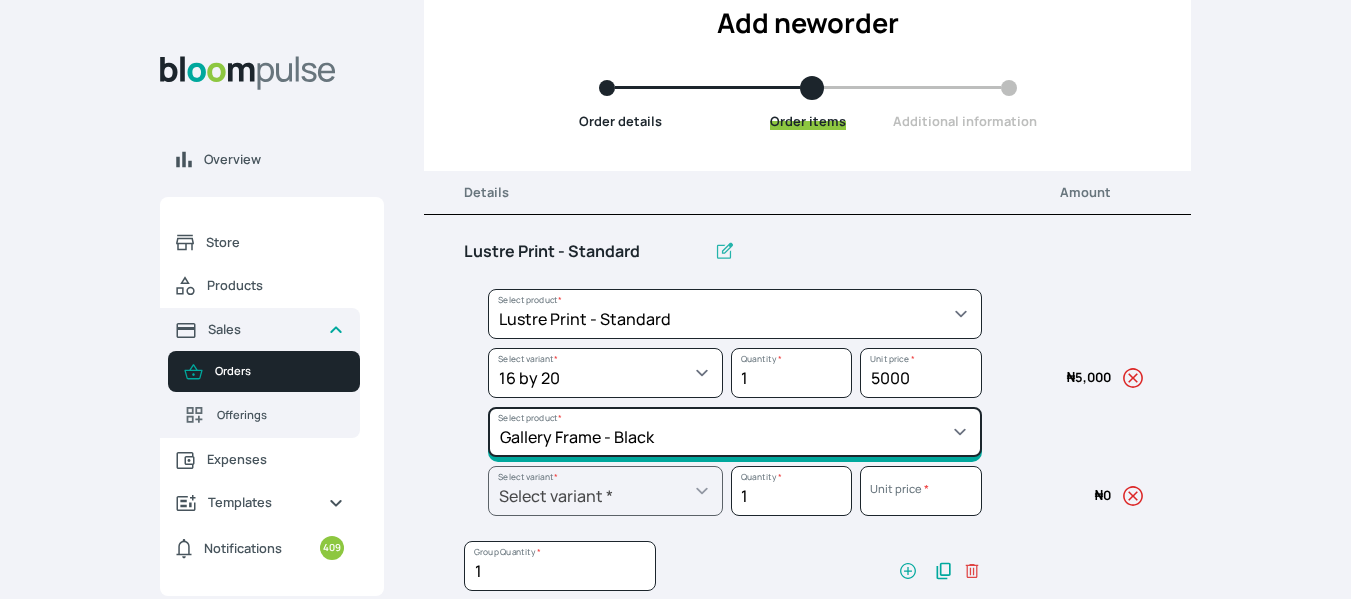 click on "Select product * Big Frame (Black) Canvas Print Canvas Print - Standard Canvas Stretching Certificate Printing Dry Mount Lamination Express Order Floating Frame Foam board mount with Matting Folio Box Frame Bracing Frame Stand Gallery Frame - Black Gallery Frame - Brown Gallery Frame - Cream Gallery Frame - White Gallery Rental Lustre Print - PRO Lustre Print - Standard Photowood Print Lamination Slim Gallery Frame - Black White Matting White Mount Board 5mm Wooden Frame" at bounding box center (735, 314) 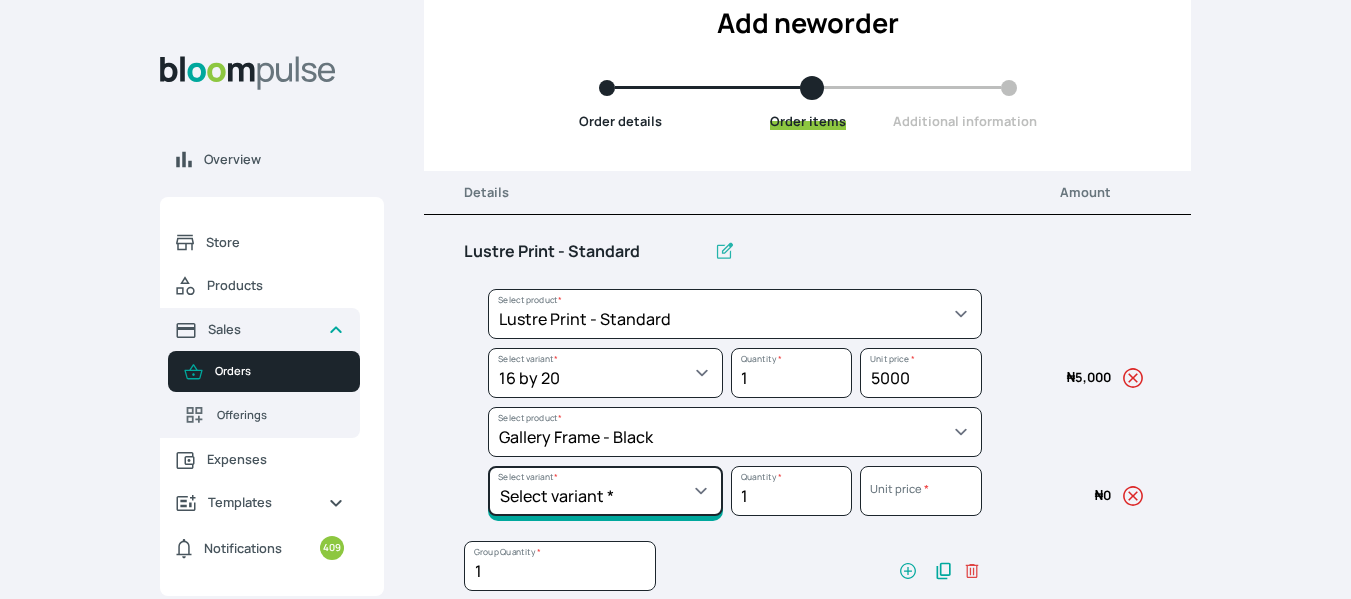 click on "Select variant * 10 by 10 10 by 12 10 by 13 10 by 15 10 by 16 11 by 12 11 by 14 12 by 12 12 by 13 12 by 14 12 by 15 12 by 16 12 by 18 12 by 20 14 by 18 14 by 20 14 by 24 14 by 8 16 by 16 16 by 20 16 by 22 16 by 24 16 by 29 18 by 18 18 by 22 18 by 24 18 by 26 18 by 28 20 by 20 20 by 22 20 by 24 20 by 25 20 by 26 20 by 28 20 by 30 20 by 36 20 by 40 21 by 9 24 by 30 24 by 34 24 by 36 24 by 40 26 by 36 26 by 38 27 by 39 27 by 48 28 by 14 28 by 35 28 by 52 30 by 36 30 by 40 30 by 45 30 by 60 32 by 48 33 by 45 34 by 45 36 by 34 36 by 44 36 by 48 36 by 72 38 by 48 39 by 47 40 by 50 41 by 48 48 by 72 5 by 7 50 by 70 51 by 34 6 by 7 6 by 8 60 by 40 72 by 36 8 by 10 8 by 12 8.3 by 11.7 84 by 32 9 by 8 9.5 by 11.5" at bounding box center [605, 373] 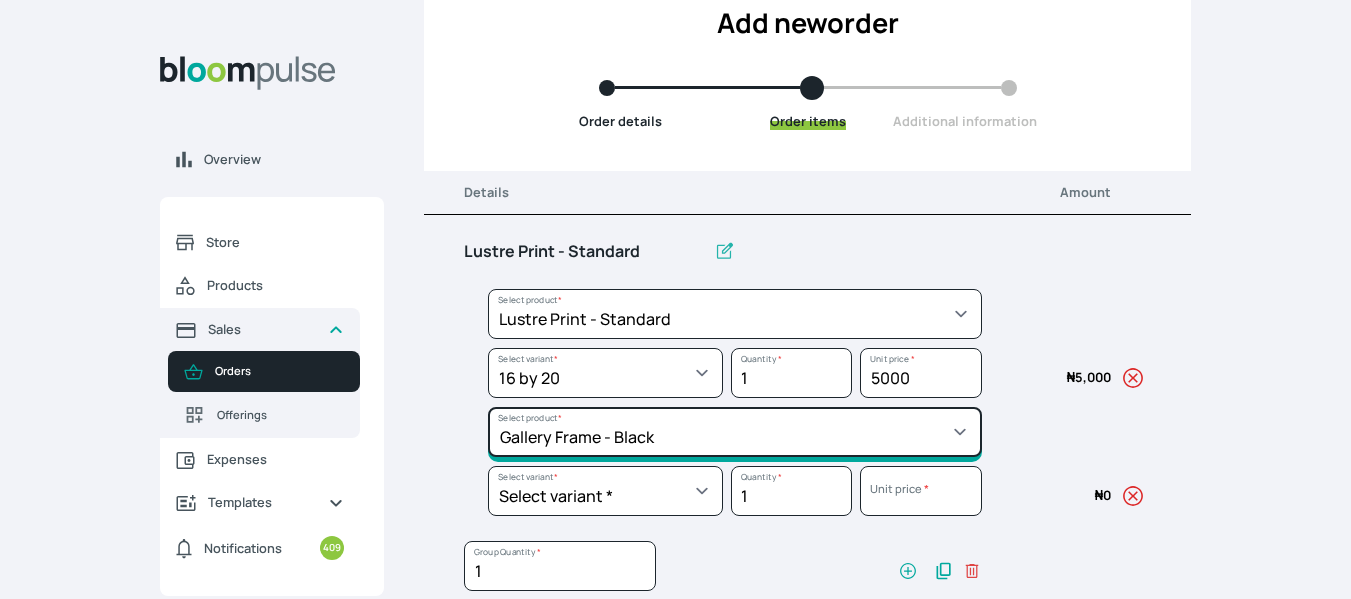 click on "Select product * Big Frame (Black) Canvas Print Canvas Print - Standard Canvas Stretching Certificate Printing Dry Mount Lamination Express Order Floating Frame Foam board mount with Matting Folio Box Frame Bracing Frame Stand Gallery Frame - Black Gallery Frame - Brown Gallery Frame - Cream Gallery Frame - White Gallery Rental Lustre Print - PRO Lustre Print - Standard Photowood Print Lamination Slim Gallery Frame - Black White Matting White Mount Board 5mm Wooden Frame" at bounding box center [735, 314] 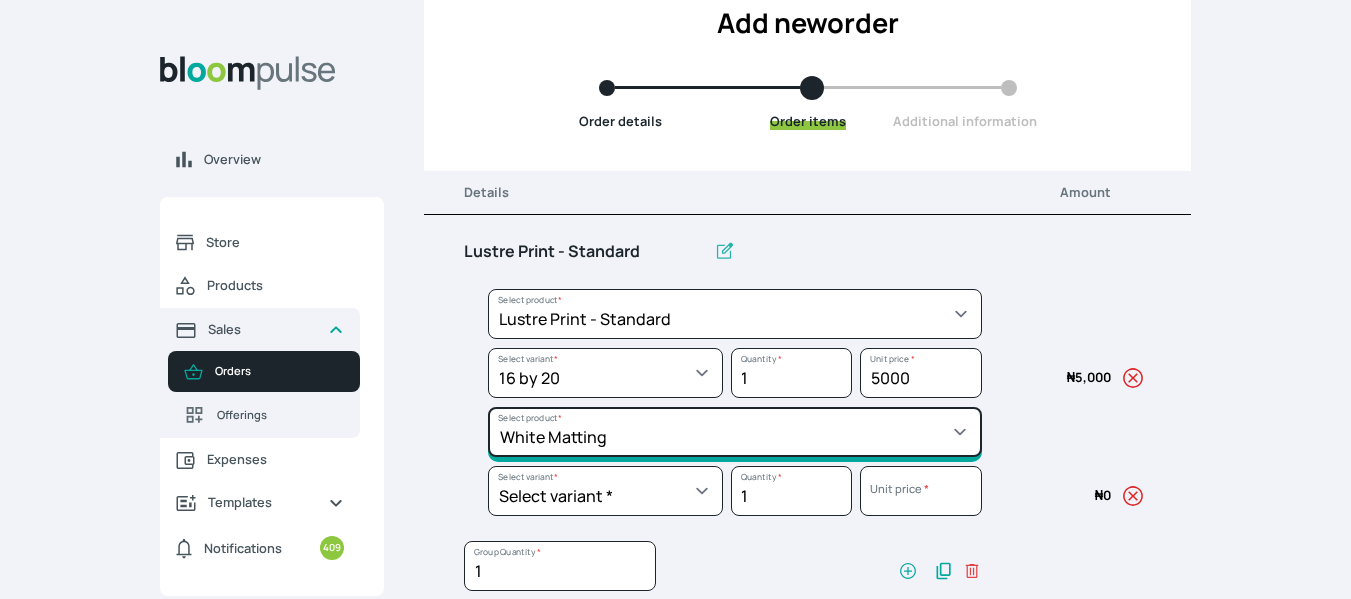 click on "Select product * Big Frame (Black) Canvas Print Canvas Print - Standard Canvas Stretching Certificate Printing Dry Mount Lamination Express Order Floating Frame Foam board mount with Matting Folio Box Frame Bracing Frame Stand Gallery Frame - Black Gallery Frame - Brown Gallery Frame - Cream Gallery Frame - White Gallery Rental Lustre Print - PRO Lustre Print - Standard Photowood Print Lamination Slim Gallery Frame - Black White Matting White Mount Board 5mm Wooden Frame" at bounding box center [735, 314] 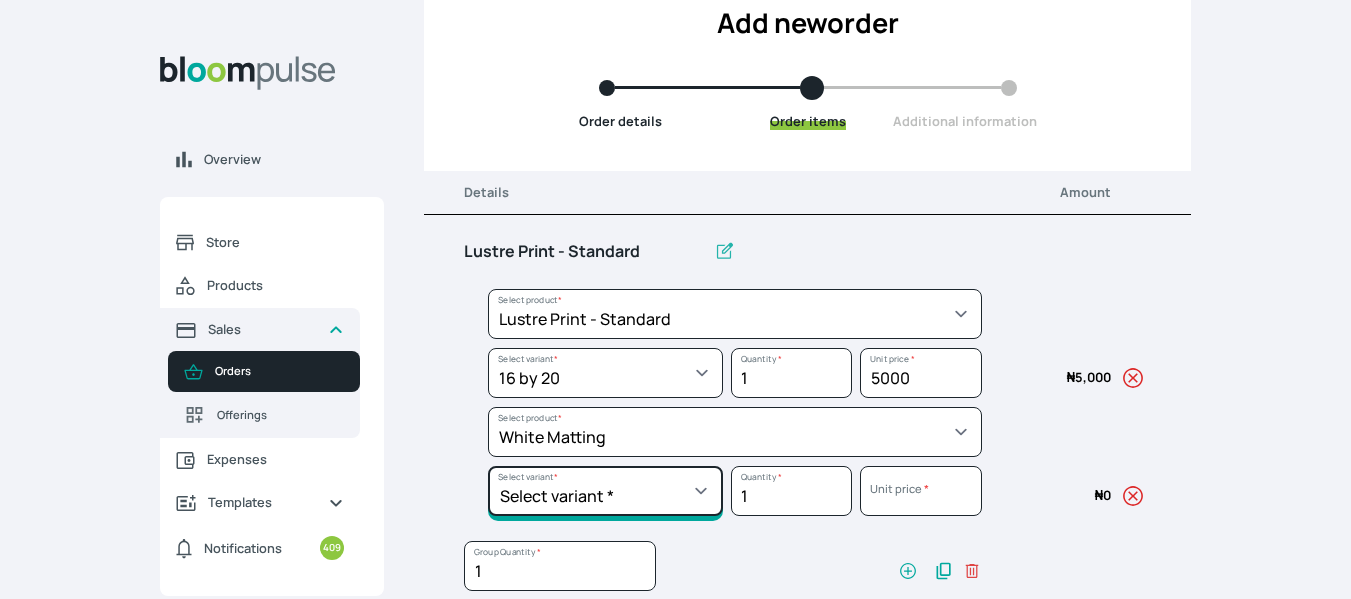 drag, startPoint x: 554, startPoint y: 489, endPoint x: 614, endPoint y: 314, distance: 185 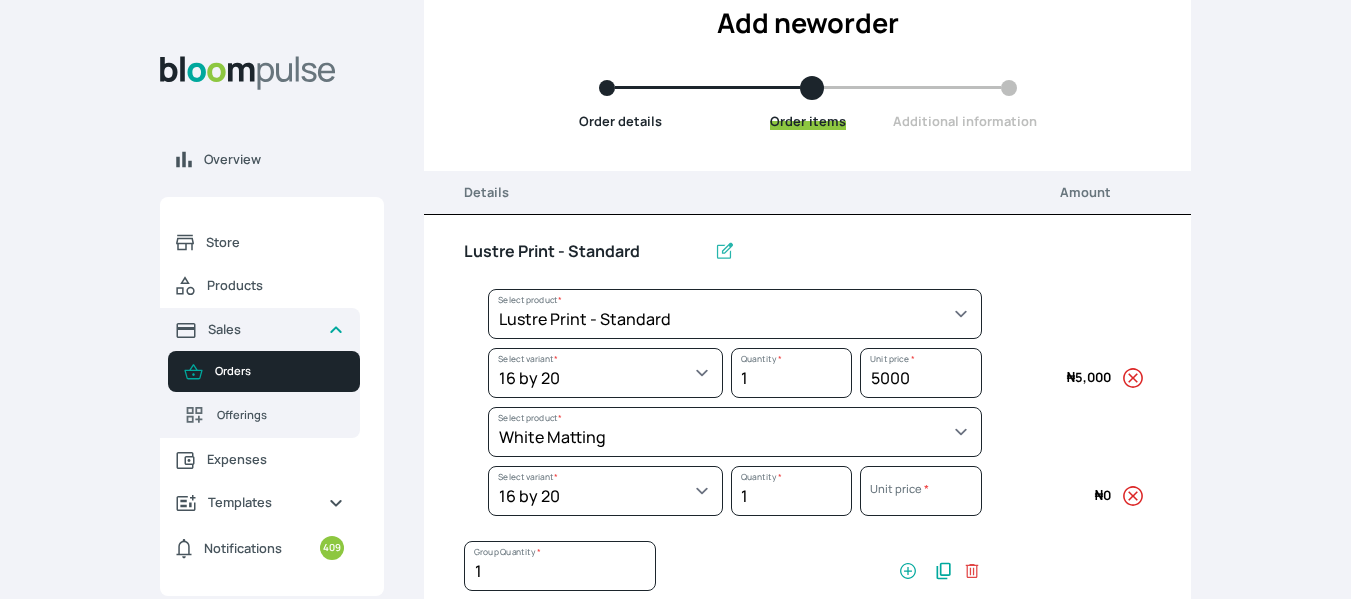 select on "a298281d-f782-4155-9034-b3e95170ad5d" 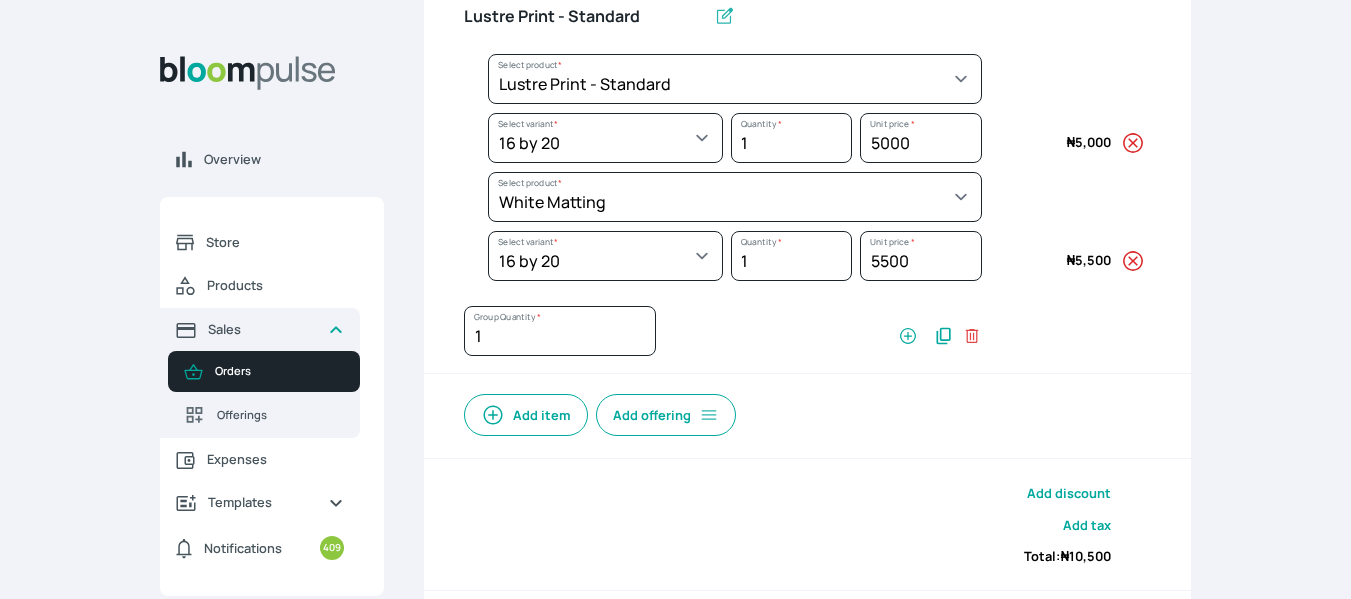 scroll, scrollTop: 371, scrollLeft: 0, axis: vertical 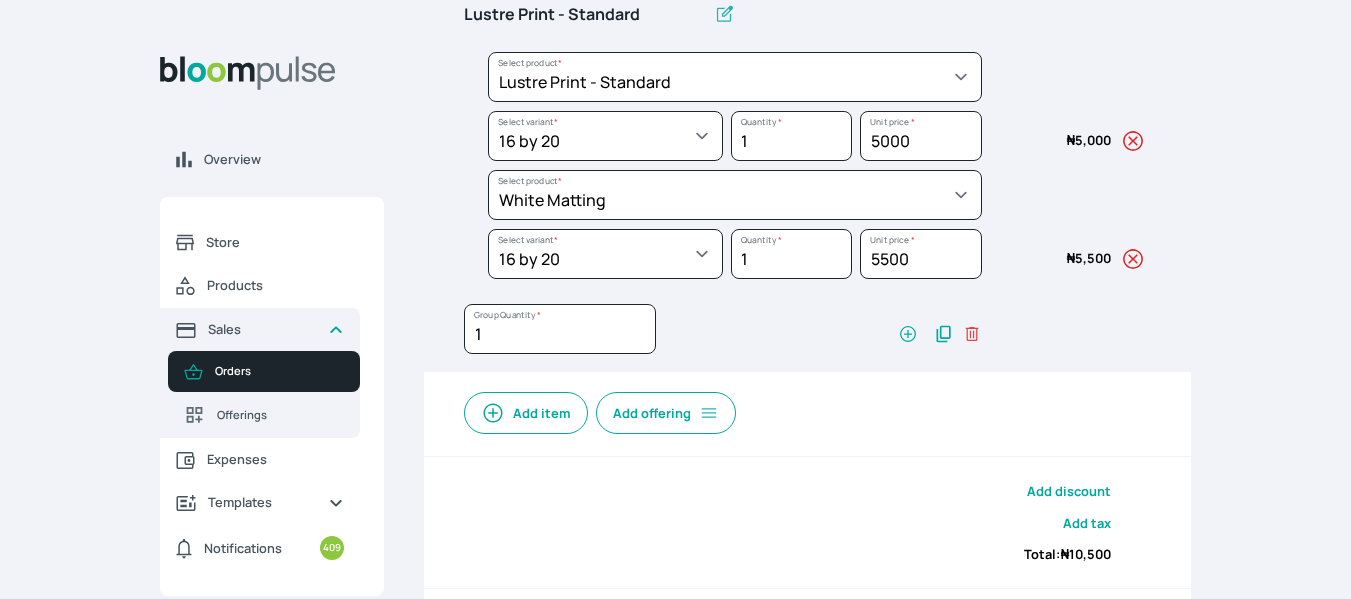 click 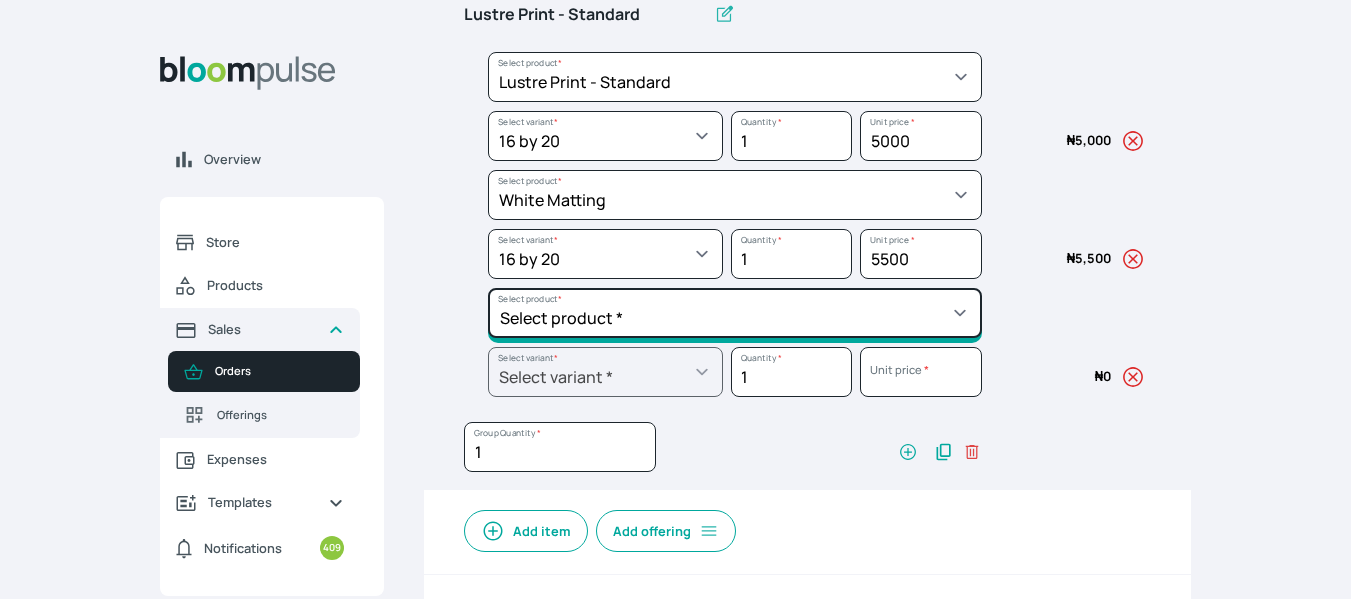 click on "Select product * Big Frame (Black) Canvas Print Canvas Print - Standard Canvas Stretching Certificate Printing Dry Mount Lamination Express Order Floating Frame Foam board mount with Matting Folio Box Frame Bracing Frame Stand Gallery Frame - Black Gallery Frame - Brown Gallery Frame - Cream Gallery Frame - White Gallery Rental Lustre Print - PRO Lustre Print - Standard Photowood Print Lamination Slim Gallery Frame - Black White Matting White Mount Board 5mm Wooden Frame" at bounding box center (735, 77) 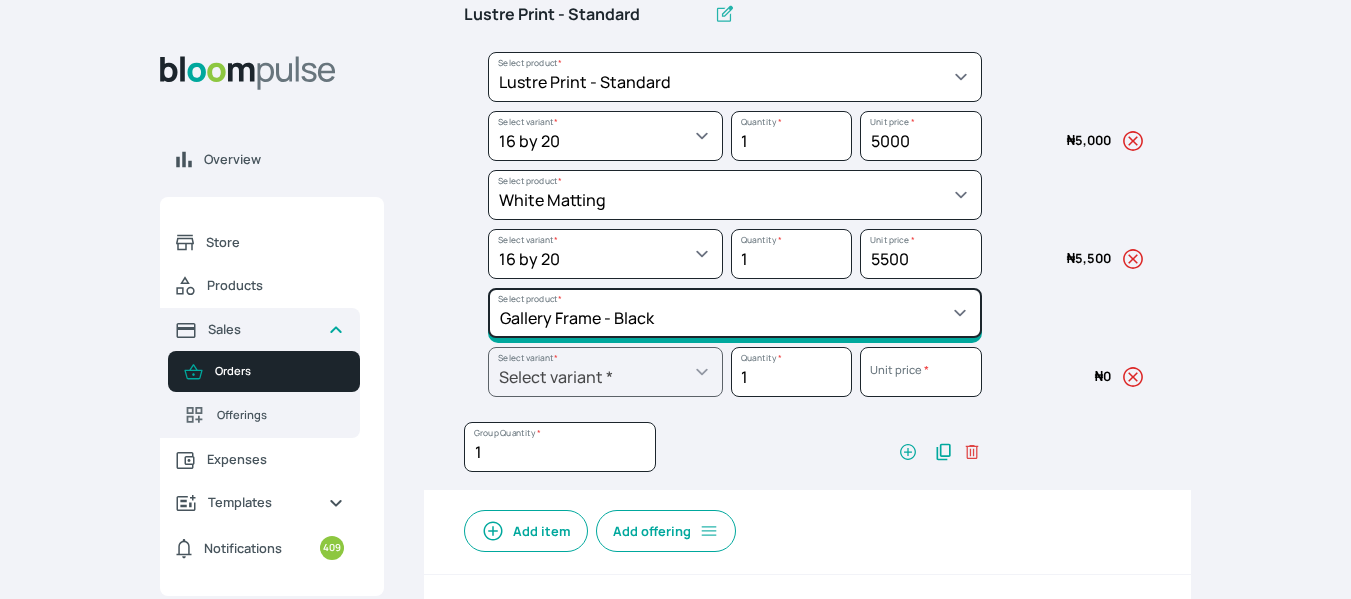 click on "Select product * Big Frame (Black) Canvas Print Canvas Print - Standard Canvas Stretching Certificate Printing Dry Mount Lamination Express Order Floating Frame Foam board mount with Matting Folio Box Frame Bracing Frame Stand Gallery Frame - Black Gallery Frame - Brown Gallery Frame - Cream Gallery Frame - White Gallery Rental Lustre Print - PRO Lustre Print - Standard Photowood Print Lamination Slim Gallery Frame - Black White Matting White Mount Board 5mm Wooden Frame" at bounding box center [735, 77] 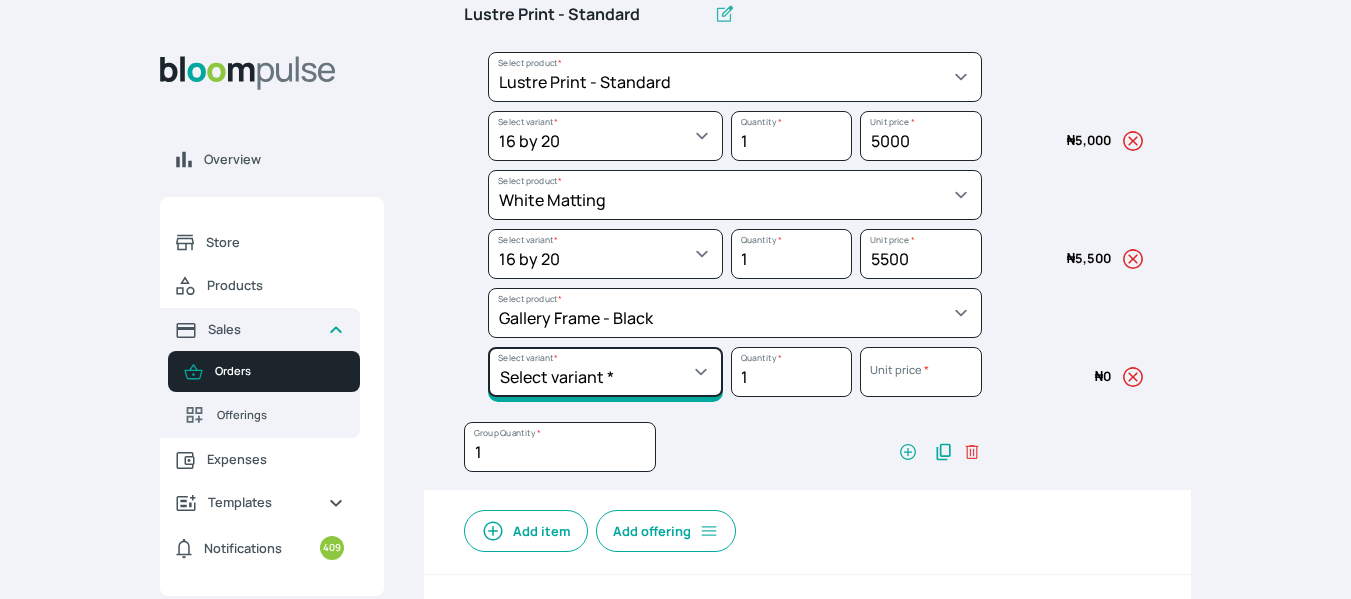 click on "Select variant * 10 by 10 10 by 12 10 by 13 10 by 15 10 by 16 11 by 12 11 by 14 12 by 12 12 by 13 12 by 14 12 by 15 12 by 16 12 by 18 12 by 20 14 by 18 14 by 20 14 by 24 14 by 8 16 by 16 16 by 20 16 by 22 16 by 24 16 by 29 18 by 18 18 by 22 18 by 24 18 by 26 18 by 28 20 by 20 20 by 22 20 by 24 20 by 25 20 by 26 20 by 28 20 by 30 20 by 36 20 by 40 21 by 9 24 by 30 24 by 34 24 by 36 24 by 40 26 by 36 26 by 38 27 by 39 27 by 48 28 by 14 28 by 35 28 by 52 30 by 36 30 by 40 30 by 45 30 by 60 32 by 48 33 by 45 34 by 45 36 by 34 36 by 44 36 by 48 36 by 72 38 by 48 39 by 47 40 by 50 41 by 48 48 by 72 5 by 7 50 by 70 51 by 34 6 by 7 6 by 8 60 by 40 72 by 36 8 by 10 8 by 12 8.3 by 11.7 84 by 32 9 by 8 9.5 by 11.5" at bounding box center [605, 136] 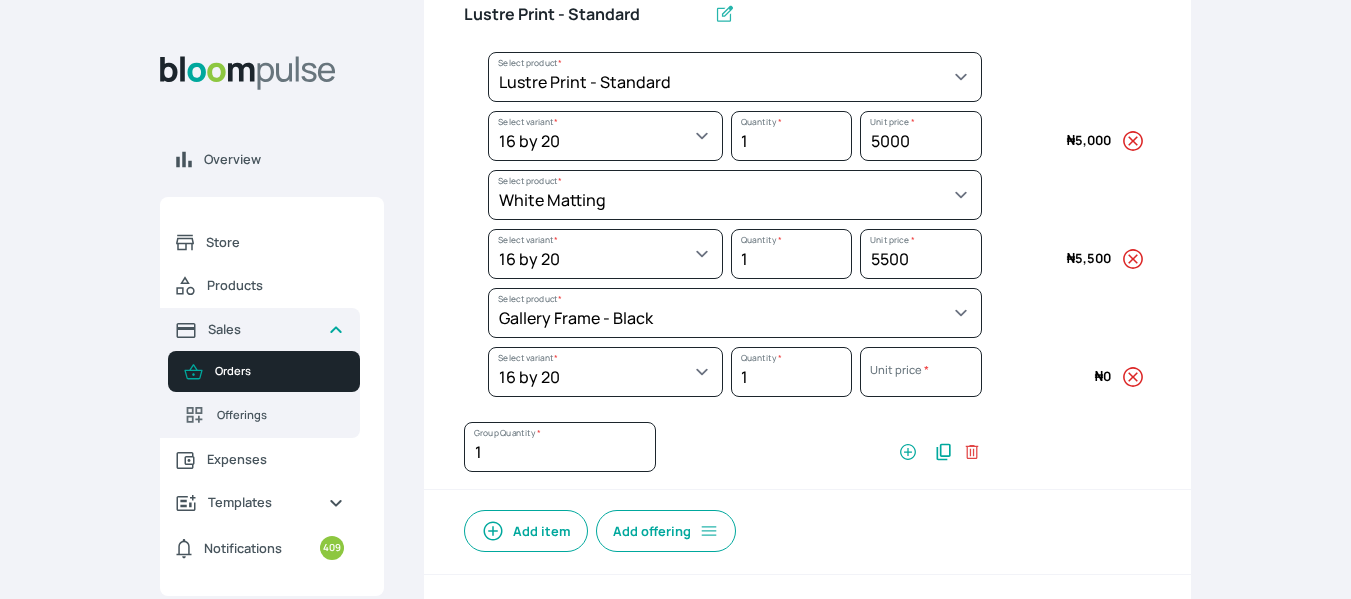 select on "5fa67804-61d7-459d-93b4-9e8949636f1b" 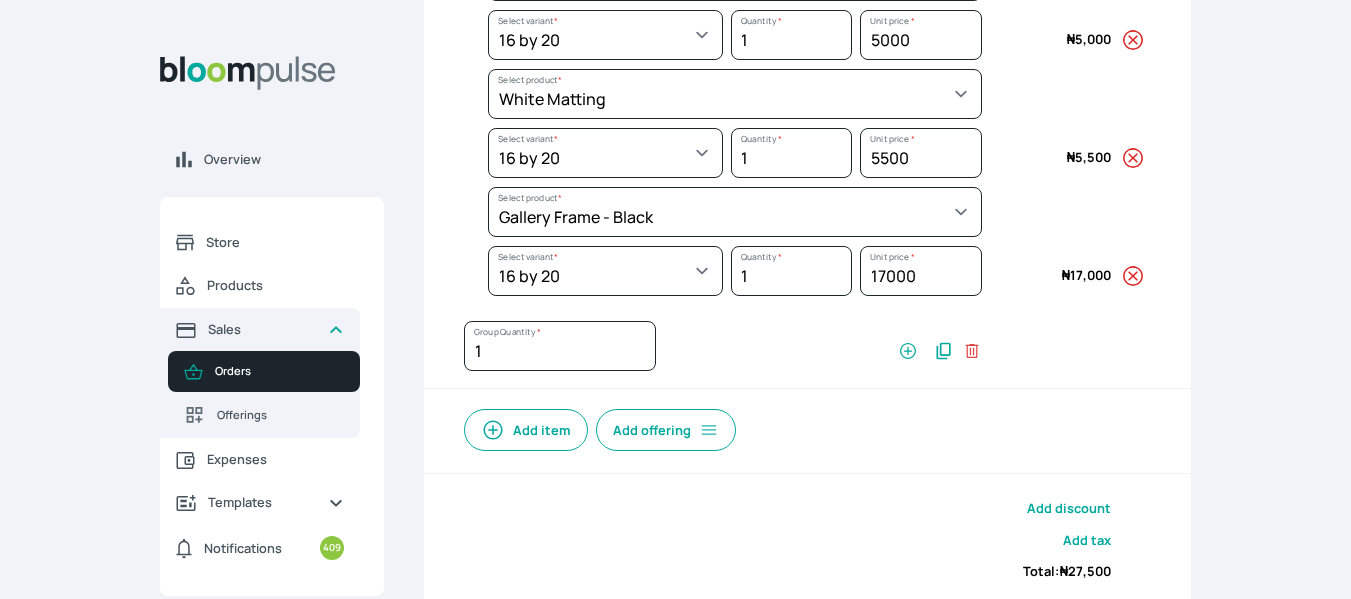 scroll, scrollTop: 470, scrollLeft: 0, axis: vertical 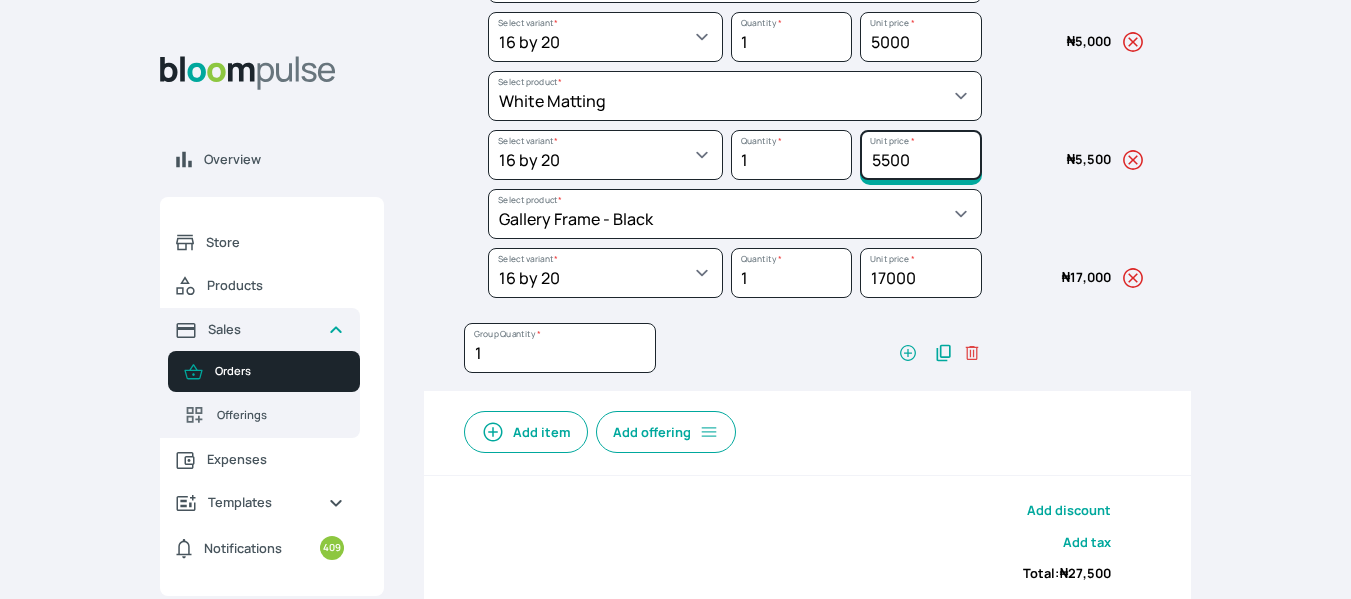 click on "5500" at bounding box center (920, 37) 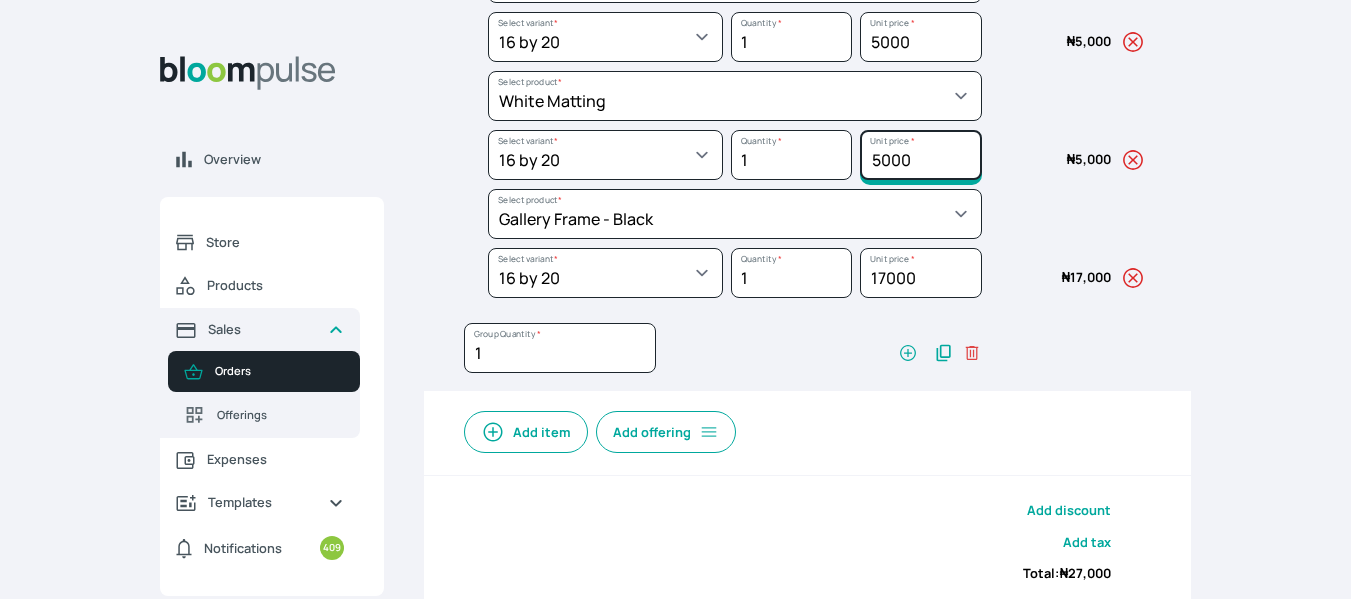 type on "5000" 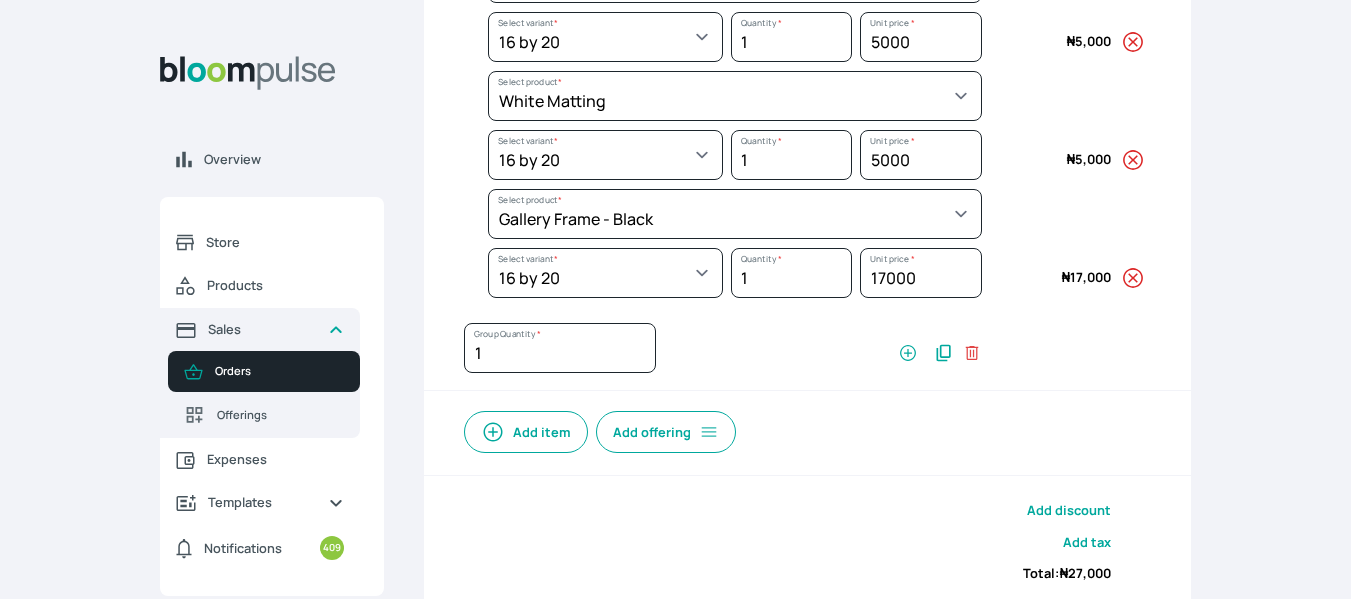 click on "Overview Store Products Sales Orders Offerings Expenses Templates Notifications 409 Atirira    Add business Sign out Atirira   Add business   Sign out [PERSON_NAME] Atirira Back to  orders Add new  order Order details Order items Additional information Details Amount Lustre Print - Standard Select product * Big Frame (Black) Canvas Print Canvas Print - Standard Canvas Stretching Certificate Printing Dry Mount Lamination Express Order Floating Frame Foam board mount with Matting Folio Box Frame Bracing Frame Stand Gallery Frame - Black Gallery Frame - Brown Gallery Frame - Cream Gallery Frame - White Gallery Rental Lustre Print - PRO Lustre Print - Standard Photowood Print Lamination Slim Gallery Frame - Black White Matting White Mount Board 5mm Wooden Frame Select product  * Select variant * 10 by 10 10 by 12 10 by 15 10 by 16 11 by 12 11 by 14 11.7 by 16.5 12 by 12 12 by 13 12 by 14 12 by 15 12 by 16 12 by 18 12 by 20 14 by 18 14 by 20 14 by 24 14 by 8 16 by 16 16 by 20 16 by 22 16 by 24 16 by 29 18 by 18" at bounding box center [675, -171] 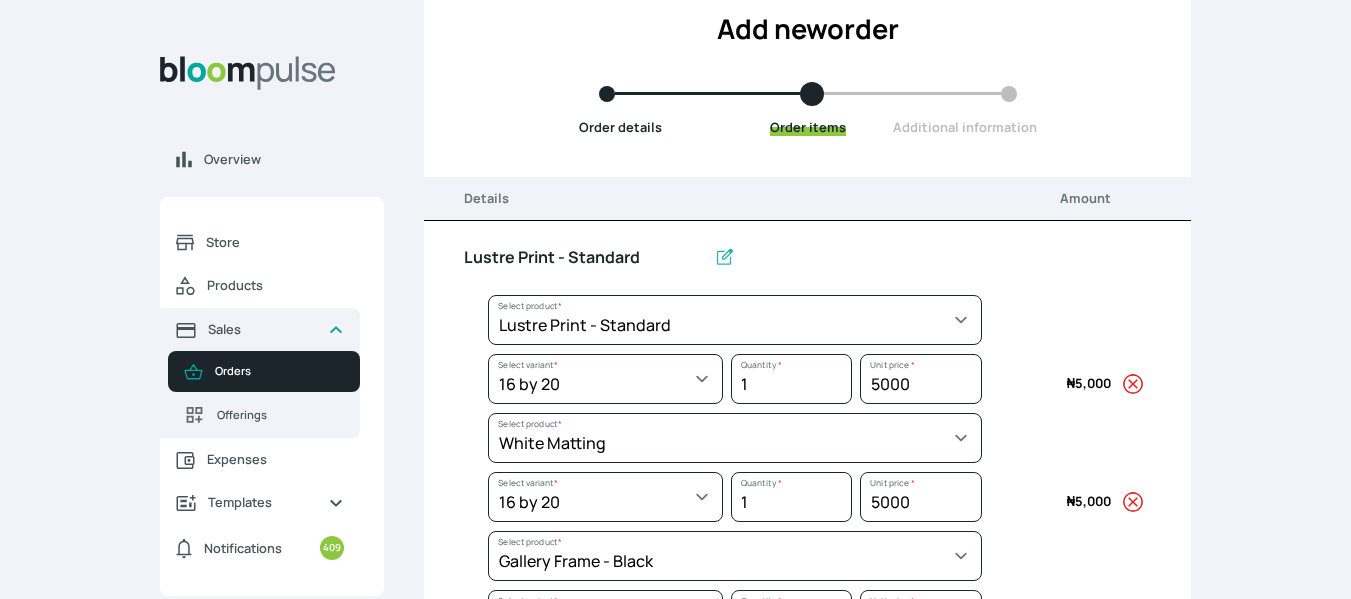 scroll, scrollTop: 0, scrollLeft: 0, axis: both 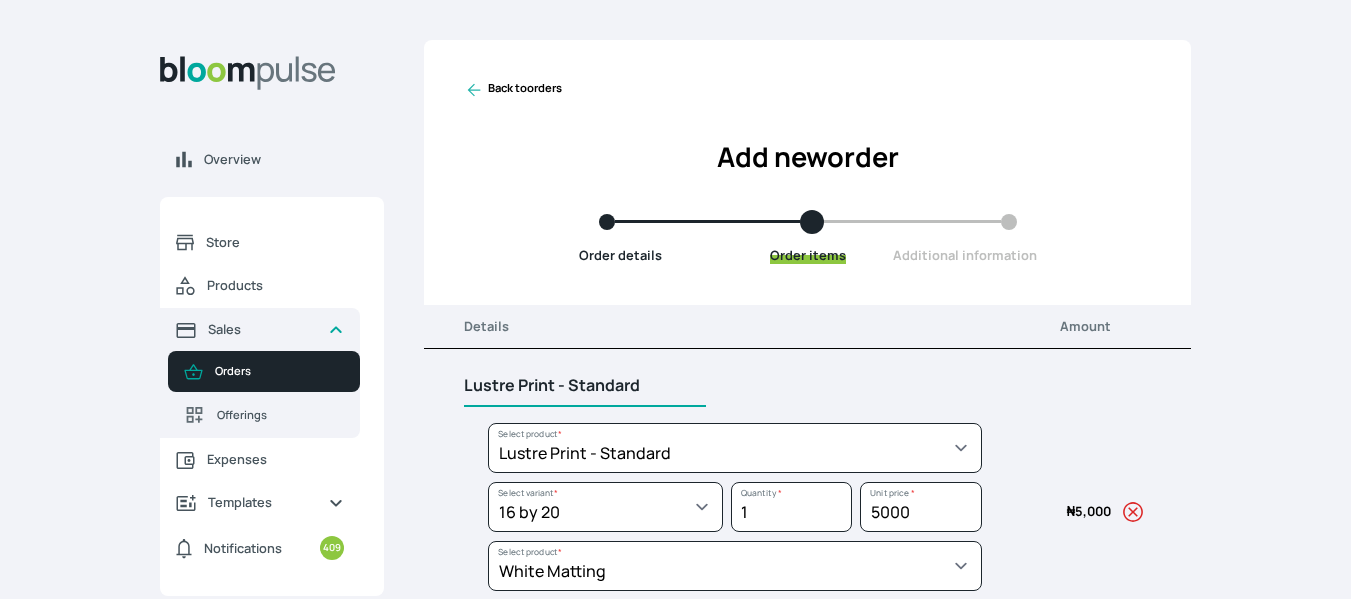 click on "Lustre Print - Standard" at bounding box center [585, 386] 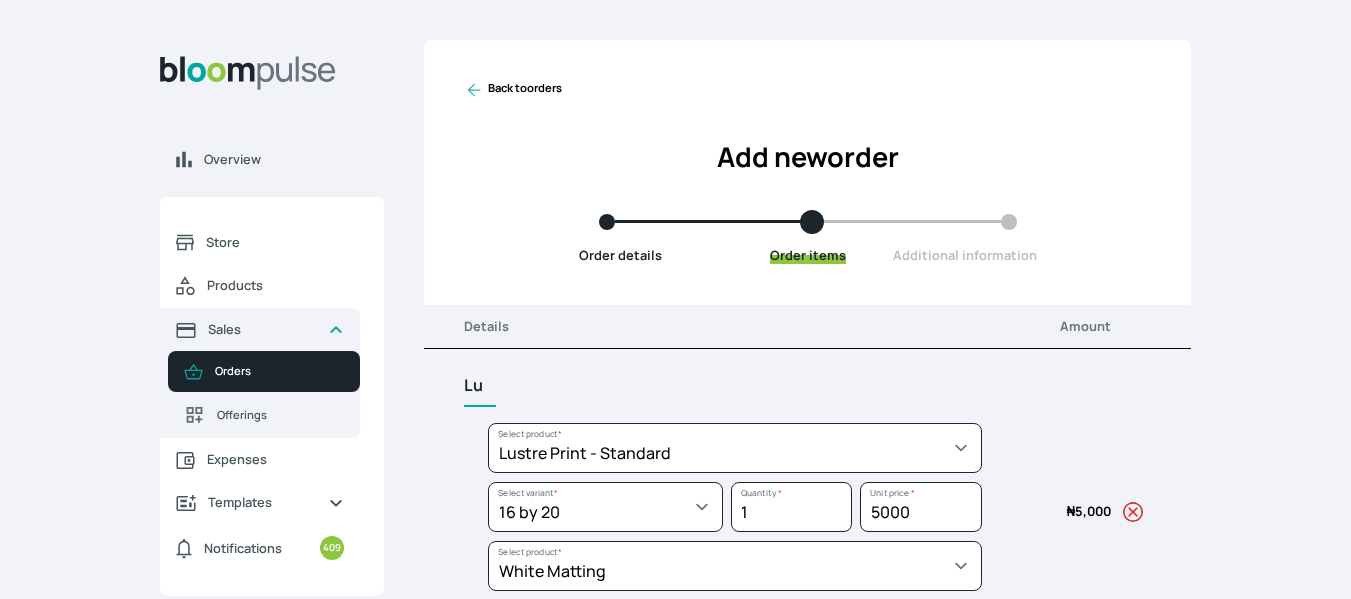 type on "L" 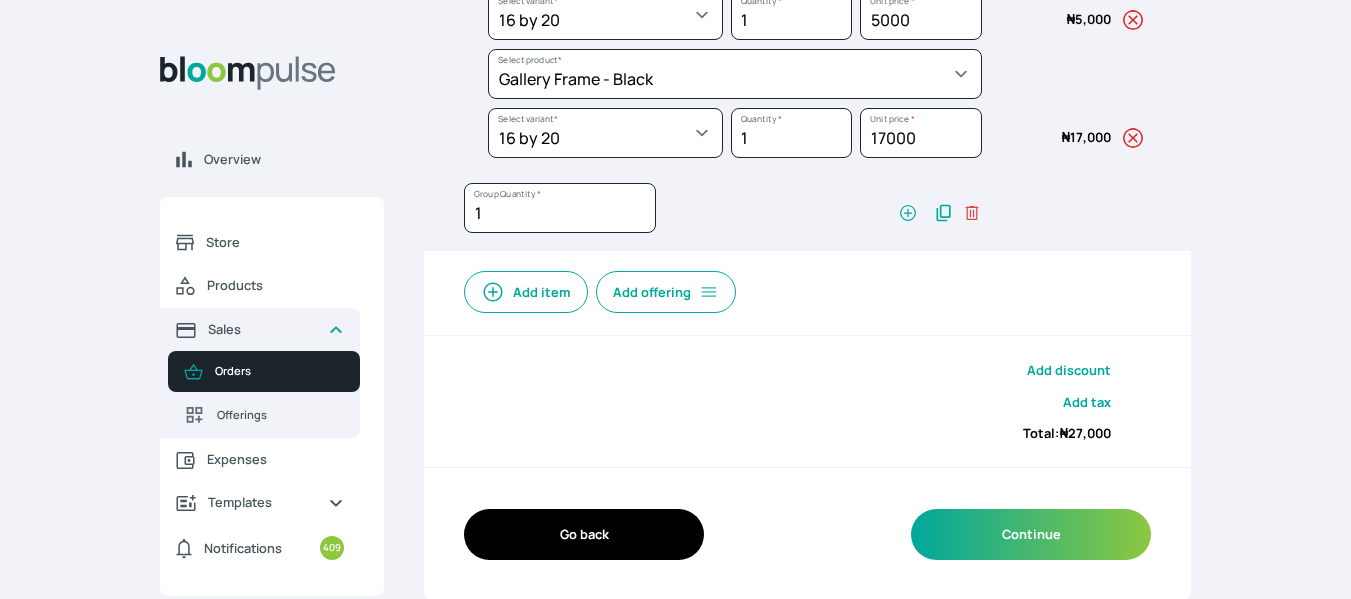 scroll, scrollTop: 611, scrollLeft: 0, axis: vertical 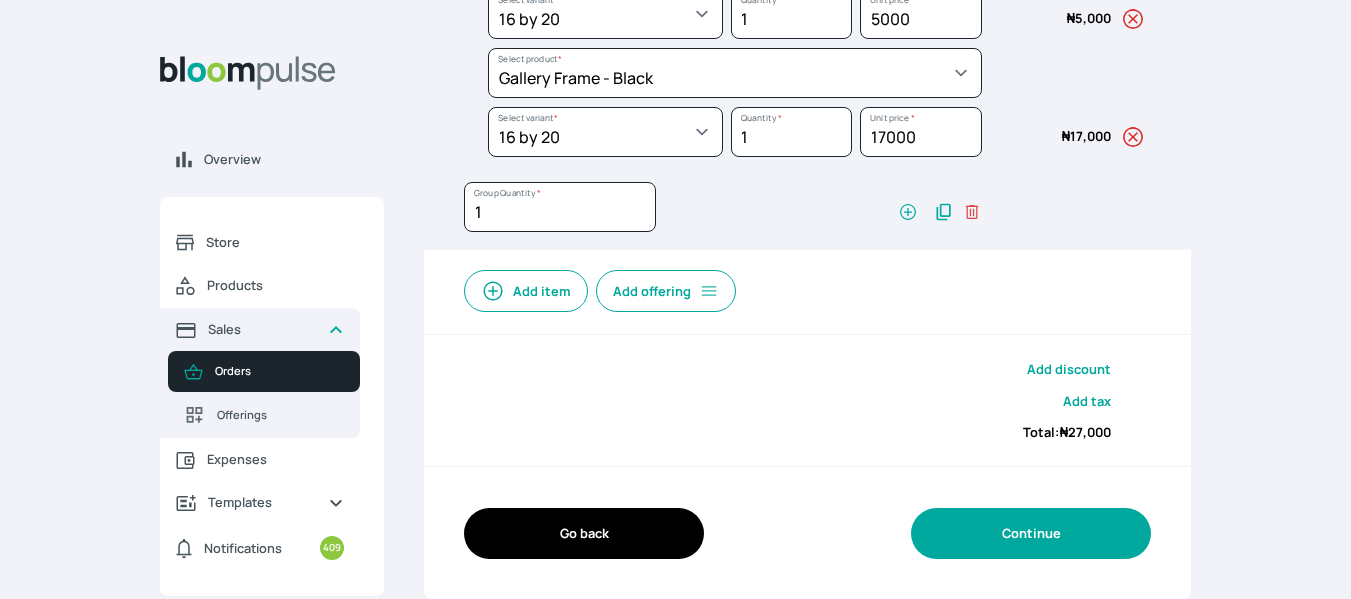type on "Gallery Frame 16x20" 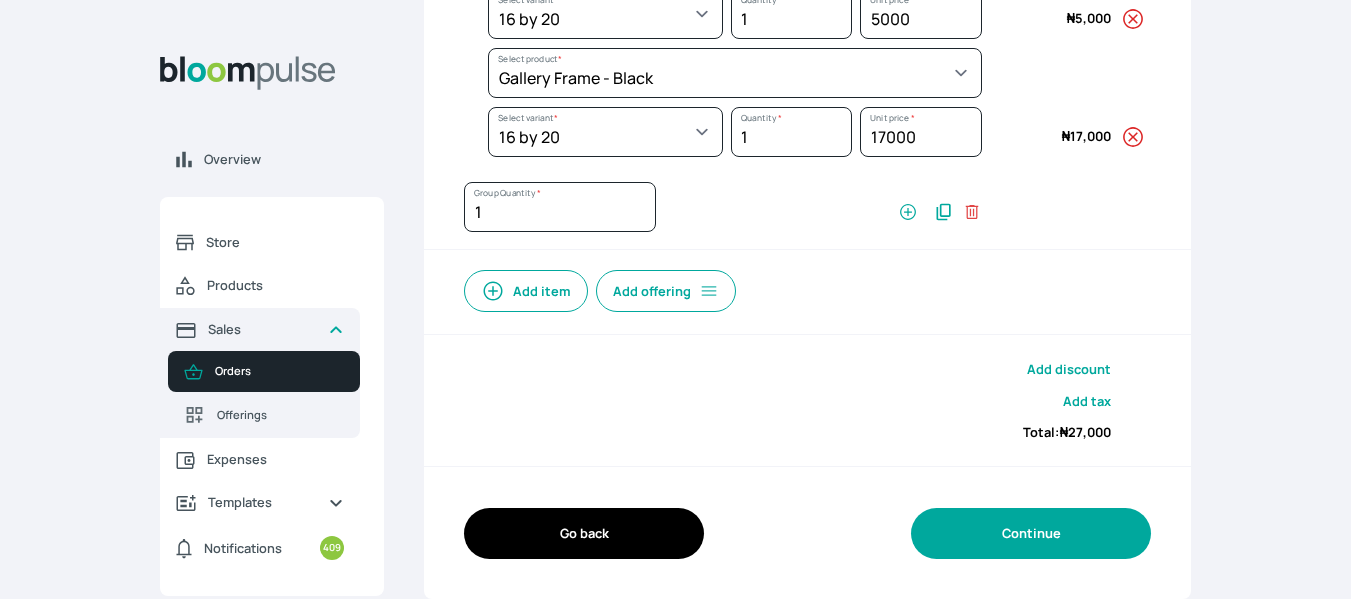 click on "Continue" at bounding box center [1031, 533] 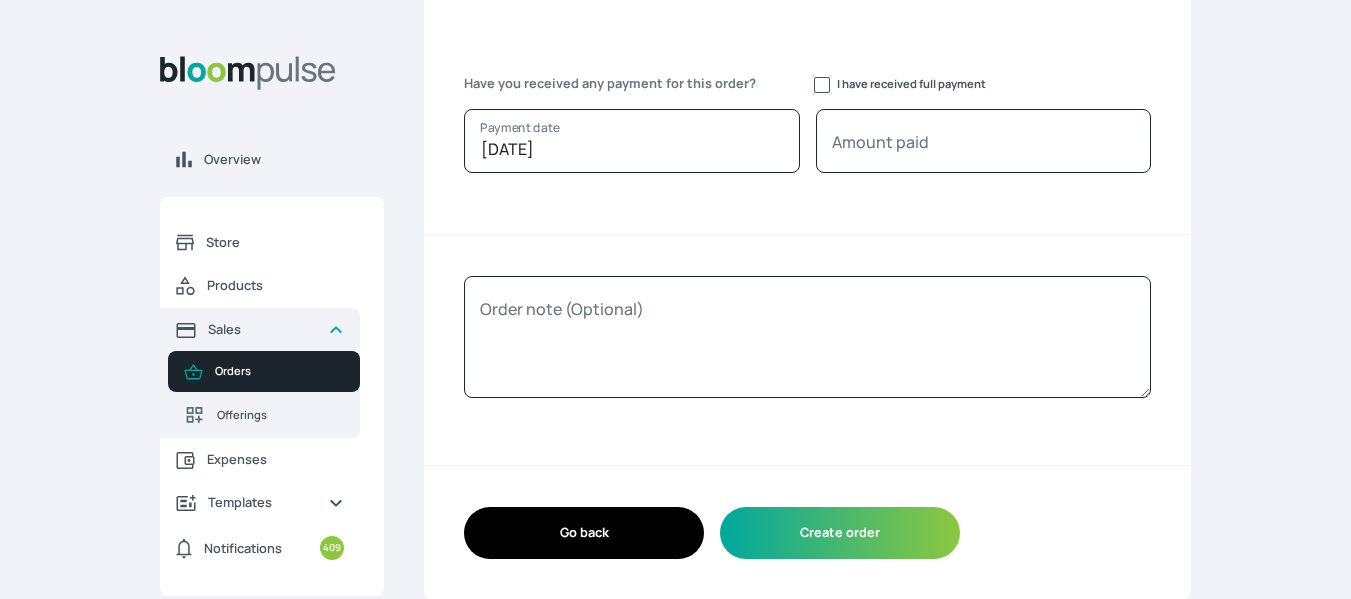 click on "I have received full payment" at bounding box center (822, 85) 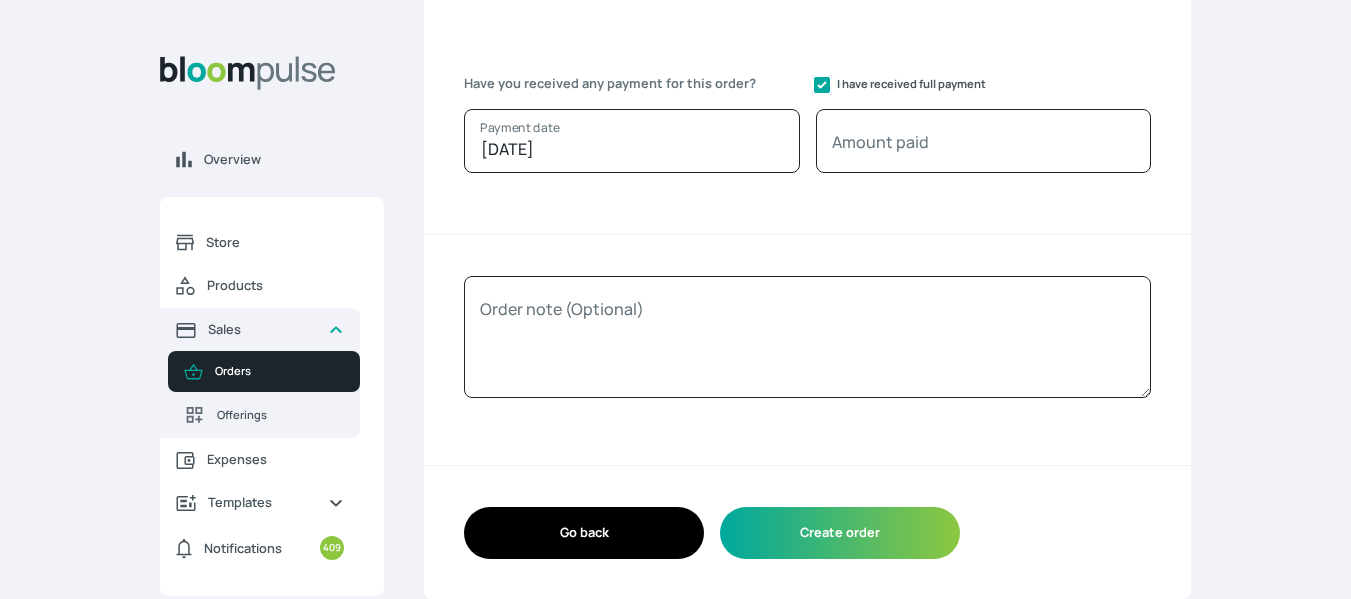 checkbox on "true" 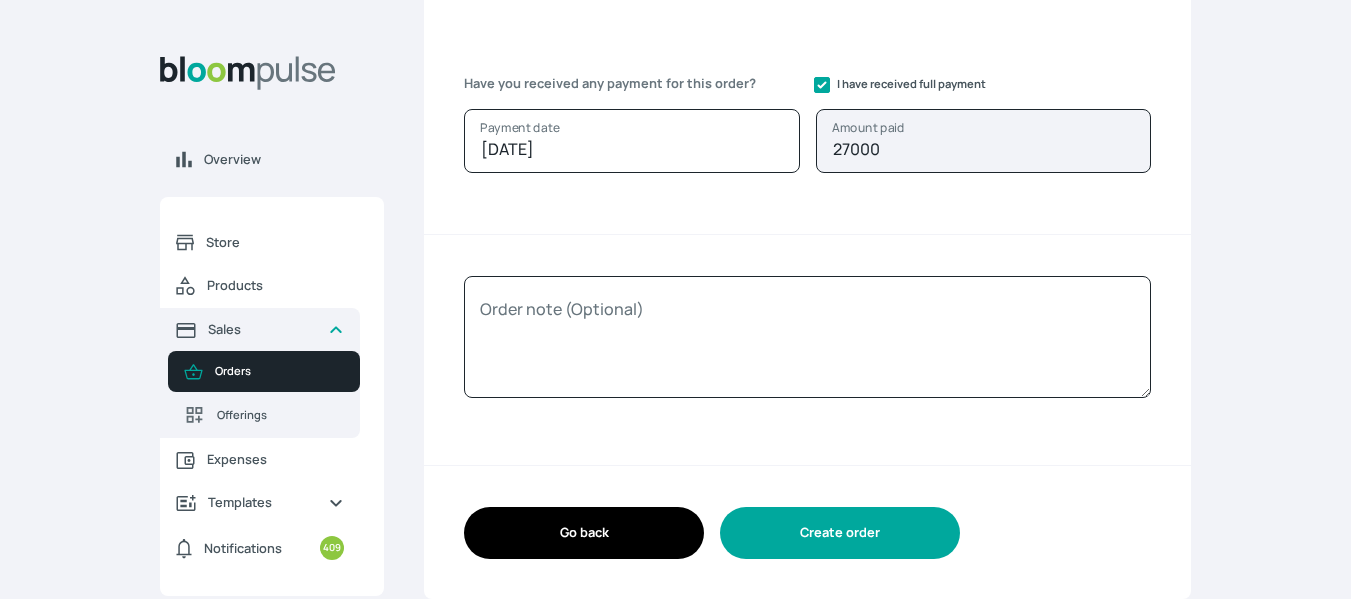 click on "Create order" at bounding box center [840, 532] 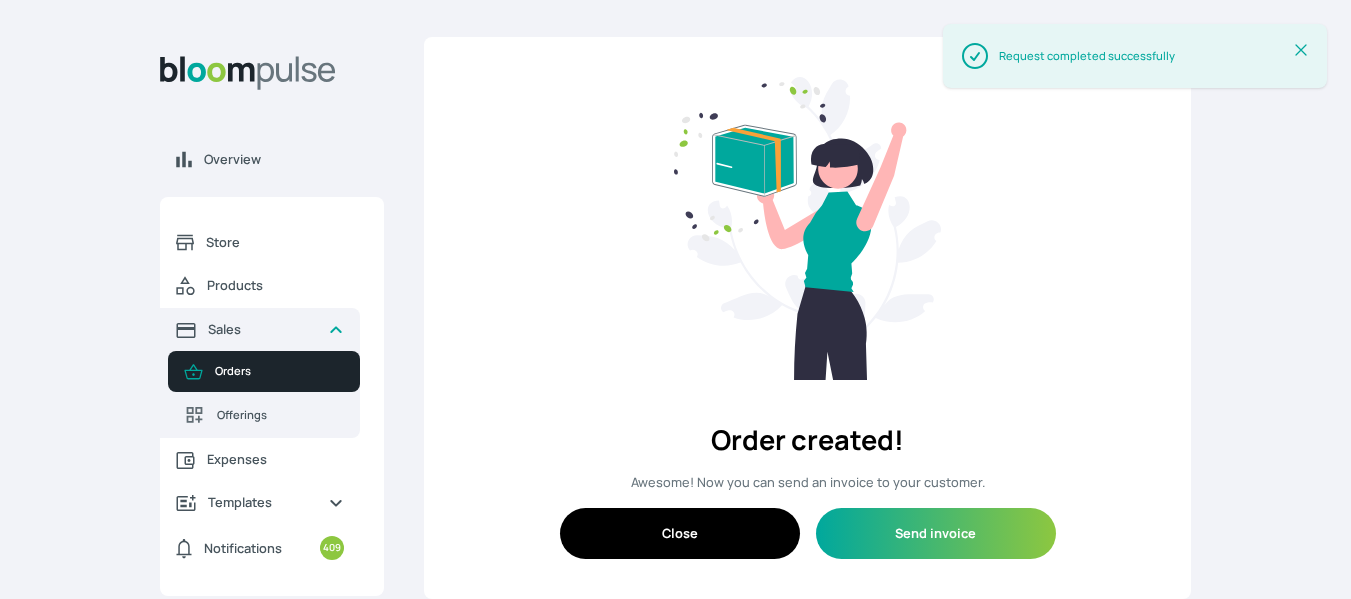 scroll, scrollTop: 3, scrollLeft: 0, axis: vertical 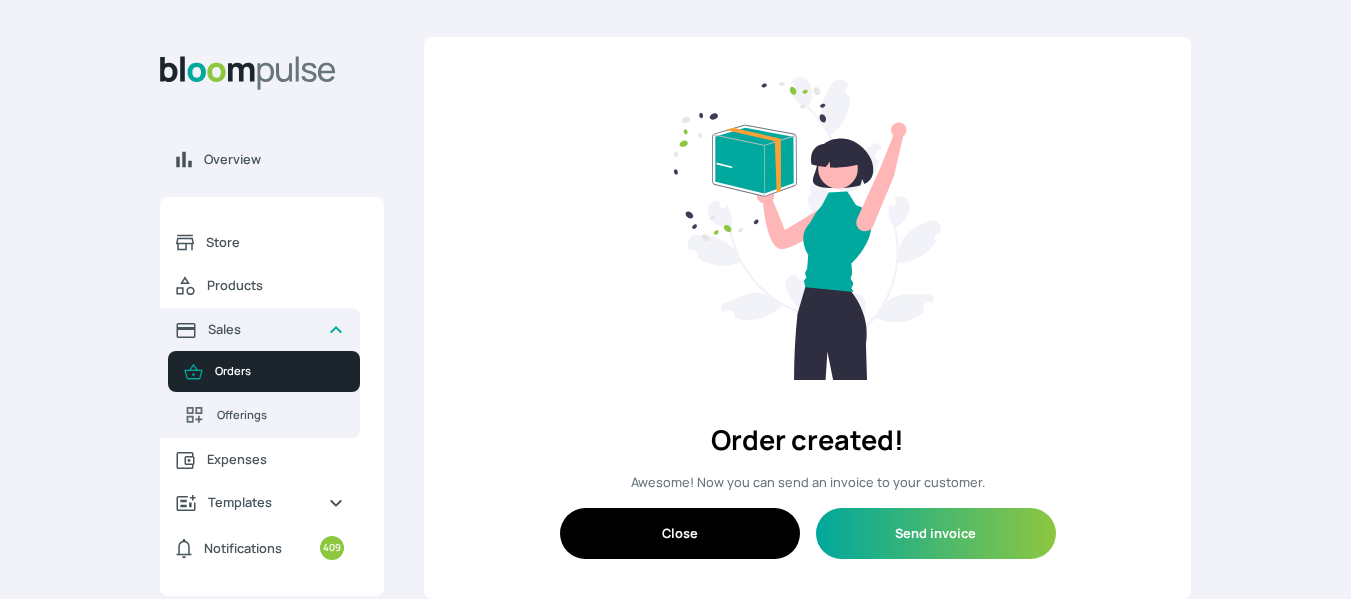 click on "Close" at bounding box center (680, 533) 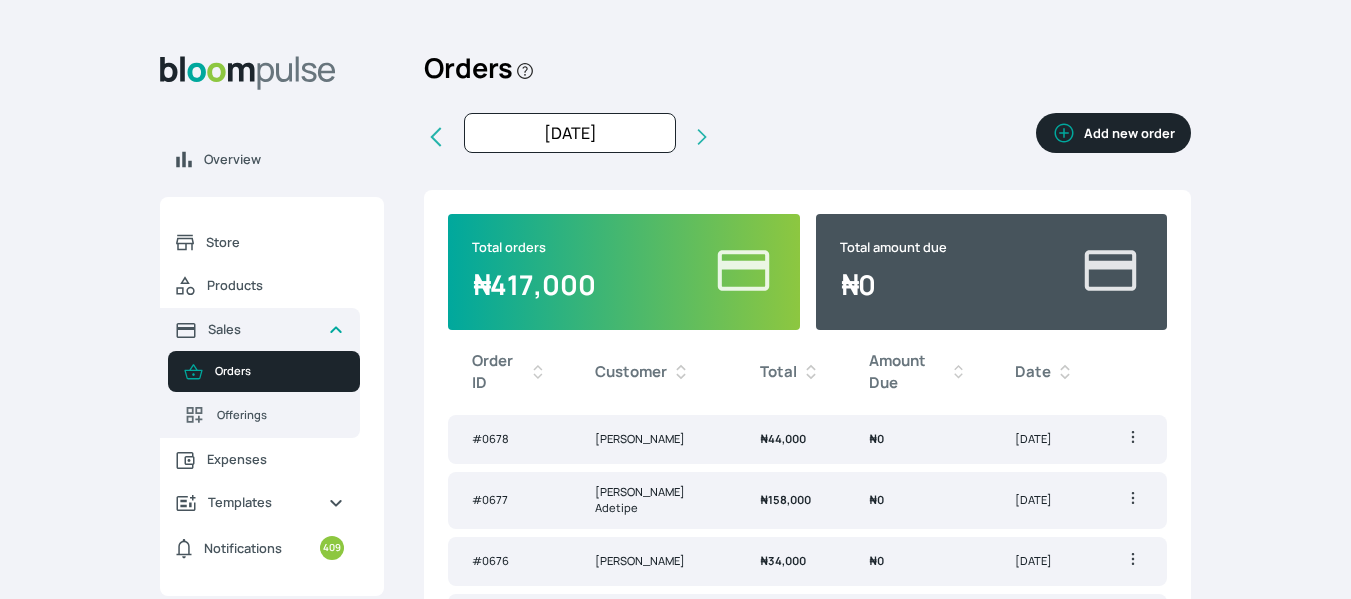 click 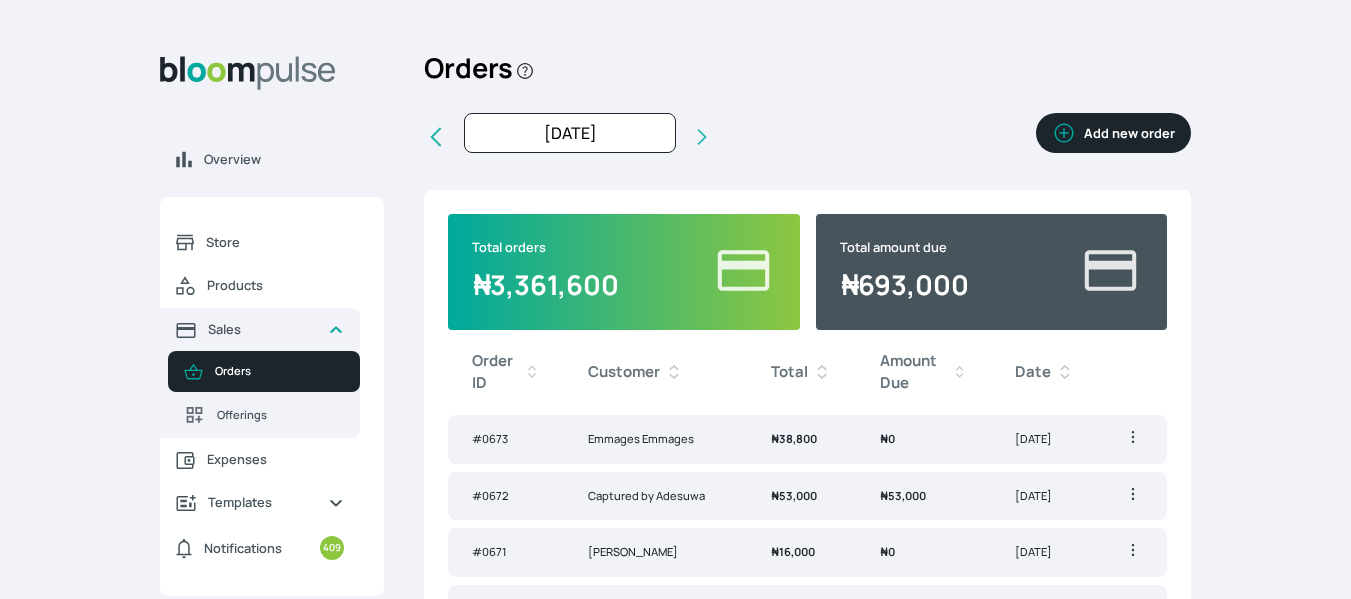 click 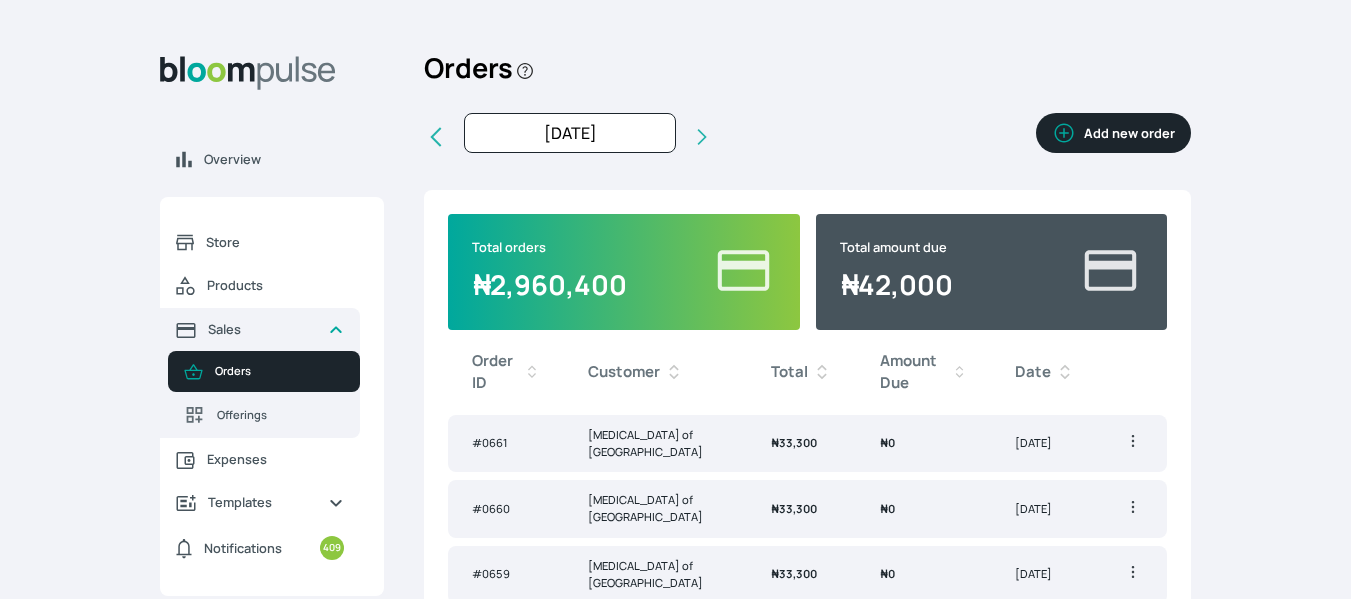 click on "Add new order" at bounding box center [1113, 133] 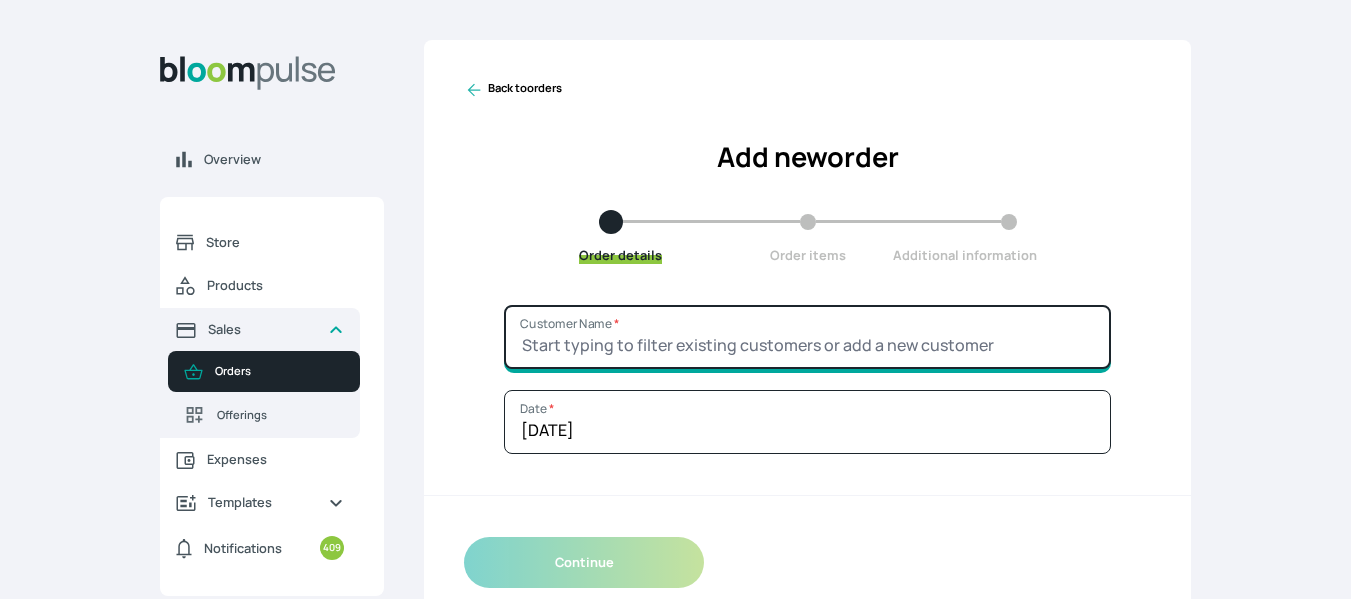 click on "Customer Name    *" at bounding box center [807, 337] 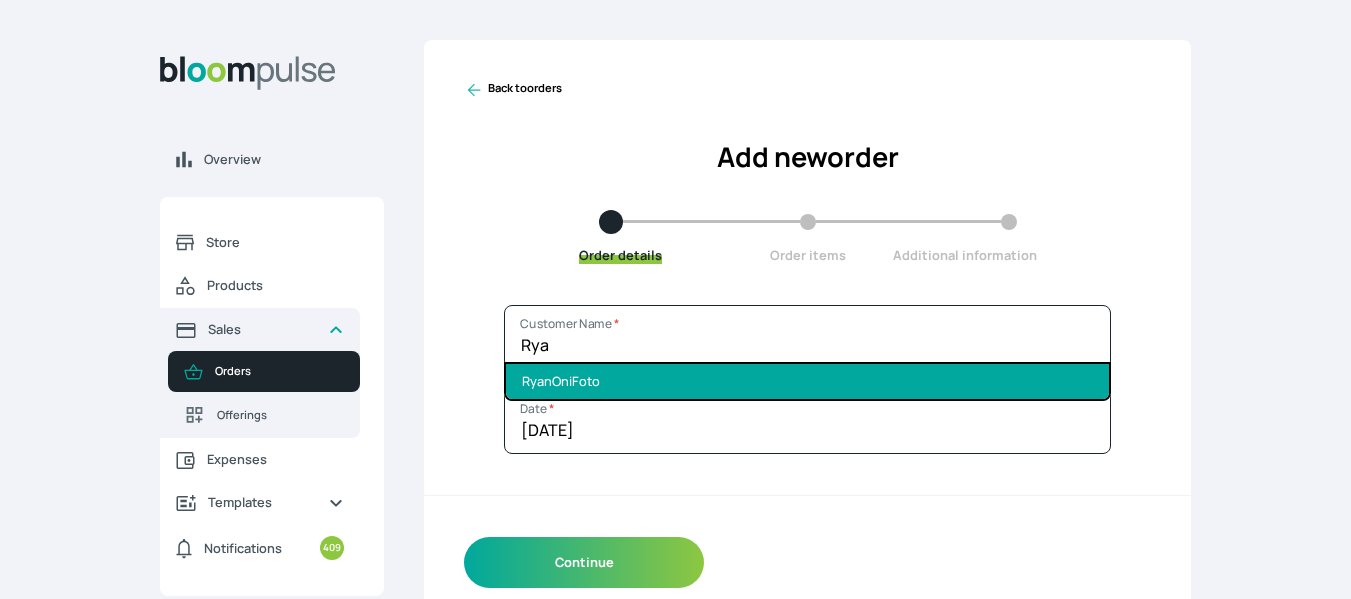 click on "RyanOniFoto" at bounding box center [807, 381] 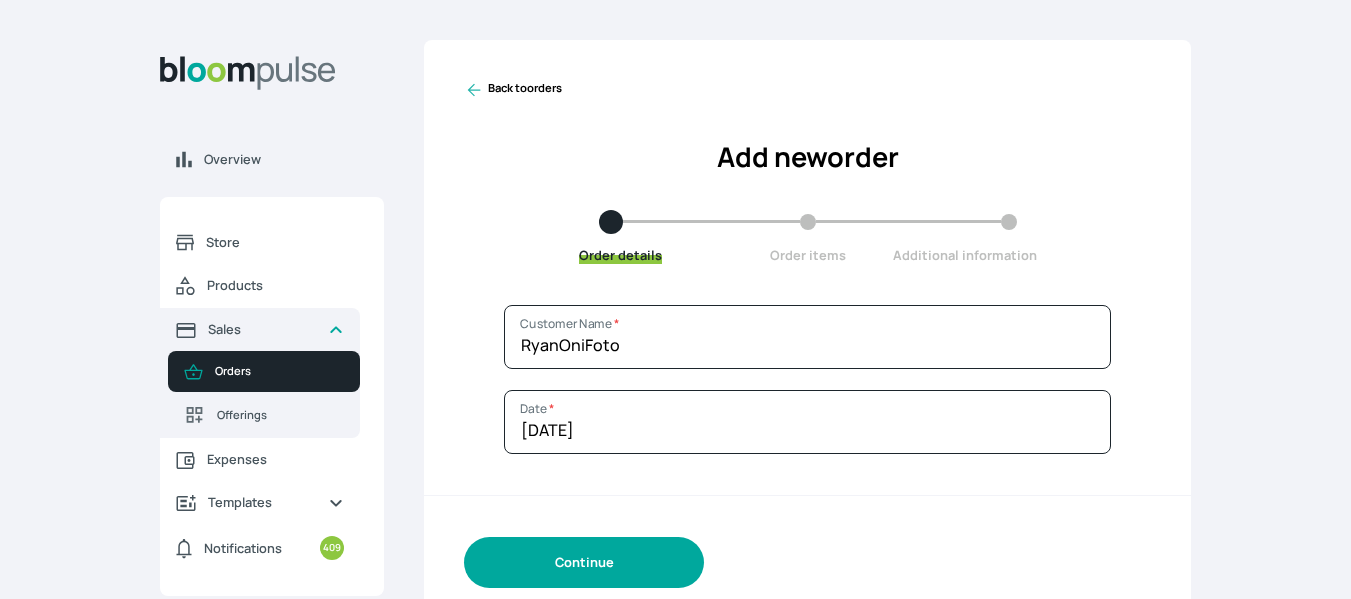 click on "Continue" at bounding box center (584, 562) 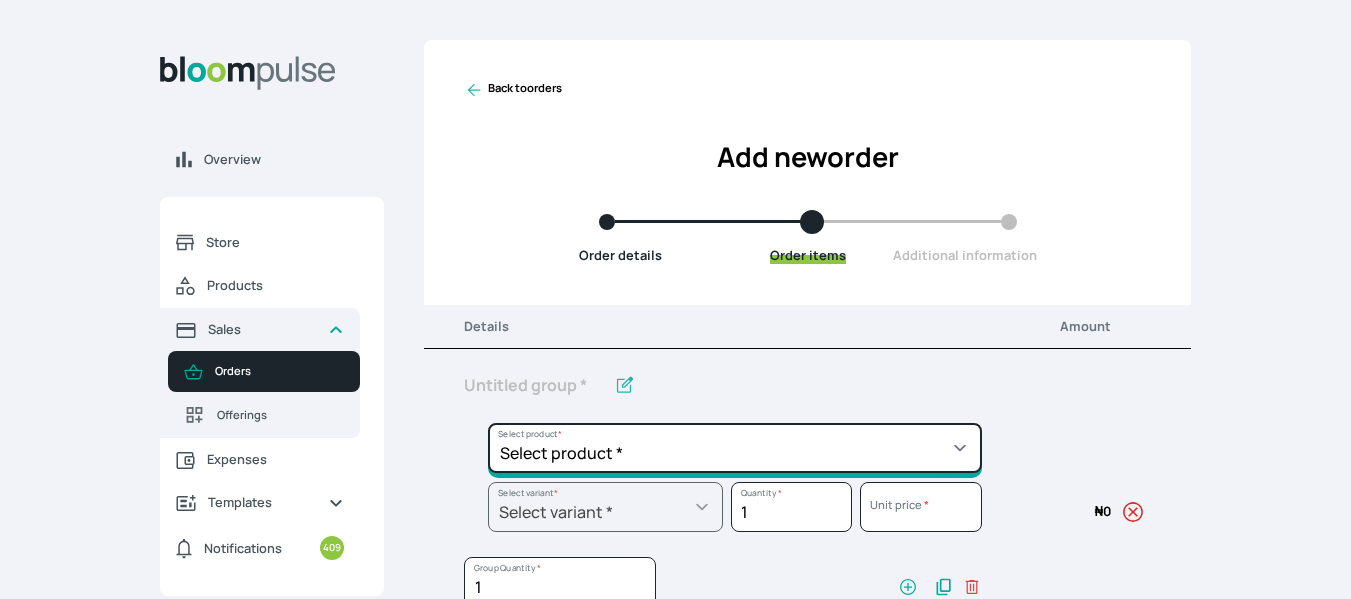 click on "Select product * Big Frame (Black) Canvas Print Canvas Print - Standard Canvas Stretching Certificate Printing Dry Mount Lamination Express Order Floating Frame Foam board mount with Matting Folio Box Frame Bracing Frame Stand Gallery Frame - Black Gallery Frame - Brown Gallery Frame - Cream Gallery Frame - White Gallery Rental Lustre Print - PRO Lustre Print - Standard Photowood Print Lamination Slim Gallery Frame - Black White Matting White Mount Board 5mm Wooden Frame" at bounding box center [735, 448] 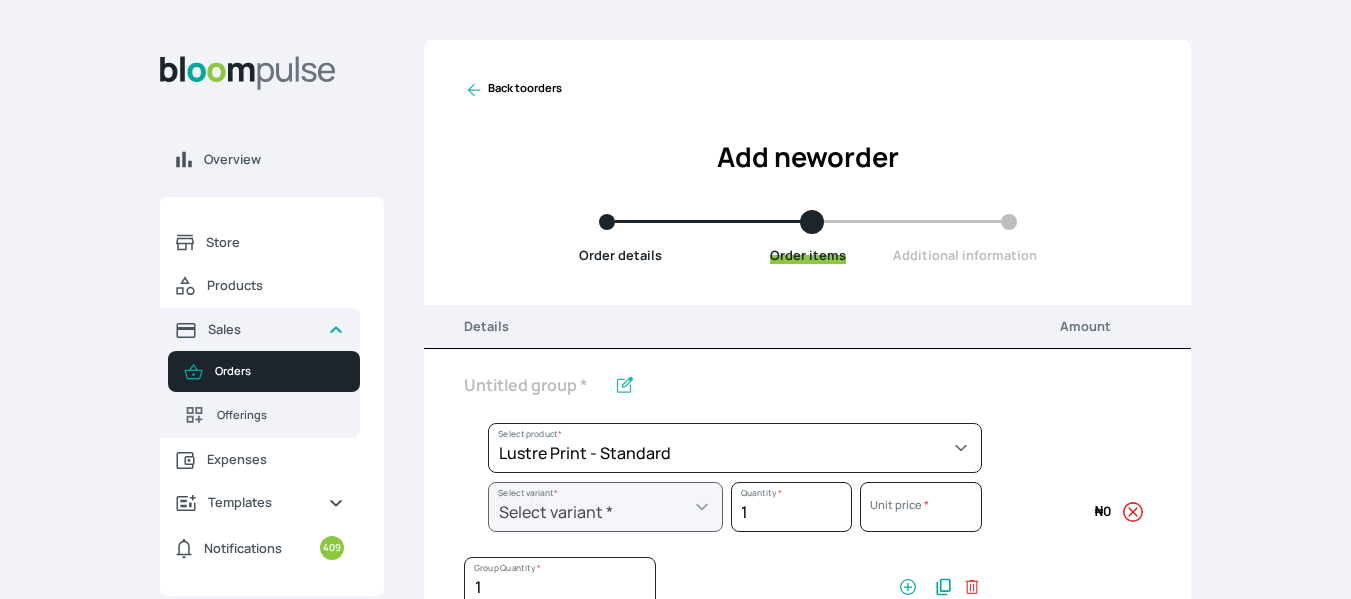 select on "a9f19bd2-f1a8-4b74-ae51-3a75659f3a28" 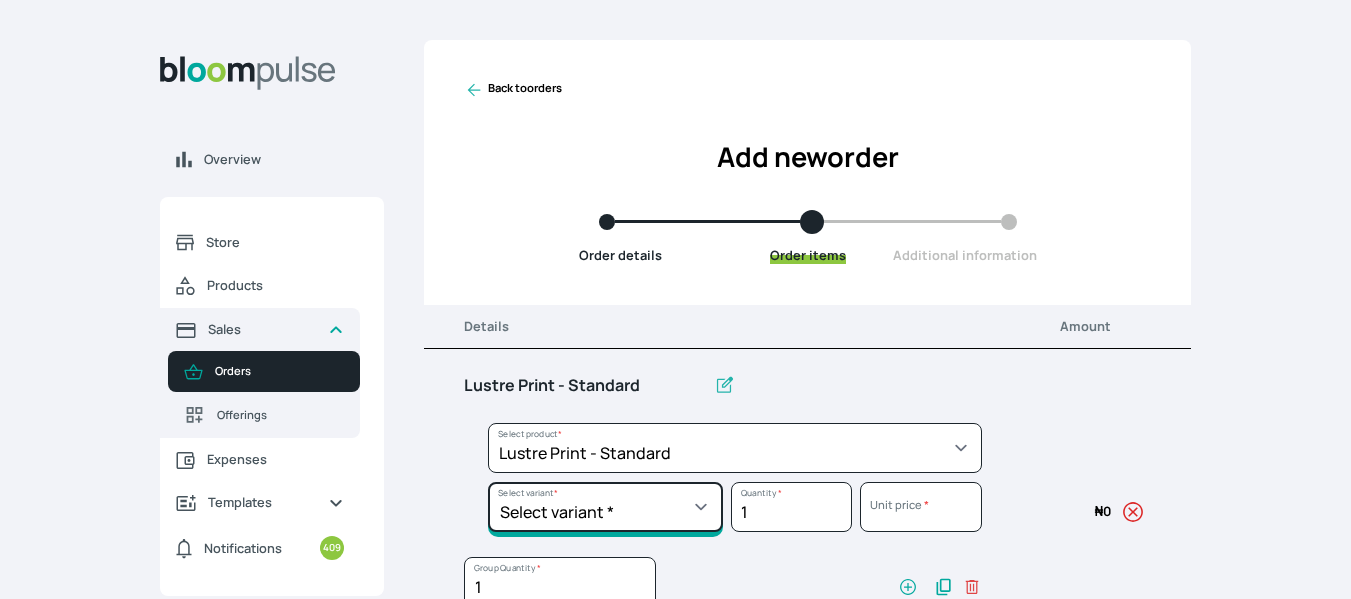 click on "Select variant * 10 by 10 10 by 12 10 by 15 10 by 16 11 by 12 11 by 14 11.7 by 16.5 12 by 12 12 by 13 12 by 14 12 by 15 12 by 16 12 by 18 12 by 20 14 by 18 14 by 20 14 by 24 14 by 8 16 by 16 16 by 20 16 by 22 16 by 24 16 by 29 18 by 18 18 by 22 18 by 24 18 by 26 18 by 27 18 x 28 2.5 by 3.5 20 by 20 20 by 24 20 by 25 20 by 26 20 by 28 20 by 30 20 by 36 20 by 40 22 by 28 24 by 30 24 by 34 24 by 36 24 by 40 24 by 6 26 by 28 26 by 36 26 by 38 27 by 39 27 by 48 28 by 52 3 by 8 30 by 36 30 by 40 30 by 60 32 by 48 33 by 45 36 by 44 36 by 48 39 by 47 4 by 4 40 by 50 41 by 48 48 by 72 5 by 7 50 by 70 51 by 34 6 by 7 6 by 8 72 by 36 8 by 10 8 by 12 8 by 15 8.3 by 11.7 9 by 7" at bounding box center [605, 507] 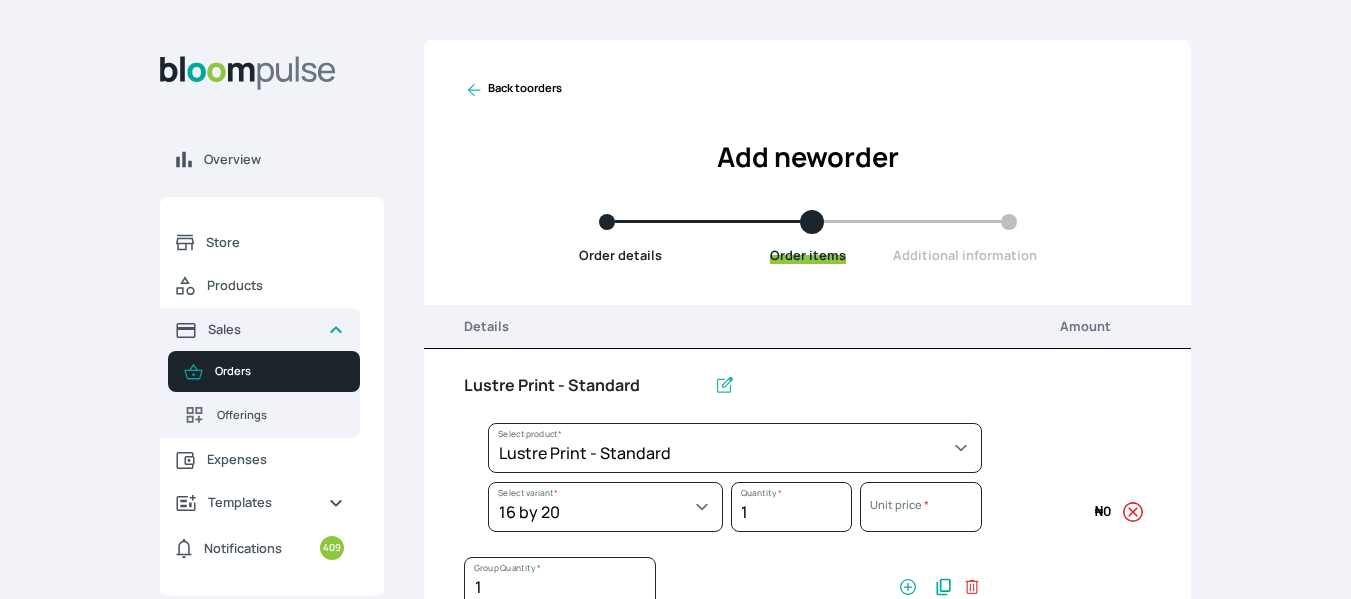 select on "a9f19bd2-f1a8-4b74-ae51-3a75659f3a28" 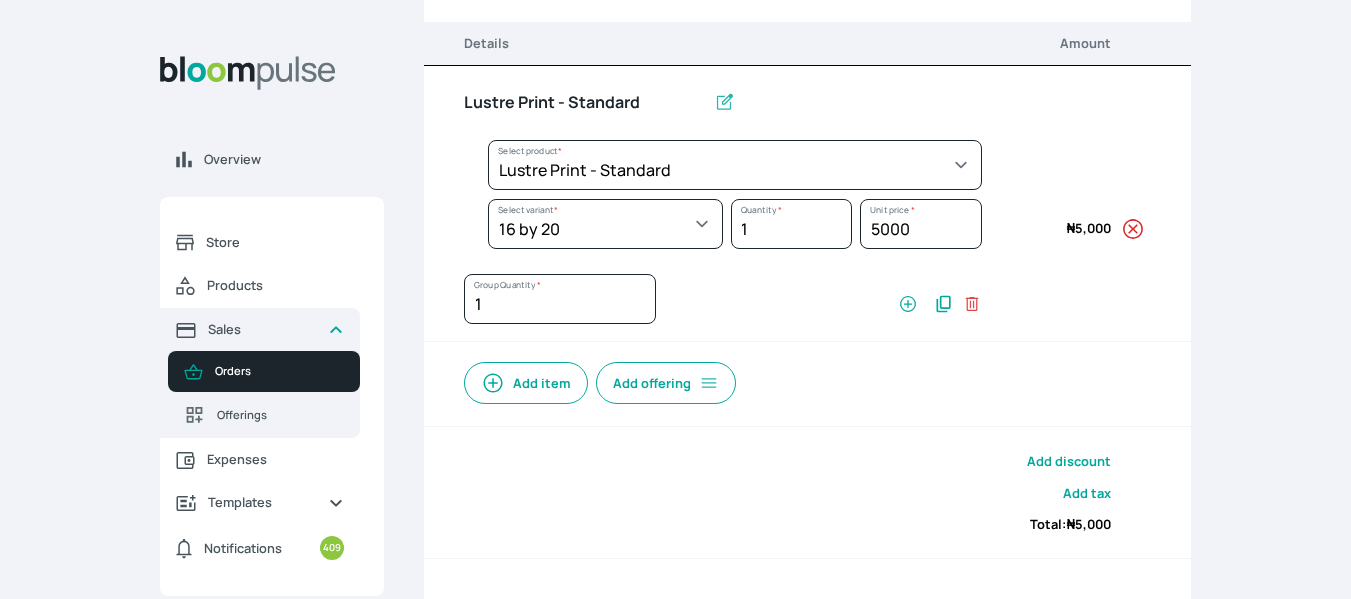 scroll, scrollTop: 284, scrollLeft: 0, axis: vertical 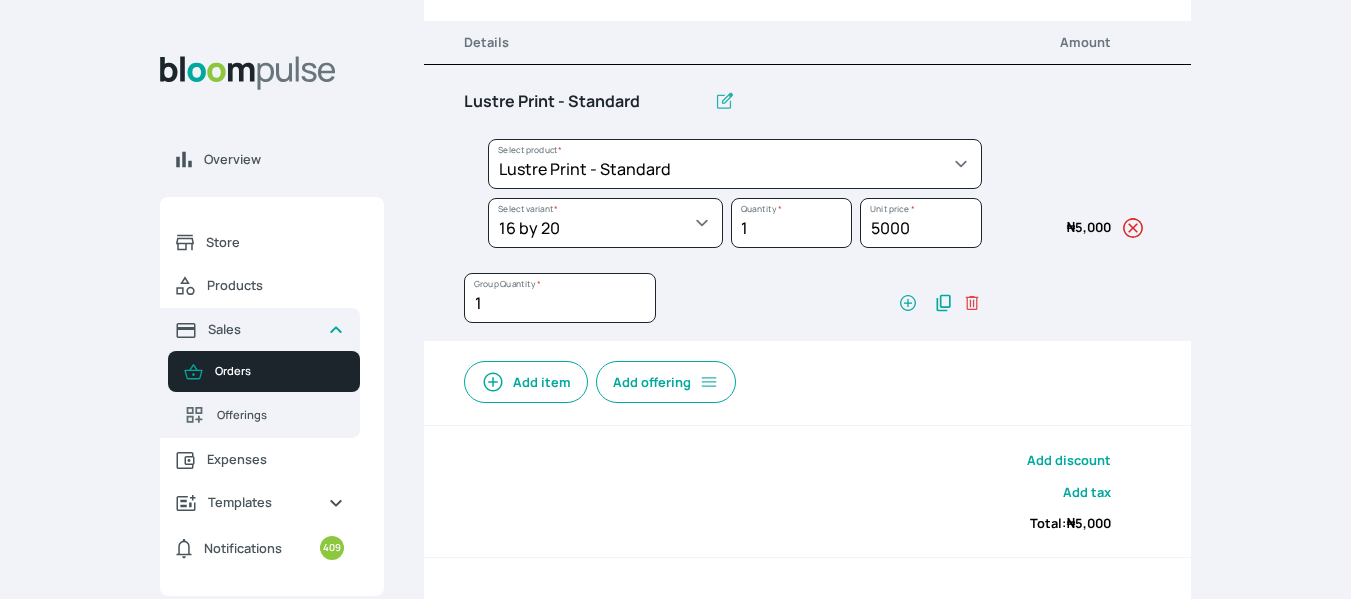 click 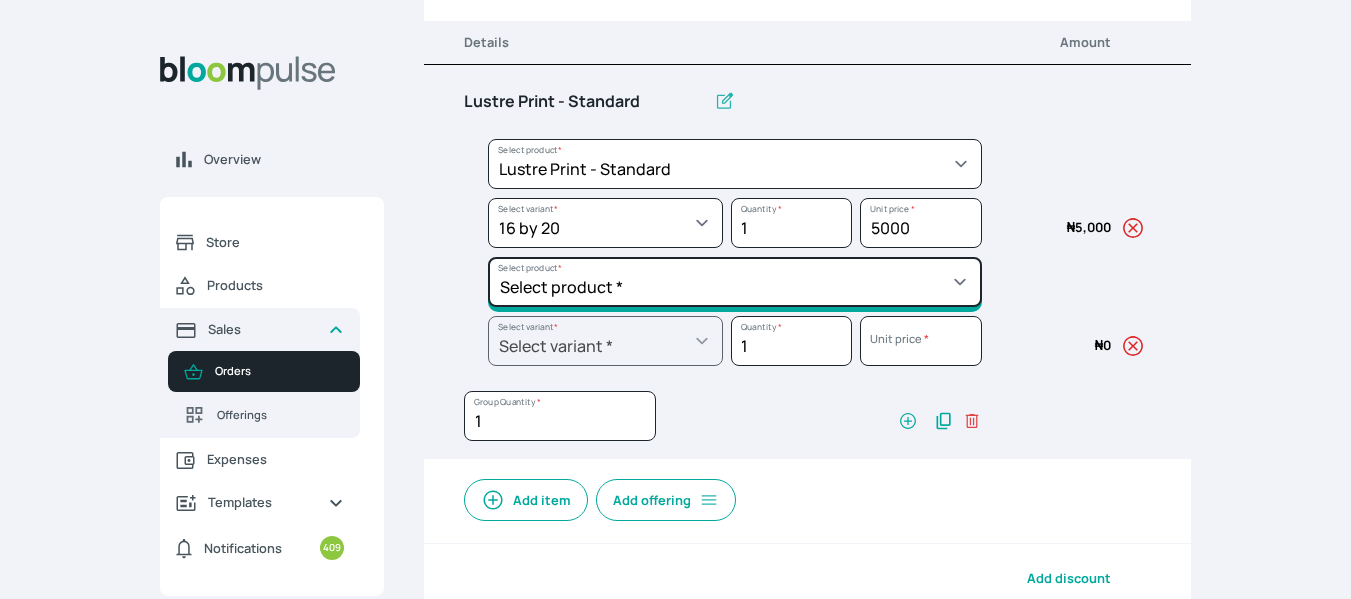 click on "Select product * Big Frame (Black) Canvas Print Canvas Print - Standard Canvas Stretching Certificate Printing Dry Mount Lamination Express Order Floating Frame Foam board mount with Matting Folio Box Frame Bracing Frame Stand Gallery Frame - Black Gallery Frame - Brown Gallery Frame - Cream Gallery Frame - White Gallery Rental Lustre Print - PRO Lustre Print - Standard Photowood Print Lamination Slim Gallery Frame - Black White Matting White Mount Board 5mm Wooden Frame" at bounding box center [735, 164] 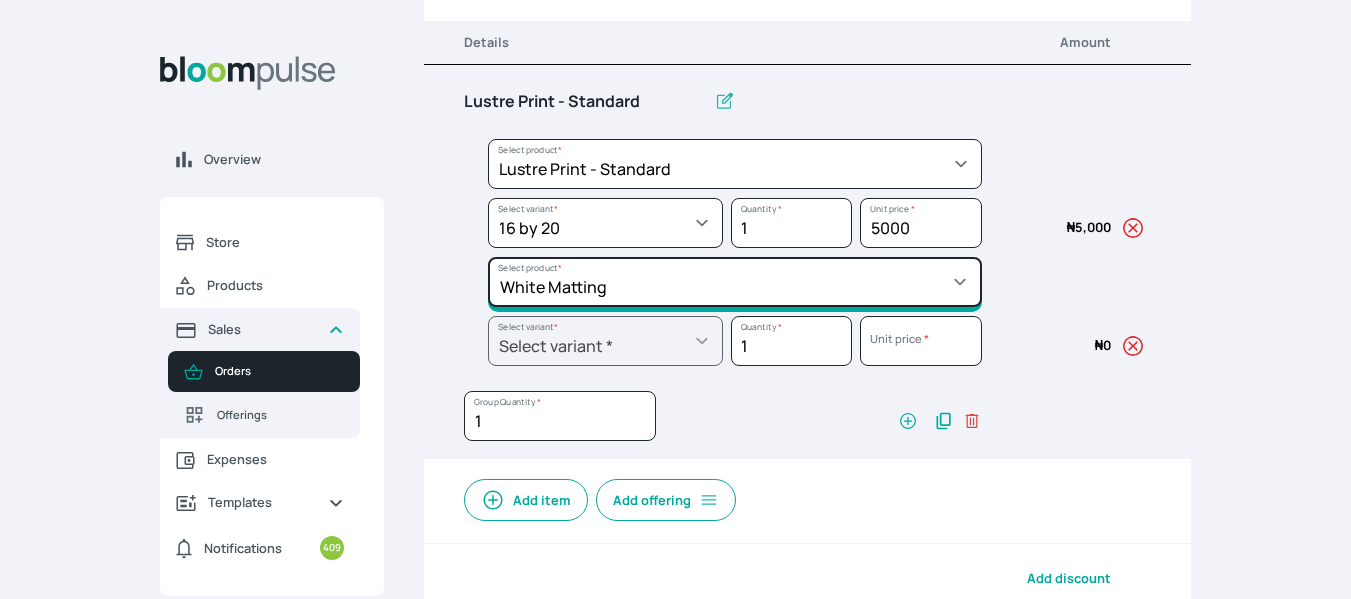 click on "Select product * Big Frame (Black) Canvas Print Canvas Print - Standard Canvas Stretching Certificate Printing Dry Mount Lamination Express Order Floating Frame Foam board mount with Matting Folio Box Frame Bracing Frame Stand Gallery Frame - Black Gallery Frame - Brown Gallery Frame - Cream Gallery Frame - White Gallery Rental Lustre Print - PRO Lustre Print - Standard Photowood Print Lamination Slim Gallery Frame - Black White Matting White Mount Board 5mm Wooden Frame" at bounding box center (735, 164) 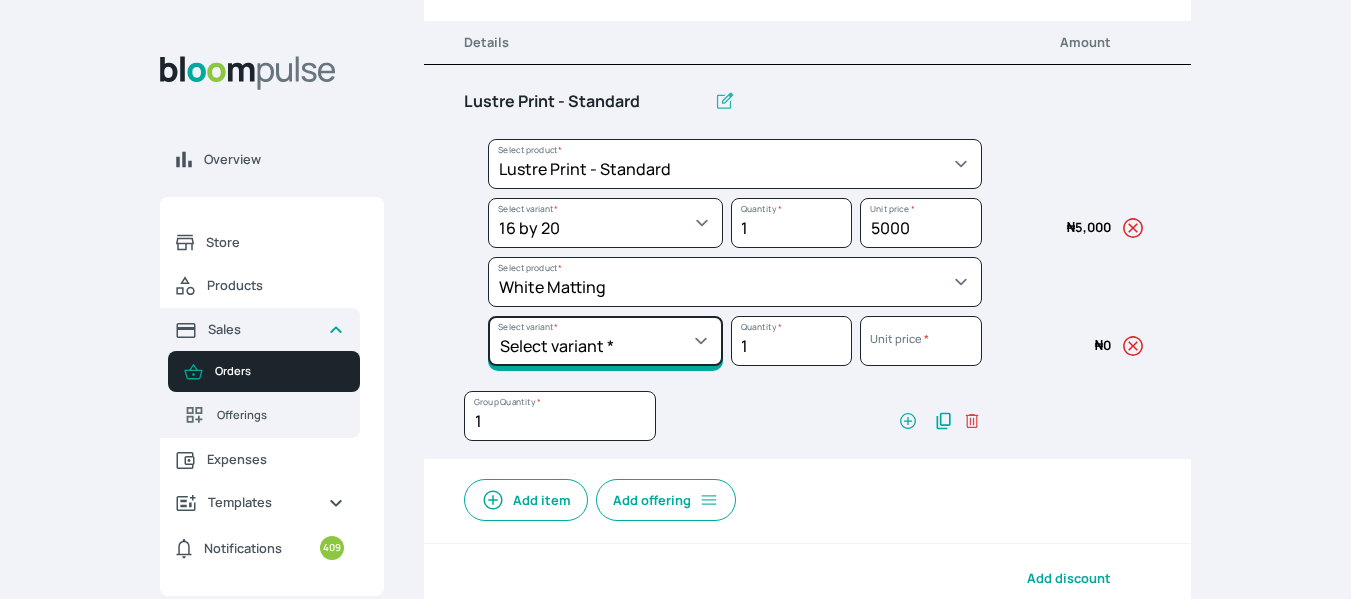 click on "Select variant * 10 by 10 10 by 12 10 by 13 11 by 14 12 by 12 12 by 13 12 by 16 12 by 18 12 by 20 14 by 18 14 by 20 16 by 16 16 by 20 16 by 22 16 by 24 18 by 22 18 by 24 18 by 26 20 by 20 20 by 24 20 by 25 20 by 26 20 by 28 20 by 30 20 by 36 21 by 9 22 by 22 22 by 28 24 by 30 24 by 34 24 by 36 26 by 36 26 by 38 27 by 39 30 by 40 36 by 48 36 by 72 48 by 20 48 by 30 50 by 70 55 by 63 6 by 7 8 by 10 8 by 12 9 by 8 9.5 by 11.5" at bounding box center [605, 223] 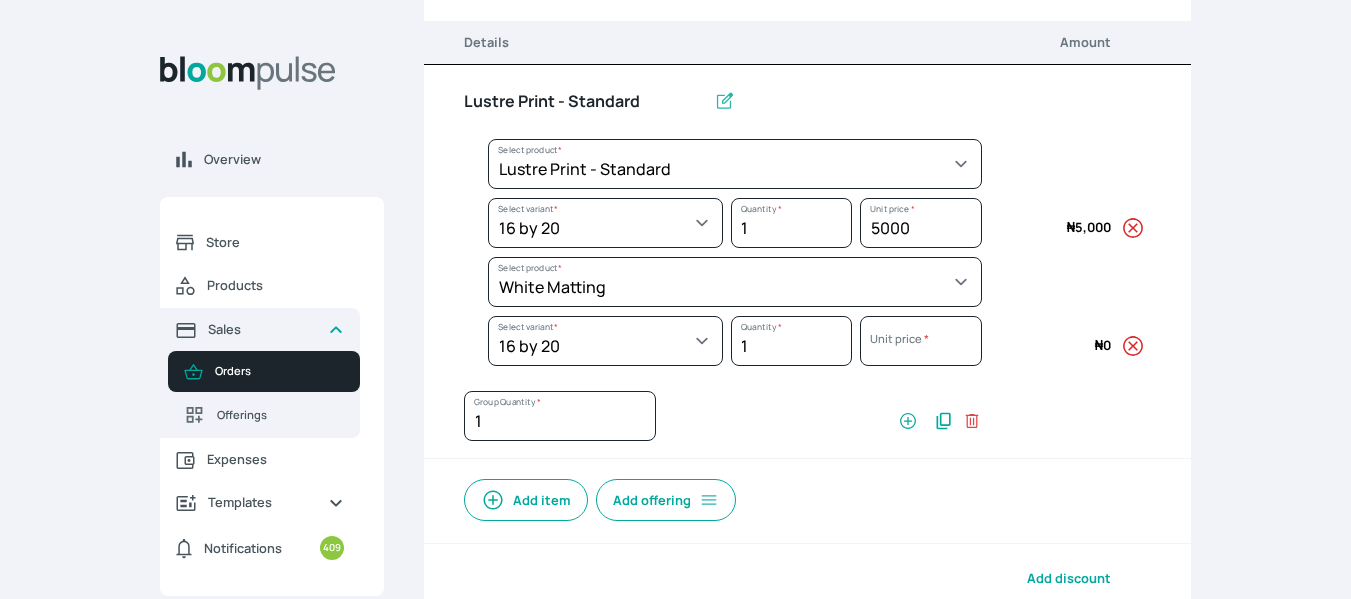 select on "a298281d-f782-4155-9034-b3e95170ad5d" 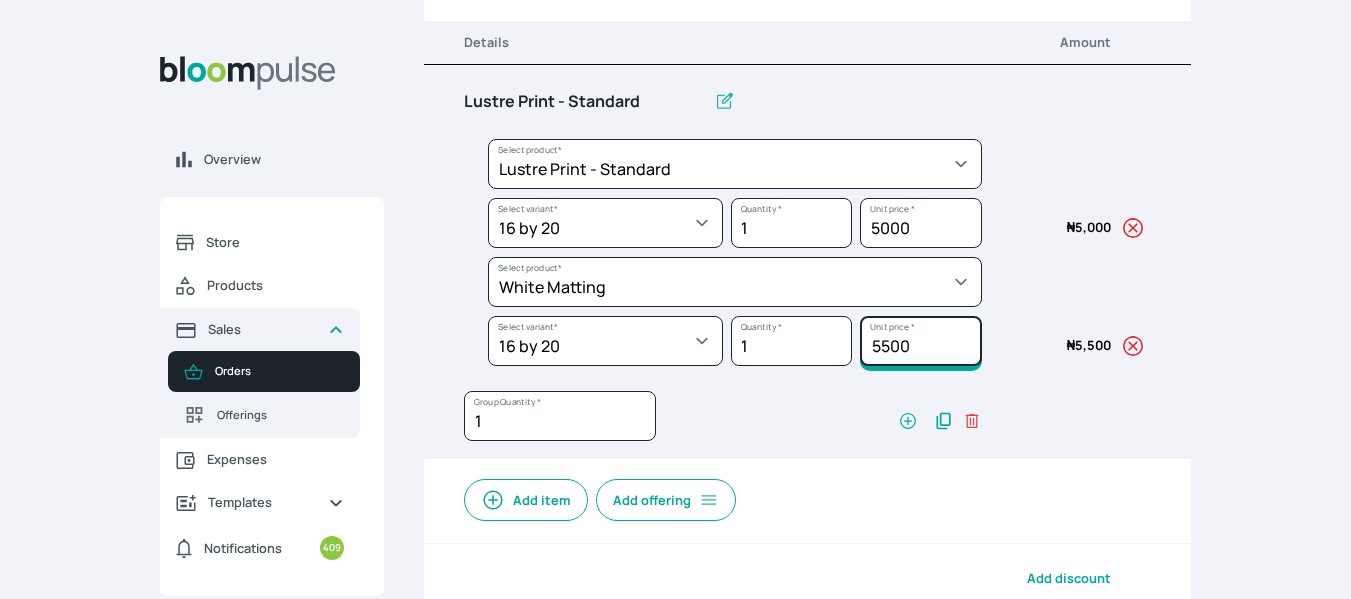 click on "5500" at bounding box center (920, 223) 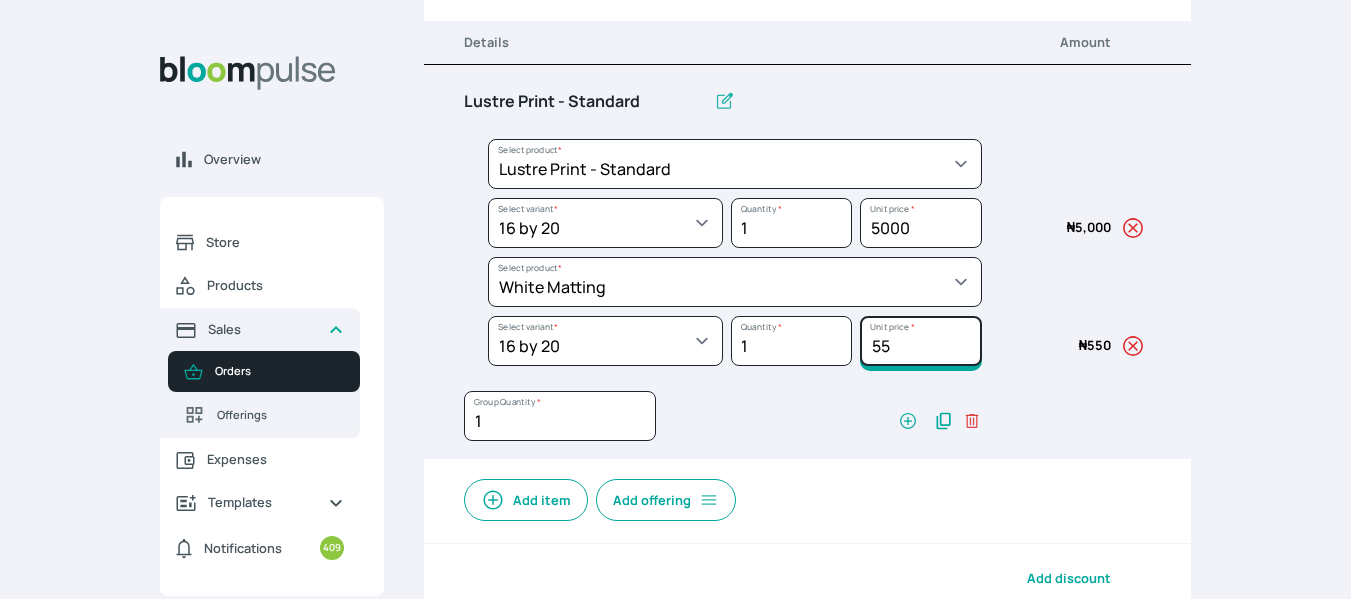 type on "5" 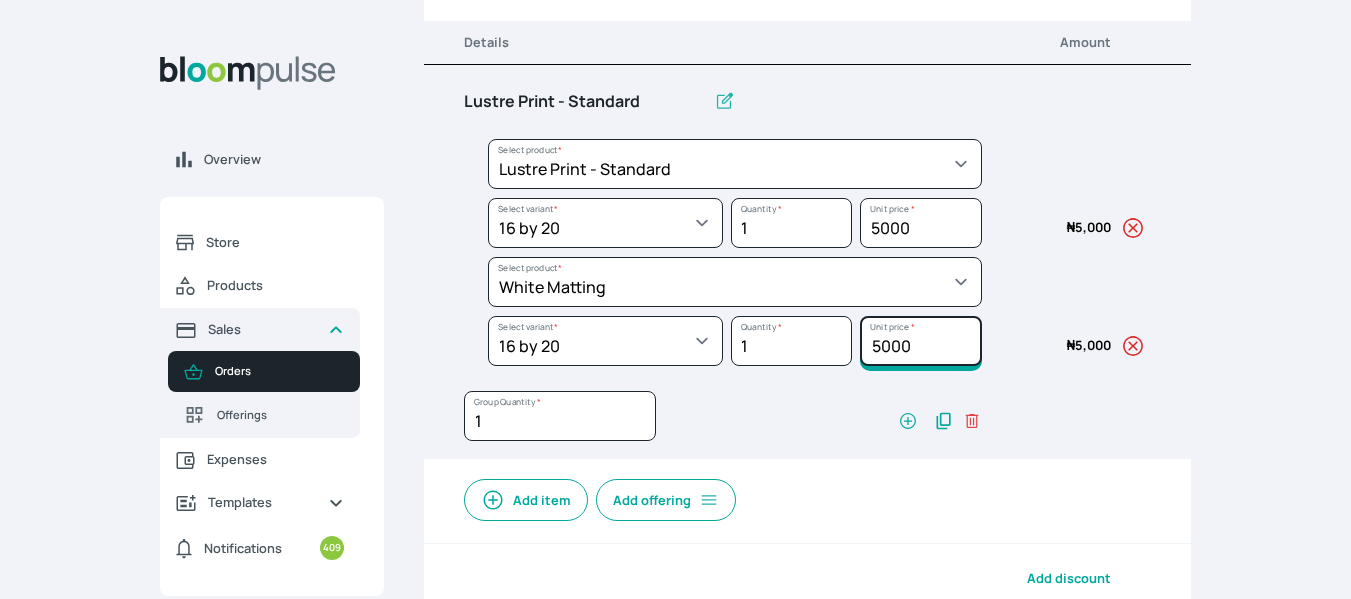 type on "5000" 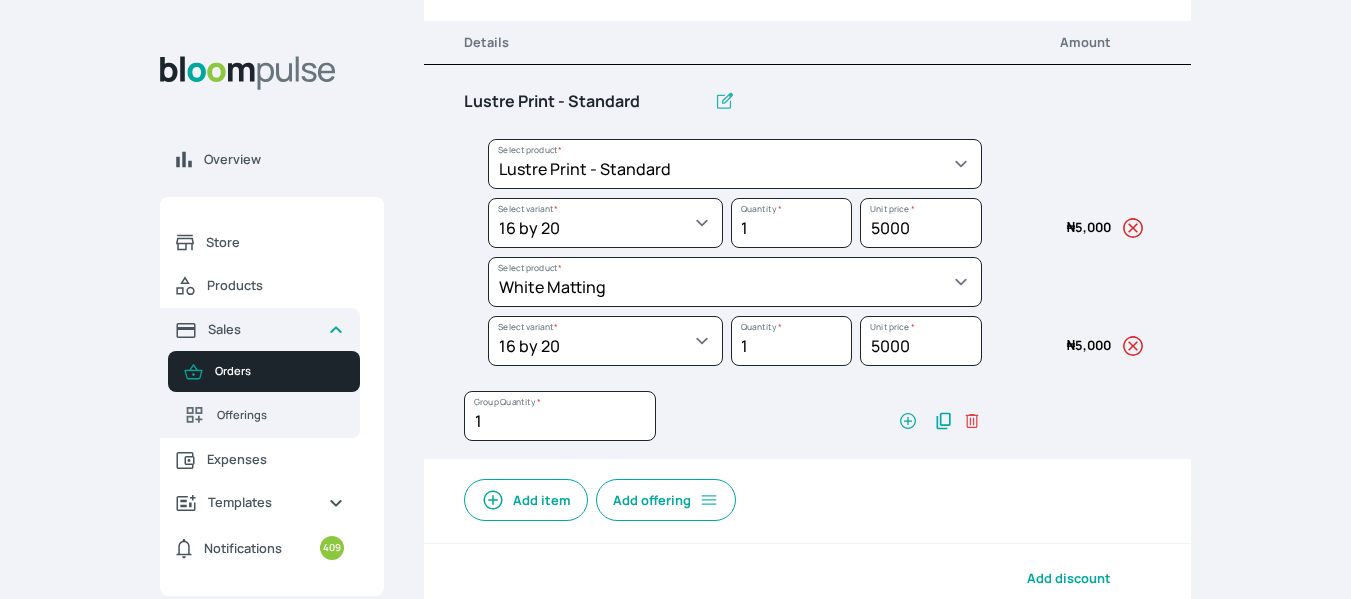 click at bounding box center [1133, 345] 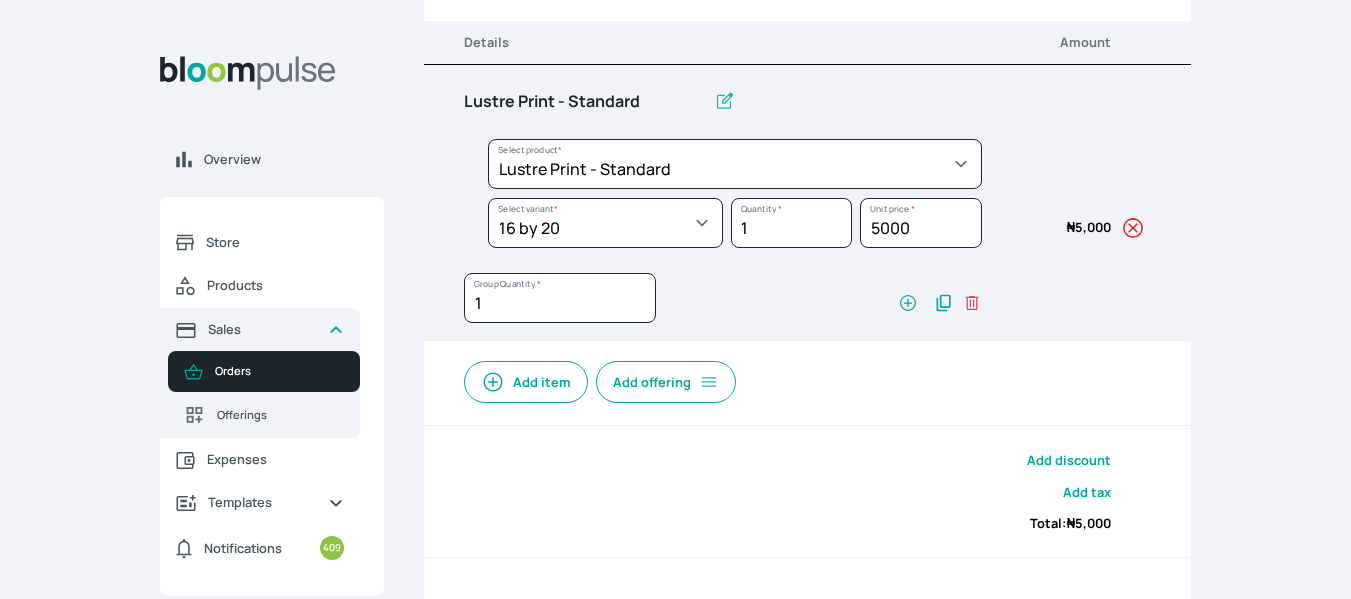 click 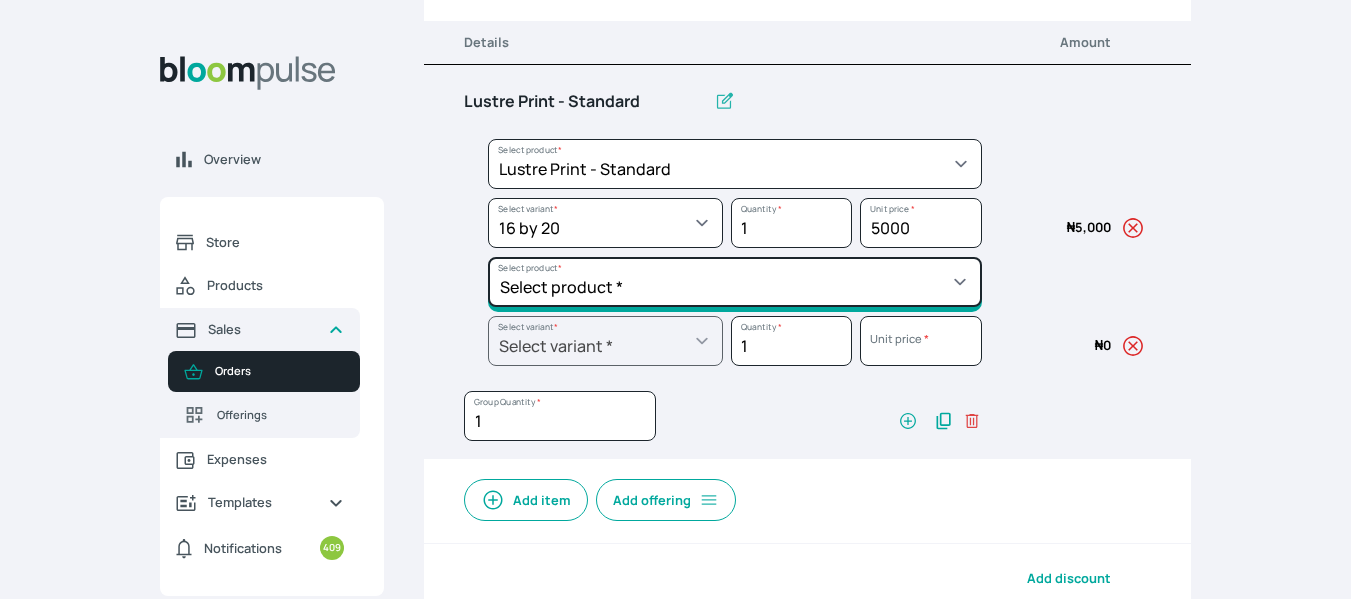click on "Select product * Big Frame (Black) Canvas Print Canvas Print - Standard Canvas Stretching Certificate Printing Dry Mount Lamination Express Order Floating Frame Foam board mount with Matting Folio Box Frame Bracing Frame Stand Gallery Frame - Black Gallery Frame - Brown Gallery Frame - Cream Gallery Frame - White Gallery Rental Lustre Print - PRO Lustre Print - Standard Photowood Print Lamination Slim Gallery Frame - Black White Matting White Mount Board 5mm Wooden Frame" at bounding box center (735, 164) 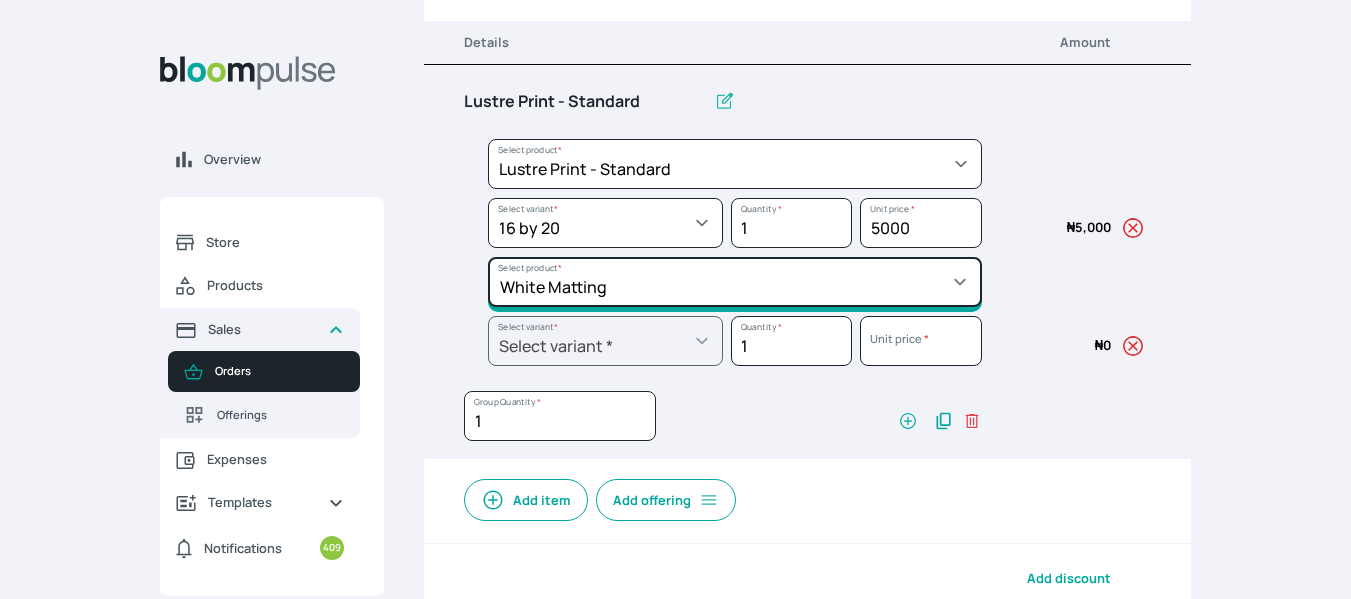 click on "Select product * Big Frame (Black) Canvas Print Canvas Print - Standard Canvas Stretching Certificate Printing Dry Mount Lamination Express Order Floating Frame Foam board mount with Matting Folio Box Frame Bracing Frame Stand Gallery Frame - Black Gallery Frame - Brown Gallery Frame - Cream Gallery Frame - White Gallery Rental Lustre Print - PRO Lustre Print - Standard Photowood Print Lamination Slim Gallery Frame - Black White Matting White Mount Board 5mm Wooden Frame" at bounding box center (735, 164) 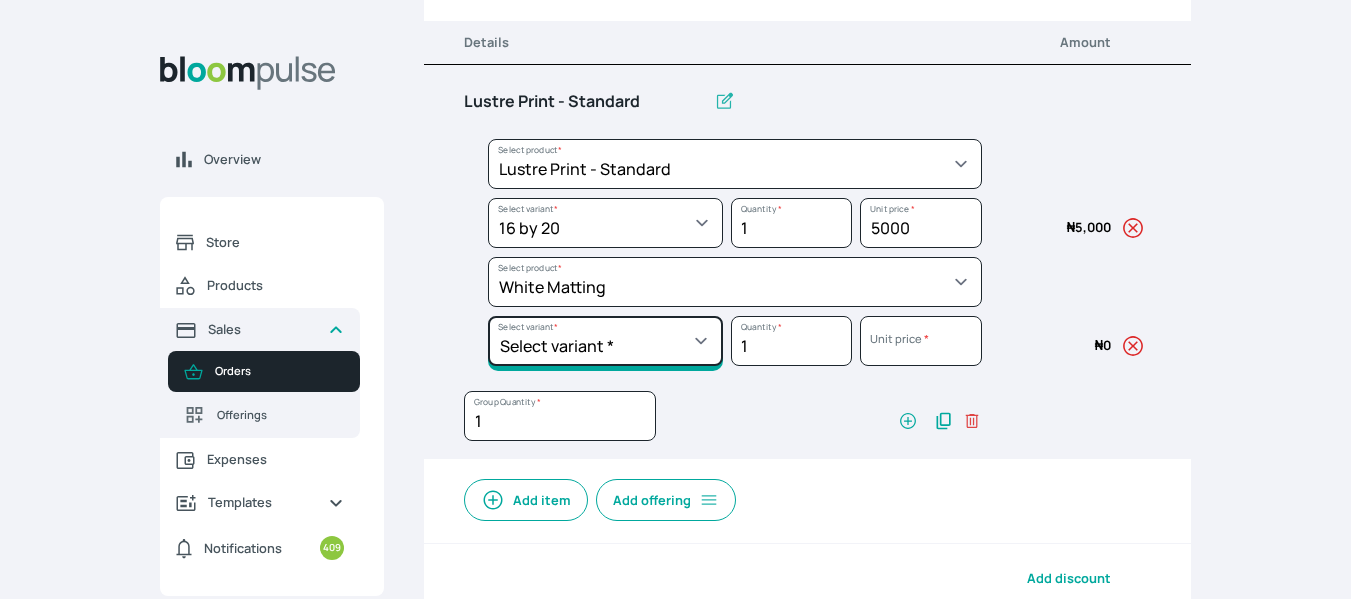 click on "Select variant * 10 by 10 10 by 12 10 by 13 11 by 14 12 by 12 12 by 13 12 by 16 12 by 18 12 by 20 14 by 18 14 by 20 16 by 16 16 by 20 16 by 22 16 by 24 18 by 22 18 by 24 18 by 26 20 by 20 20 by 24 20 by 25 20 by 26 20 by 28 20 by 30 20 by 36 21 by 9 22 by 22 22 by 28 24 by 30 24 by 34 24 by 36 26 by 36 26 by 38 27 by 39 30 by 40 36 by 48 36 by 72 48 by 20 48 by 30 50 by 70 55 by 63 6 by 7 8 by 10 8 by 12 9 by 8 9.5 by 11.5" at bounding box center (605, 223) 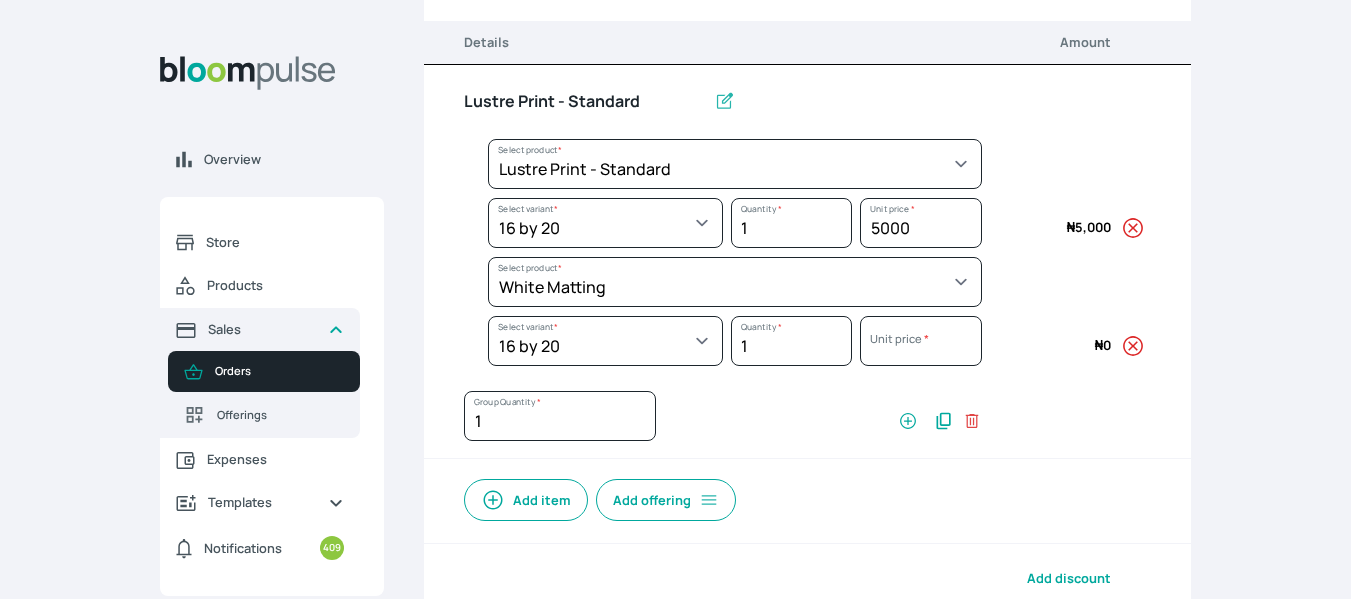select on "a298281d-f782-4155-9034-b3e95170ad5d" 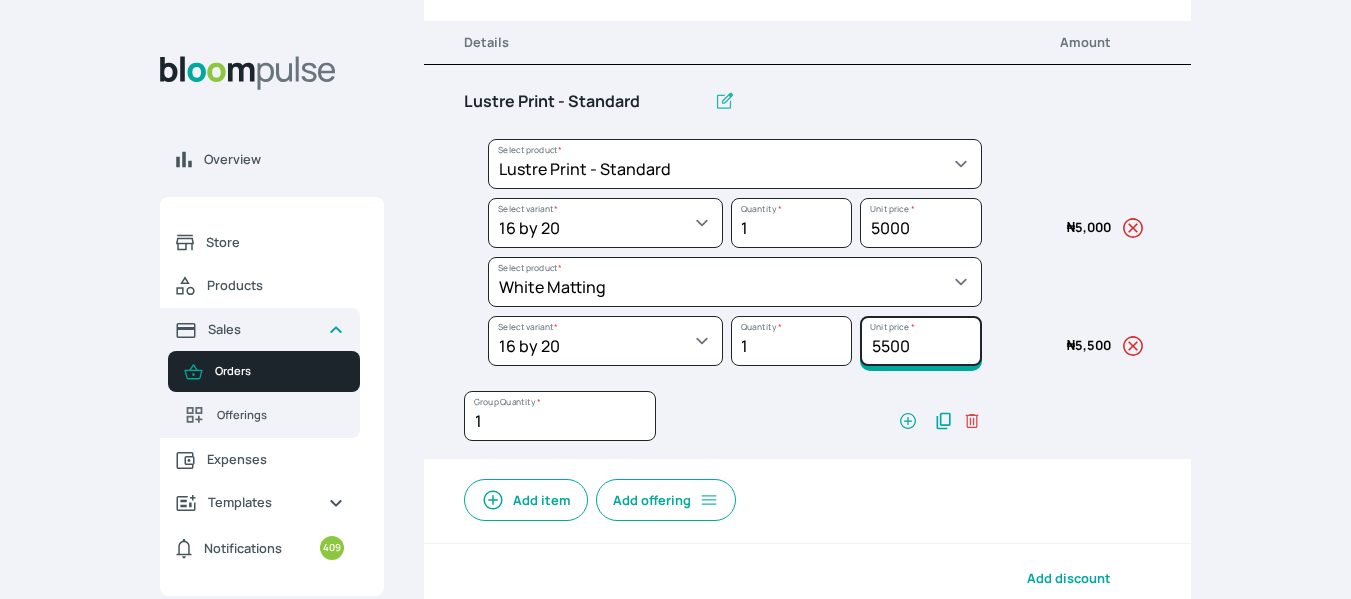 click on "5500" at bounding box center [920, 223] 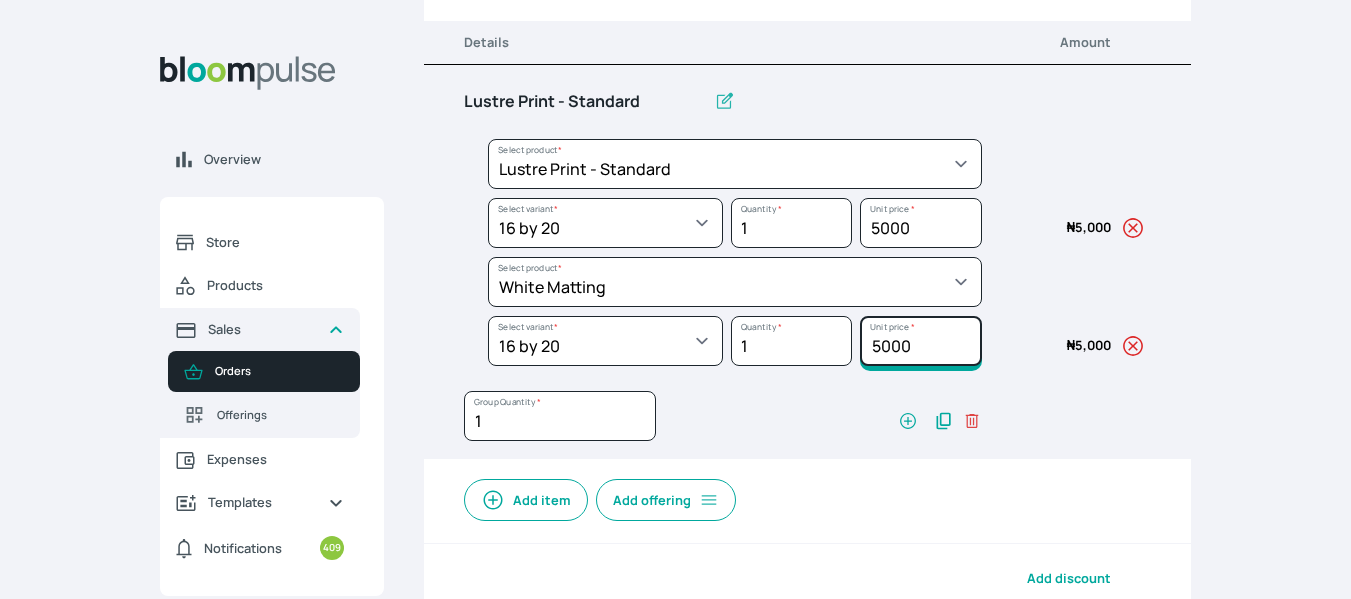 type on "5000" 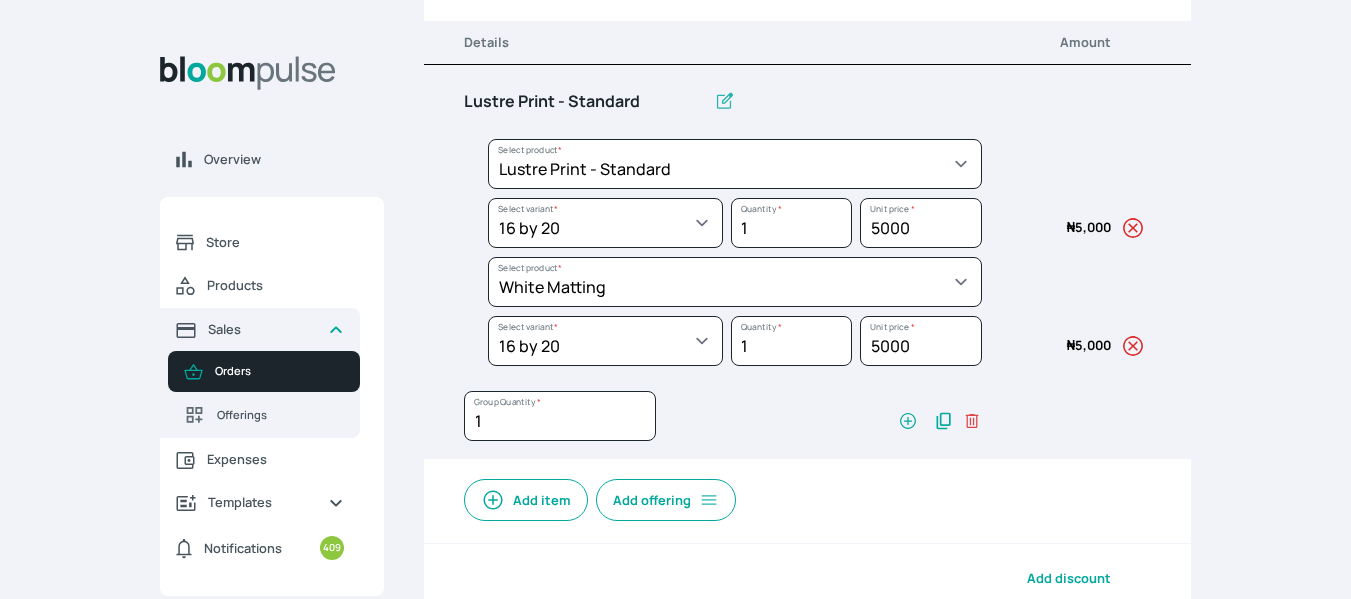 click 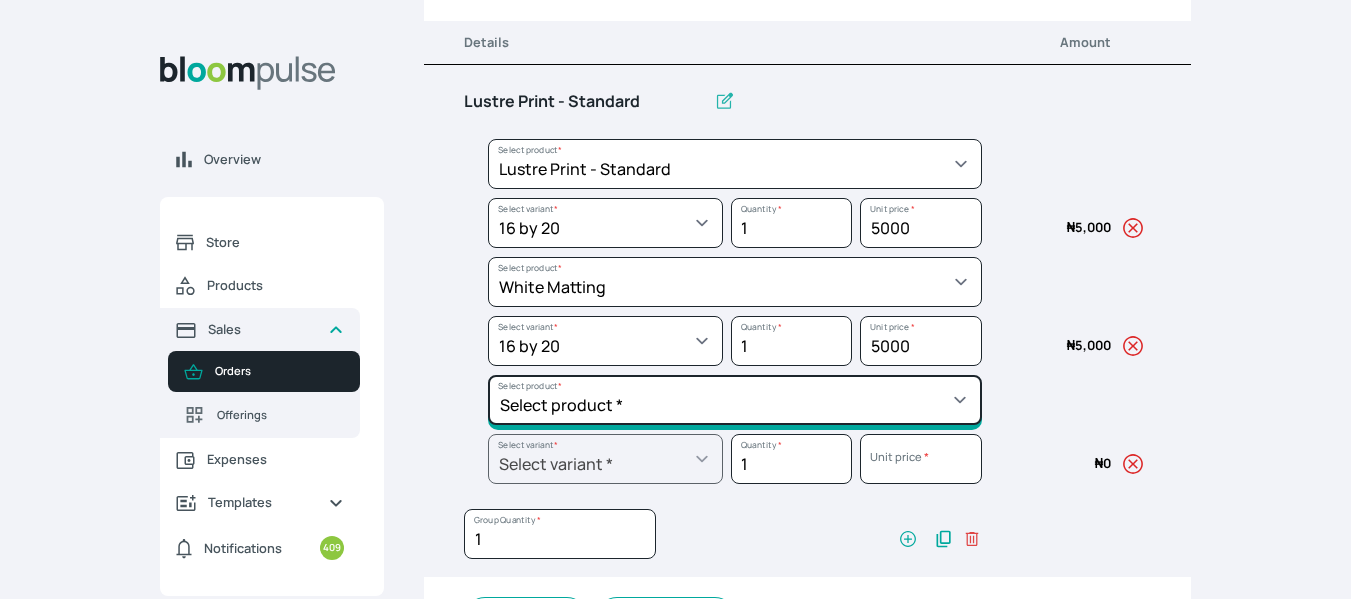 click on "Select product * Big Frame (Black) Canvas Print Canvas Print - Standard Canvas Stretching Certificate Printing Dry Mount Lamination Express Order Floating Frame Foam board mount with Matting Folio Box Frame Bracing Frame Stand Gallery Frame - Black Gallery Frame - Brown Gallery Frame - Cream Gallery Frame - White Gallery Rental Lustre Print - PRO Lustre Print - Standard Photowood Print Lamination Slim Gallery Frame - Black White Matting White Mount Board 5mm Wooden Frame" at bounding box center (735, 164) 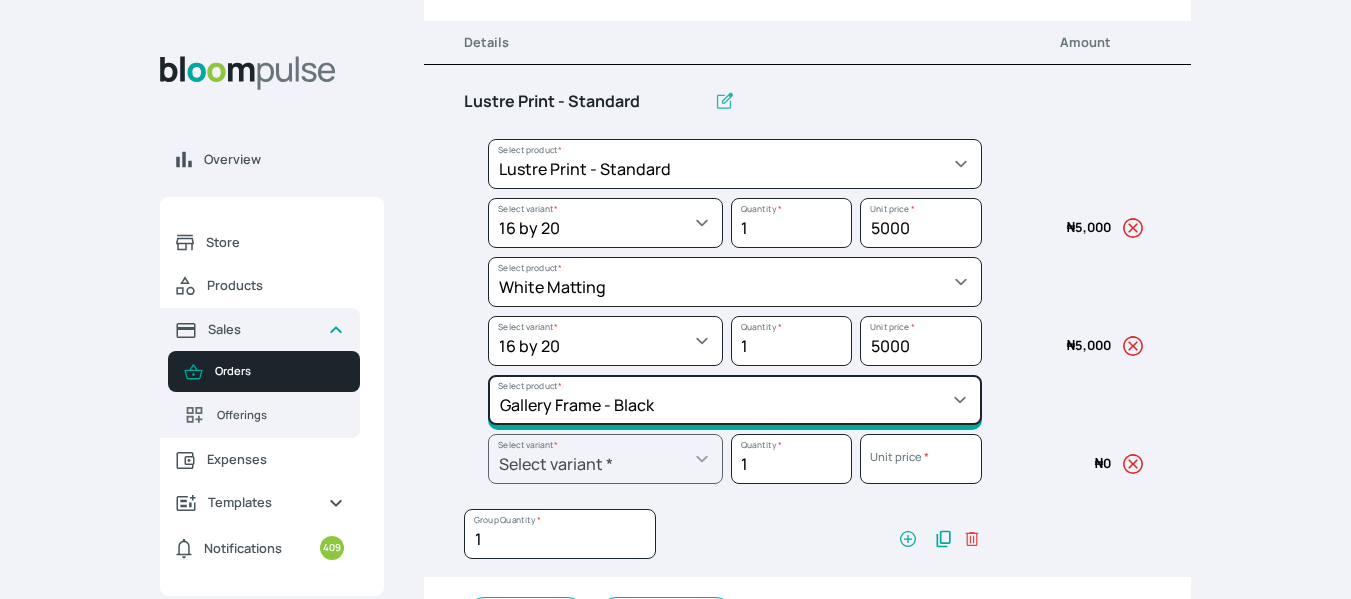 click on "Select product * Big Frame (Black) Canvas Print Canvas Print - Standard Canvas Stretching Certificate Printing Dry Mount Lamination Express Order Floating Frame Foam board mount with Matting Folio Box Frame Bracing Frame Stand Gallery Frame - Black Gallery Frame - Brown Gallery Frame - Cream Gallery Frame - White Gallery Rental Lustre Print - PRO Lustre Print - Standard Photowood Print Lamination Slim Gallery Frame - Black White Matting White Mount Board 5mm Wooden Frame" at bounding box center [735, 164] 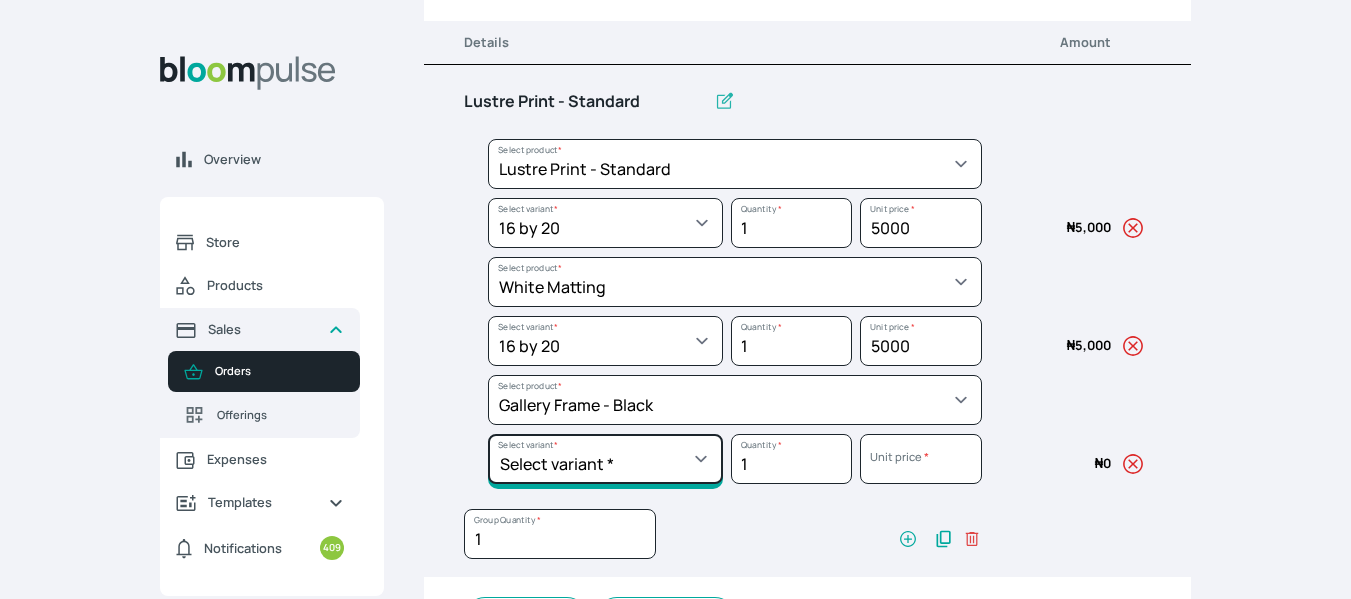click on "Select variant * 10 by 10 10 by 12 10 by 13 10 by 15 10 by 16 11 by 12 11 by 14 12 by 12 12 by 13 12 by 14 12 by 15 12 by 16 12 by 18 12 by 20 14 by 18 14 by 20 14 by 24 14 by 8 16 by 16 16 by 20 16 by 22 16 by 24 16 by 29 18 by 18 18 by 22 18 by 24 18 by 26 18 by 28 20 by 20 20 by 22 20 by 24 20 by 25 20 by 26 20 by 28 20 by 30 20 by 36 20 by 40 21 by 9 24 by 30 24 by 34 24 by 36 24 by 40 26 by 36 26 by 38 27 by 39 27 by 48 28 by 14 28 by 35 28 by 52 30 by 36 30 by 40 30 by 45 30 by 60 32 by 48 33 by 45 34 by 45 36 by 34 36 by 44 36 by 48 36 by 72 38 by 48 39 by 47 40 by 50 41 by 48 48 by 72 5 by 7 50 by 70 51 by 34 6 by 7 6 by 8 60 by 40 72 by 36 8 by 10 8 by 12 8.3 by 11.7 84 by 32 9 by 8 9.5 by 11.5" at bounding box center (605, 223) 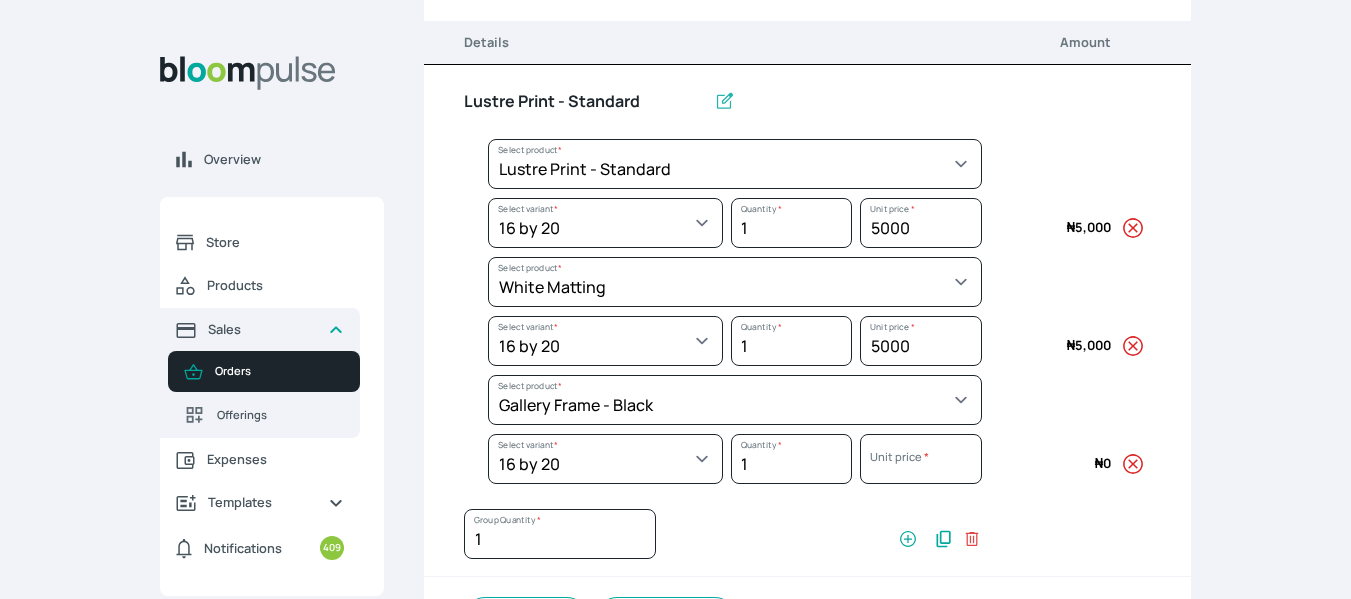 select on "5fa67804-61d7-459d-93b4-9e8949636f1b" 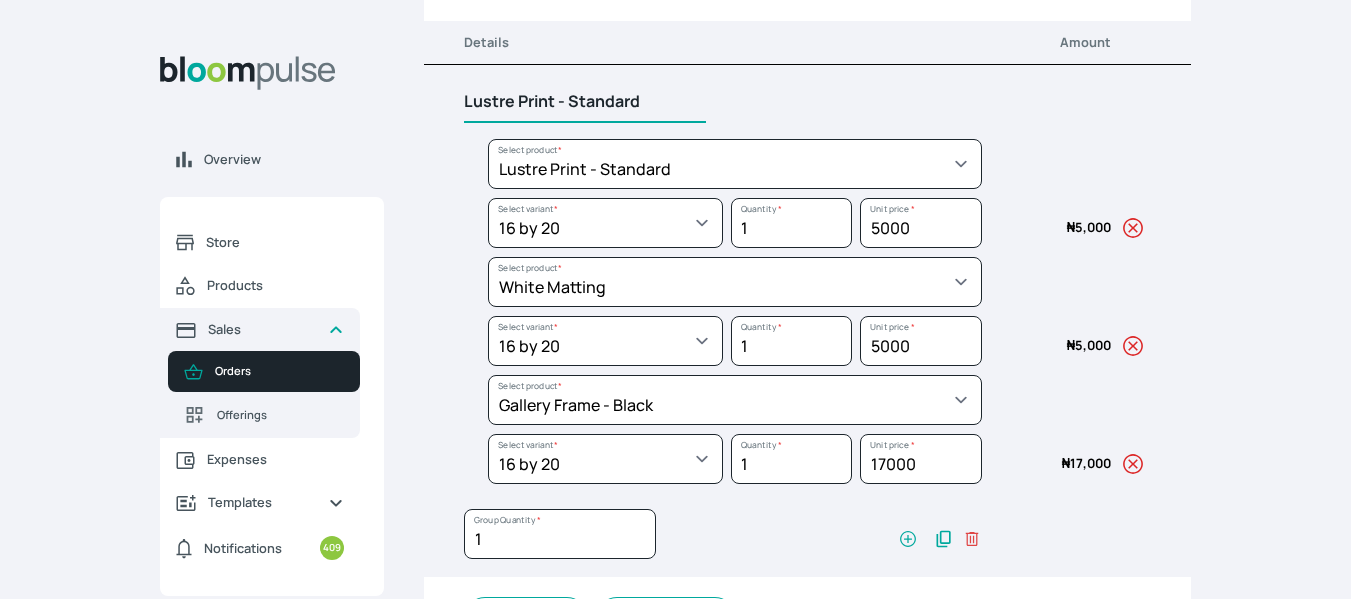 click on "Lustre Print - Standard" at bounding box center (585, 102) 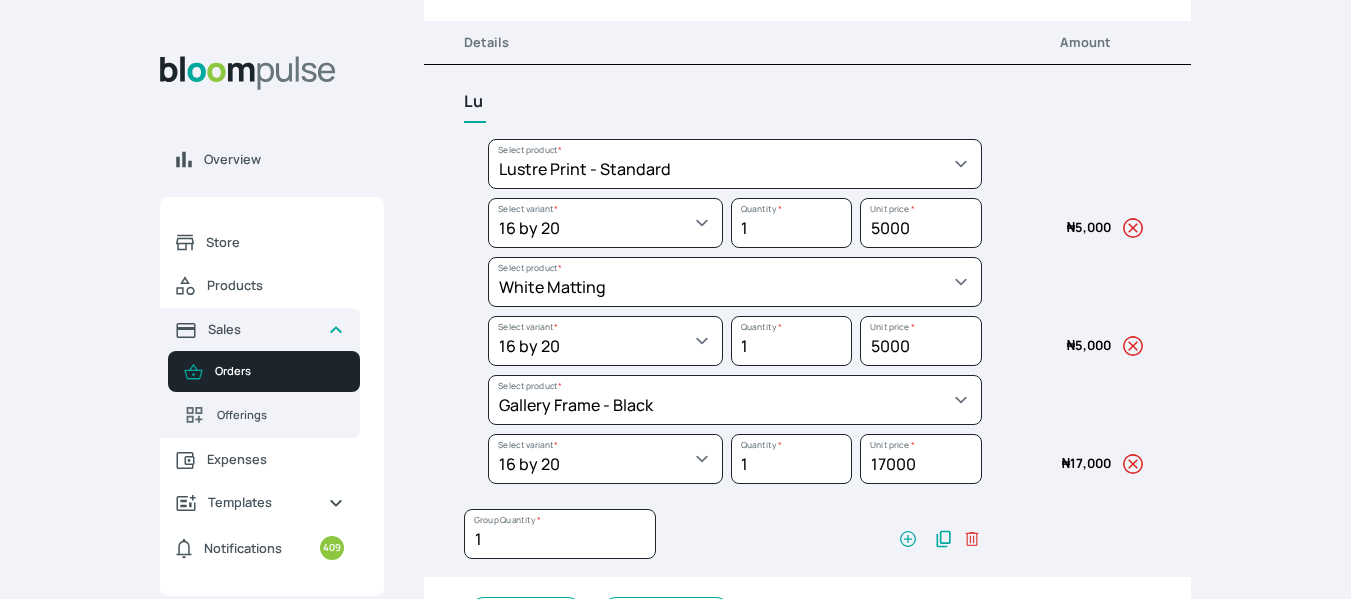 type on "L" 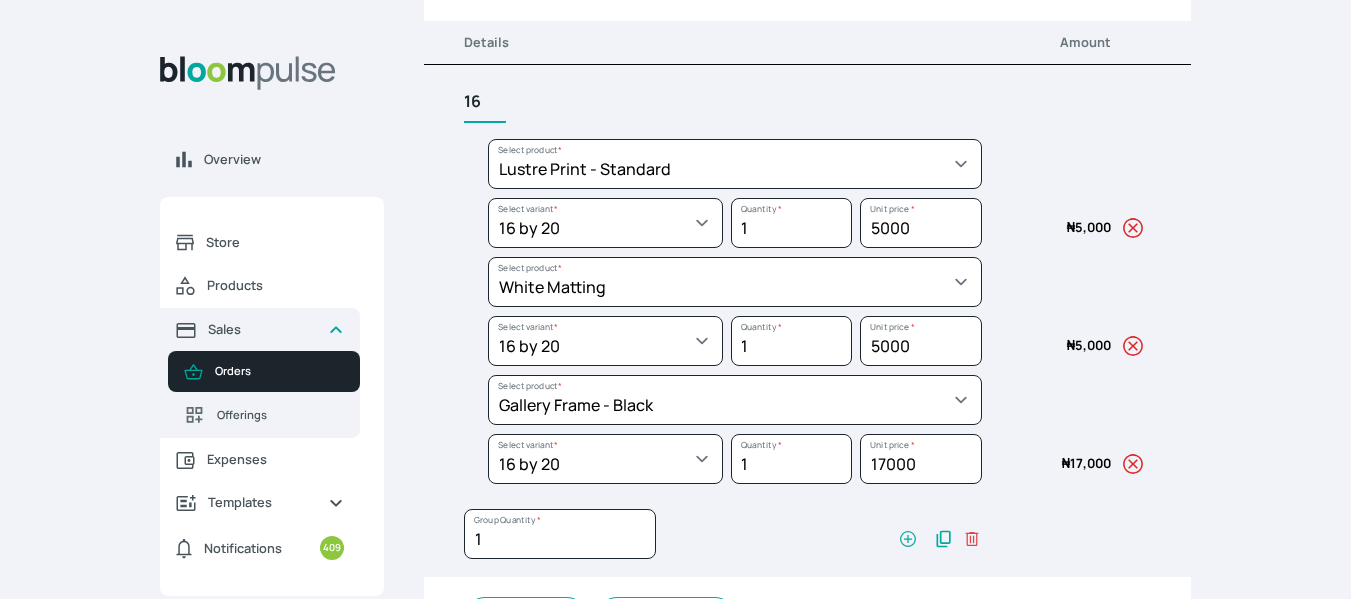type on "1" 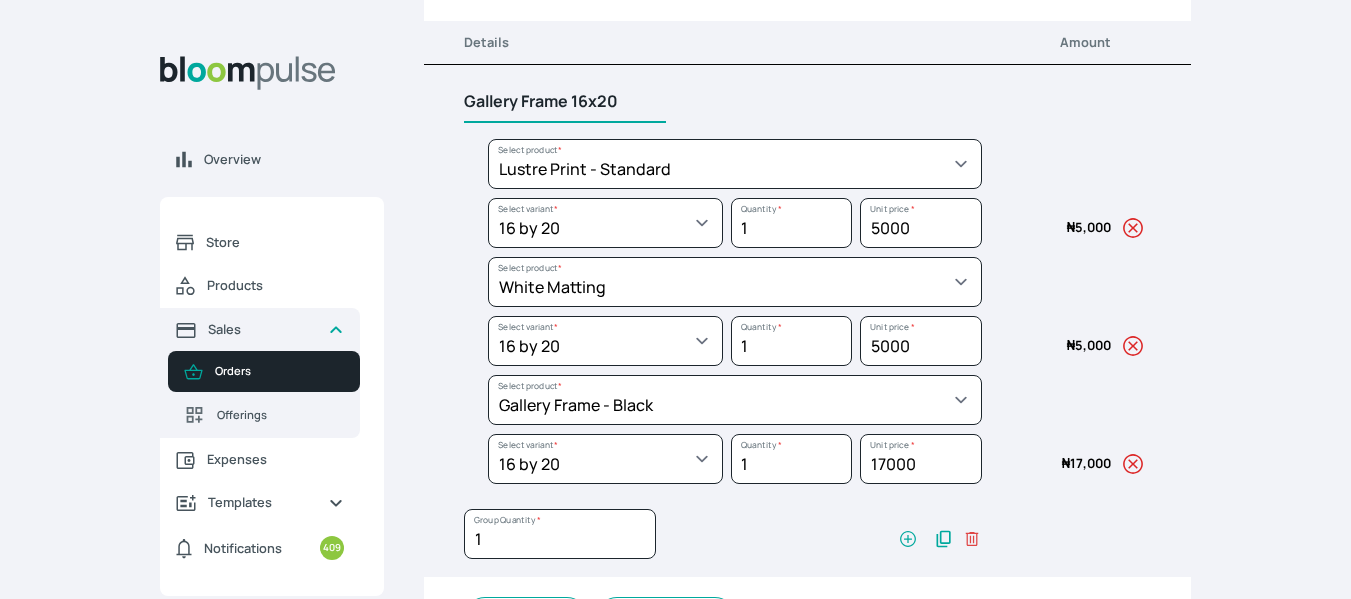 type on "Gallery Frame 16x20" 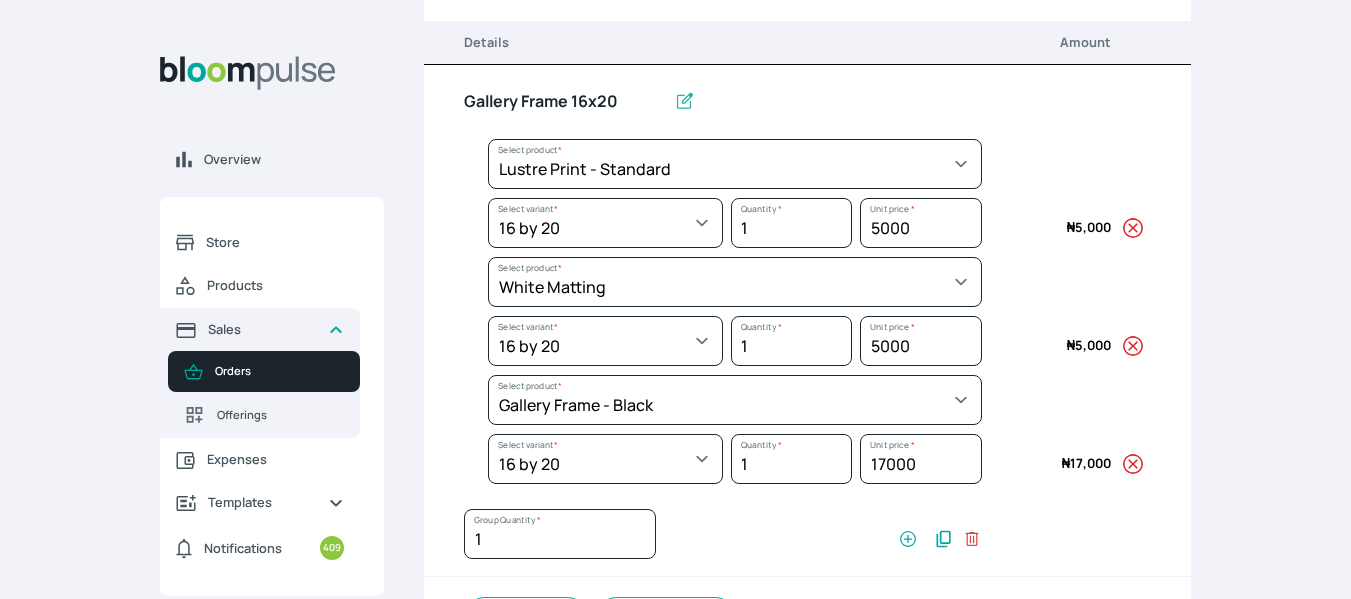 click on "Overview Store Products Sales Orders Offerings Expenses Templates Notifications 409 Atirira    Add business Sign out Atirira   Add business   Sign out [PERSON_NAME] Atirira Back to  orders Add new  order Order details Order items Additional information Details Amount Gallery Frame 16x20 Select product * Big Frame (Black) Canvas Print Canvas Print - Standard Canvas Stretching Certificate Printing Dry Mount Lamination Express Order Floating Frame Foam board mount with Matting Folio Box Frame Bracing Frame Stand Gallery Frame - Black Gallery Frame - Brown Gallery Frame - Cream Gallery Frame - White Gallery Rental Lustre Print - PRO Lustre Print - Standard Photowood Print Lamination Slim Gallery Frame - Black White Matting White Mount Board 5mm Wooden Frame Select product  * Select variant * 10 by 10 10 by 12 10 by 15 10 by 16 11 by 12 11 by 14 11.7 by 16.5 12 by 12 12 by 13 12 by 14 12 by 15 12 by 16 12 by 18 12 by 20 14 by 18 14 by 20 14 by 24 14 by 8 16 by 16 16 by 20 16 by 22 16 by 24 16 by 29 18 by 18  * 1" at bounding box center [675, 15] 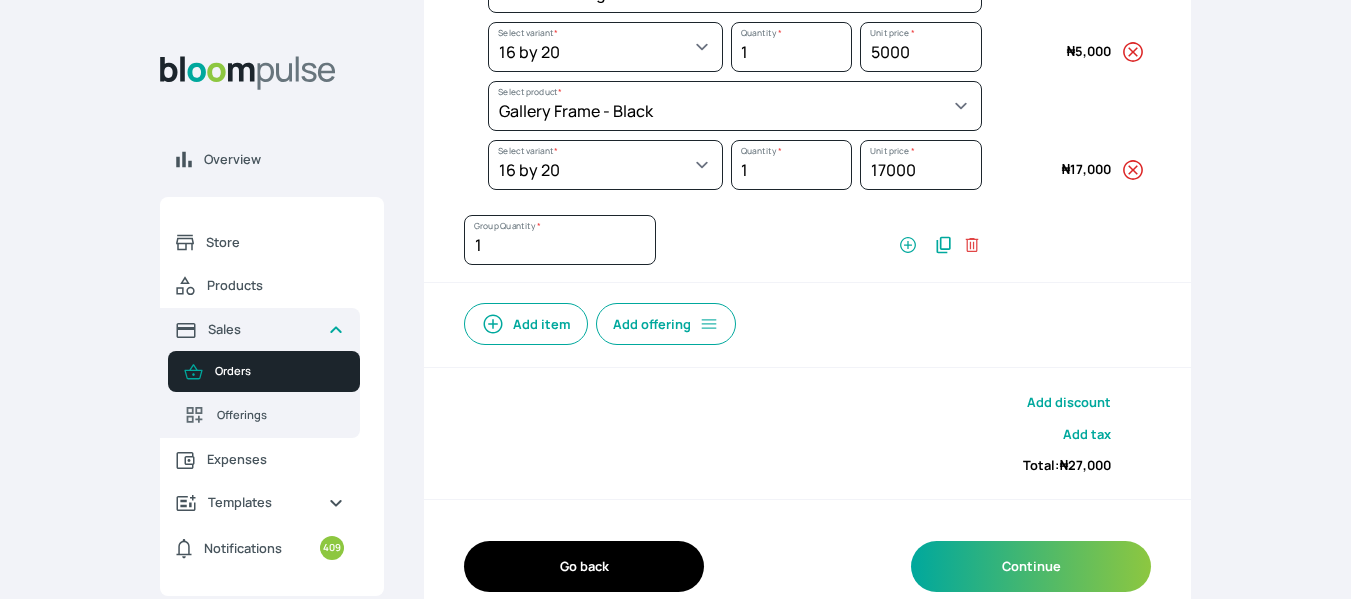 scroll, scrollTop: 582, scrollLeft: 0, axis: vertical 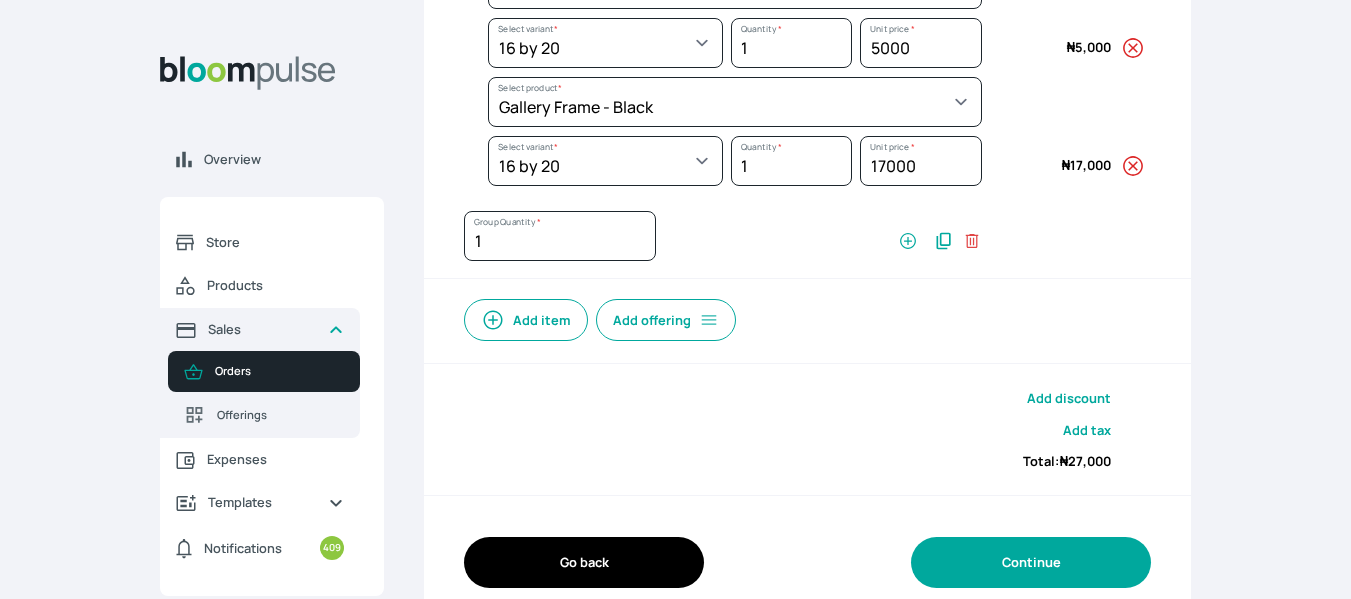 click on "Continue" at bounding box center [1031, 562] 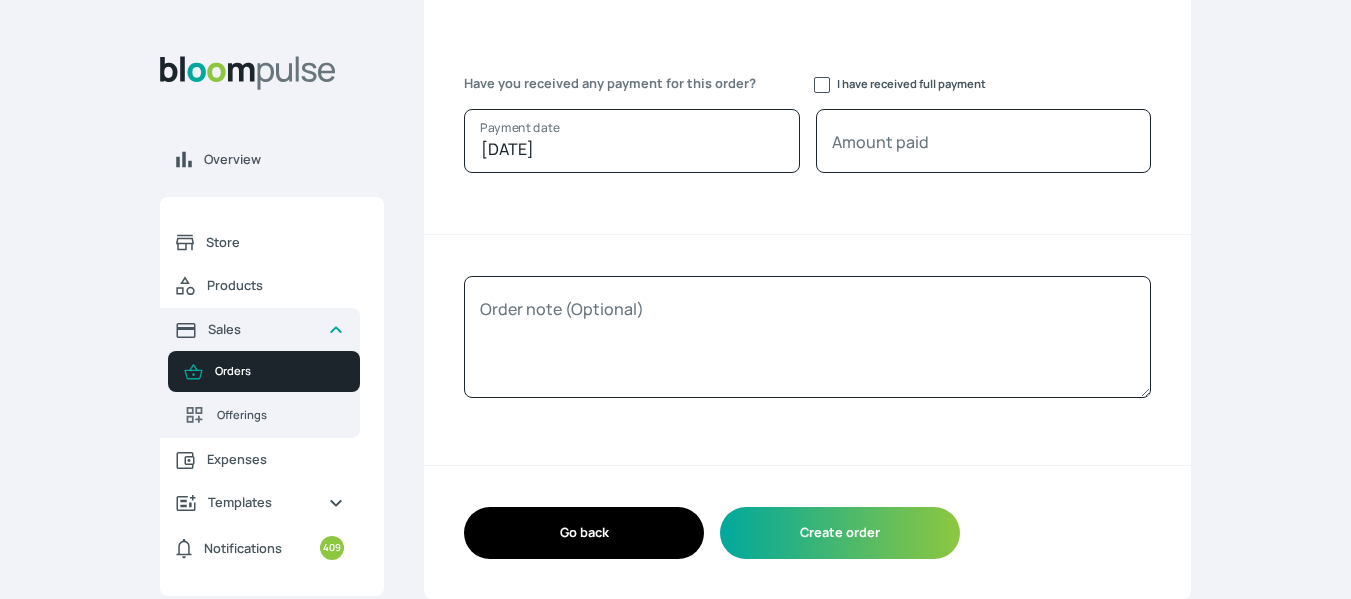 scroll, scrollTop: 271, scrollLeft: 0, axis: vertical 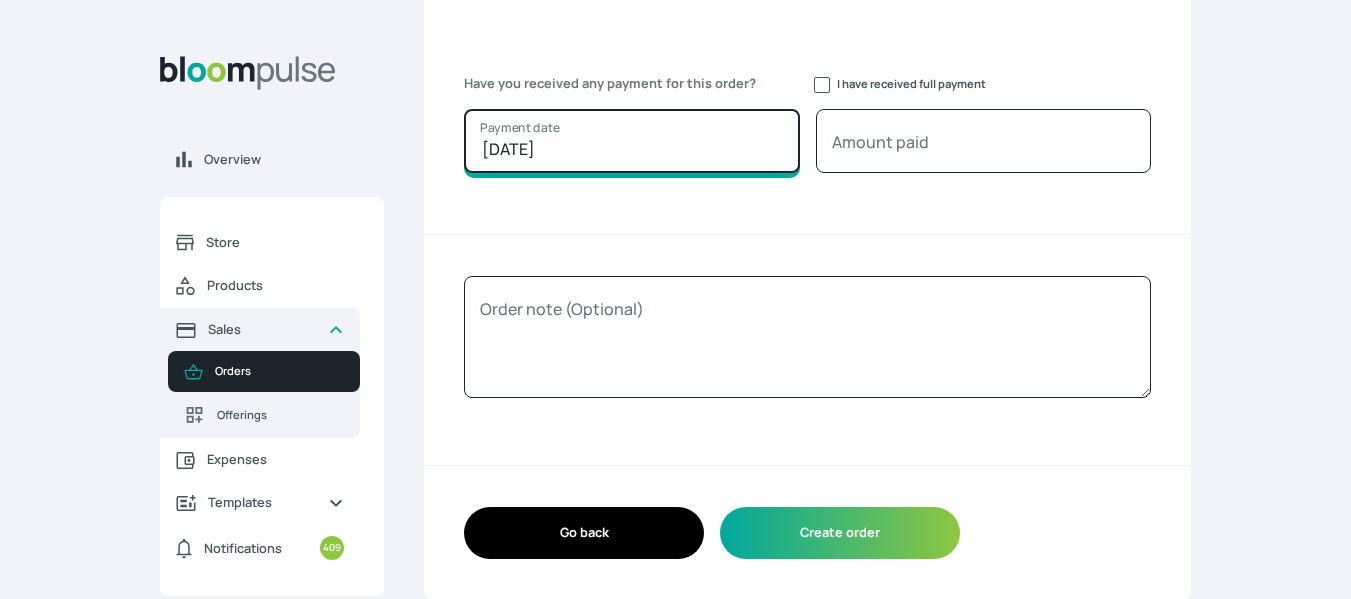 click on "[DATE]" at bounding box center (632, 141) 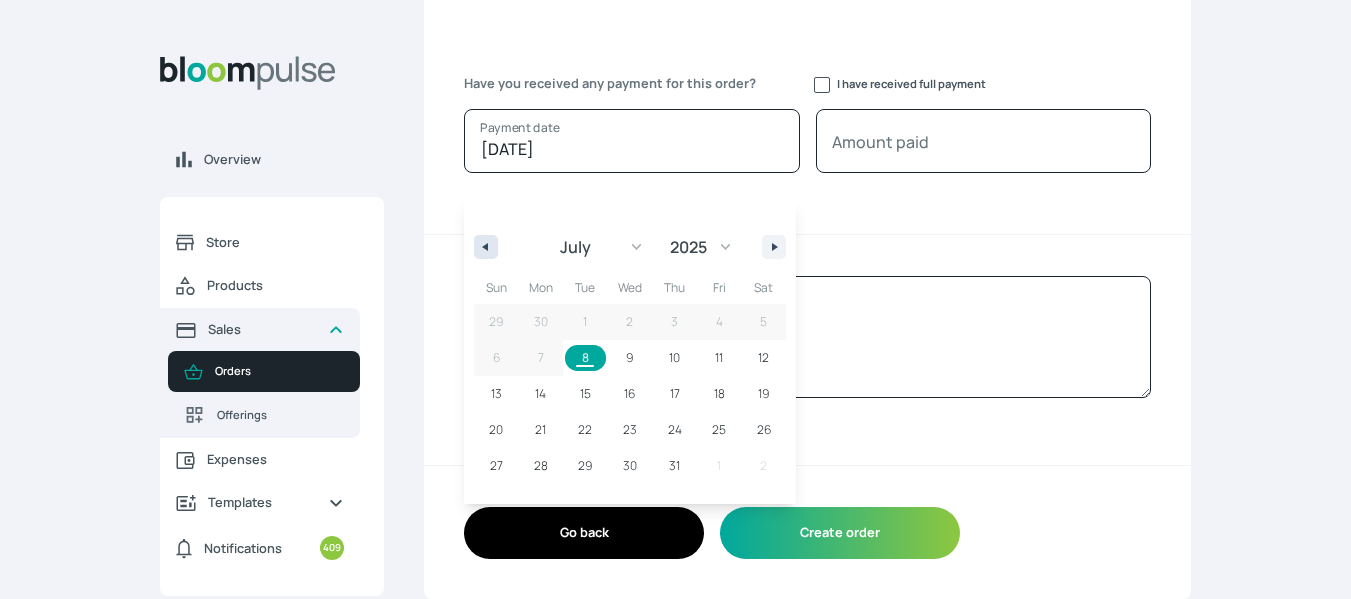 click at bounding box center (486, 247) 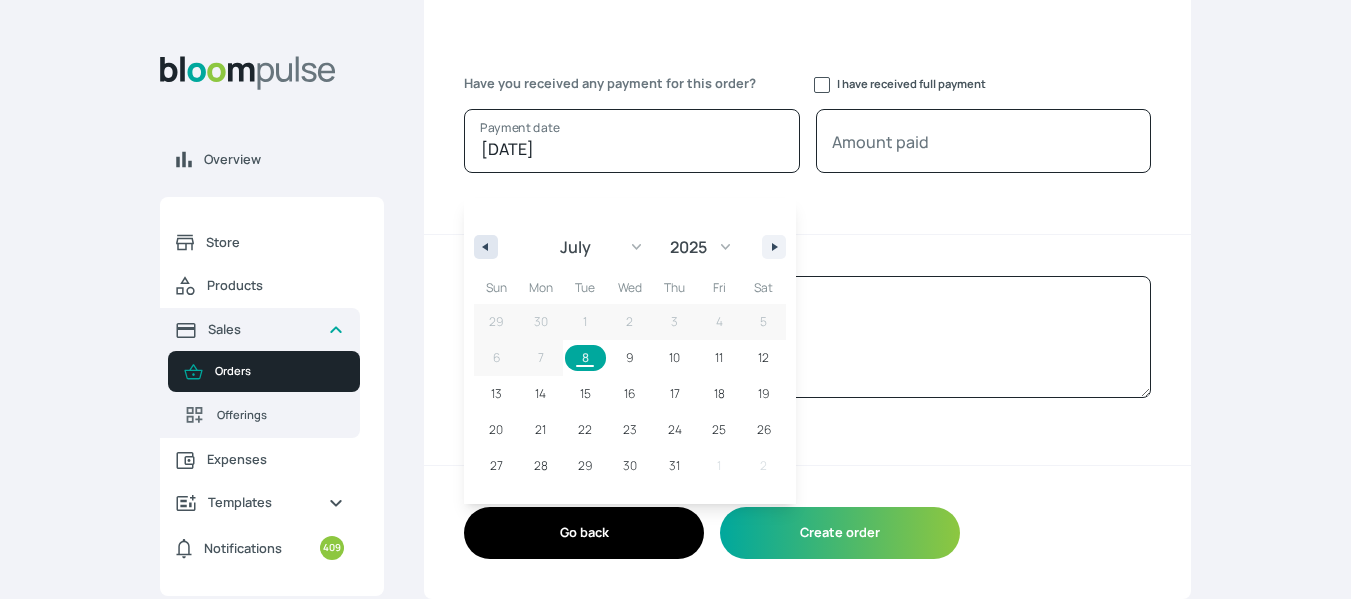 click at bounding box center [483, 247] 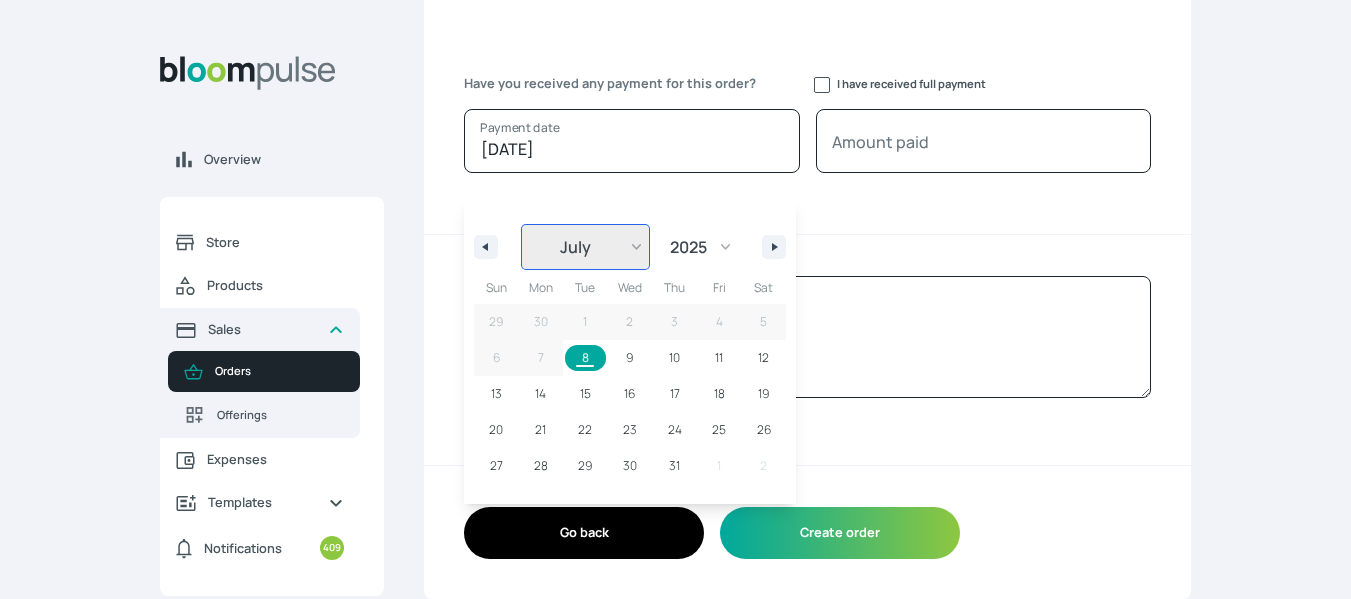 click on "January February March April May June July August September October November December" at bounding box center [585, 247] 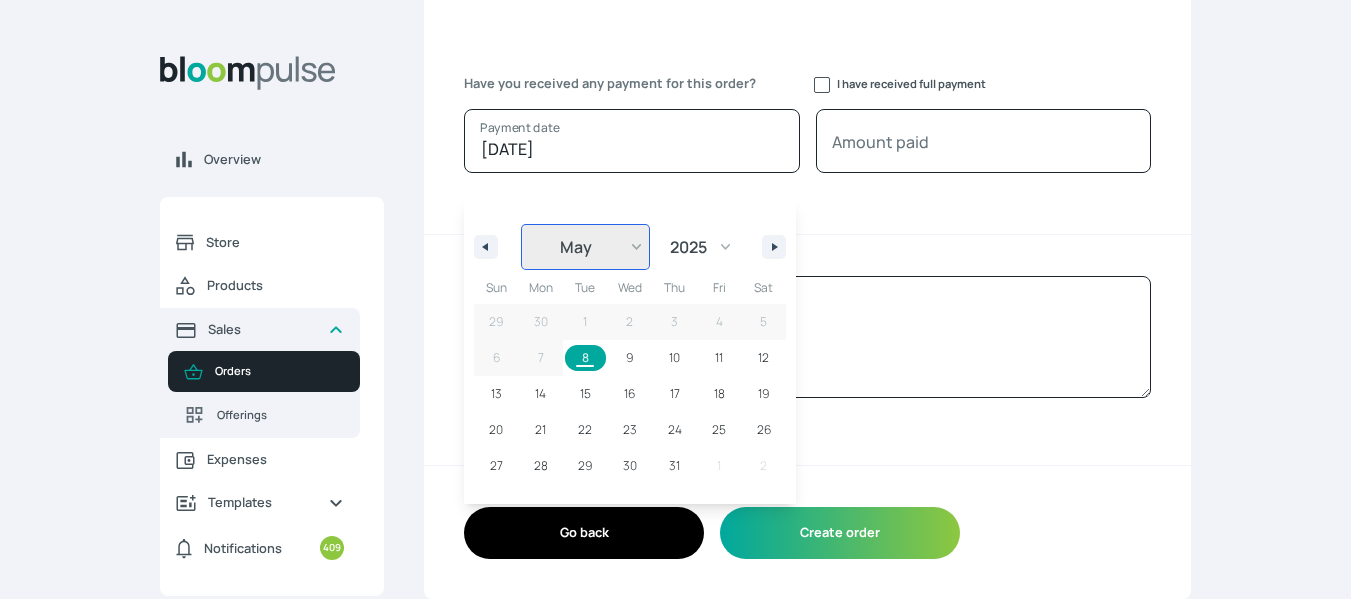 click on "January February March April May June July August September October November December" at bounding box center [585, 247] 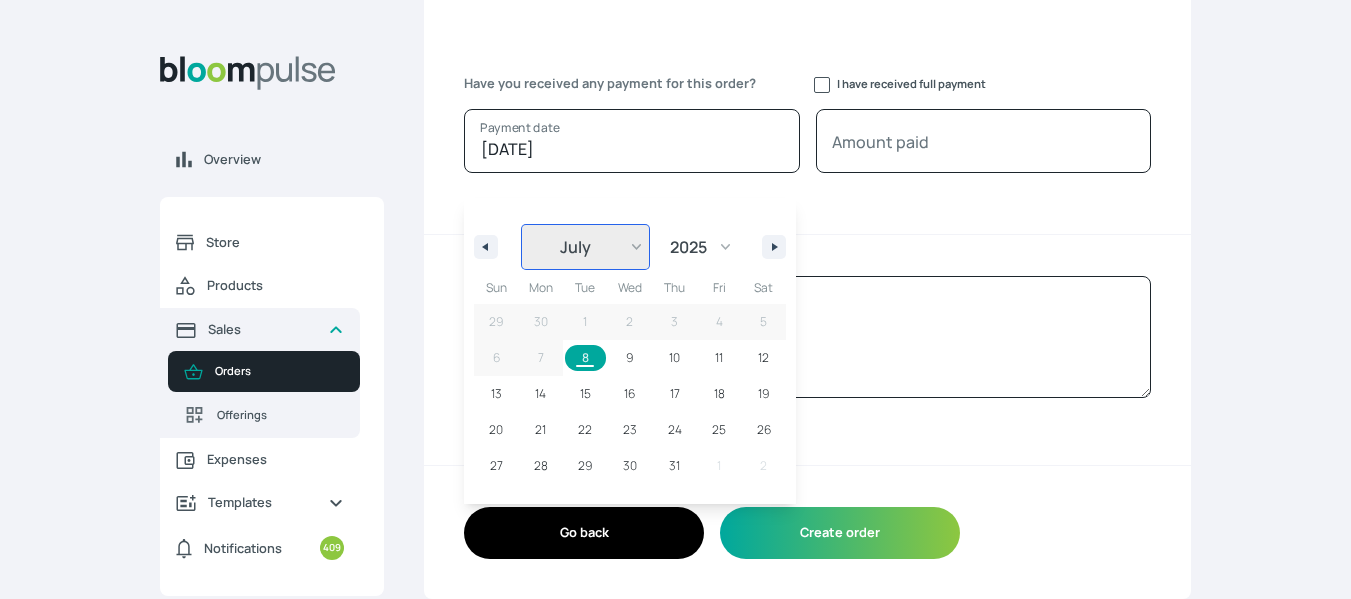 click on "January February March April May June July August September October November December" at bounding box center (585, 247) 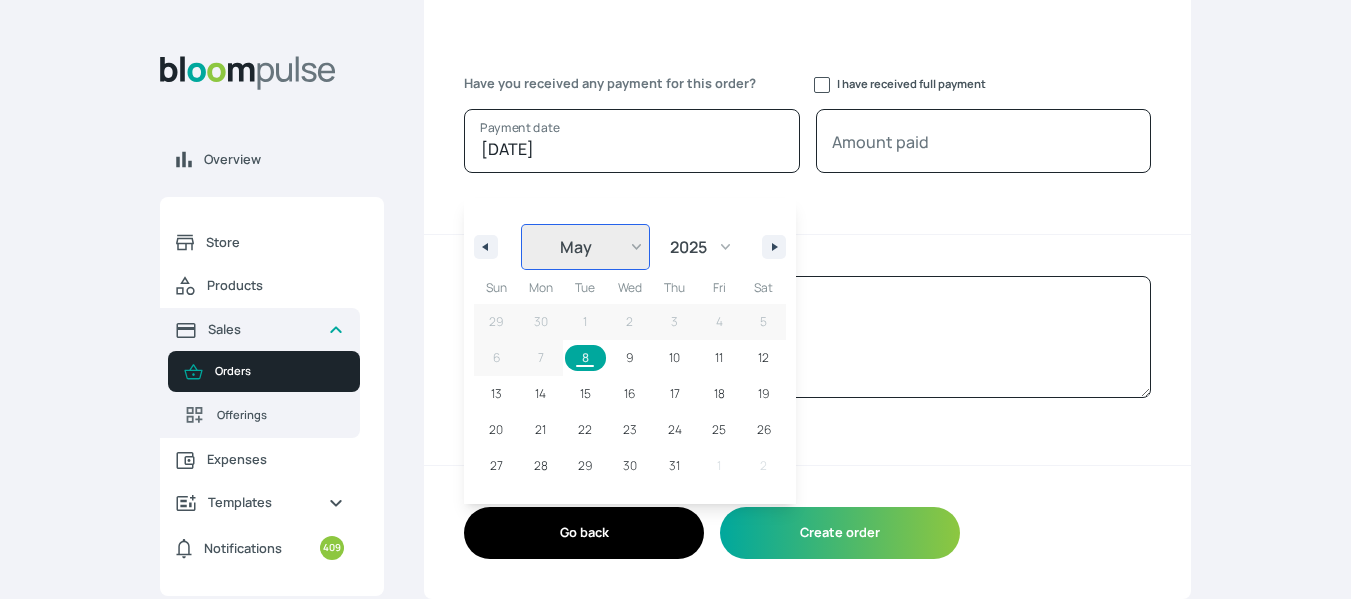 click on "January February March April May June July August September October November December" at bounding box center [585, 247] 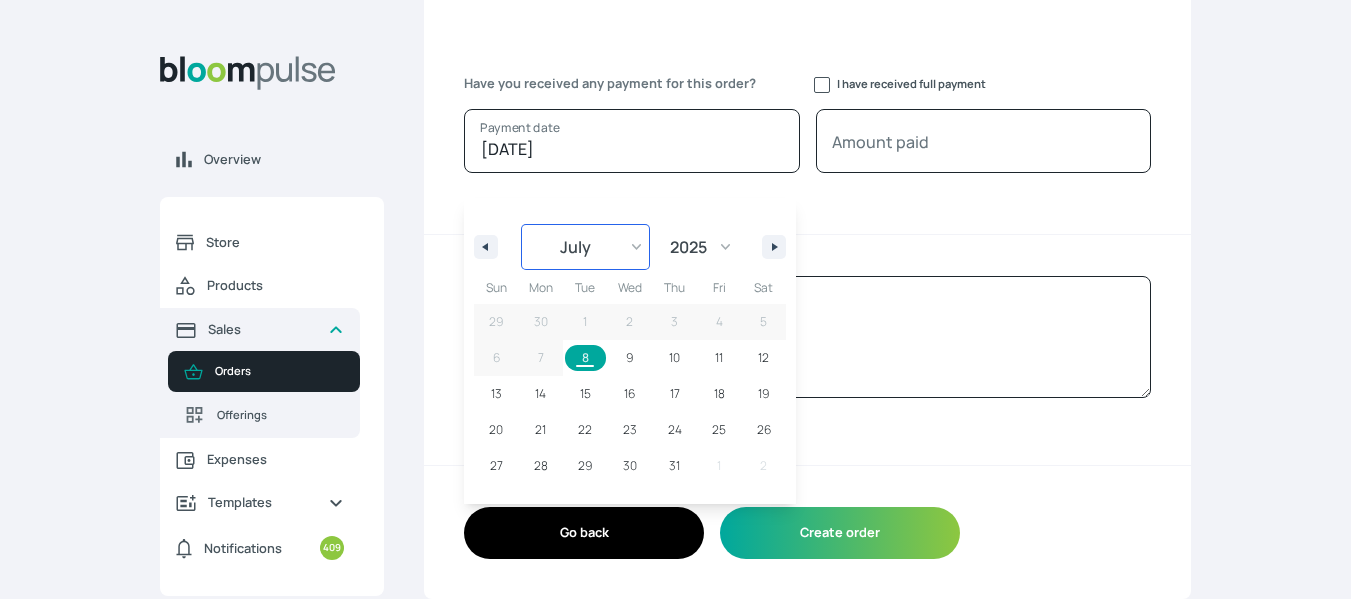 scroll, scrollTop: 0, scrollLeft: 0, axis: both 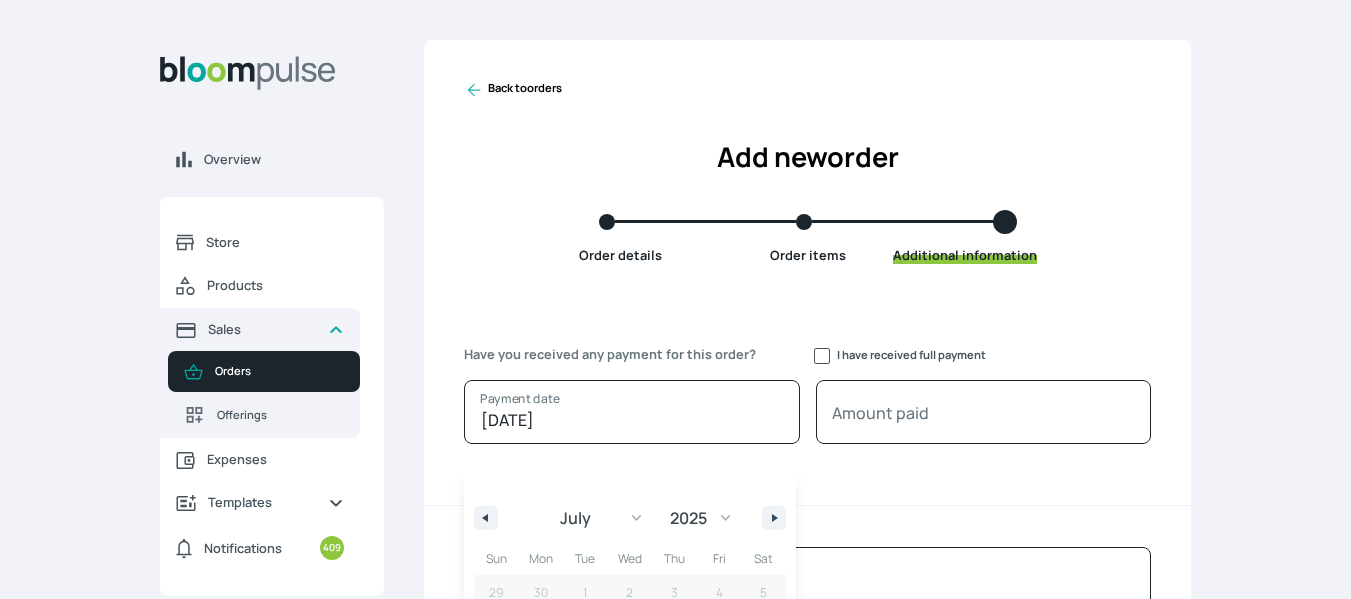 click 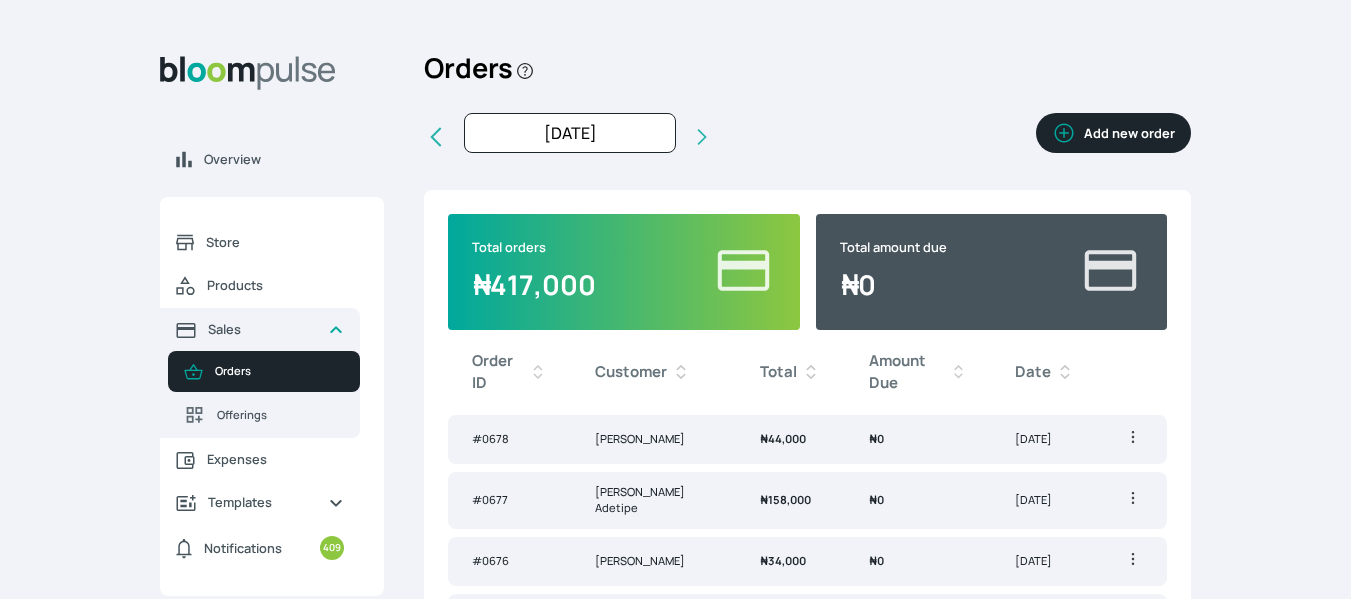 click 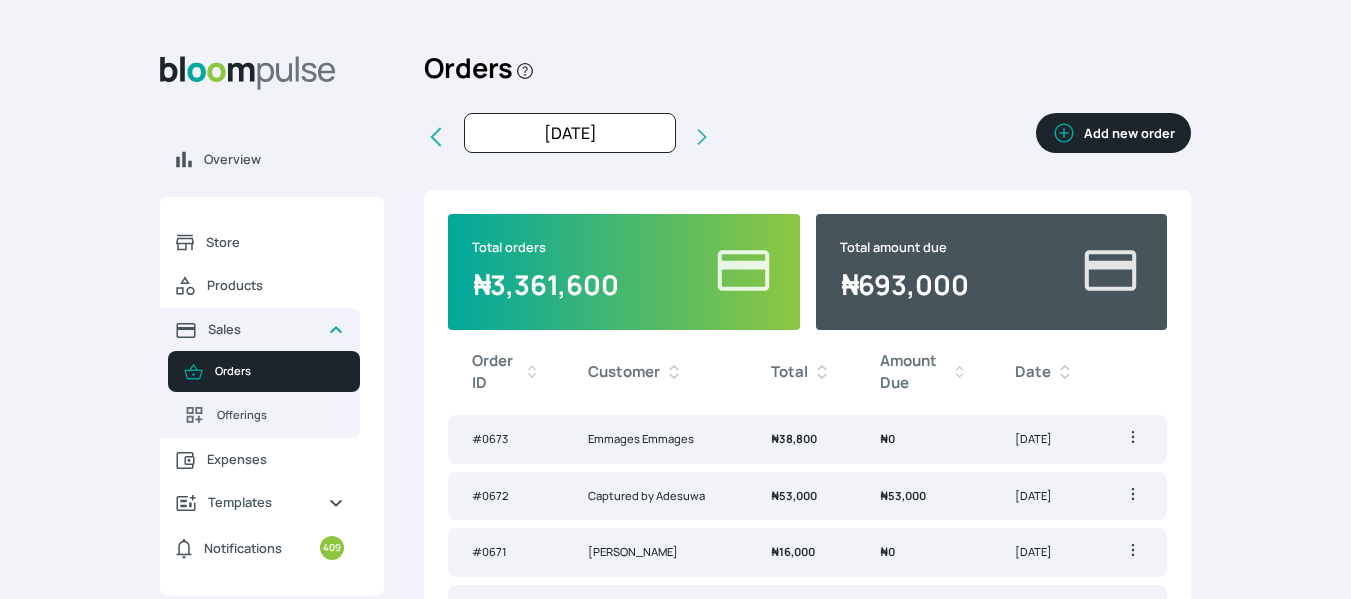 click 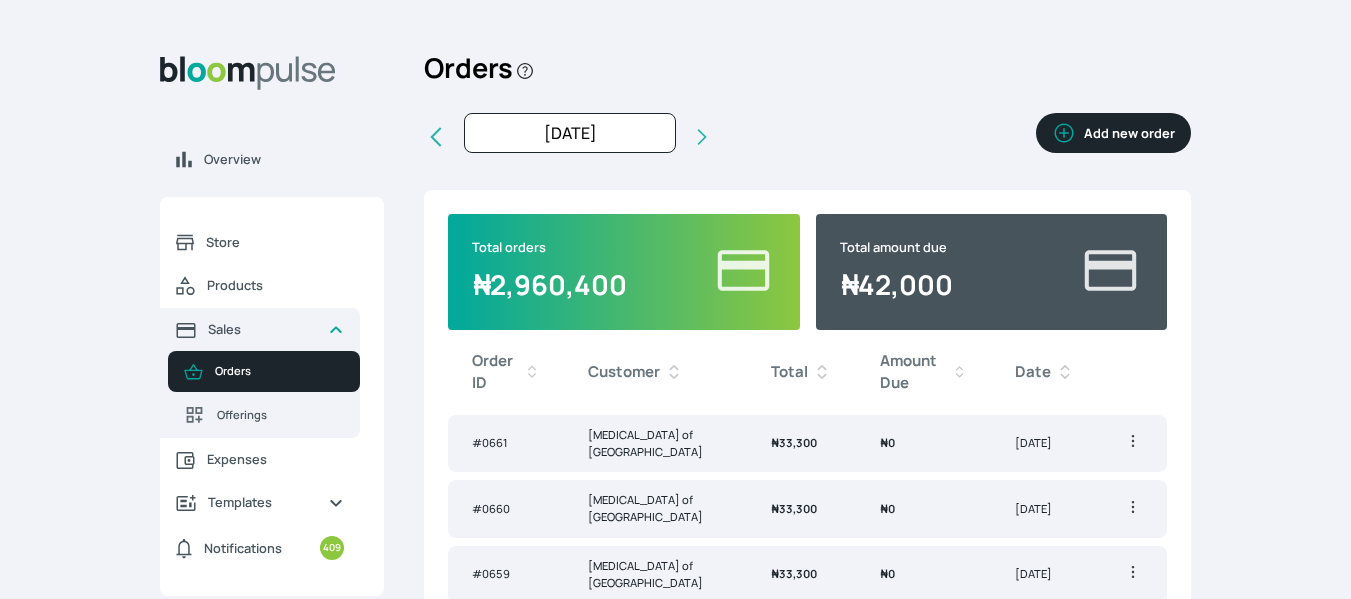 click on "Add new order" at bounding box center (1113, 133) 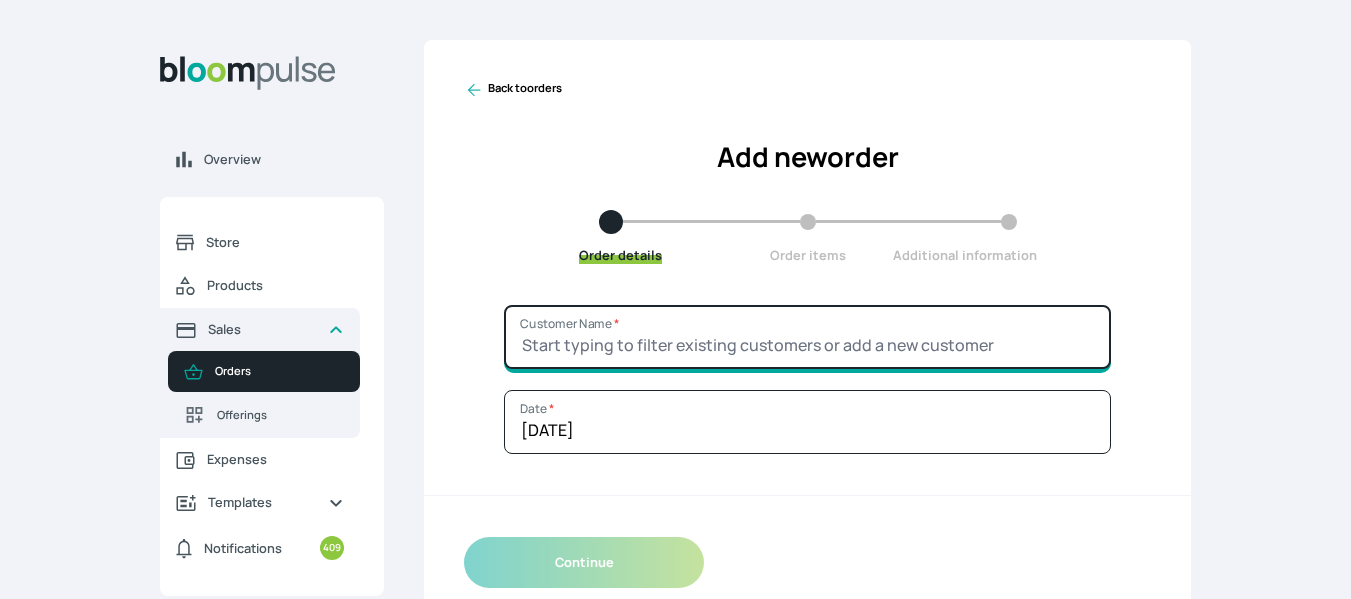 click on "Customer Name    *" at bounding box center (807, 337) 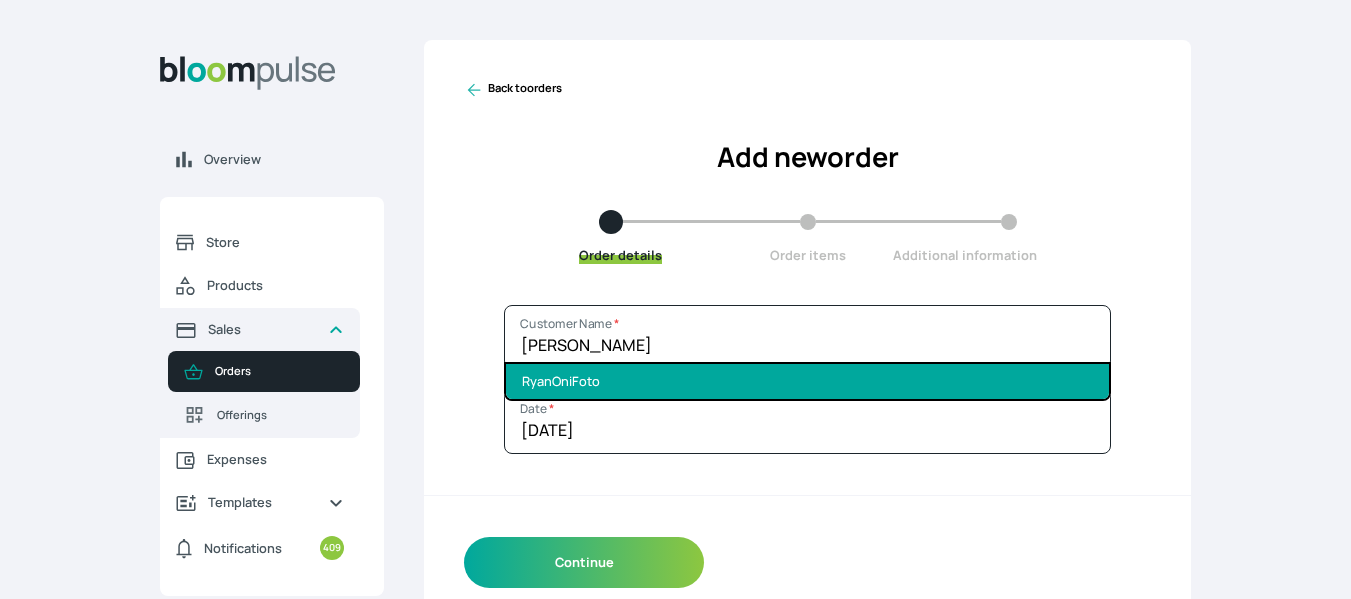 click on "RyanOniFoto" at bounding box center [807, 381] 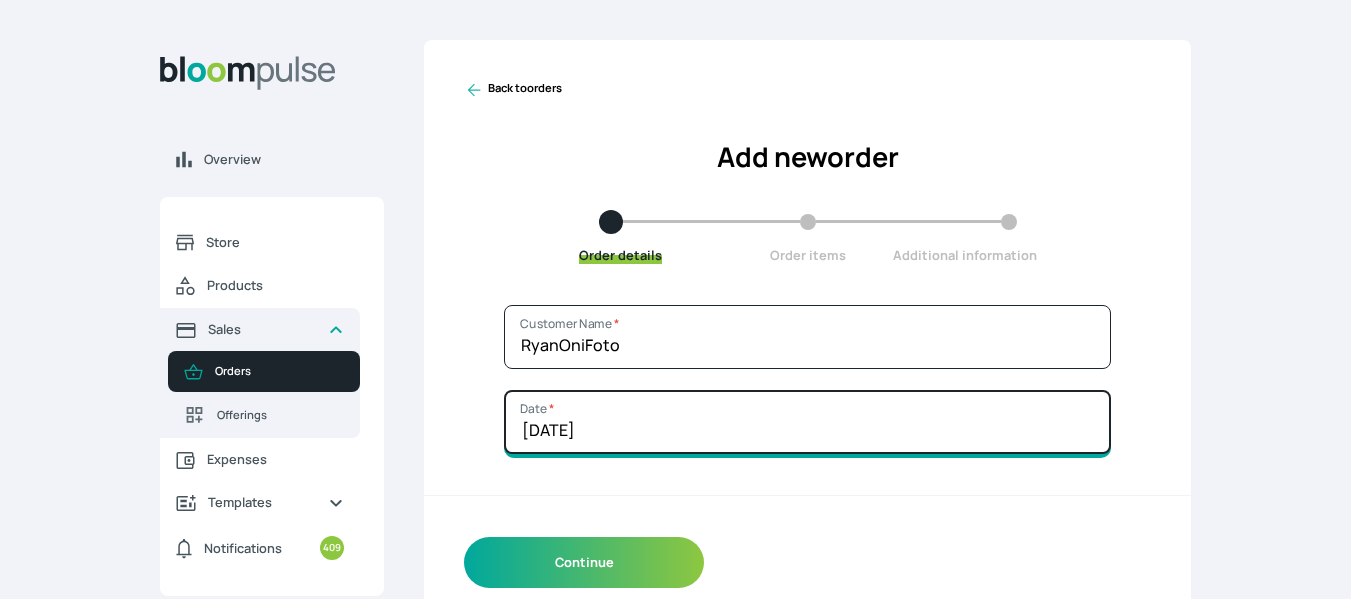 click on "[DATE]" at bounding box center [807, 422] 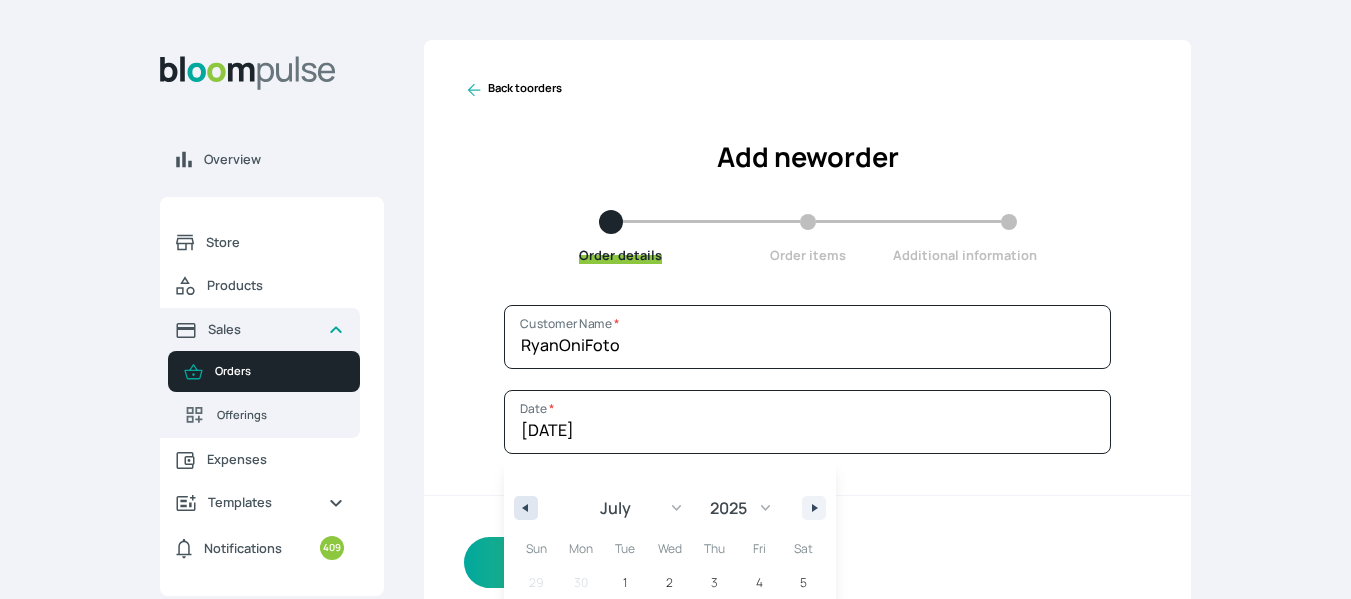 click at bounding box center (526, 508) 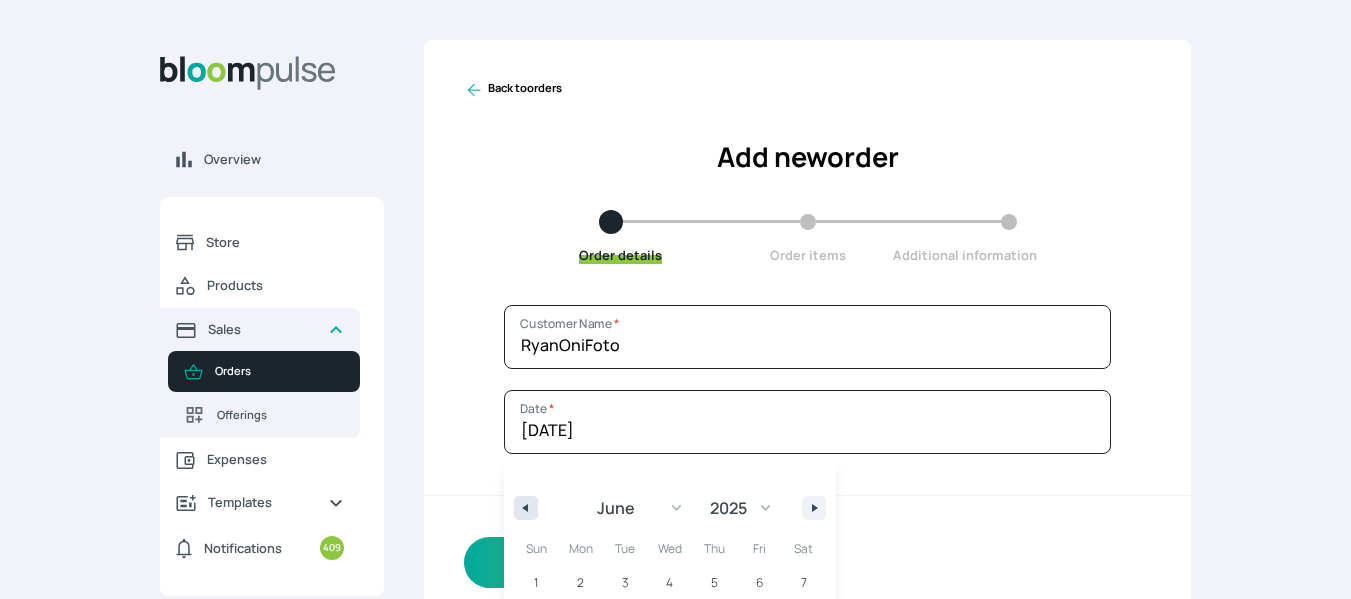 click at bounding box center (526, 508) 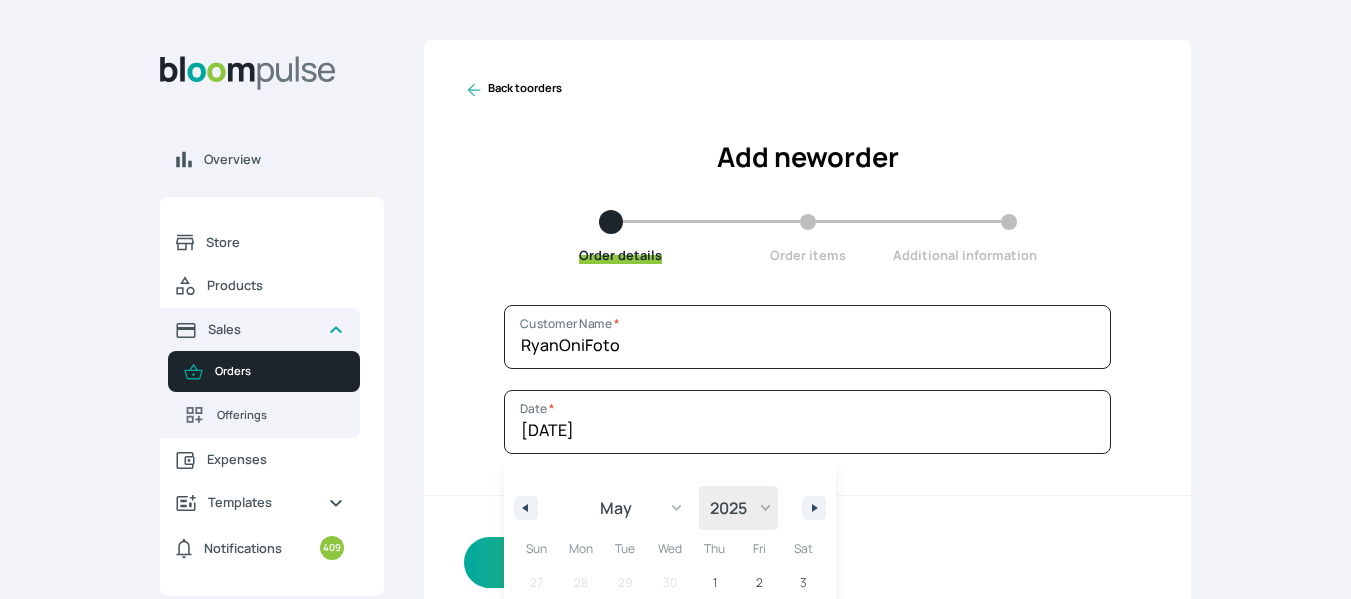 scroll, scrollTop: 166, scrollLeft: 0, axis: vertical 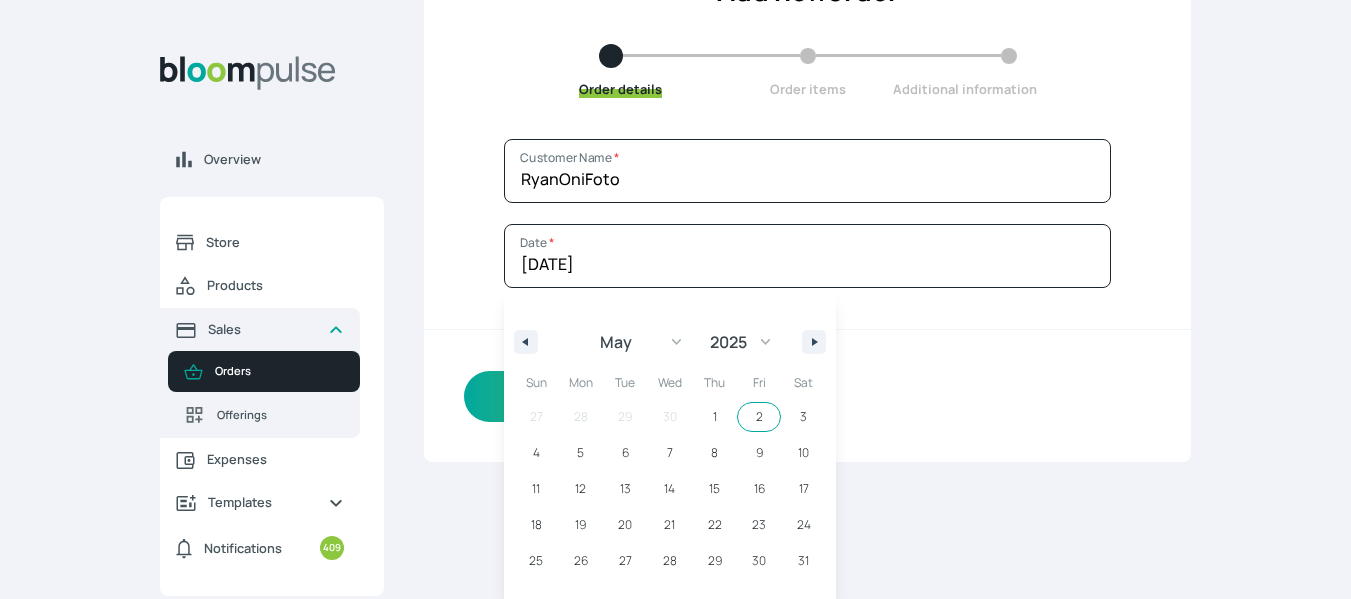 click on "2" at bounding box center [759, 417] 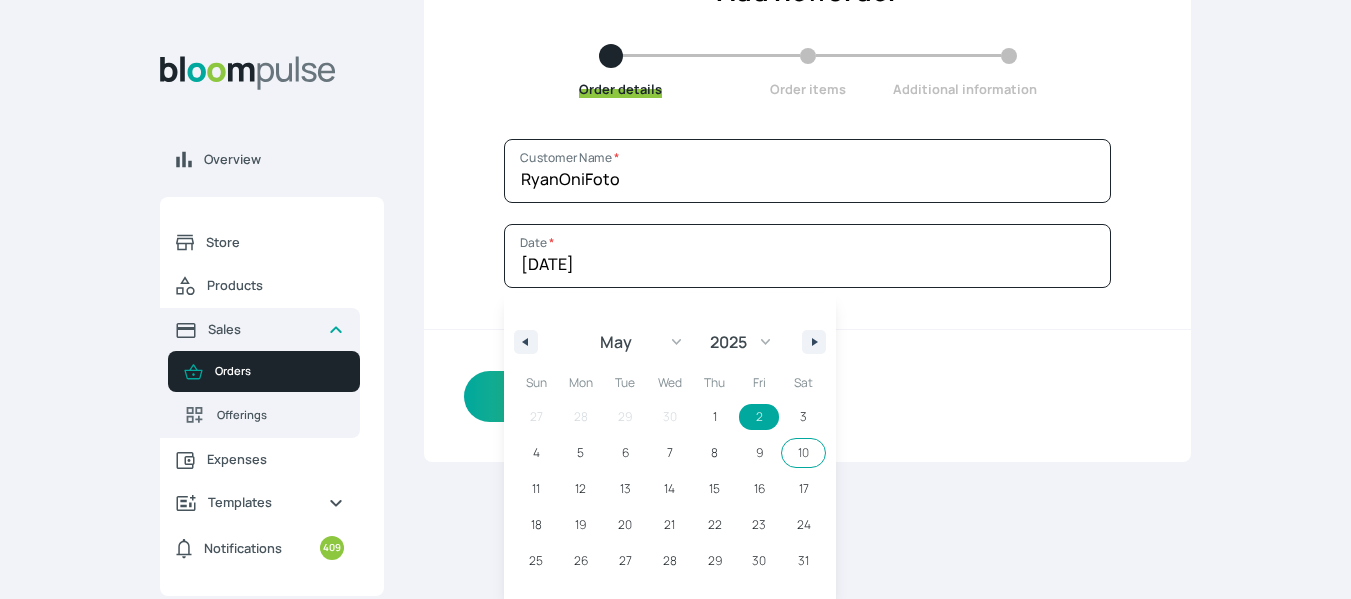 click on "Continue" at bounding box center [807, 396] 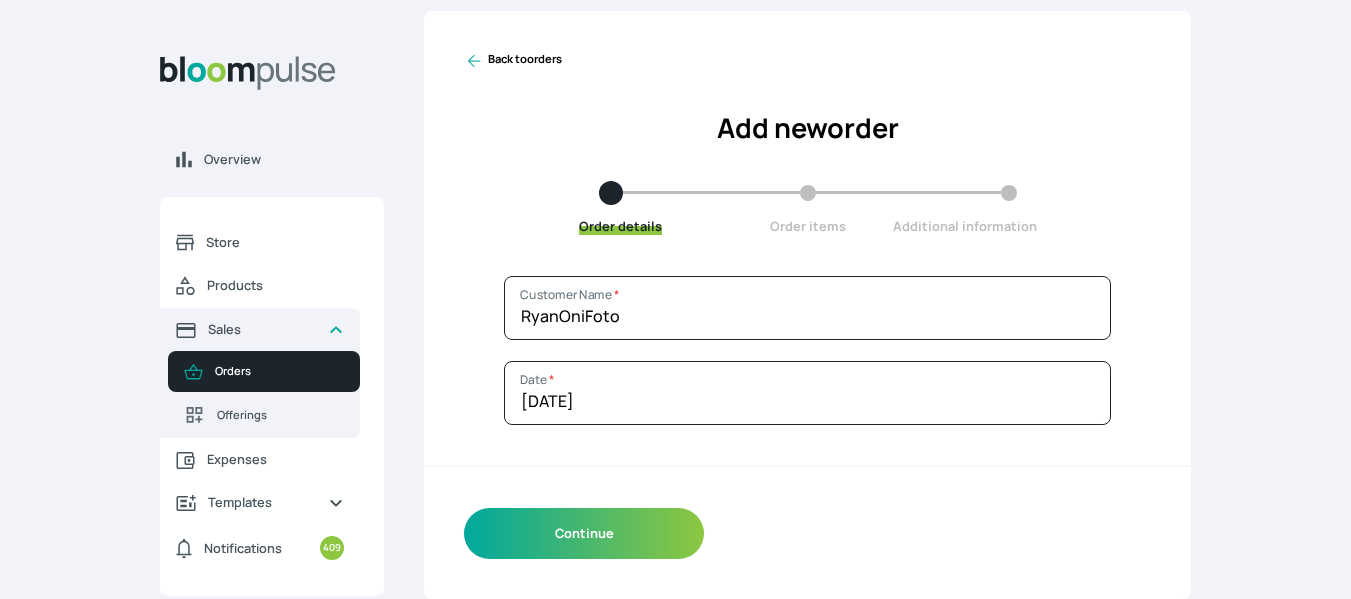 scroll, scrollTop: 29, scrollLeft: 0, axis: vertical 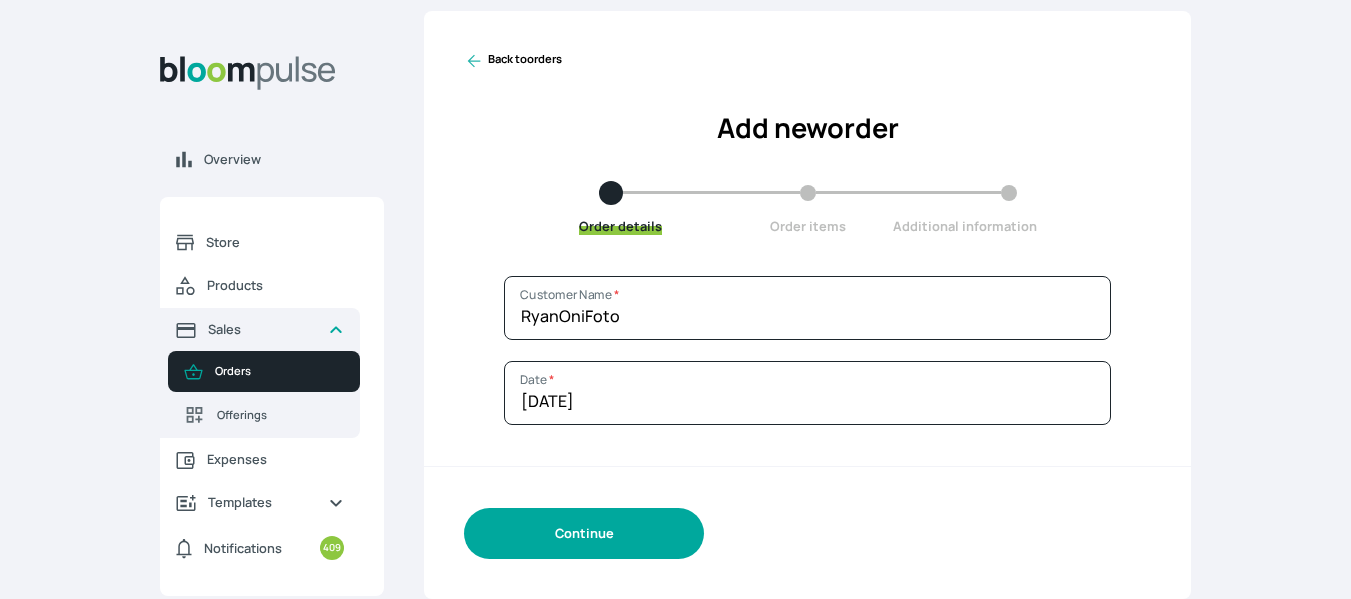 click on "Continue" at bounding box center (584, 533) 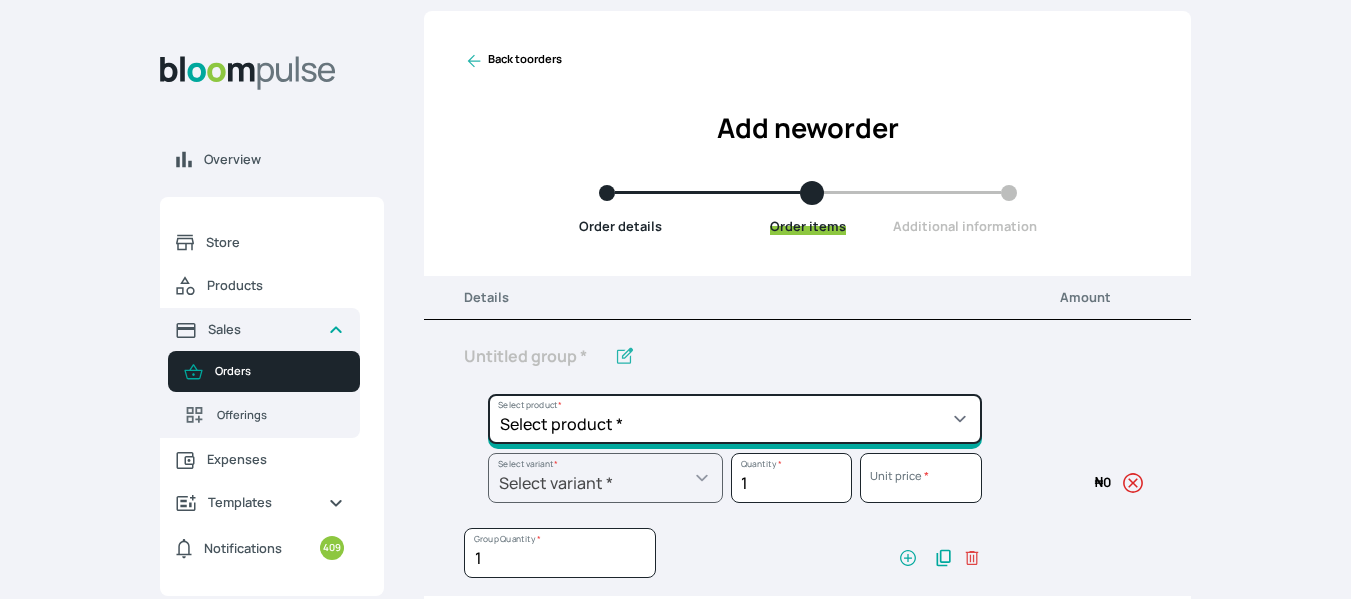 click on "Select product * Big Frame (Black) Canvas Print Canvas Print - Standard Canvas Stretching Certificate Printing Dry Mount Lamination Express Order Floating Frame Foam board mount with Matting Folio Box Frame Bracing Frame Stand Gallery Frame - Black Gallery Frame - Brown Gallery Frame - Cream Gallery Frame - White Gallery Rental Lustre Print - PRO Lustre Print - Standard Photowood Print Lamination Slim Gallery Frame - Black White Matting White Mount Board 5mm Wooden Frame" at bounding box center (735, 419) 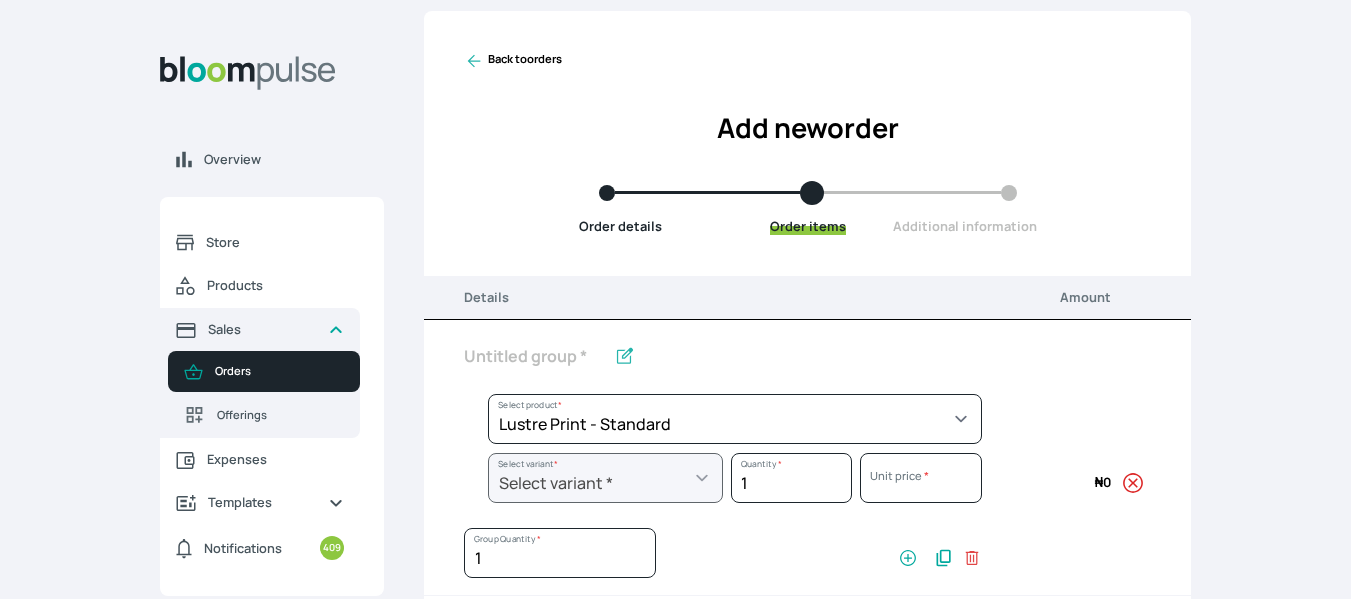 select on "a9f19bd2-f1a8-4b74-ae51-3a75659f3a28" 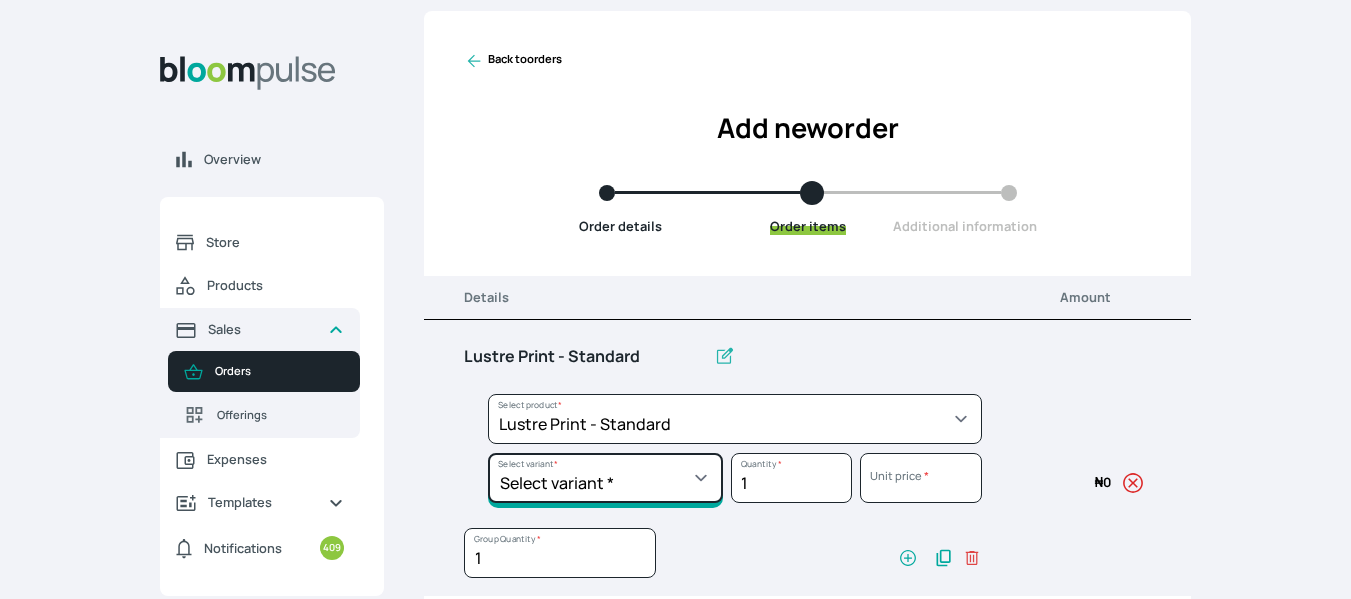 click on "Select variant * 10 by 10 10 by 12 10 by 15 10 by 16 11 by 12 11 by 14 11.7 by 16.5 12 by 12 12 by 13 12 by 14 12 by 15 12 by 16 12 by 18 12 by 20 14 by 18 14 by 20 14 by 24 14 by 8 16 by 16 16 by 20 16 by 22 16 by 24 16 by 29 18 by 18 18 by 22 18 by 24 18 by 26 18 by 27 18 x 28 2.5 by 3.5 20 by 20 20 by 24 20 by 25 20 by 26 20 by 28 20 by 30 20 by 36 20 by 40 22 by 28 24 by 30 24 by 34 24 by 36 24 by 40 24 by 6 26 by 28 26 by 36 26 by 38 27 by 39 27 by 48 28 by 52 3 by 8 30 by 36 30 by 40 30 by 60 32 by 48 33 by 45 36 by 44 36 by 48 39 by 47 4 by 4 40 by 50 41 by 48 48 by 72 5 by 7 50 by 70 51 by 34 6 by 7 6 by 8 72 by 36 8 by 10 8 by 12 8 by 15 8.3 by 11.7 9 by 7" at bounding box center (605, 478) 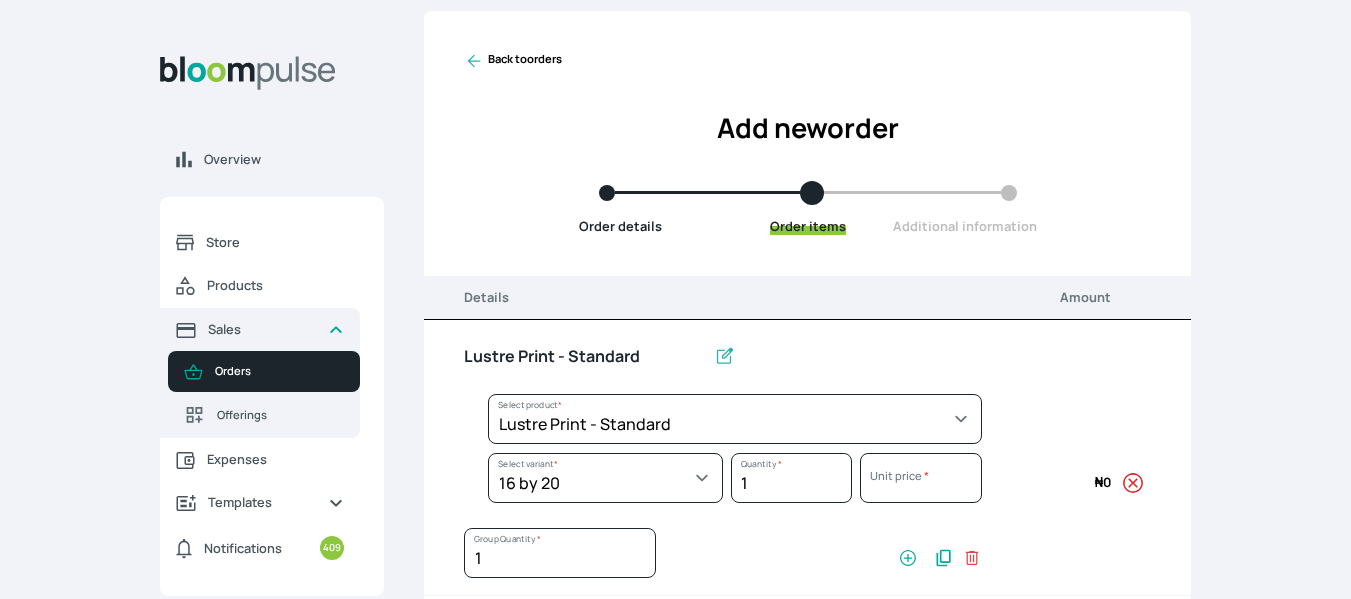 select on "a9f19bd2-f1a8-4b74-ae51-3a75659f3a28" 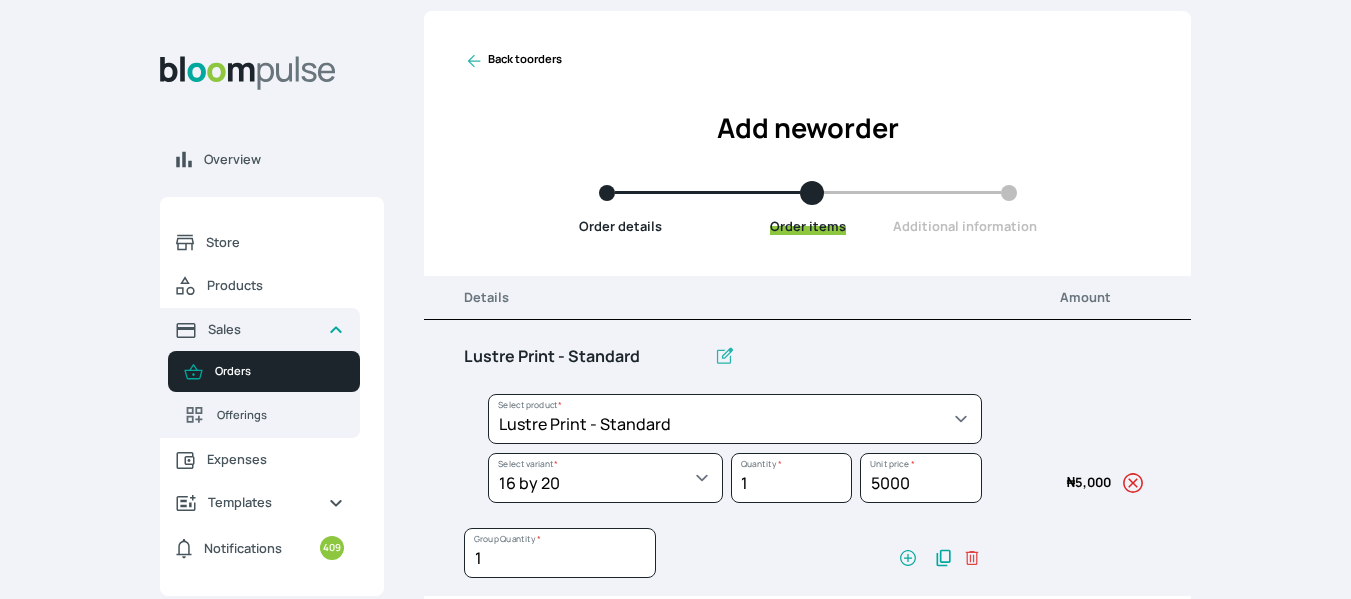 click 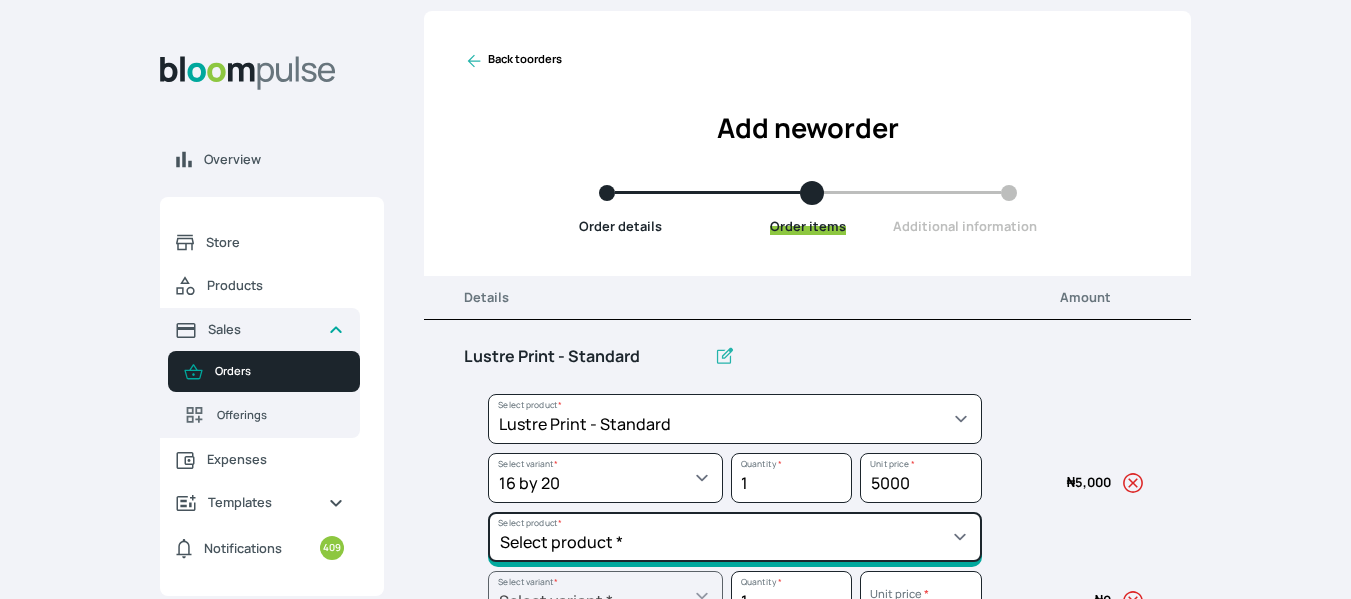 click on "Select product * Big Frame (Black) Canvas Print Canvas Print - Standard Canvas Stretching Certificate Printing Dry Mount Lamination Express Order Floating Frame Foam board mount with Matting Folio Box Frame Bracing Frame Stand Gallery Frame - Black Gallery Frame - Brown Gallery Frame - Cream Gallery Frame - White Gallery Rental Lustre Print - PRO Lustre Print - Standard Photowood Print Lamination Slim Gallery Frame - Black White Matting White Mount Board 5mm Wooden Frame" at bounding box center [735, 419] 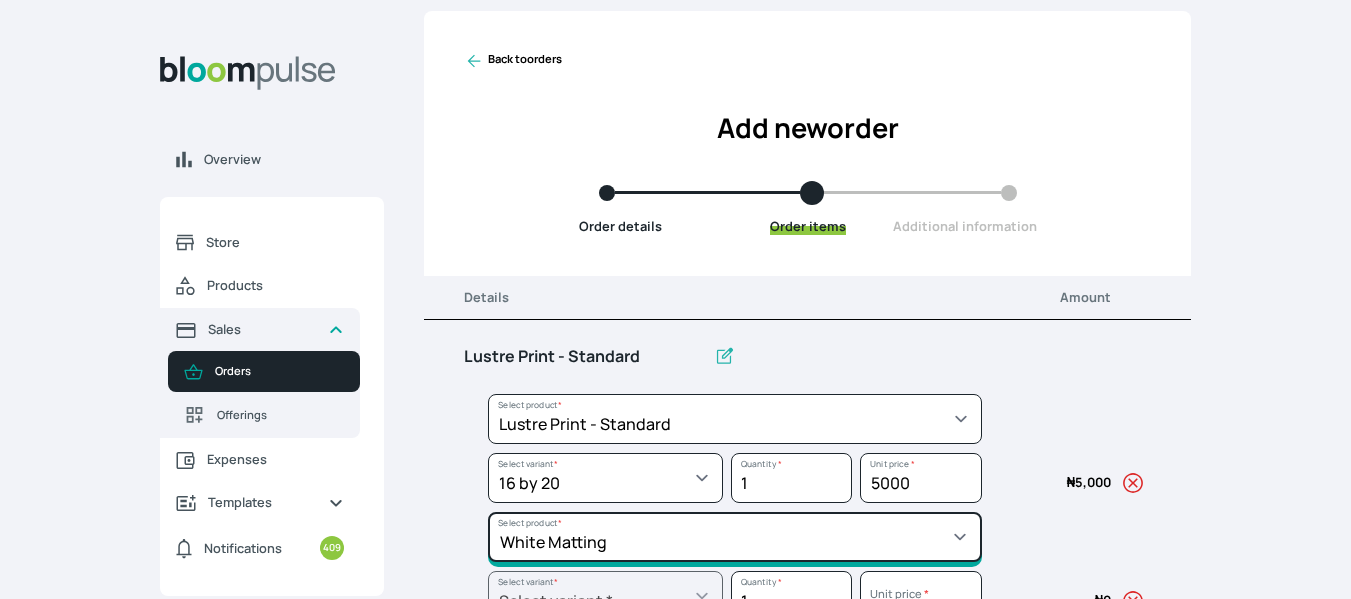 click on "Select product * Big Frame (Black) Canvas Print Canvas Print - Standard Canvas Stretching Certificate Printing Dry Mount Lamination Express Order Floating Frame Foam board mount with Matting Folio Box Frame Bracing Frame Stand Gallery Frame - Black Gallery Frame - Brown Gallery Frame - Cream Gallery Frame - White Gallery Rental Lustre Print - PRO Lustre Print - Standard Photowood Print Lamination Slim Gallery Frame - Black White Matting White Mount Board 5mm Wooden Frame" at bounding box center (735, 419) 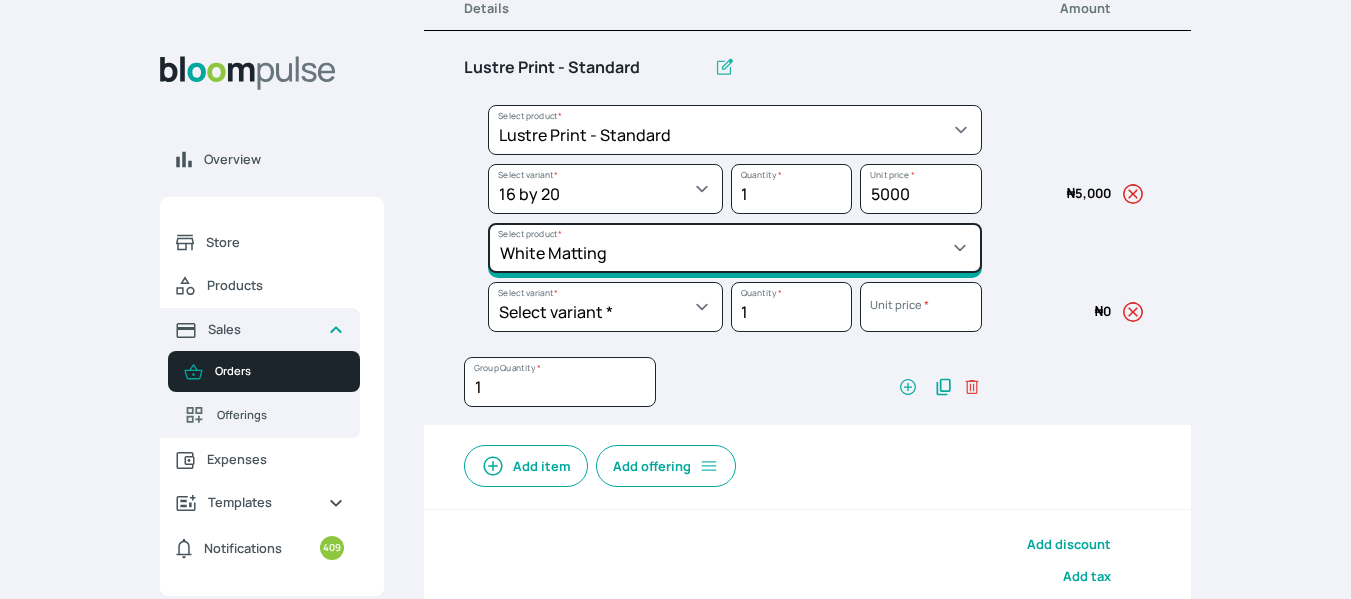 scroll, scrollTop: 352, scrollLeft: 0, axis: vertical 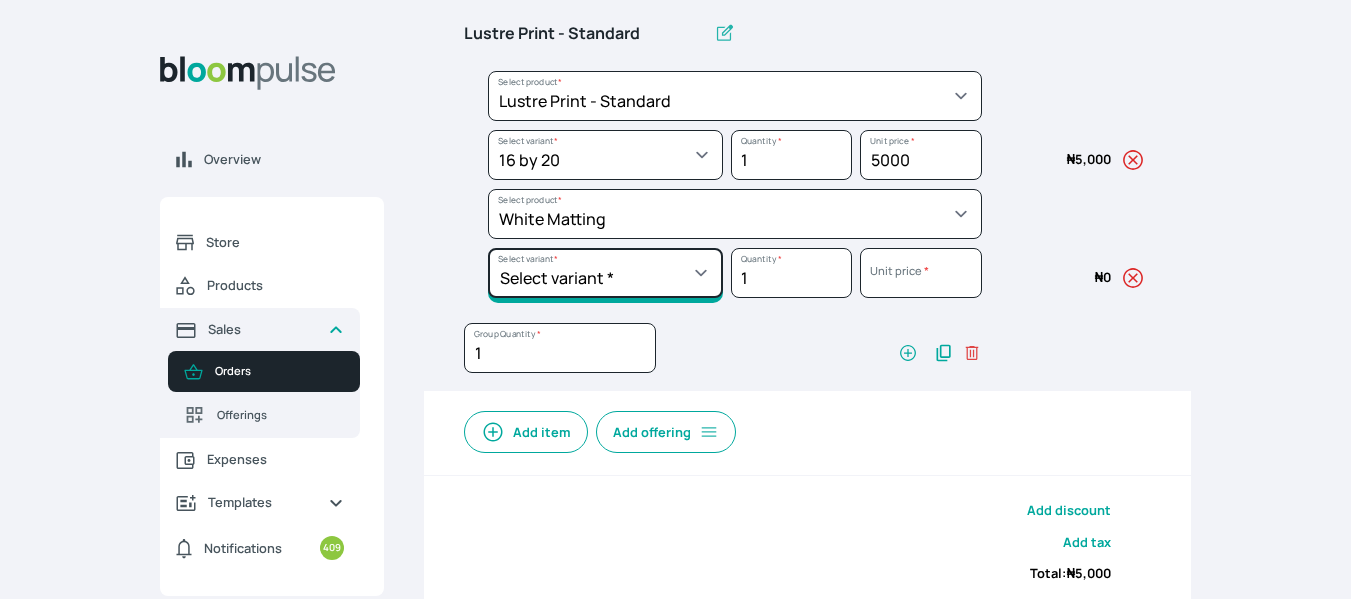 click on "Select variant * 10 by 10 10 by 12 10 by 13 11 by 14 12 by 12 12 by 13 12 by 16 12 by 18 12 by 20 14 by 18 14 by 20 16 by 16 16 by 20 16 by 22 16 by 24 18 by 22 18 by 24 18 by 26 20 by 20 20 by 24 20 by 25 20 by 26 20 by 28 20 by 30 20 by 36 21 by 9 22 by 22 22 by 28 24 by 30 24 by 34 24 by 36 26 by 36 26 by 38 27 by 39 30 by 40 36 by 48 36 by 72 48 by 20 48 by 30 50 by 70 55 by 63 6 by 7 8 by 10 8 by 12 9 by 8 9.5 by 11.5" at bounding box center [605, 155] 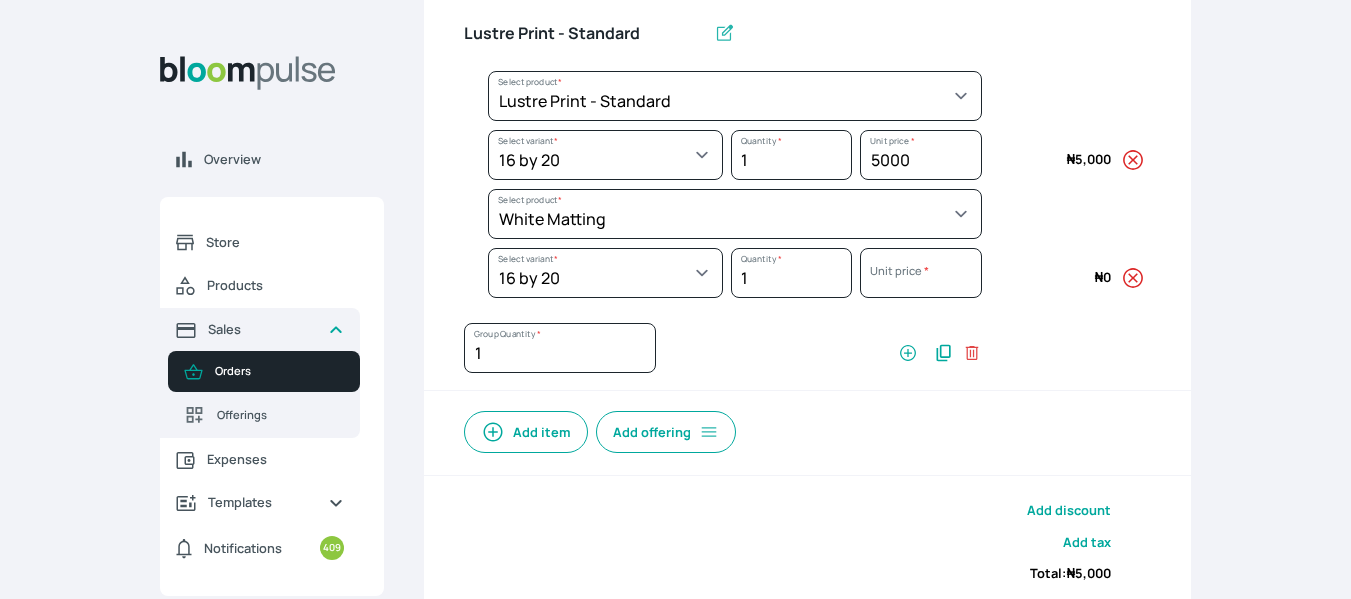 select on "a298281d-f782-4155-9034-b3e95170ad5d" 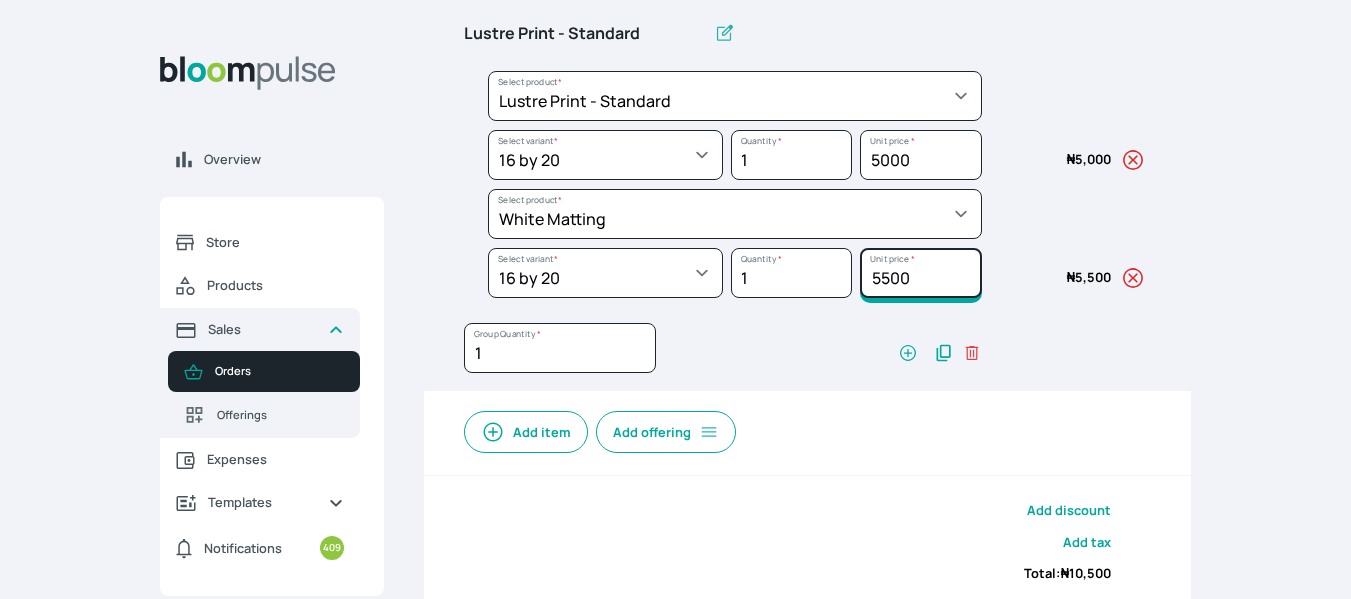 click on "5500" at bounding box center (920, 155) 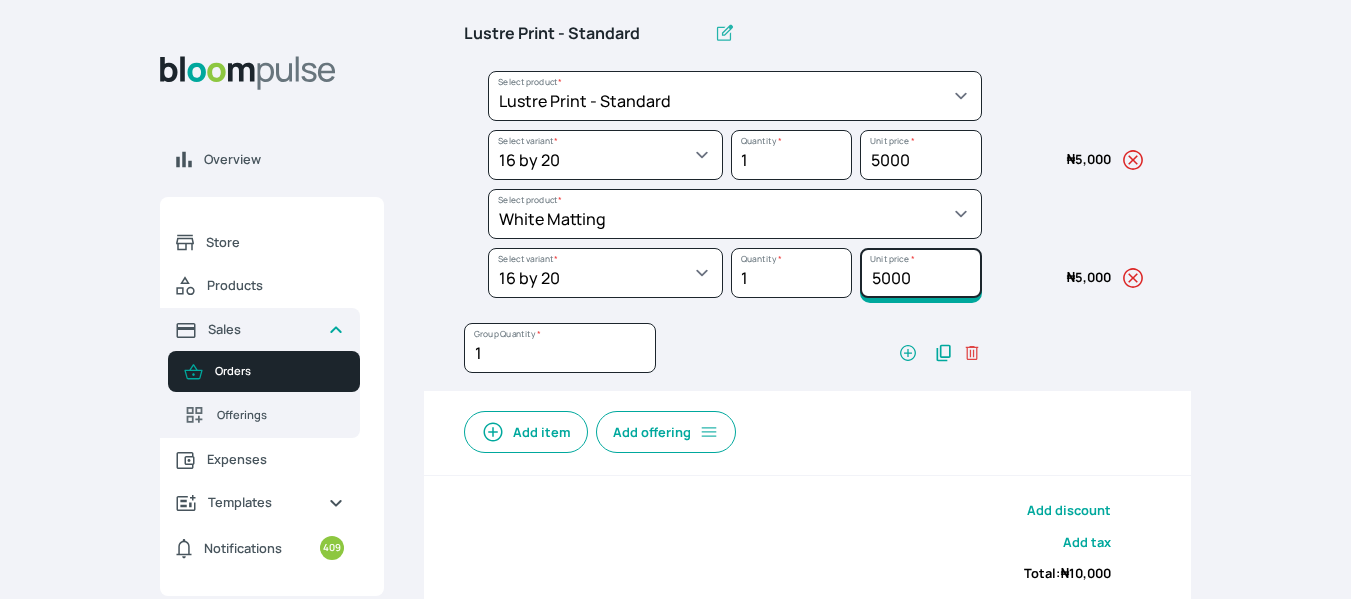 type on "5000" 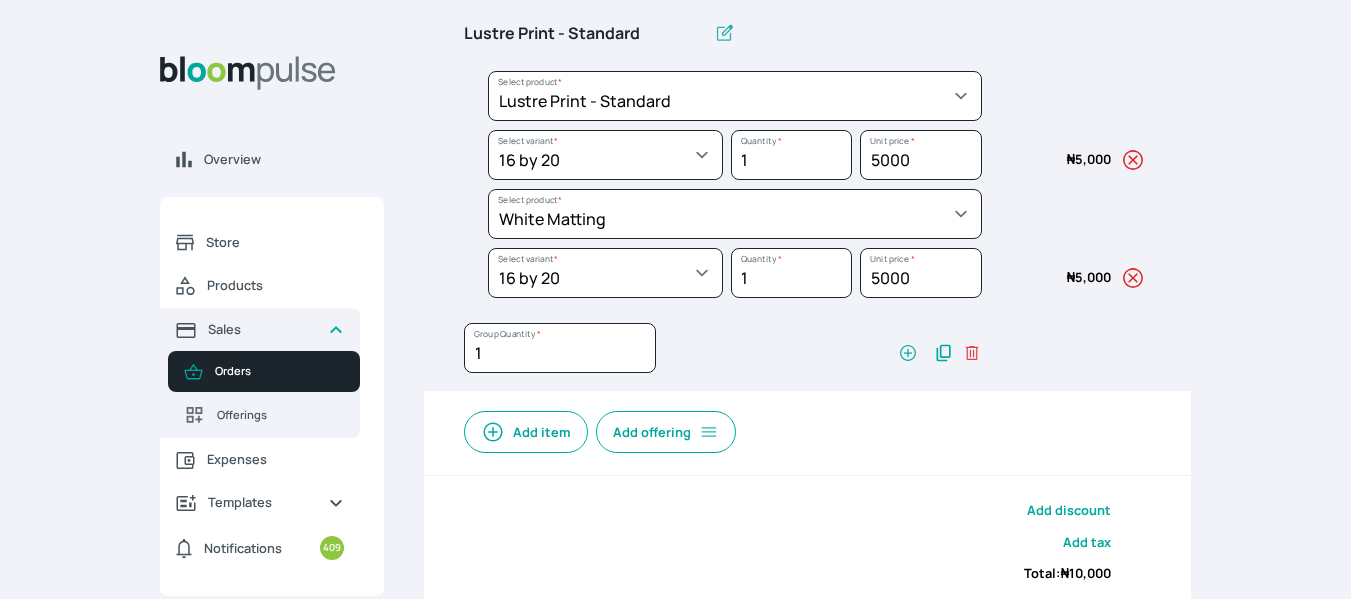 click 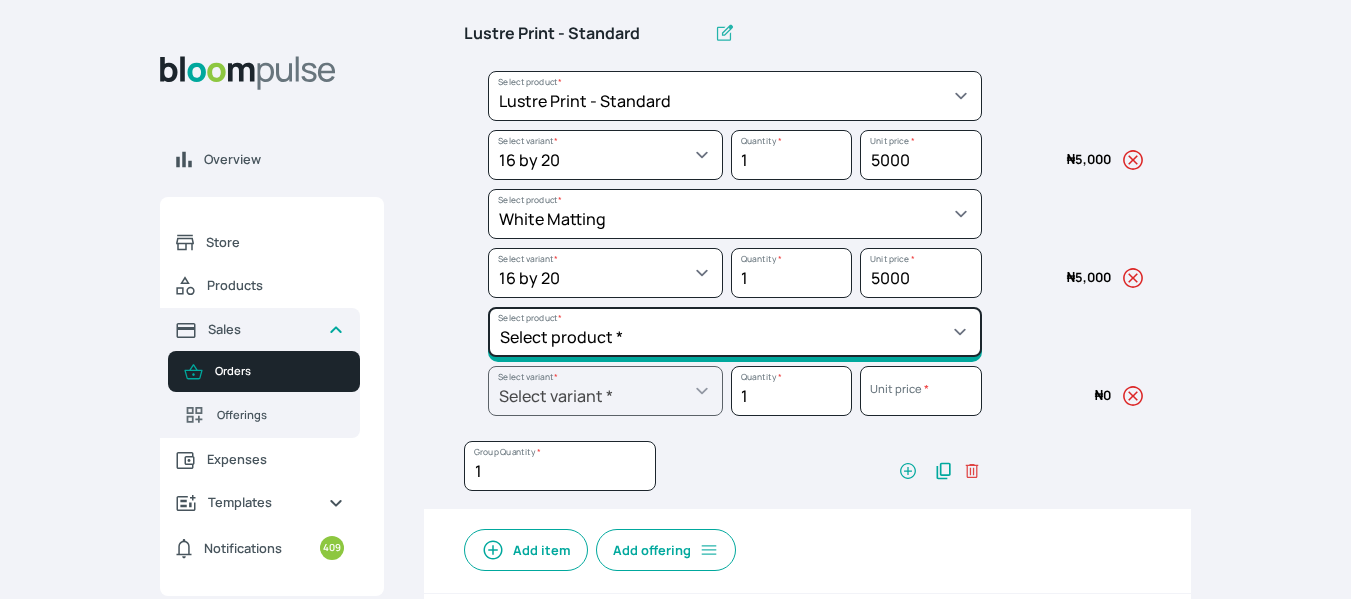 click on "Select product * Big Frame (Black) Canvas Print Canvas Print - Standard Canvas Stretching Certificate Printing Dry Mount Lamination Express Order Floating Frame Foam board mount with Matting Folio Box Frame Bracing Frame Stand Gallery Frame - Black Gallery Frame - Brown Gallery Frame - Cream Gallery Frame - White Gallery Rental Lustre Print - PRO Lustre Print - Standard Photowood Print Lamination Slim Gallery Frame - Black White Matting White Mount Board 5mm Wooden Frame" at bounding box center (735, 96) 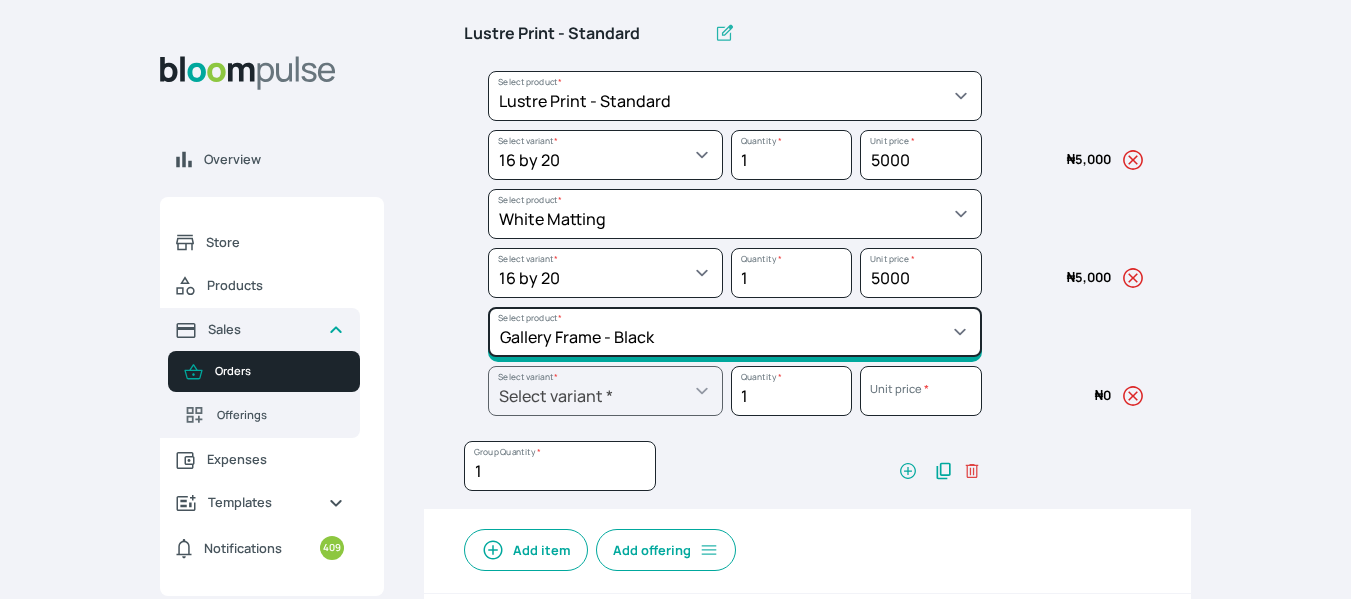 click on "Select product * Big Frame (Black) Canvas Print Canvas Print - Standard Canvas Stretching Certificate Printing Dry Mount Lamination Express Order Floating Frame Foam board mount with Matting Folio Box Frame Bracing Frame Stand Gallery Frame - Black Gallery Frame - Brown Gallery Frame - Cream Gallery Frame - White Gallery Rental Lustre Print - PRO Lustre Print - Standard Photowood Print Lamination Slim Gallery Frame - Black White Matting White Mount Board 5mm Wooden Frame" at bounding box center [735, 96] 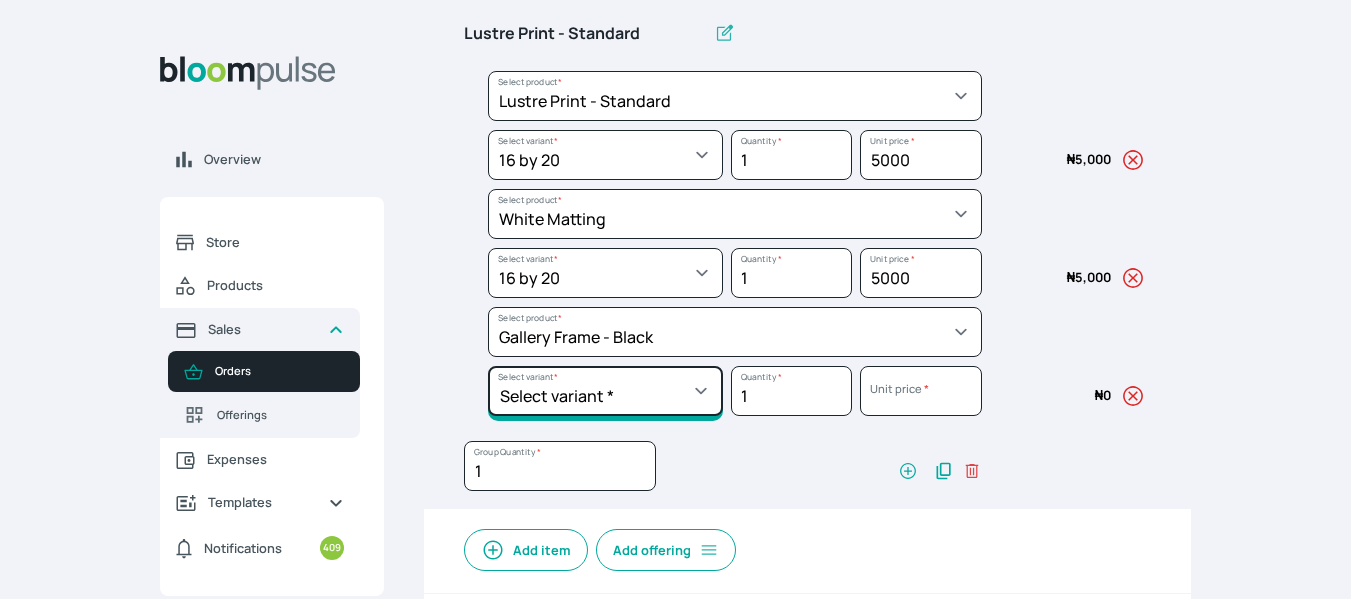click on "Select variant * 10 by 10 10 by 12 10 by 13 10 by 15 10 by 16 11 by 12 11 by 14 12 by 12 12 by 13 12 by 14 12 by 15 12 by 16 12 by 18 12 by 20 14 by 18 14 by 20 14 by 24 14 by 8 16 by 16 16 by 20 16 by 22 16 by 24 16 by 29 18 by 18 18 by 22 18 by 24 18 by 26 18 by 28 20 by 20 20 by 22 20 by 24 20 by 25 20 by 26 20 by 28 20 by 30 20 by 36 20 by 40 21 by 9 24 by 30 24 by 34 24 by 36 24 by 40 26 by 36 26 by 38 27 by 39 27 by 48 28 by 14 28 by 35 28 by 52 30 by 36 30 by 40 30 by 45 30 by 60 32 by 48 33 by 45 34 by 45 36 by 34 36 by 44 36 by 48 36 by 72 38 by 48 39 by 47 40 by 50 41 by 48 48 by 72 5 by 7 50 by 70 51 by 34 6 by 7 6 by 8 60 by 40 72 by 36 8 by 10 8 by 12 8.3 by 11.7 84 by 32 9 by 8 9.5 by 11.5" at bounding box center [605, 155] 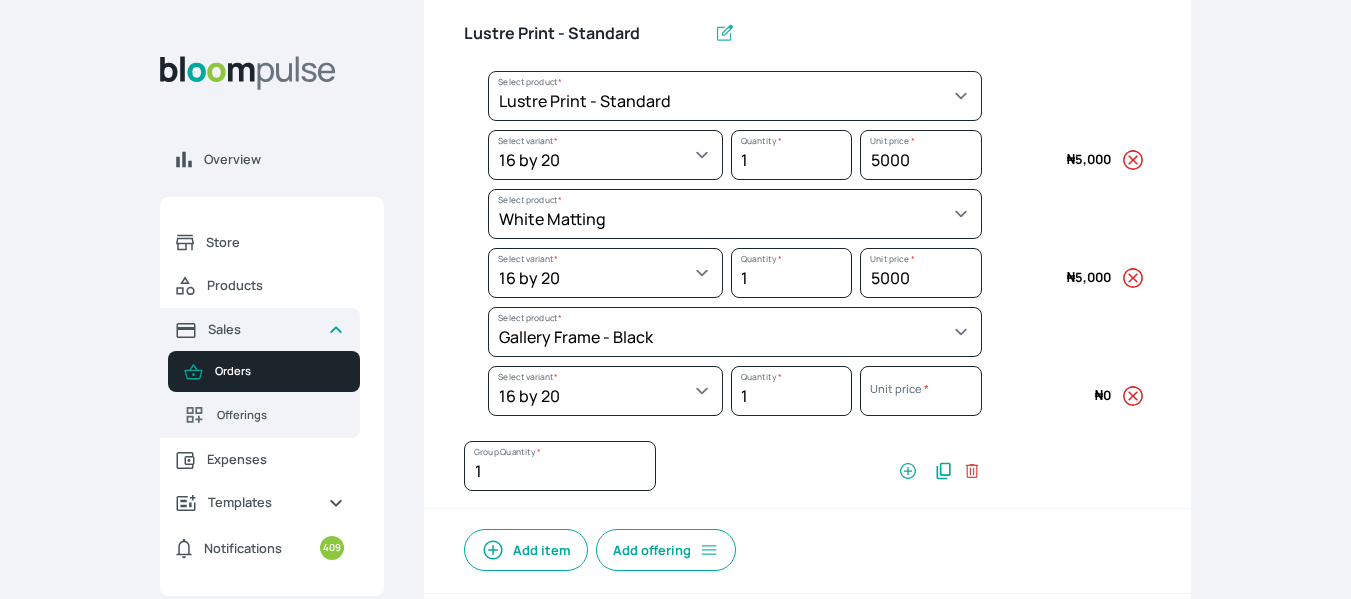 select on "5fa67804-61d7-459d-93b4-9e8949636f1b" 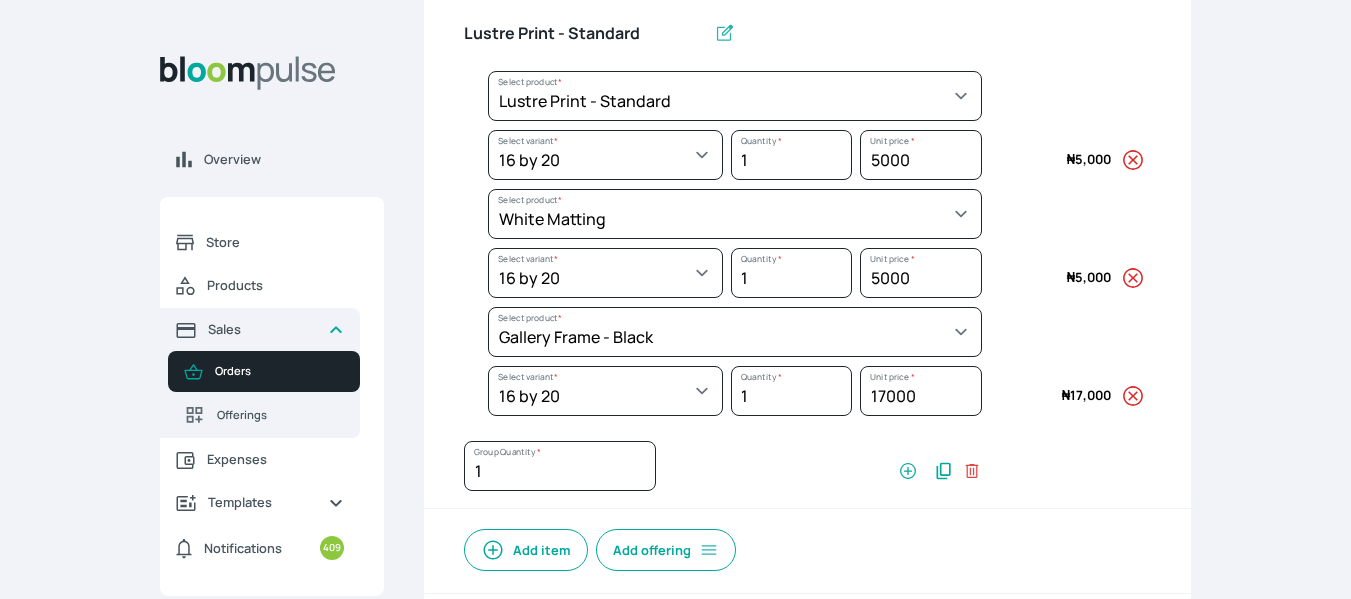 scroll, scrollTop: 611, scrollLeft: 0, axis: vertical 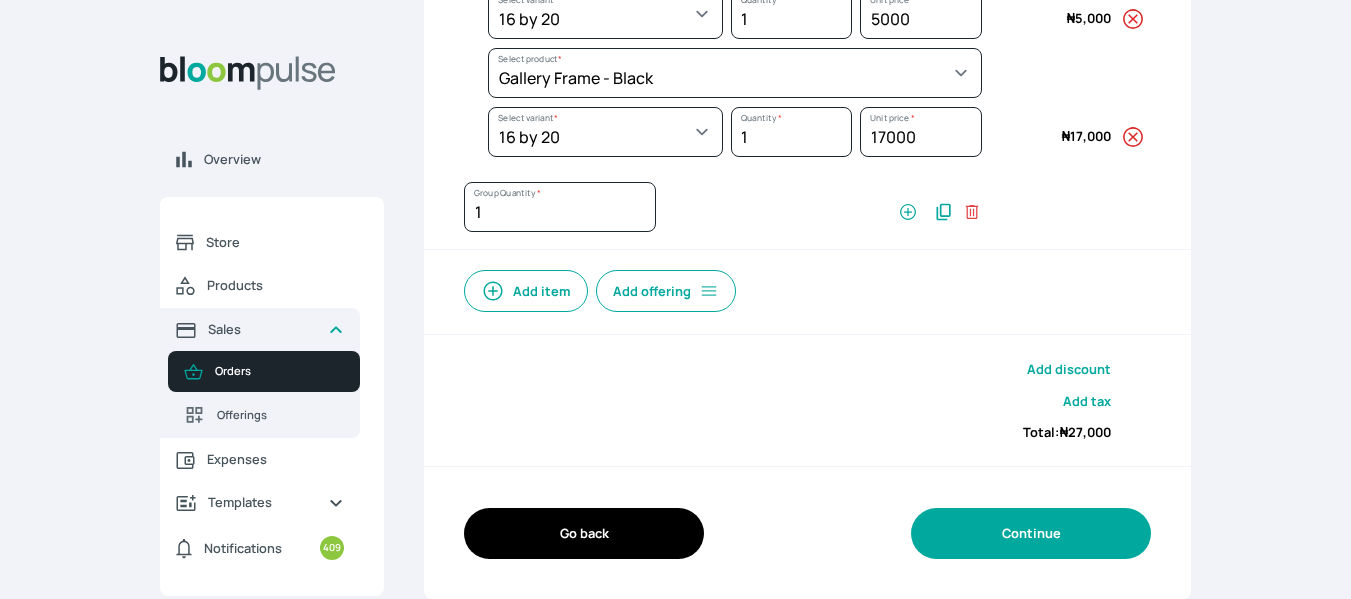 click on "Continue" at bounding box center (1031, 533) 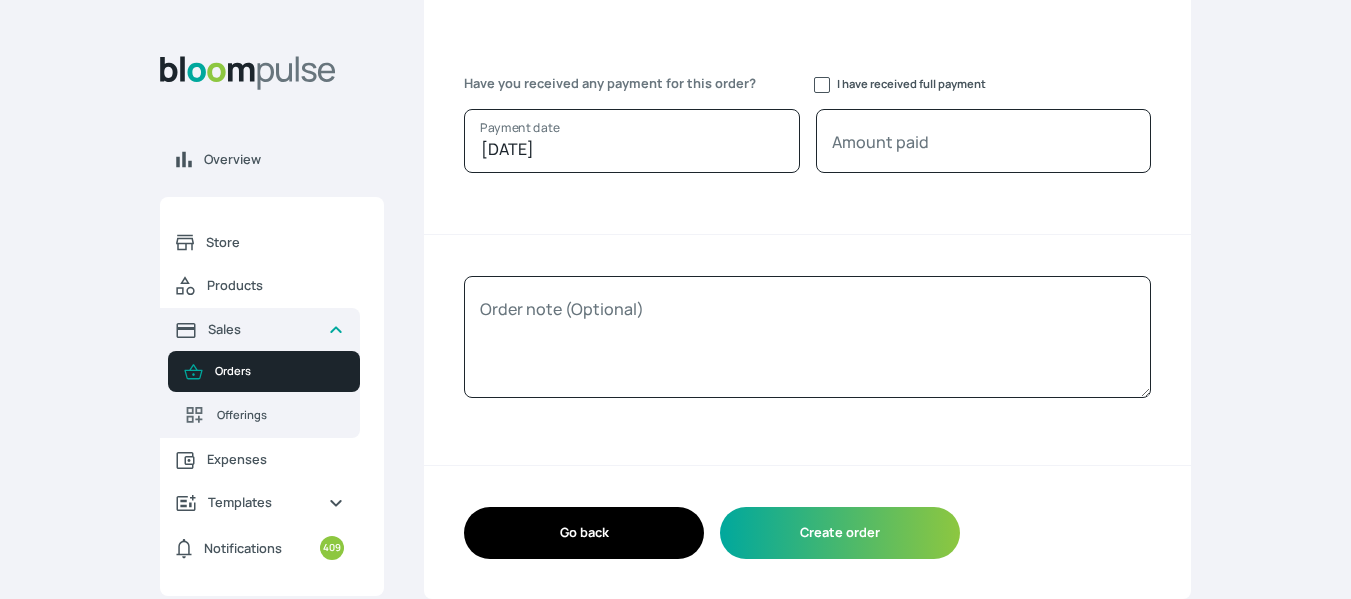 scroll, scrollTop: 271, scrollLeft: 0, axis: vertical 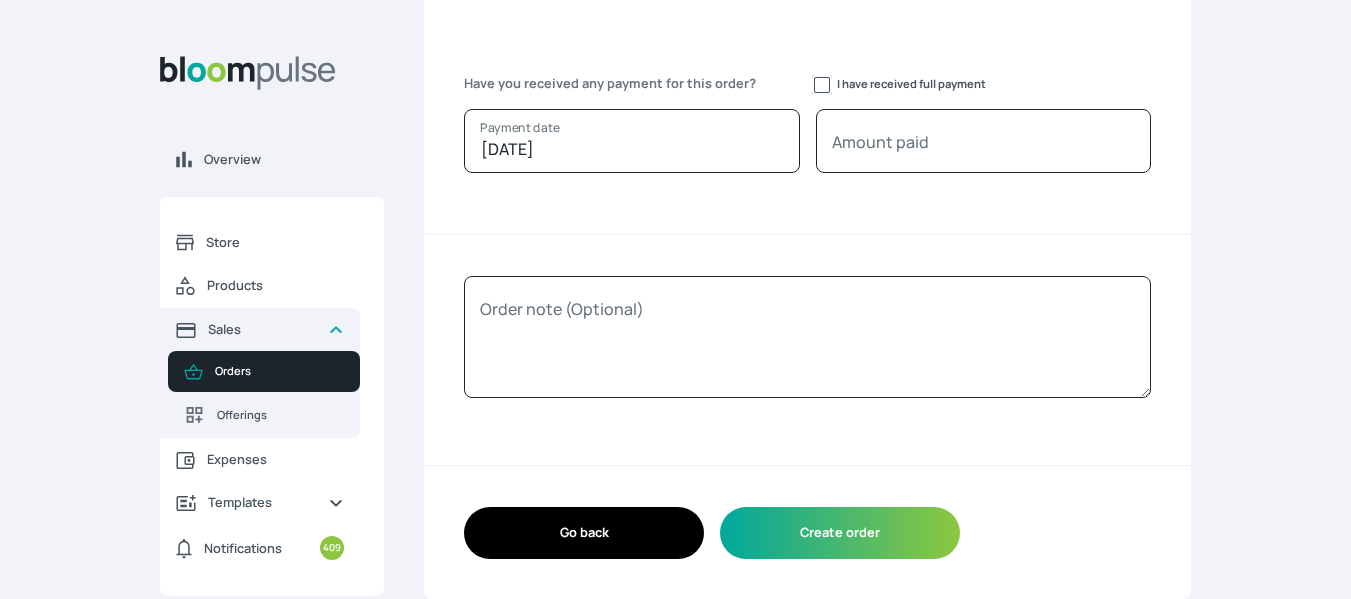 click on "I have received full payment" at bounding box center (822, 85) 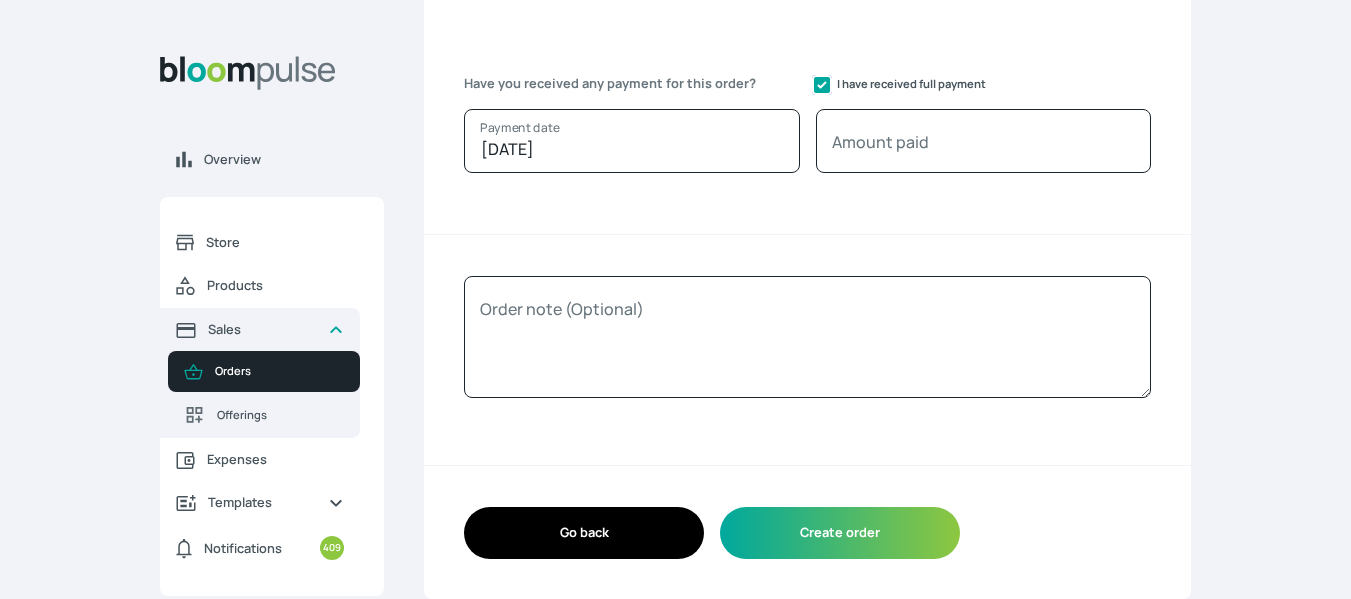 checkbox on "true" 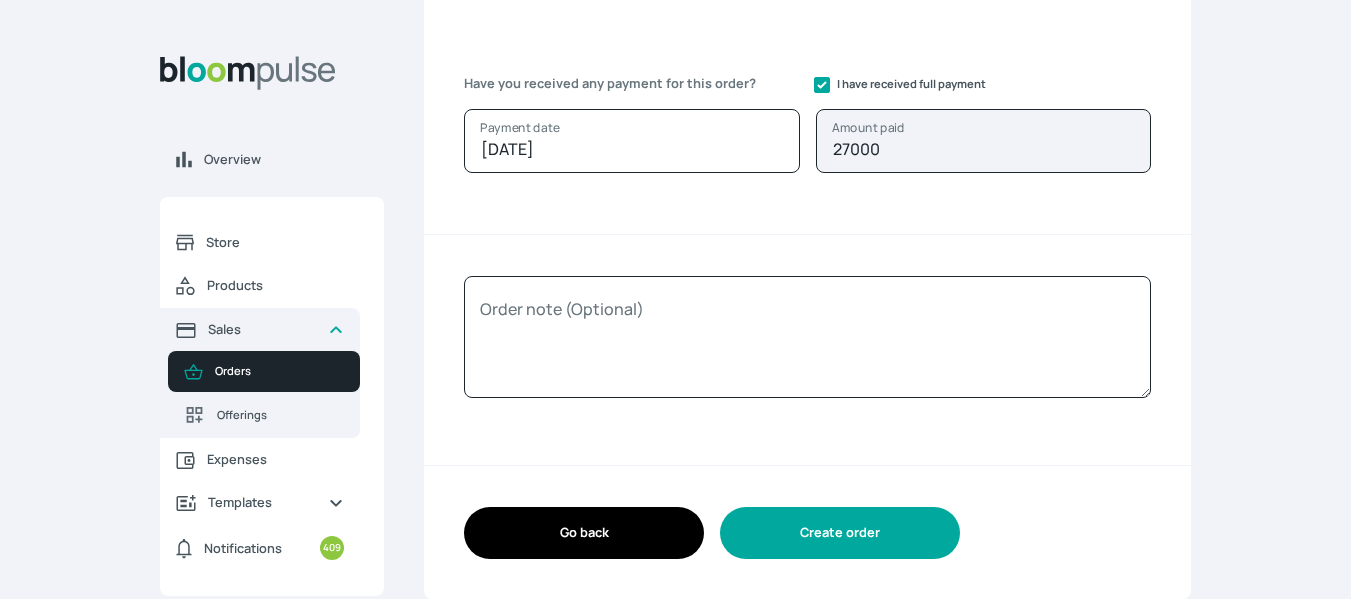 click on "Create order" at bounding box center [840, 532] 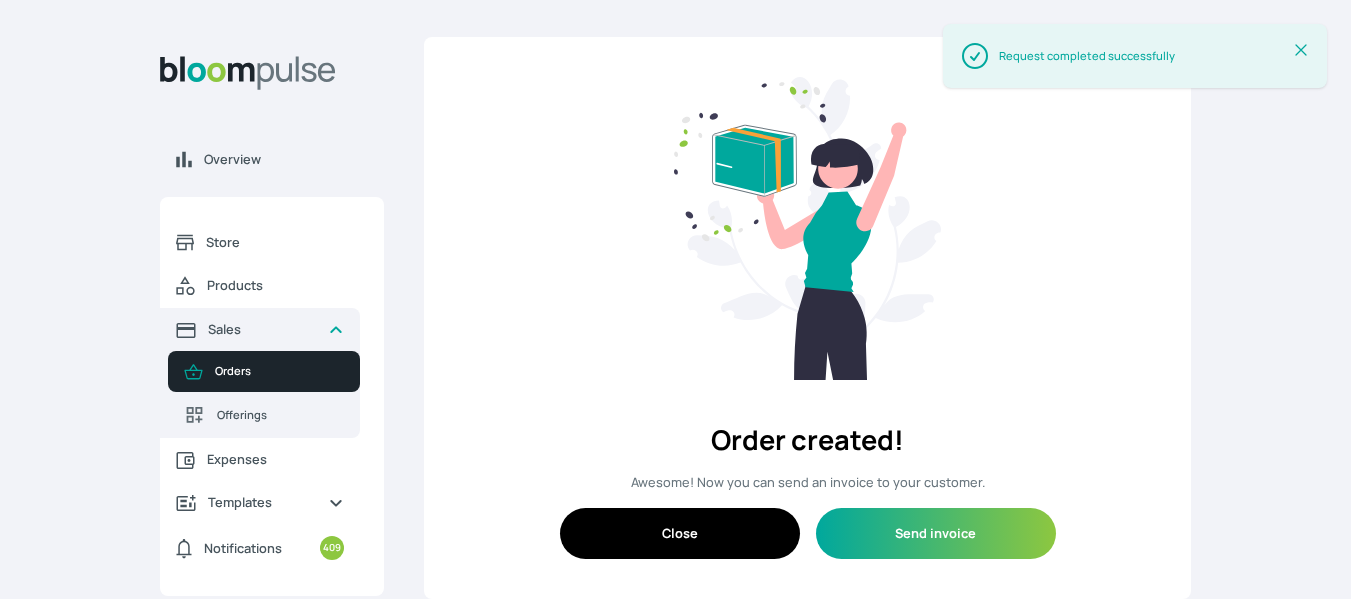scroll, scrollTop: 0, scrollLeft: 0, axis: both 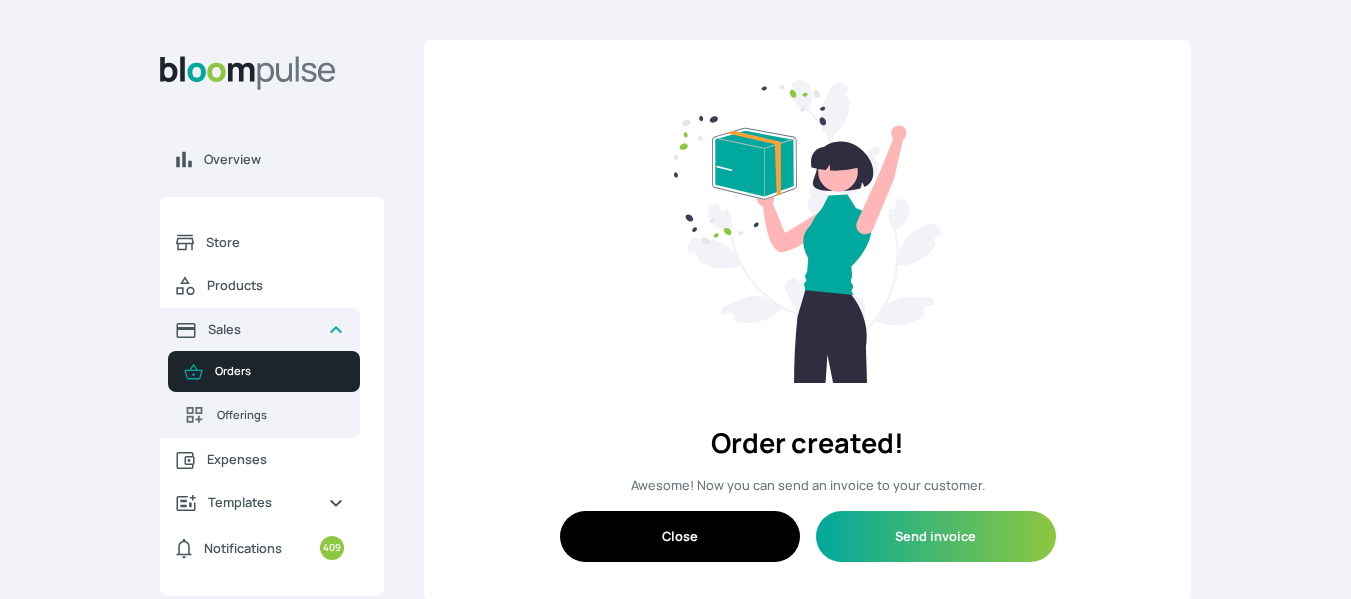 click on "Close" at bounding box center (680, 536) 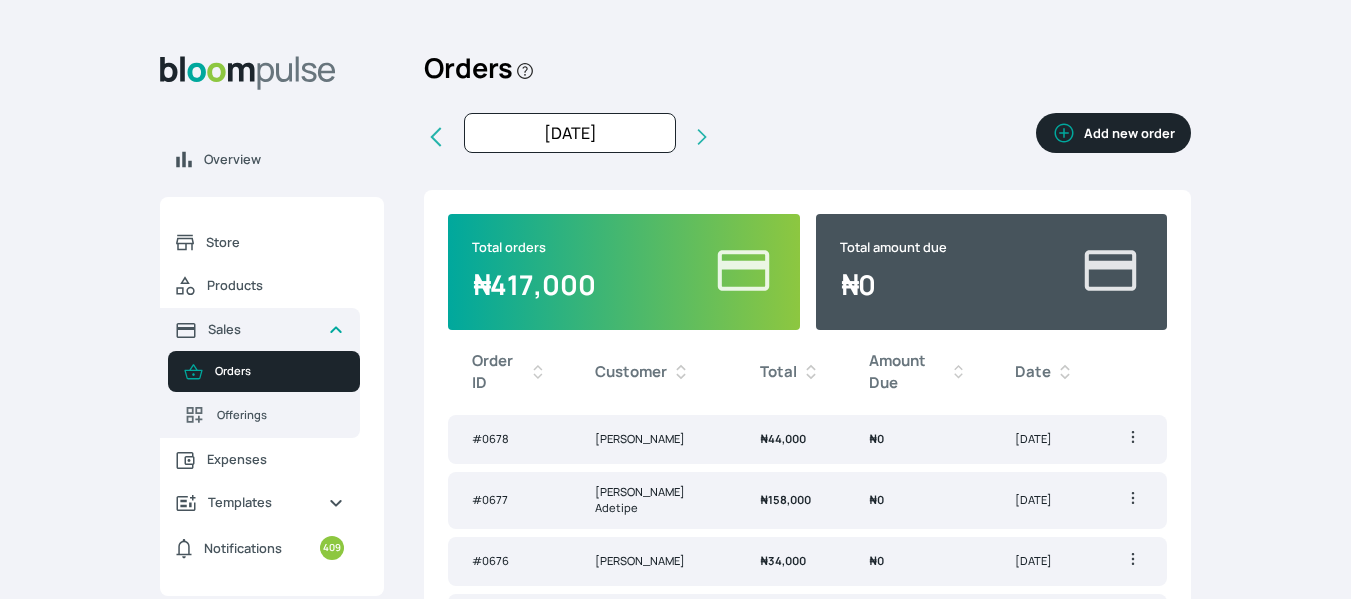 click on "Total orders ₦ 417,000" at bounding box center [624, 272] 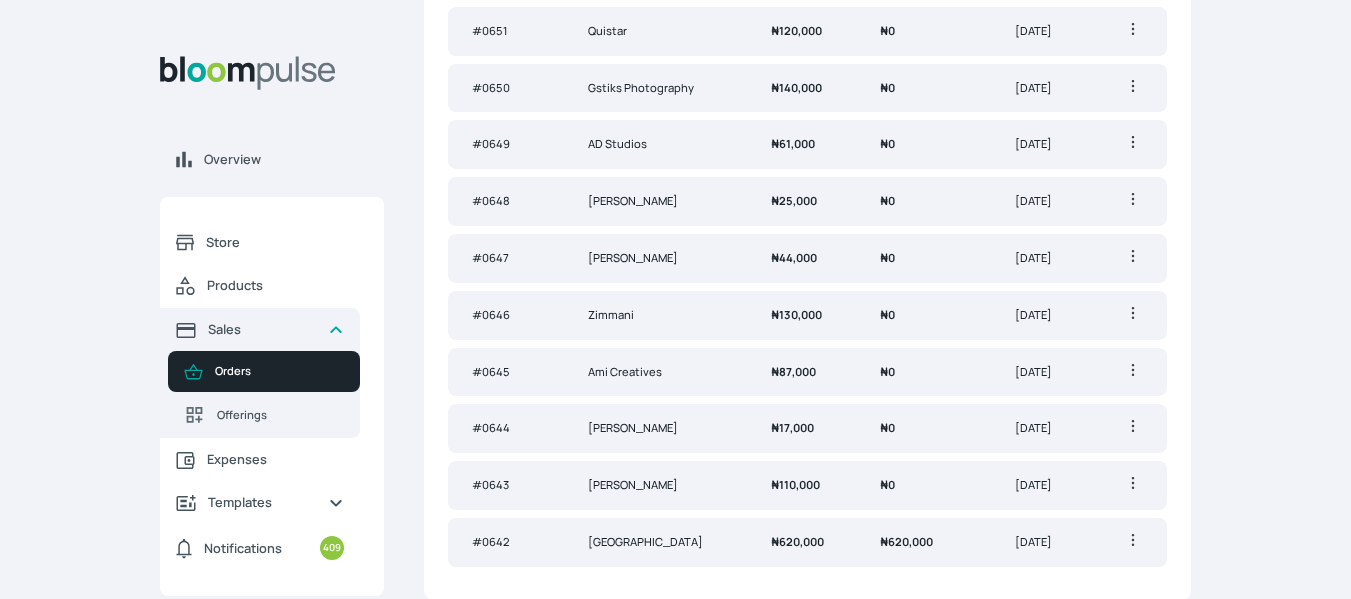 scroll, scrollTop: 1505, scrollLeft: 0, axis: vertical 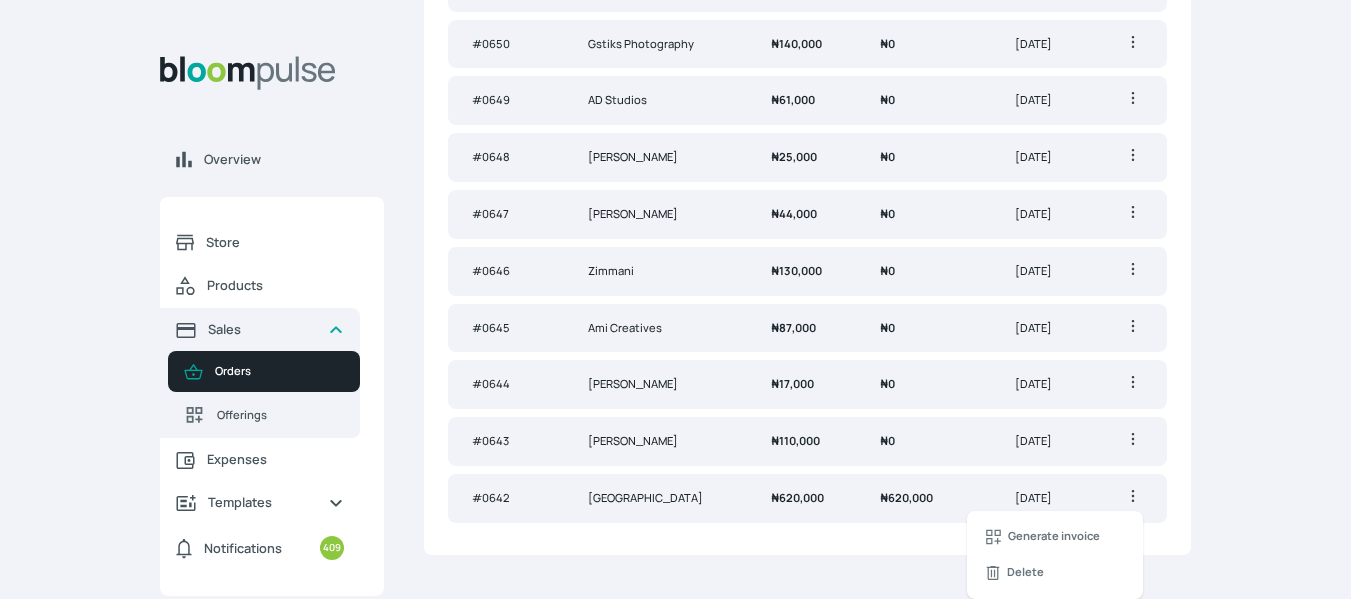 click on "₦ 620,000" at bounding box center (923, 498) 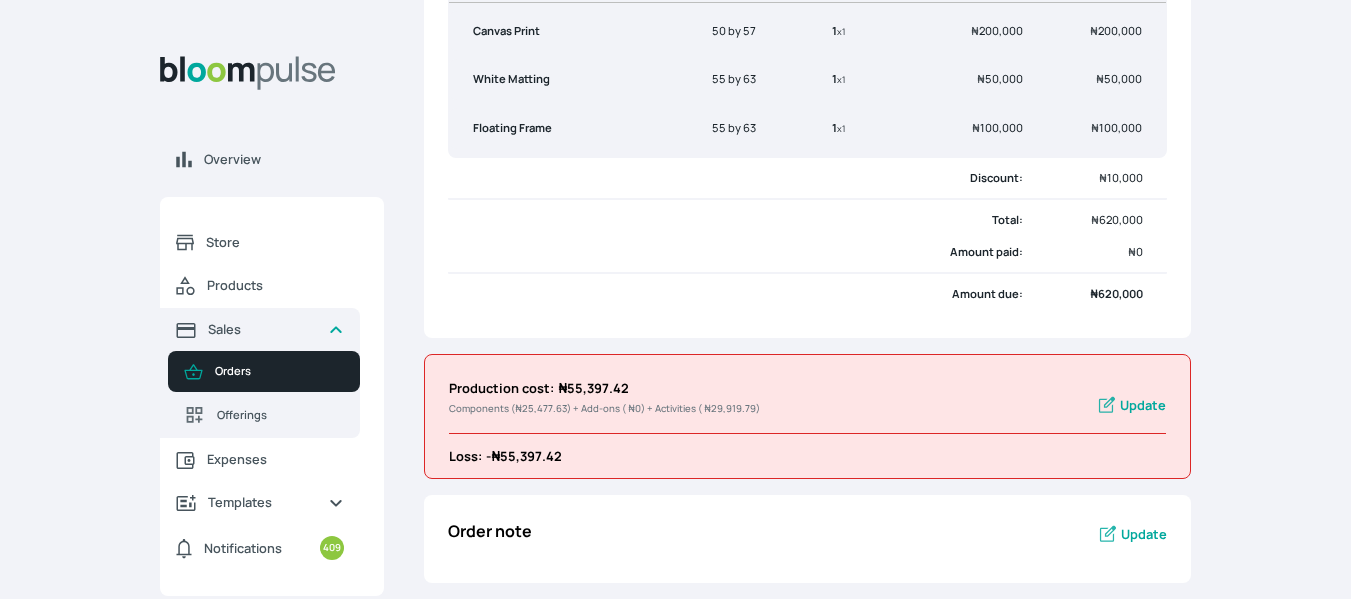 scroll, scrollTop: 0, scrollLeft: 0, axis: both 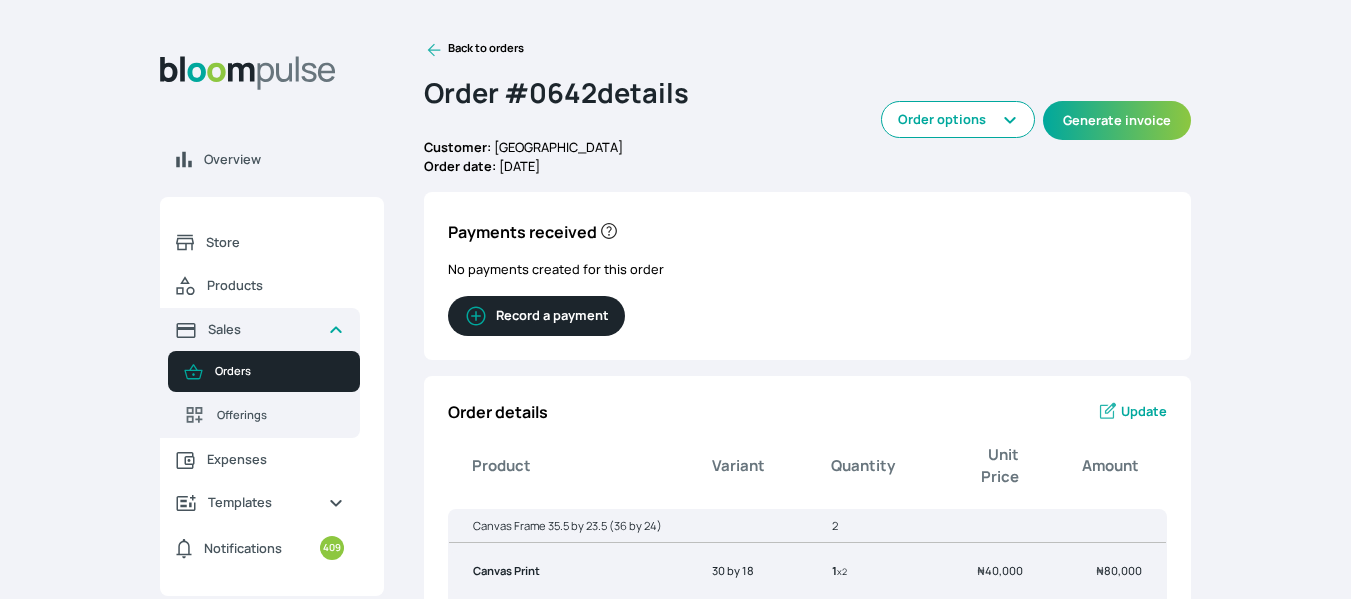 click on "Update" at bounding box center (1144, 411) 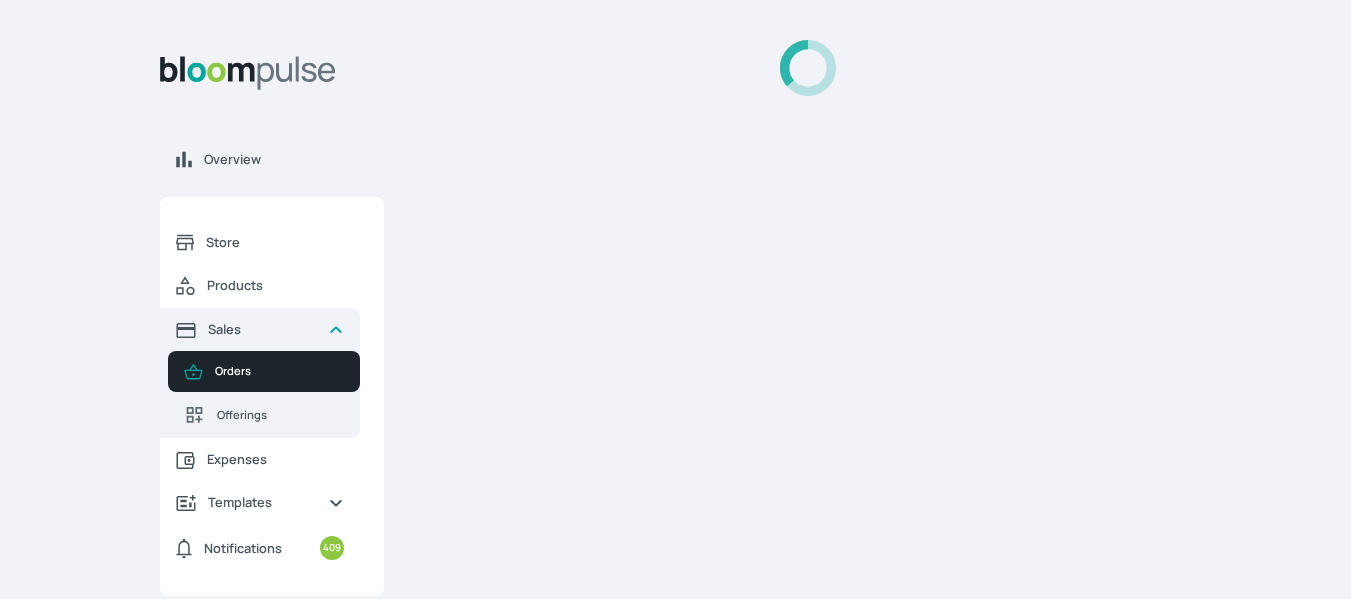 select on "a8372af6-4ed1-4d22-9e30-c87e78025863" 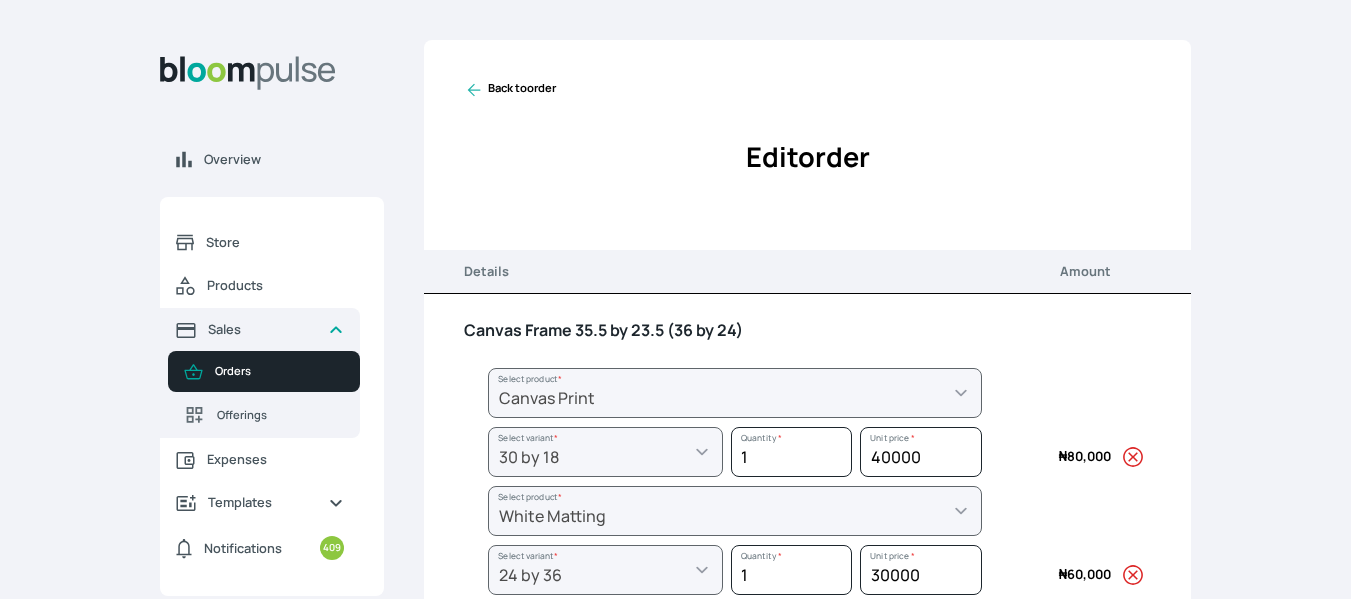 click 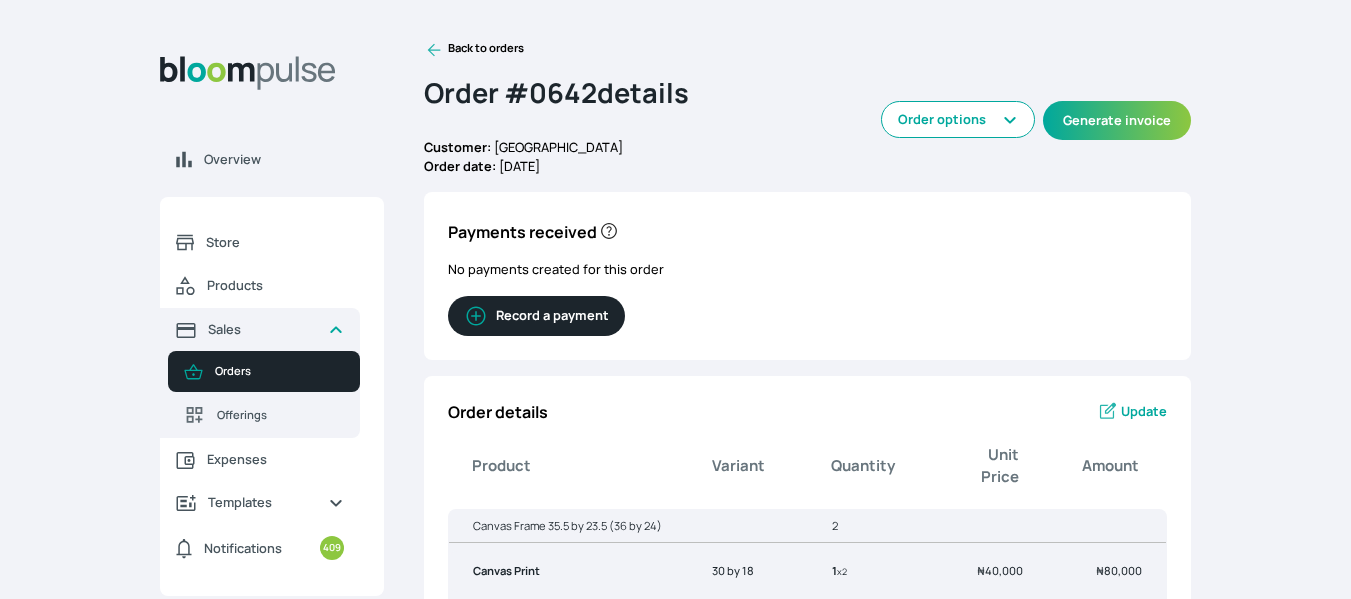 click on "Order options" at bounding box center (958, 119) 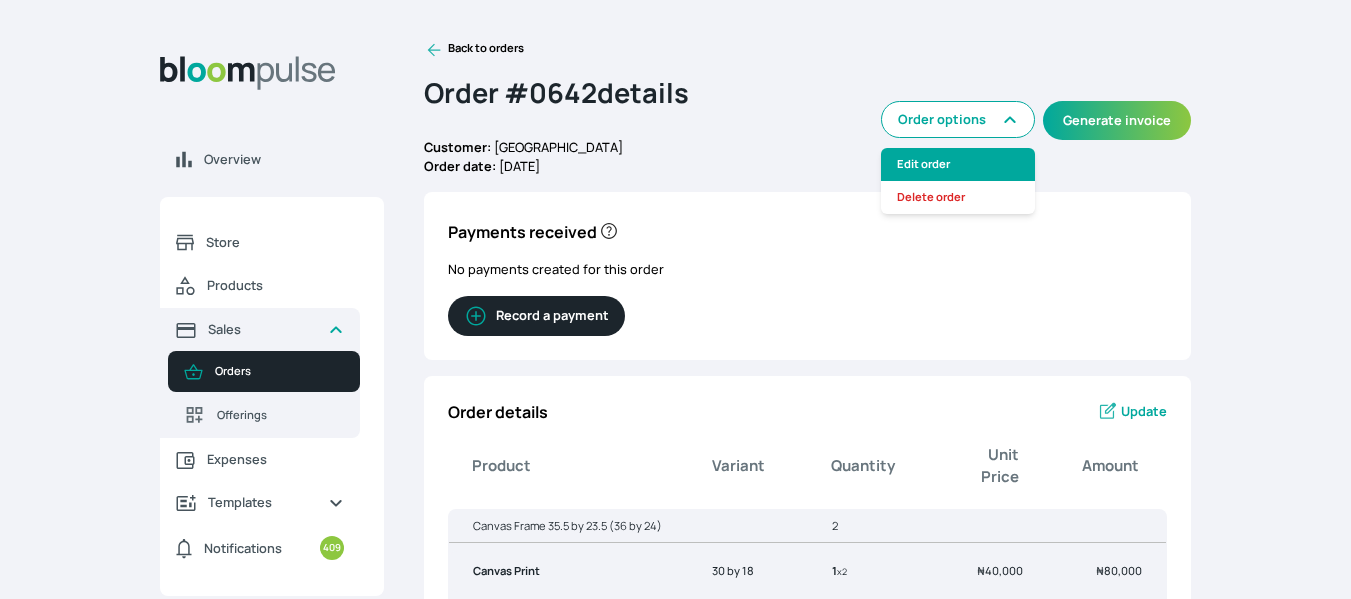 click on "Edit order" at bounding box center [958, 164] 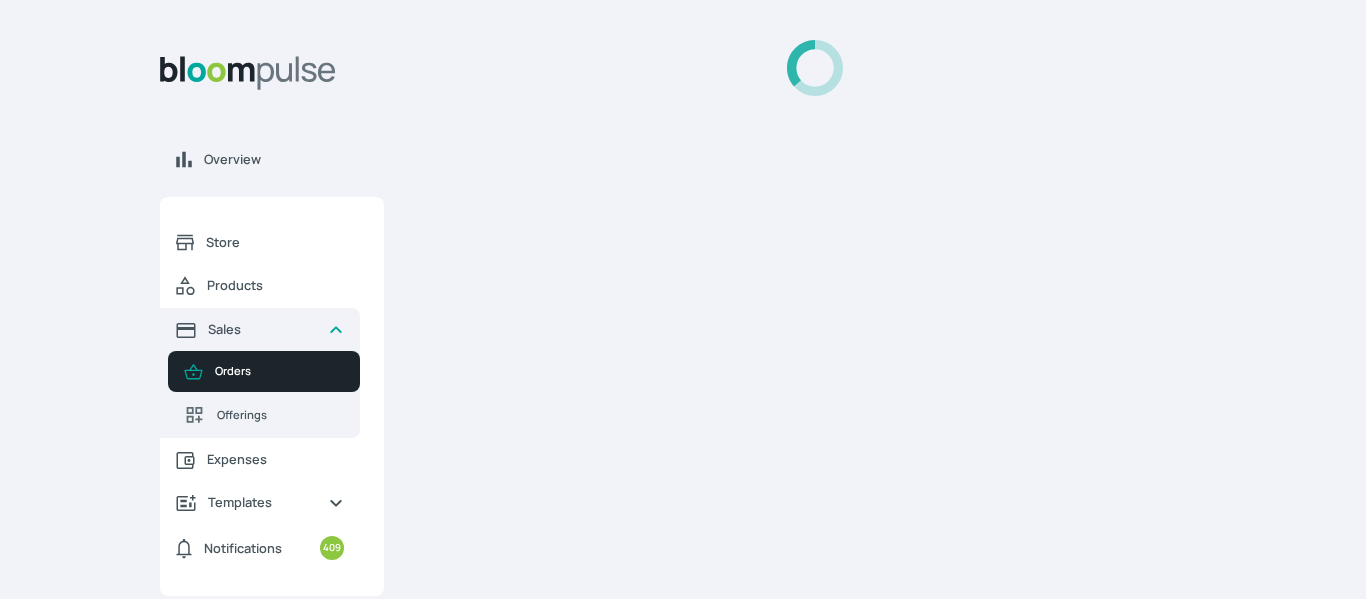 select on "5" 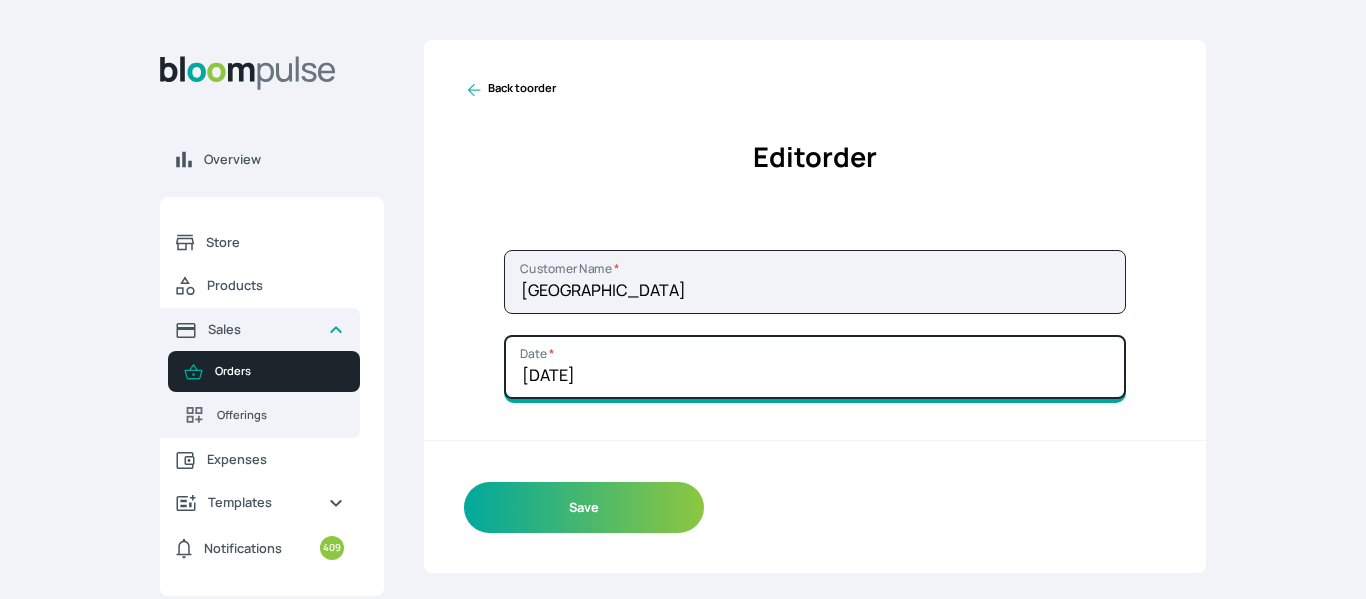 click on "[DATE]" at bounding box center [815, 367] 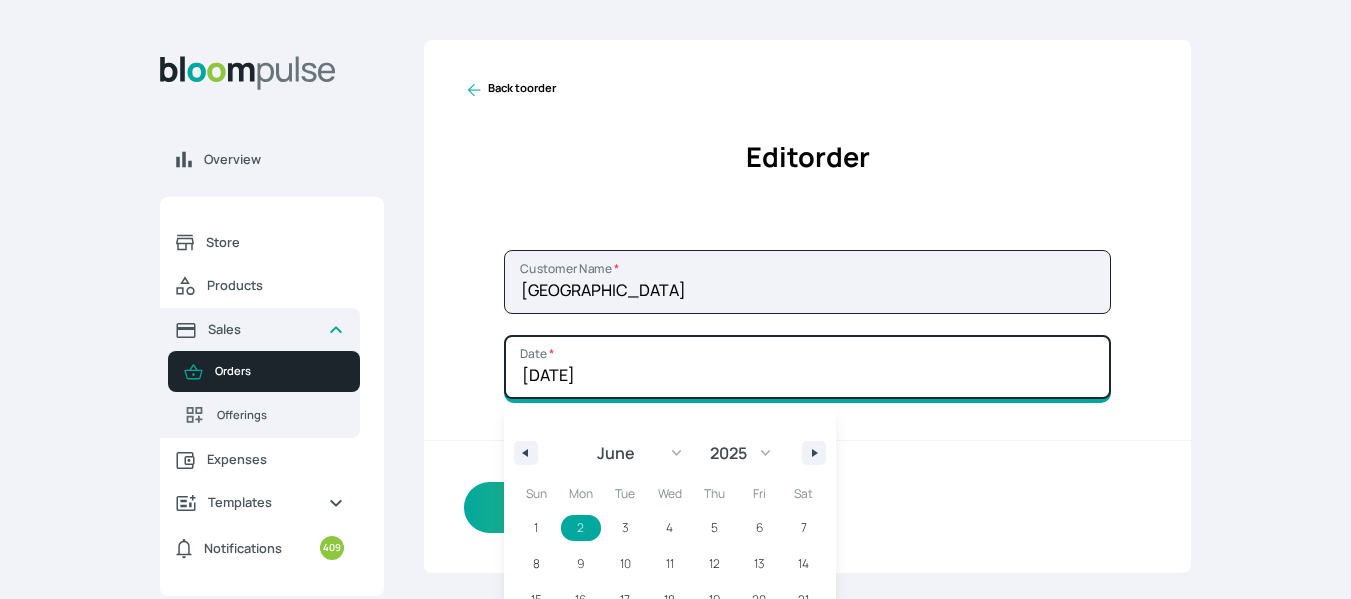 scroll, scrollTop: 111, scrollLeft: 0, axis: vertical 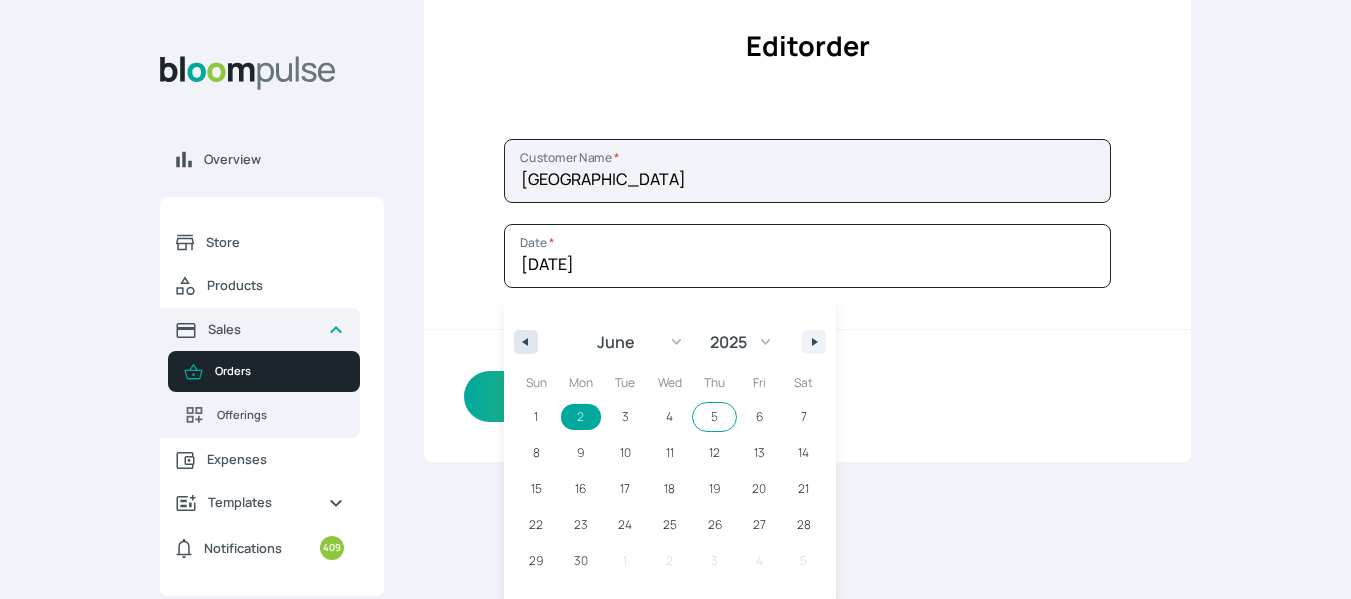 click at bounding box center (523, 342) 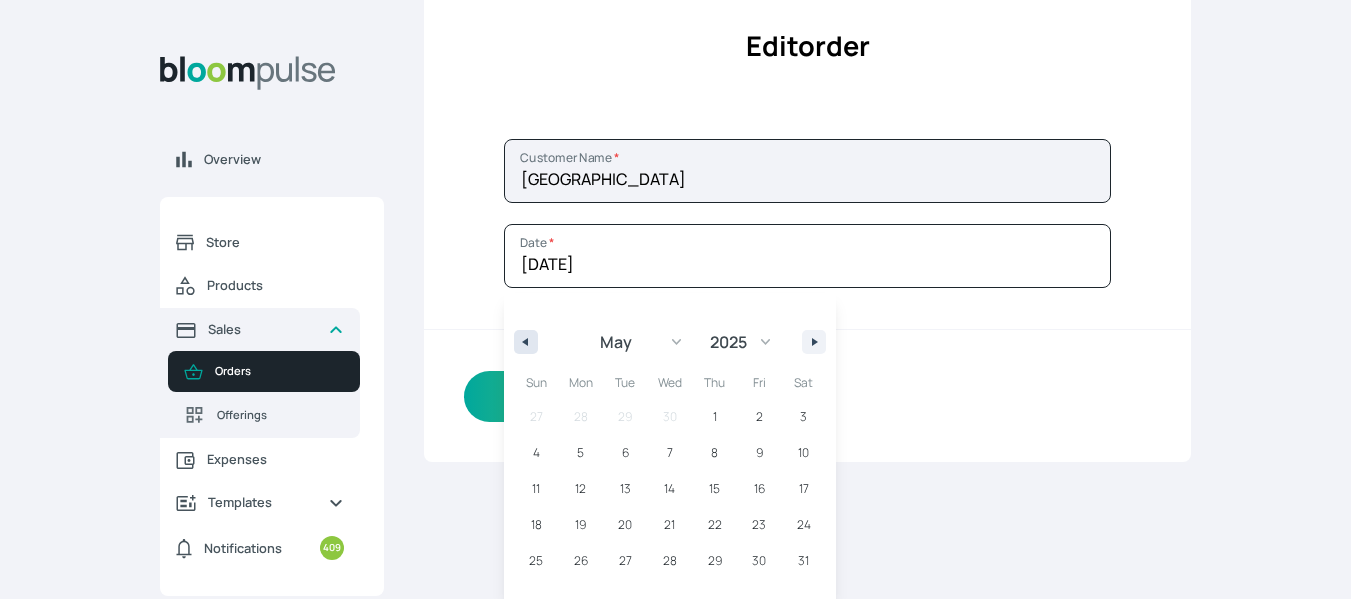 click at bounding box center (523, 342) 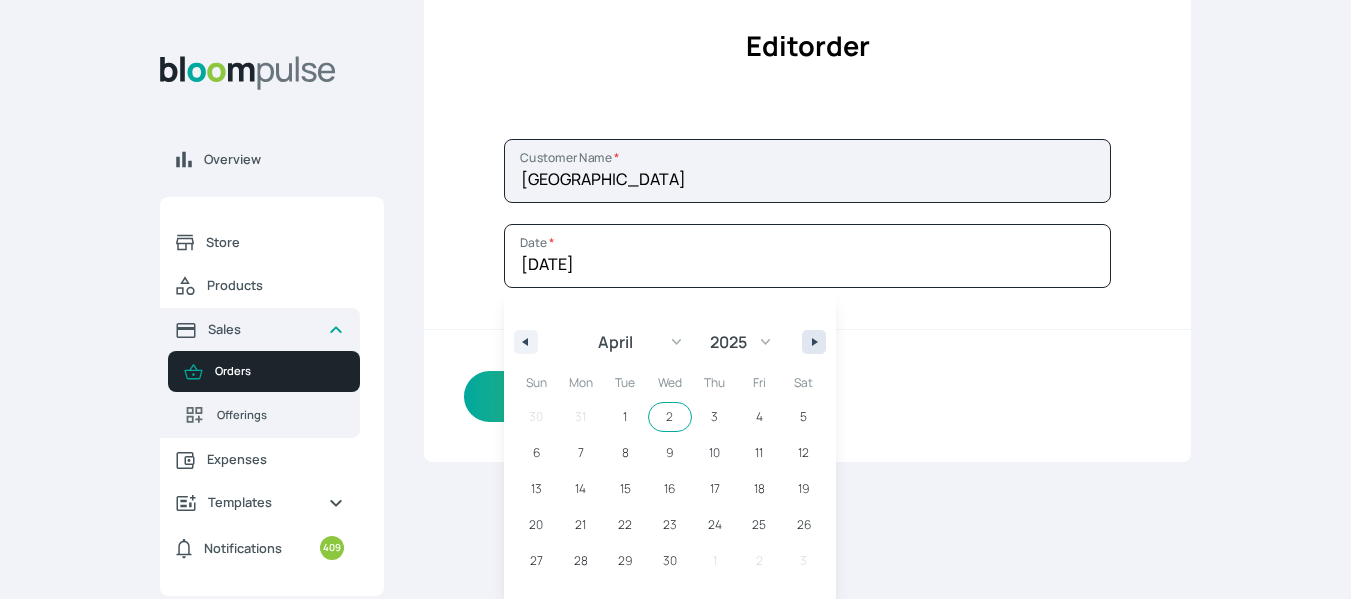 click at bounding box center [814, 342] 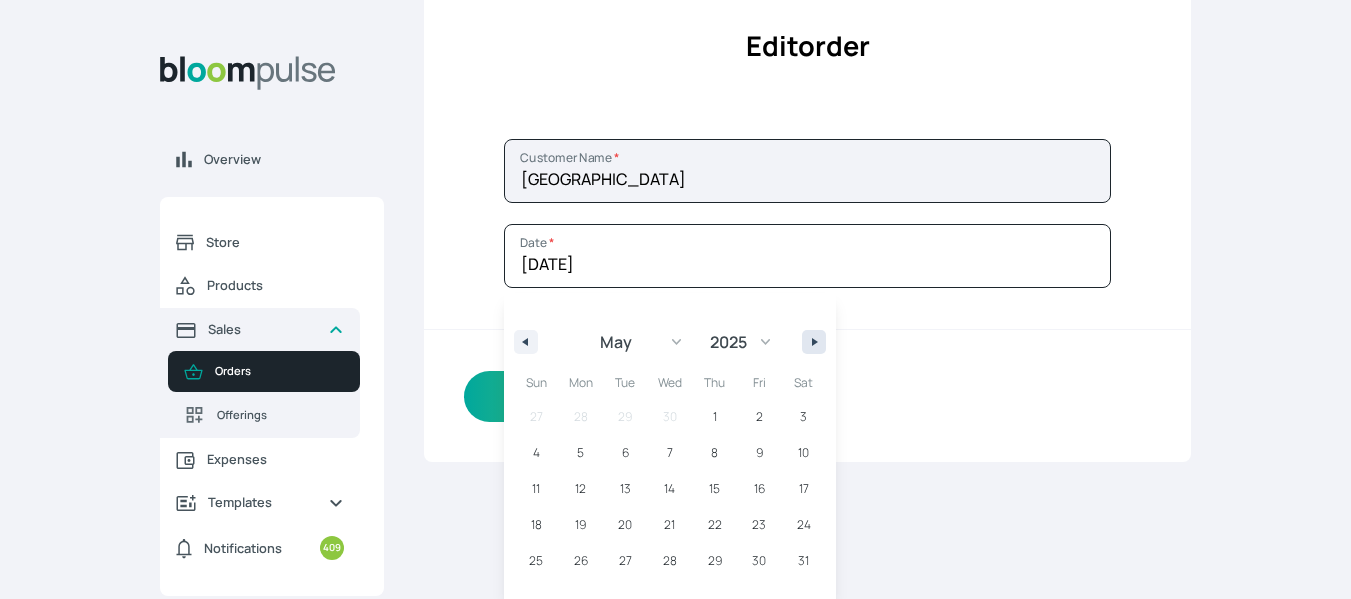 click at bounding box center (814, 342) 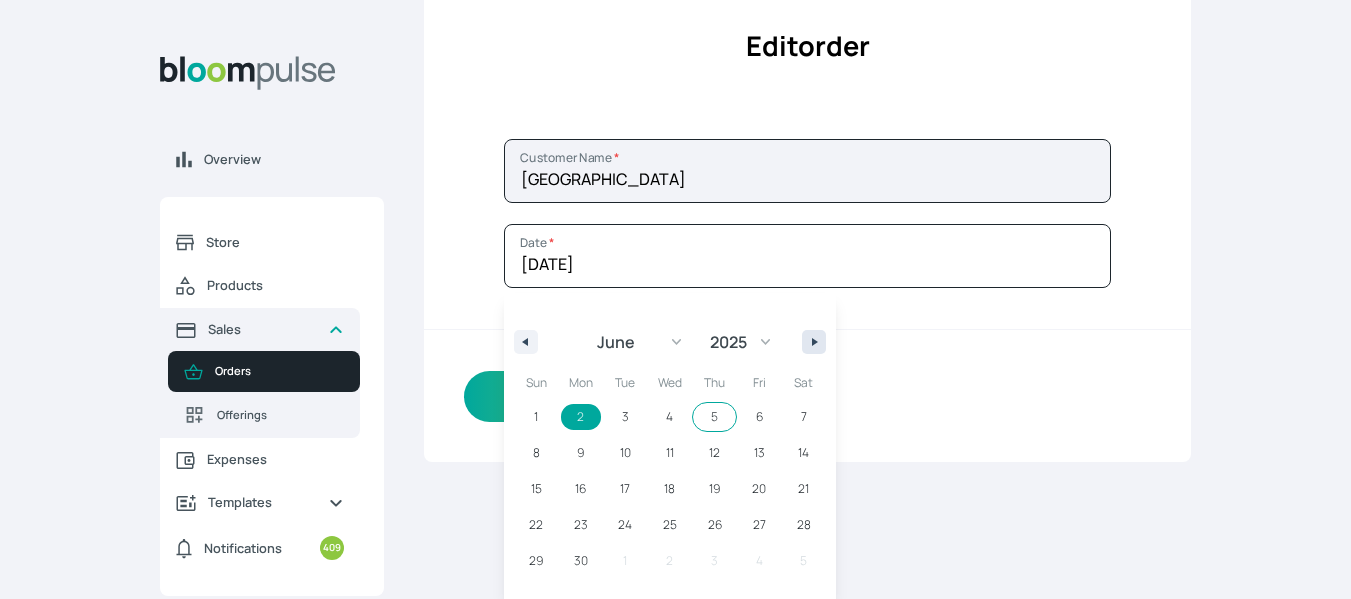 click at bounding box center [817, 342] 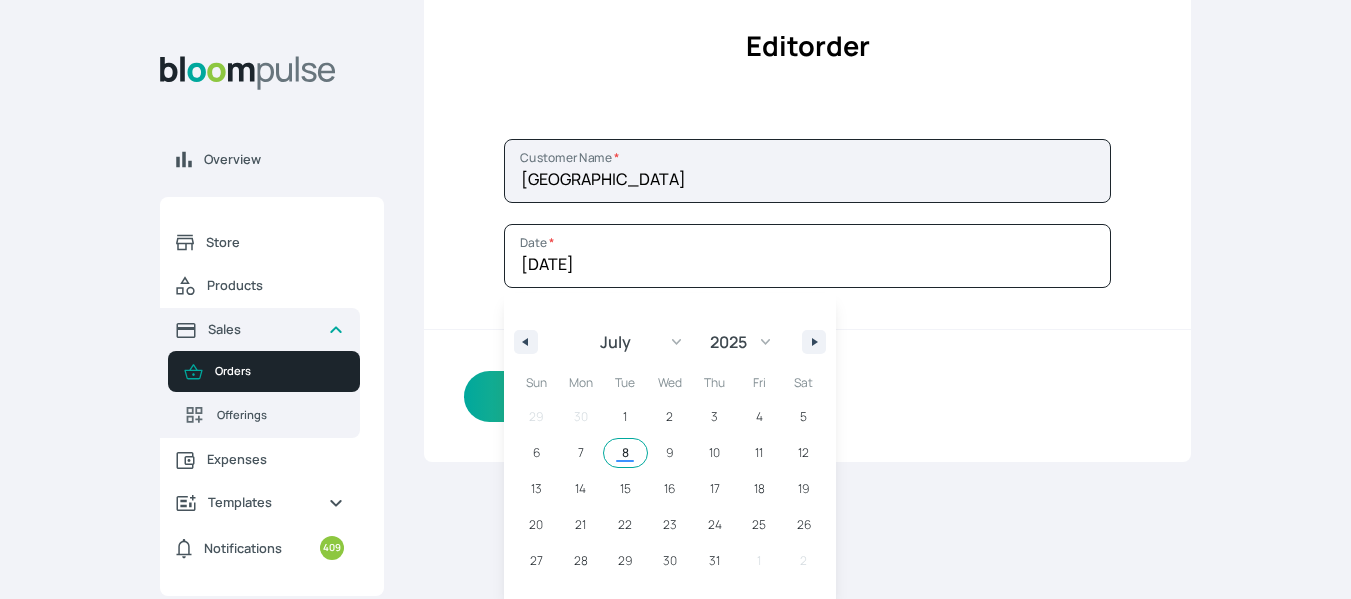 click on "8" at bounding box center (625, 453) 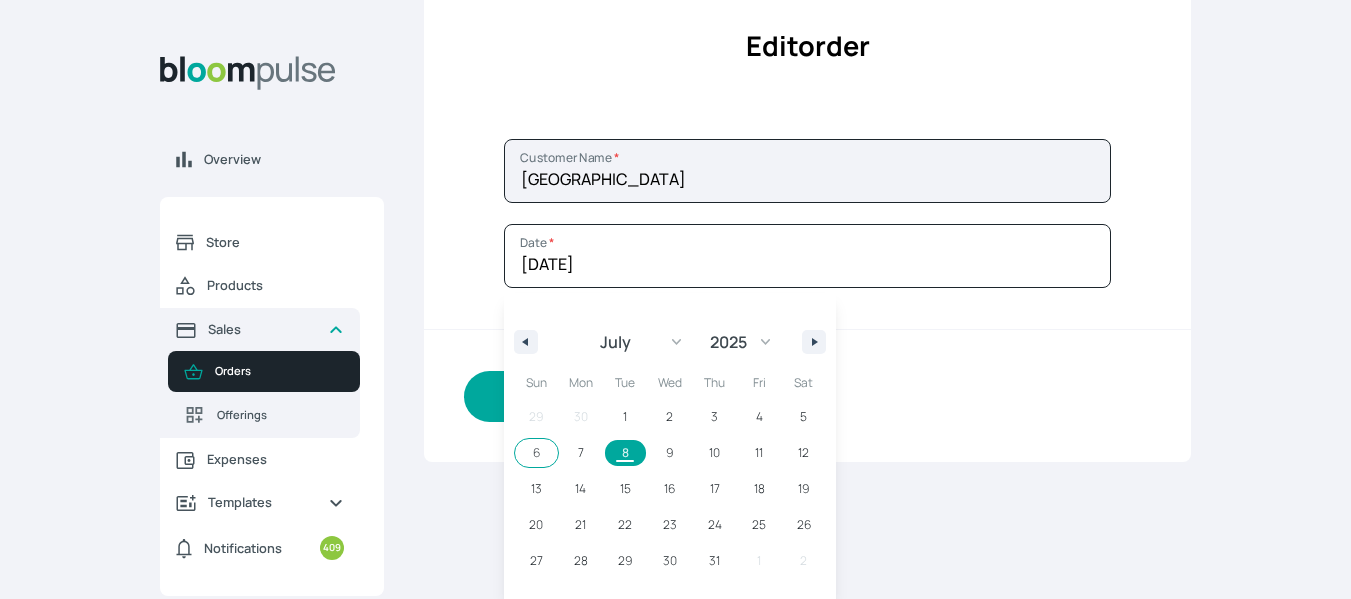 click on "Save" at bounding box center (584, 396) 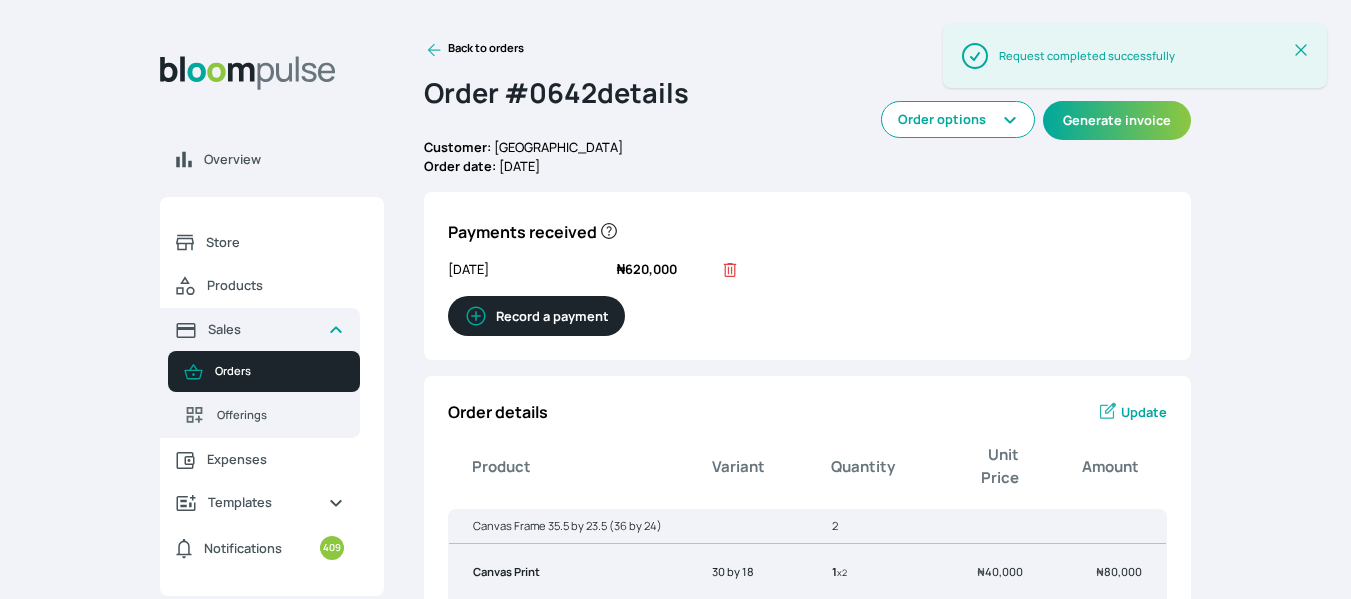 click 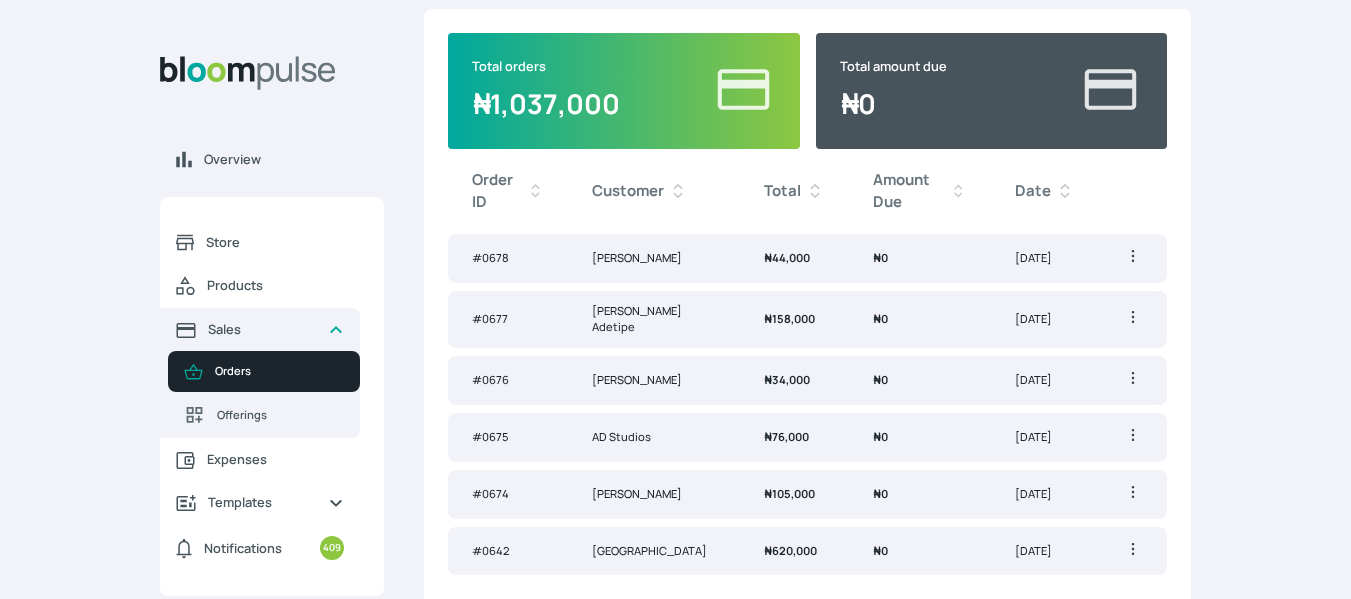 scroll, scrollTop: 0, scrollLeft: 0, axis: both 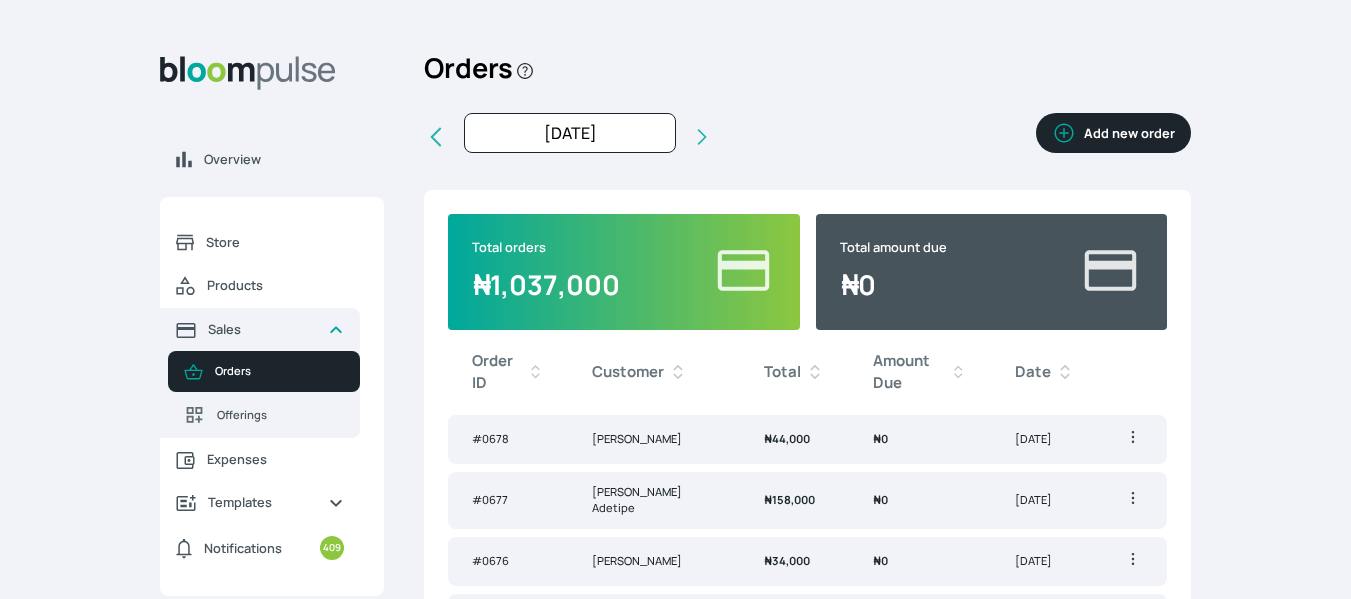 click 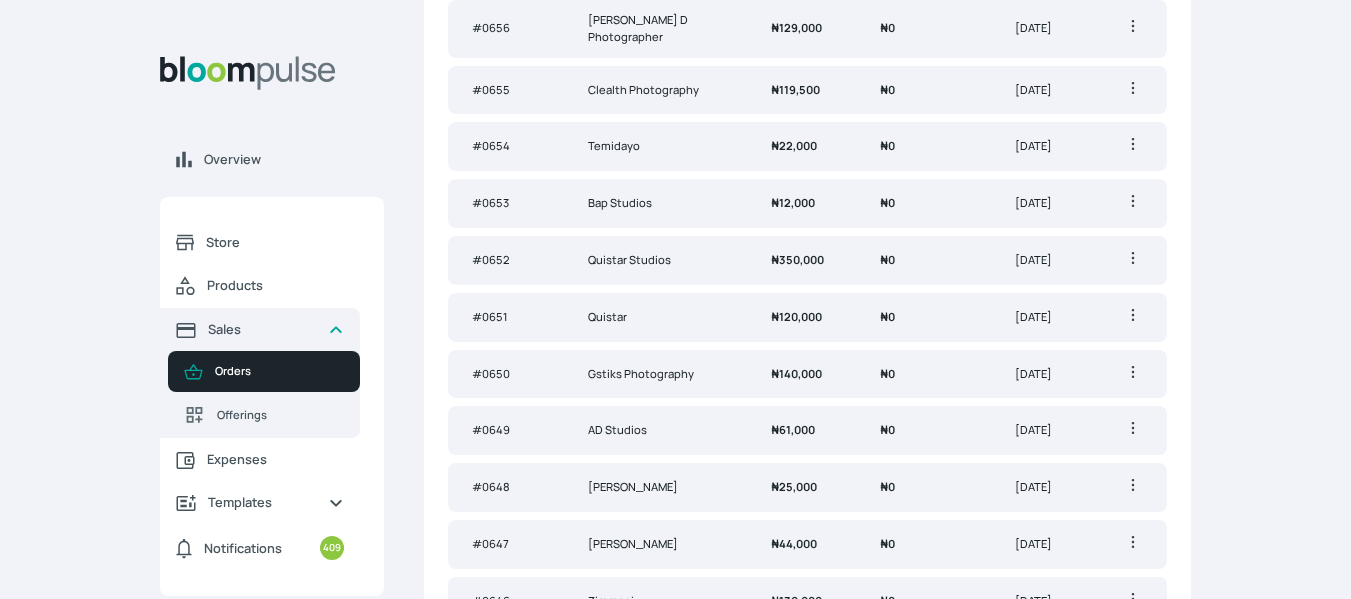scroll, scrollTop: 0, scrollLeft: 0, axis: both 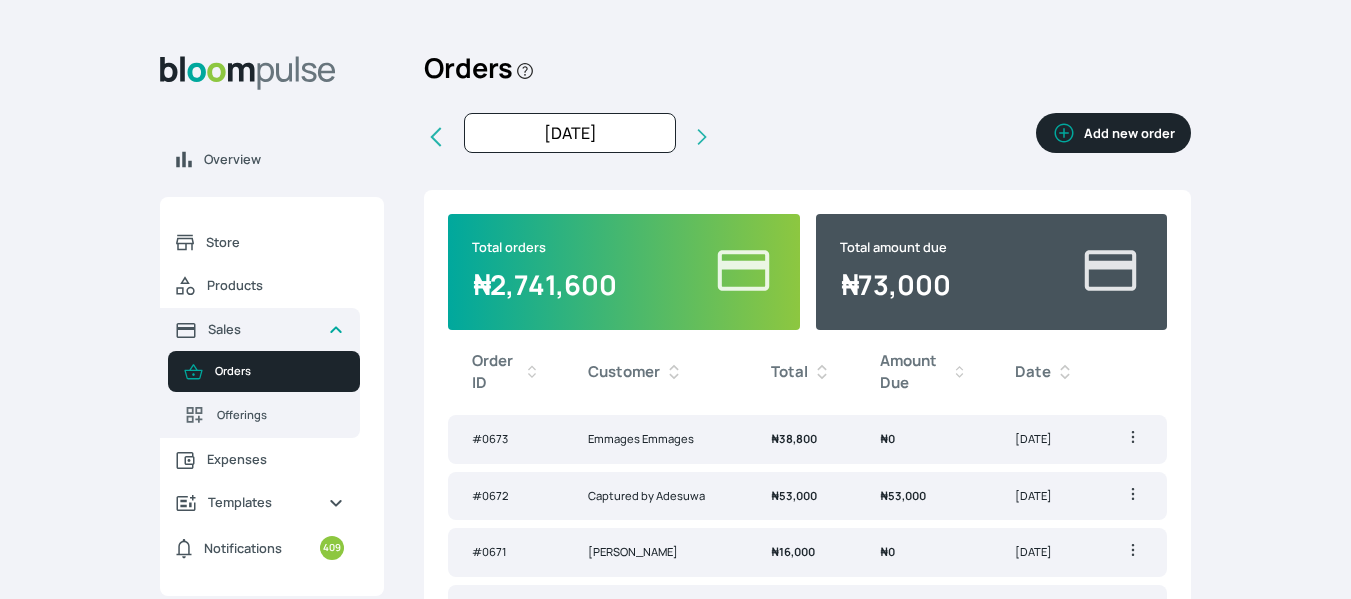 click 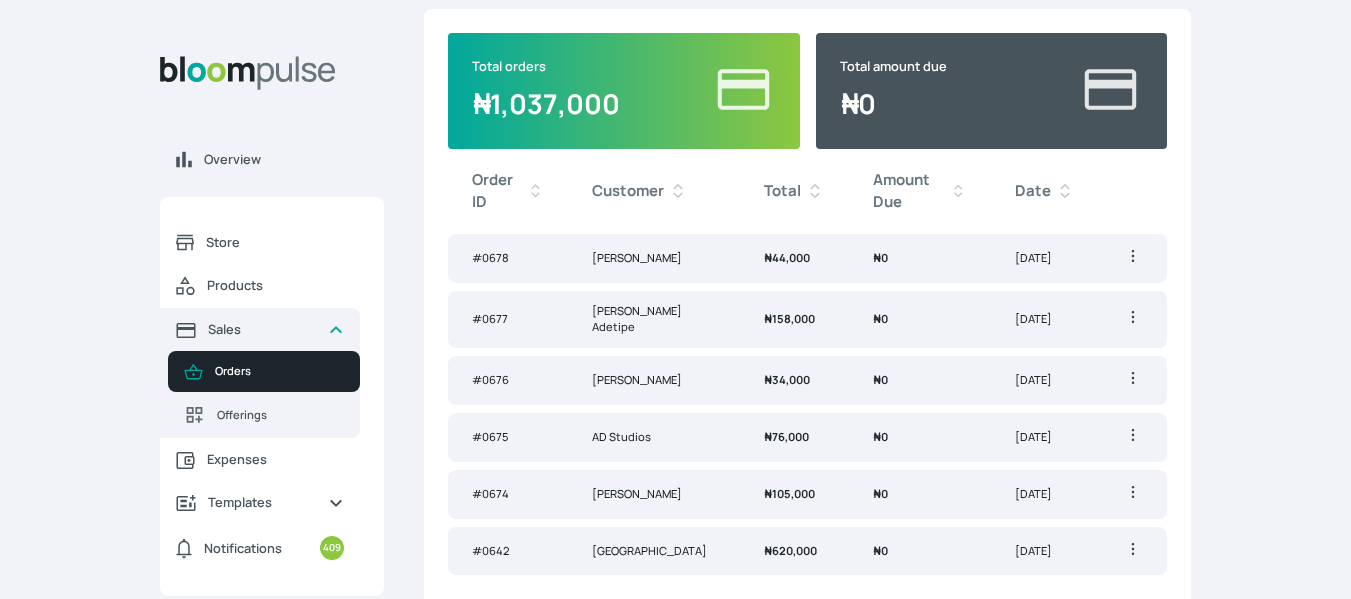 scroll, scrollTop: 0, scrollLeft: 0, axis: both 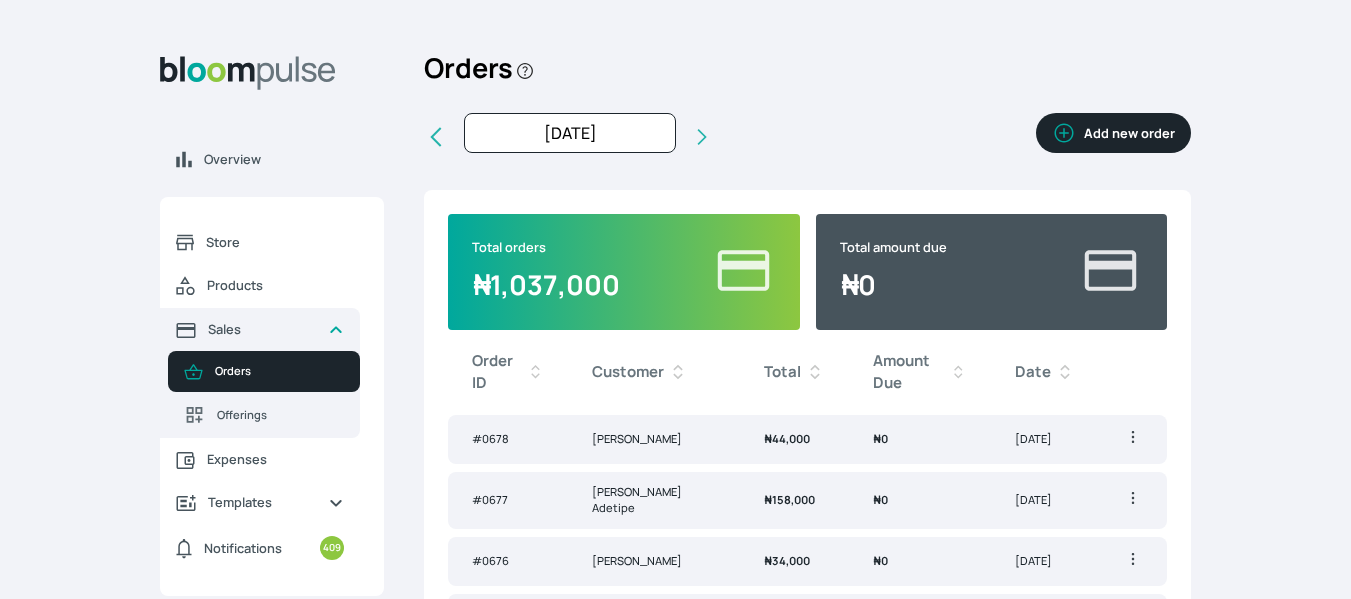 click 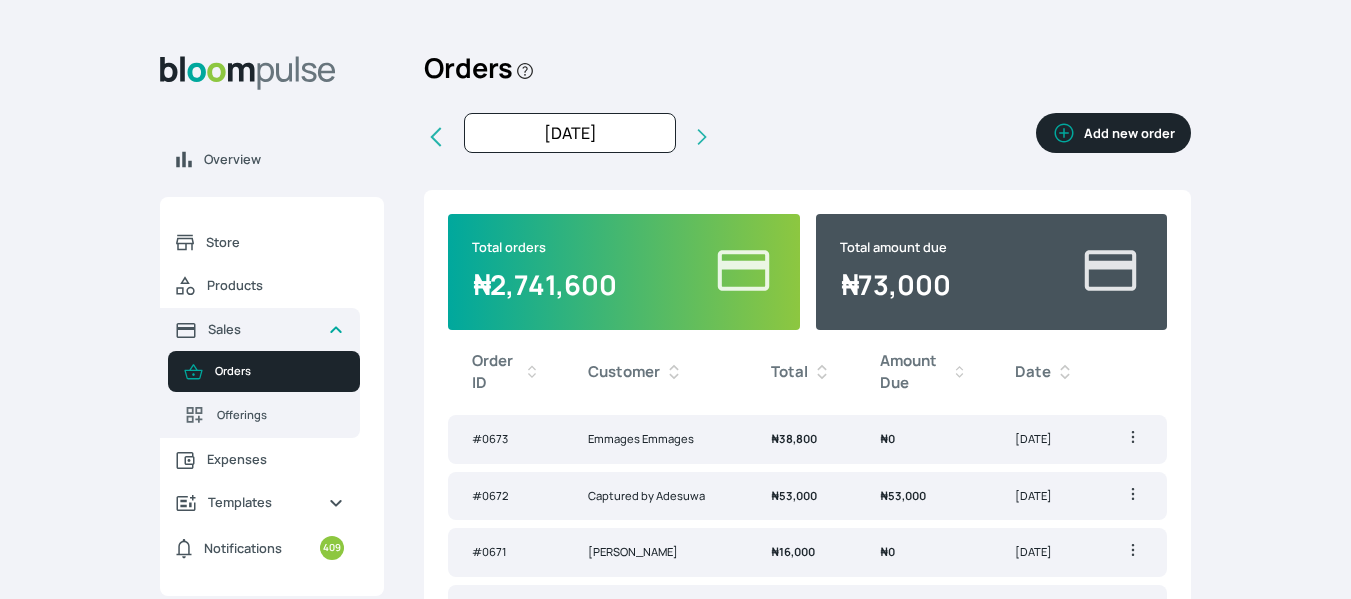 click on "Add new order" at bounding box center [1113, 133] 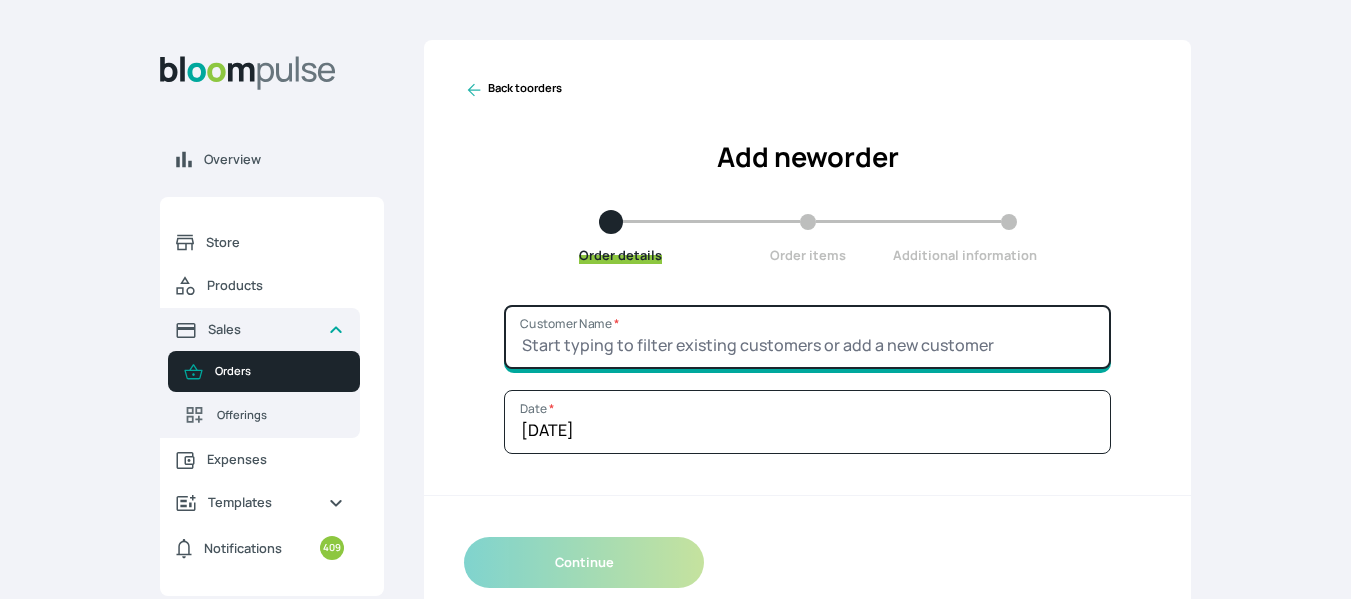 click on "Customer Name    *" at bounding box center (807, 337) 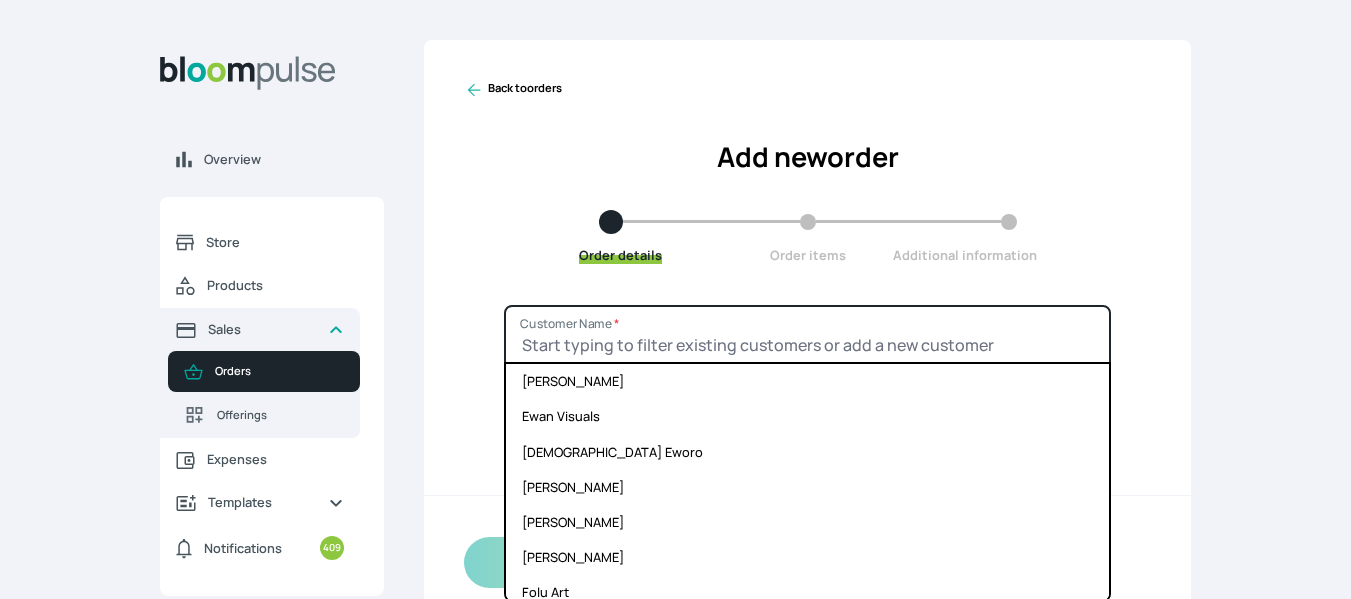 type on "r" 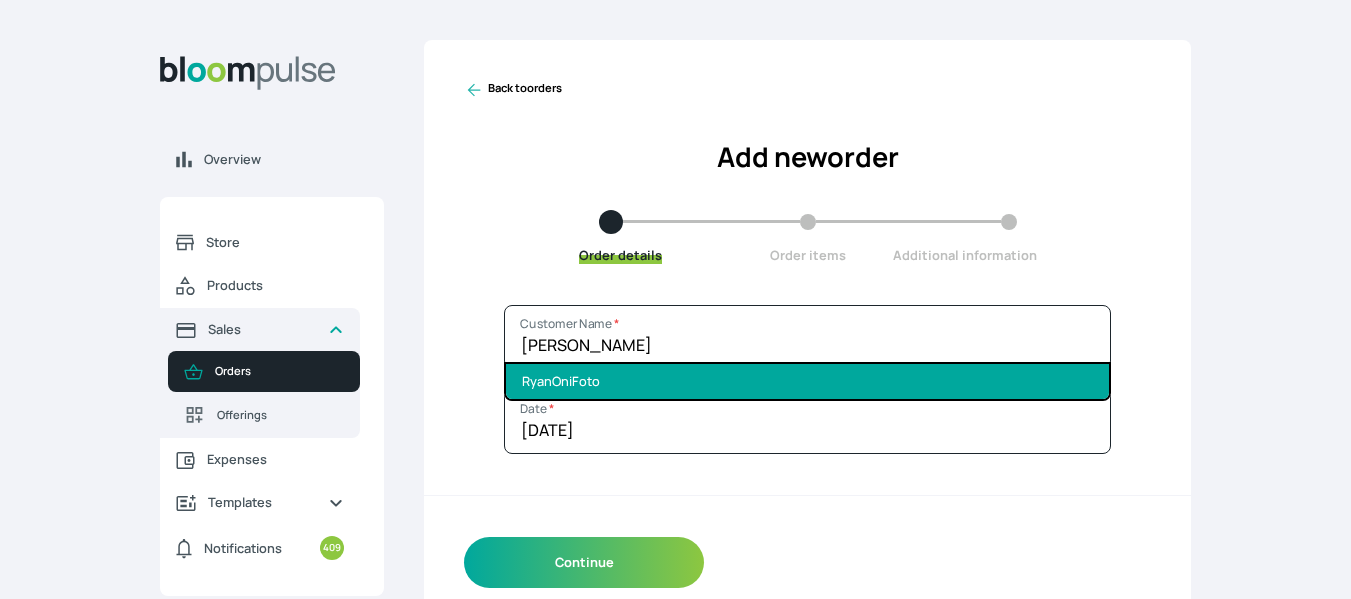 click on "RyanOniFoto" at bounding box center (807, 381) 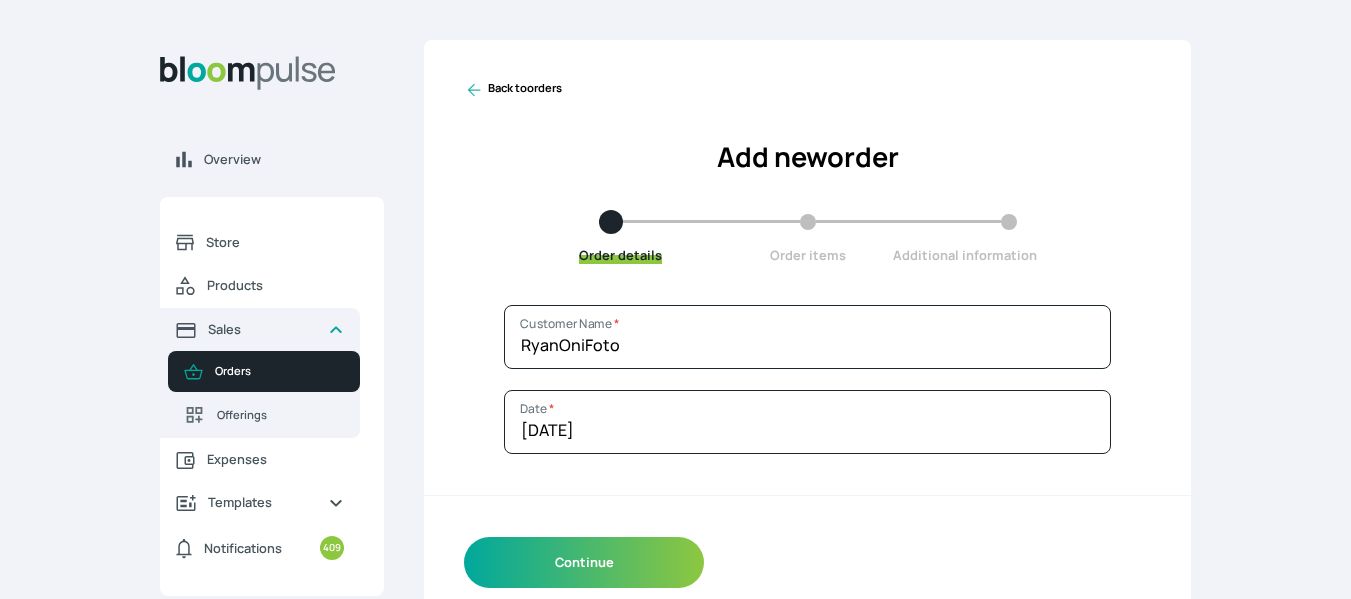 click on "RyanOniFoto Customer Name    * [PERSON_NAME] Visuals Adesua [PERSON_NAME] [PERSON_NAME] [PERSON_NAME] Folu Art Gift [PERSON_NAME] [PERSON_NAME] [PERSON_NAME] Promzi Photography [PERSON_NAME] [PERSON_NAME]  Faith Anyisia Peace Photos [MEDICAL_DATA][PERSON_NAME] Clealth Photography Ami Creatives Bap Studios Omobaba Quistar Studios [PERSON_NAME] Ijeworks [PERSON_NAME] Obafemi  [PERSON_NAME] [PERSON_NAME] Moni Lens Cepit Imagery [PERSON_NAME] Photography  Tachero [PERSON_NAME]  [PERSON_NAME] [PERSON_NAME] [PERSON_NAME] [PERSON_NAME] Boboiso [PERSON_NAME] D Photographer [PERSON_NAME] [PERSON_NAME] Foto Nugget [PERSON_NAME] Klicks Deeplus Media [PERSON_NAME] Imageryz Levithegrapher [PERSON_NAME] [PERSON_NAME] [PERSON_NAME] Oluwatobiloba [PERSON_NAME] [PERSON_NAME] Nike [PERSON_NAME] Abbas [PERSON_NAME] [PERSON_NAME] Vibranium Valley Ayo Makinwa Boluwatife Fabusoye [PERSON_NAME] [PERSON_NAME] Fed [PERSON_NAME] Quistar [PERSON_NAME] AbdulYusuf [PERSON_NAME] Impressions Temi OG" at bounding box center [807, 466] 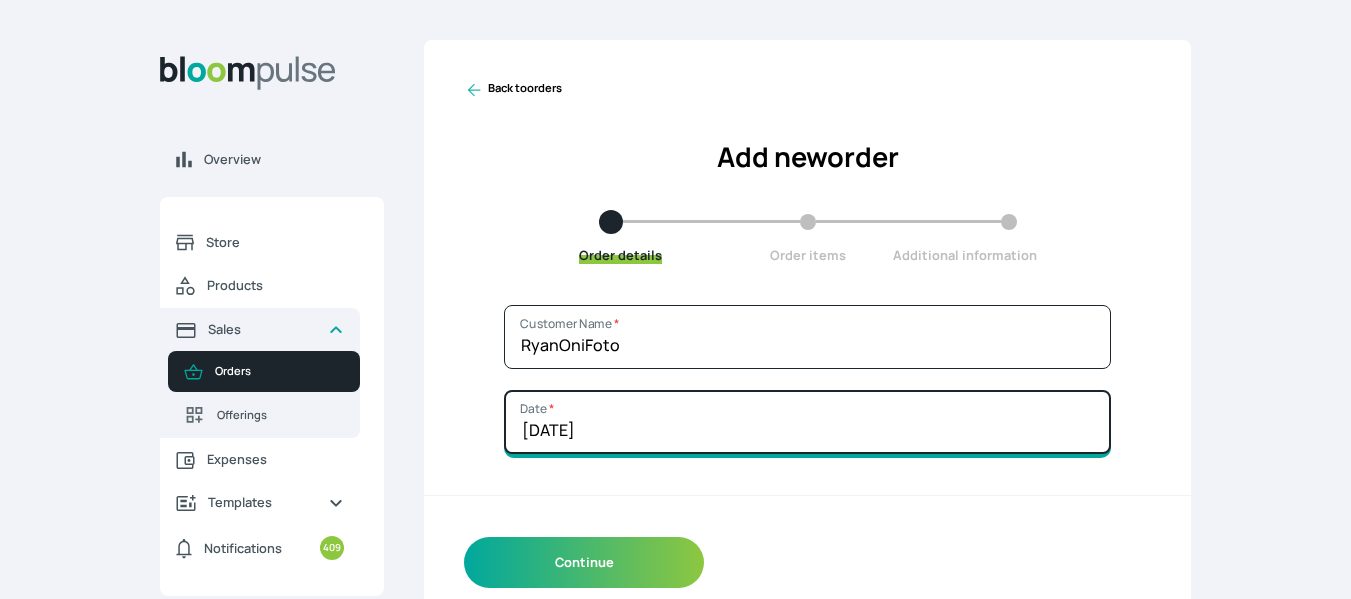 click on "[DATE]" at bounding box center [807, 422] 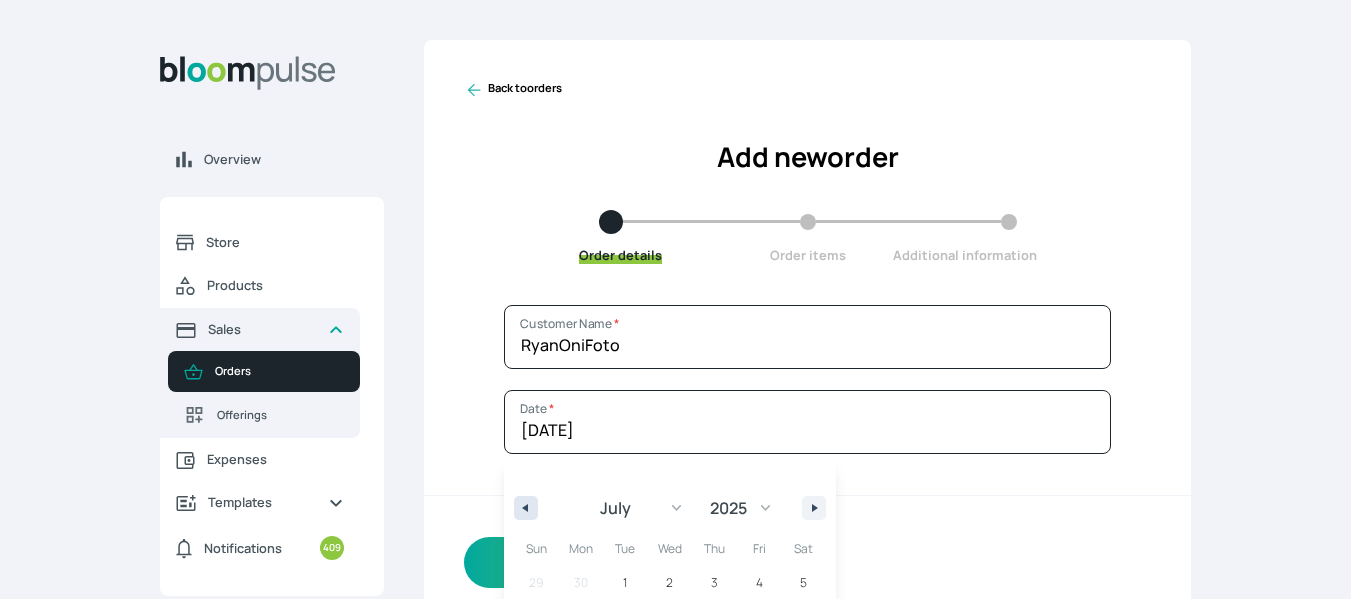 click at bounding box center (526, 508) 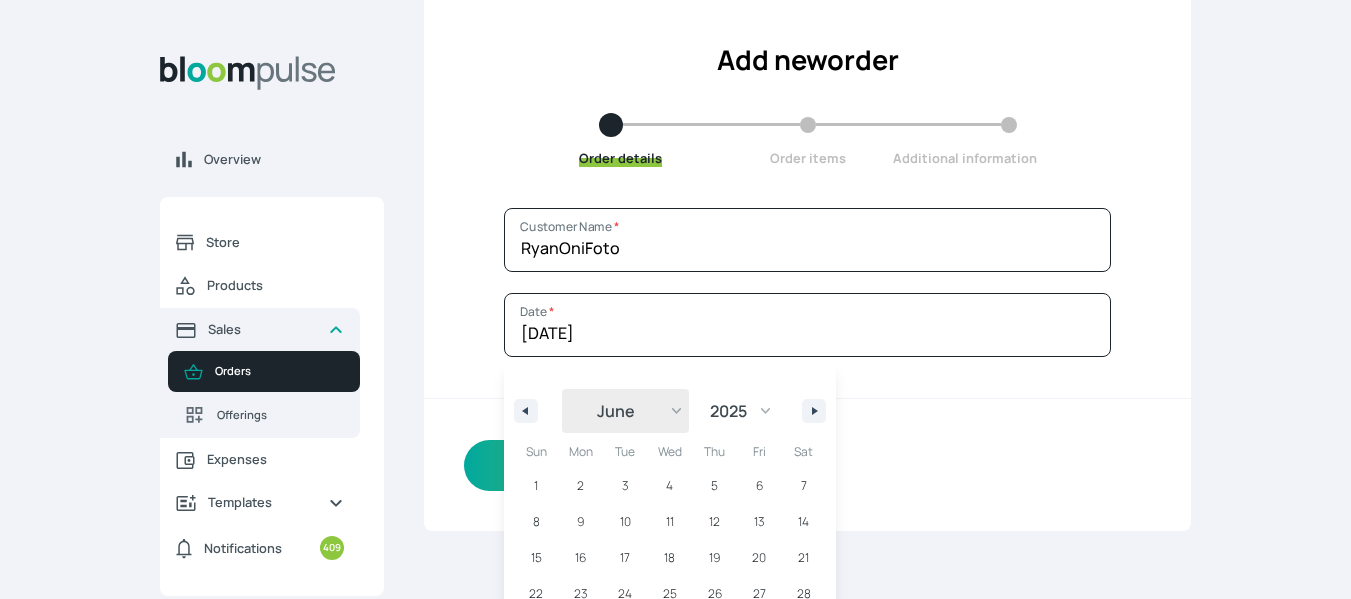 scroll, scrollTop: 166, scrollLeft: 0, axis: vertical 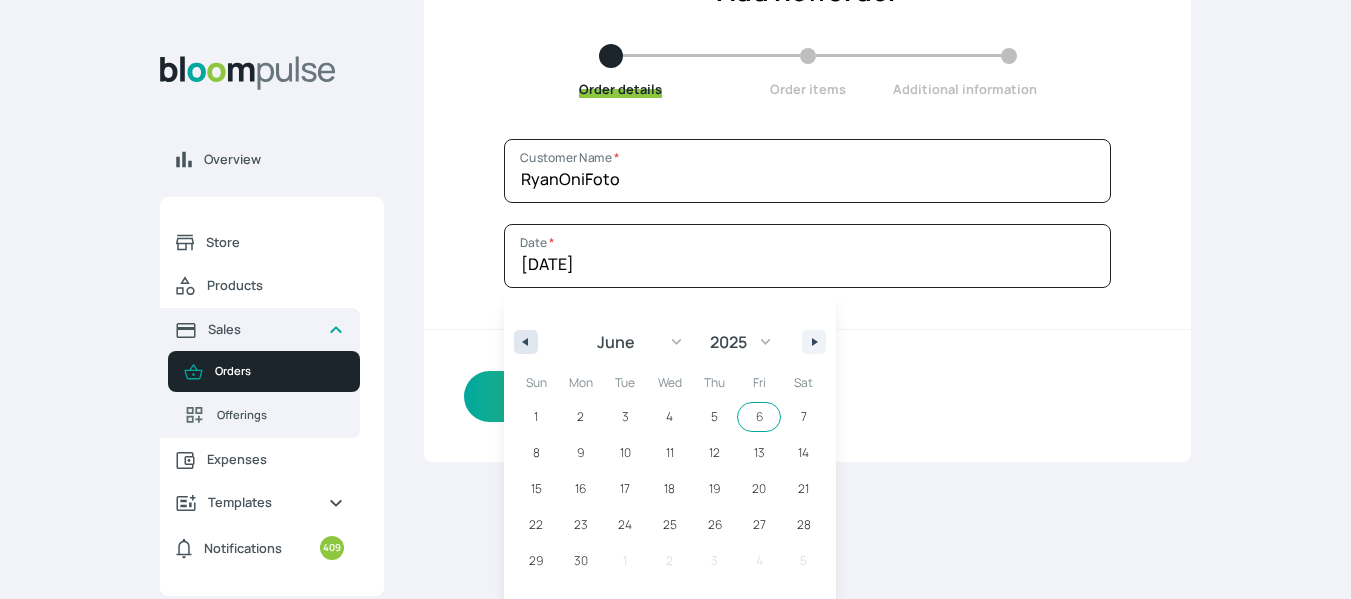 click at bounding box center (523, 342) 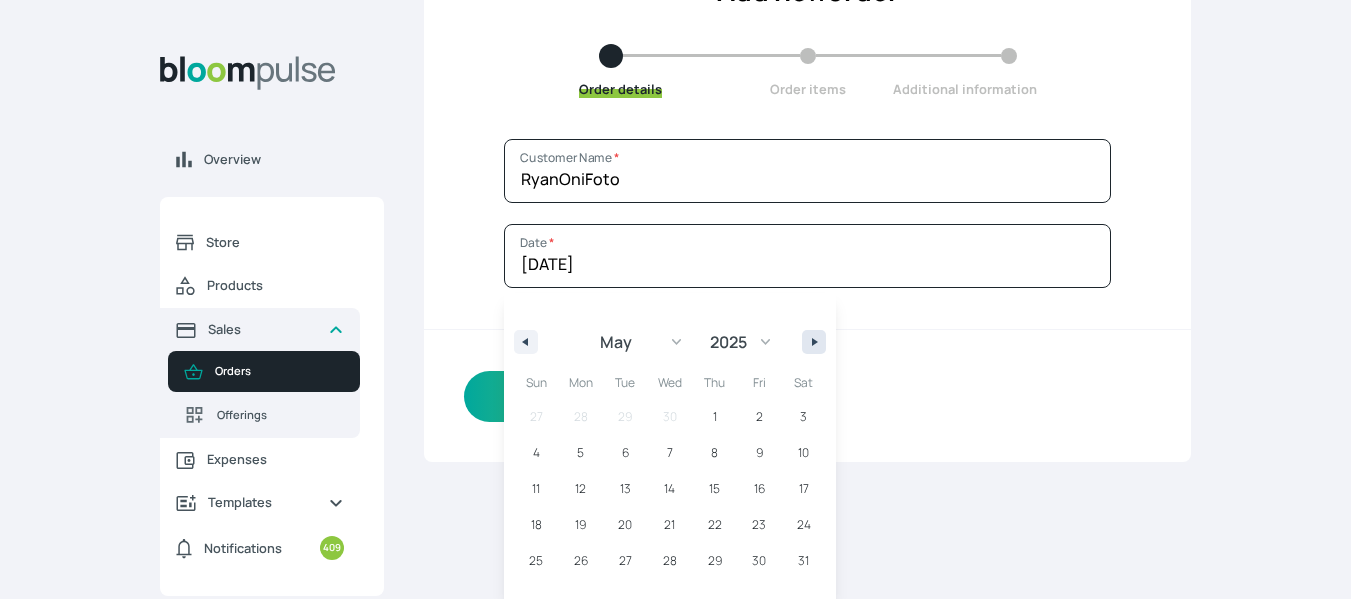 click at bounding box center (817, 342) 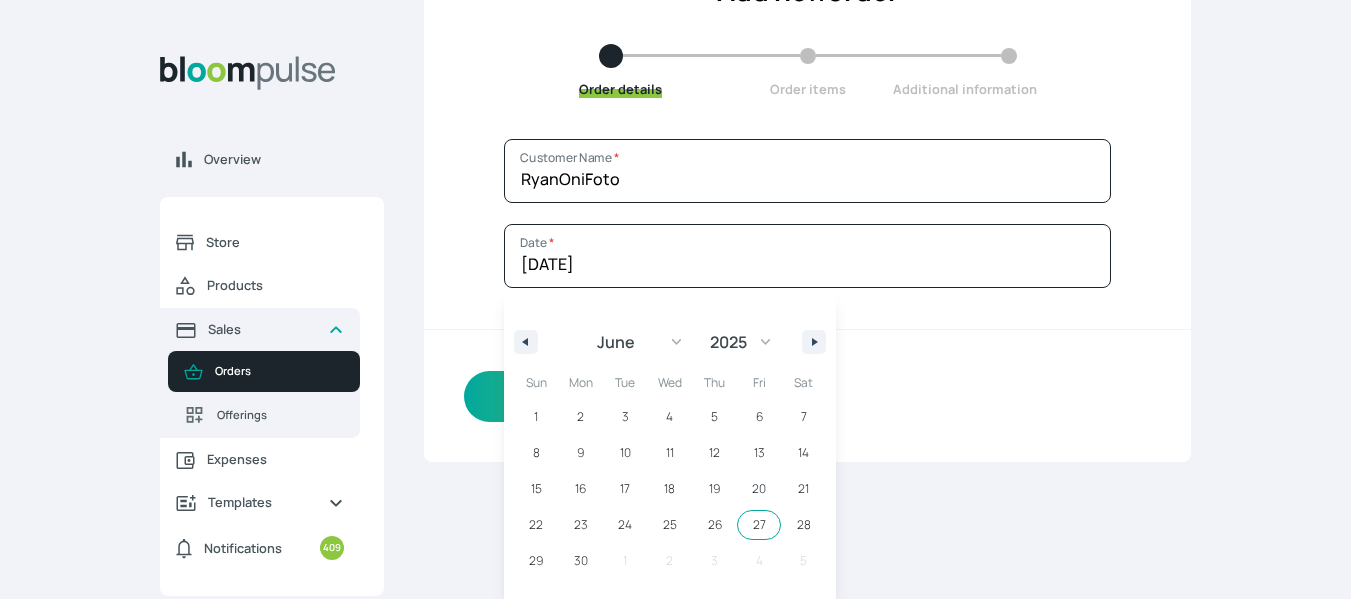 click on "27" at bounding box center [759, 525] 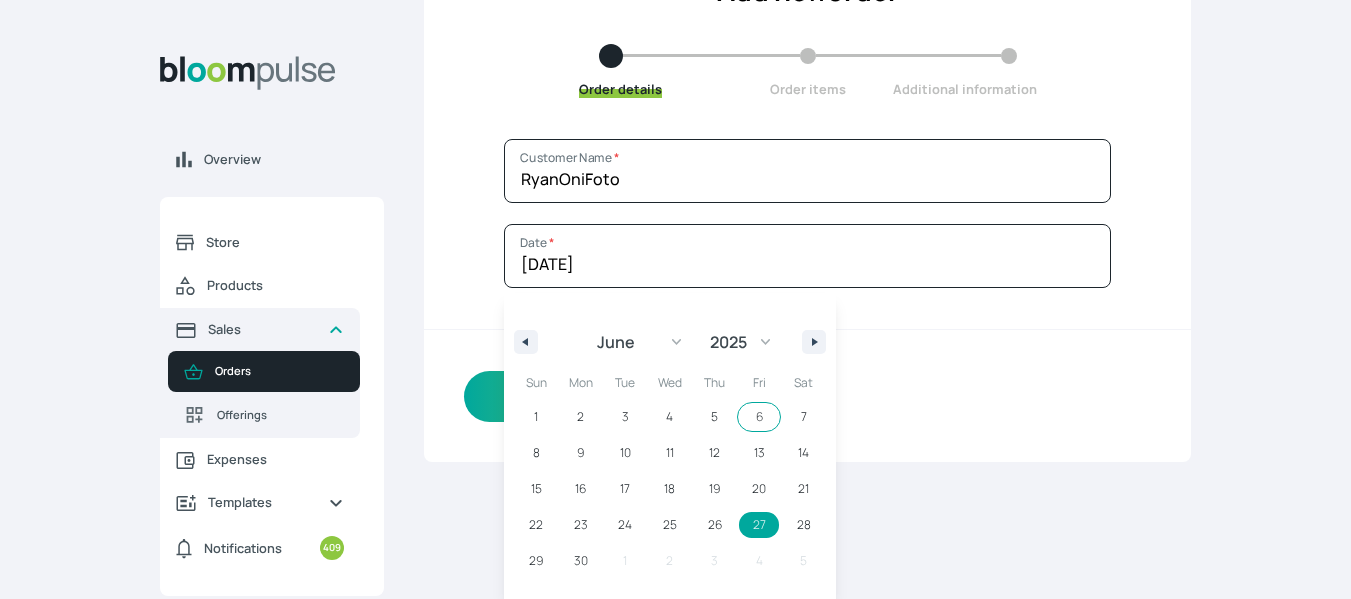 click on "Continue" at bounding box center (807, 396) 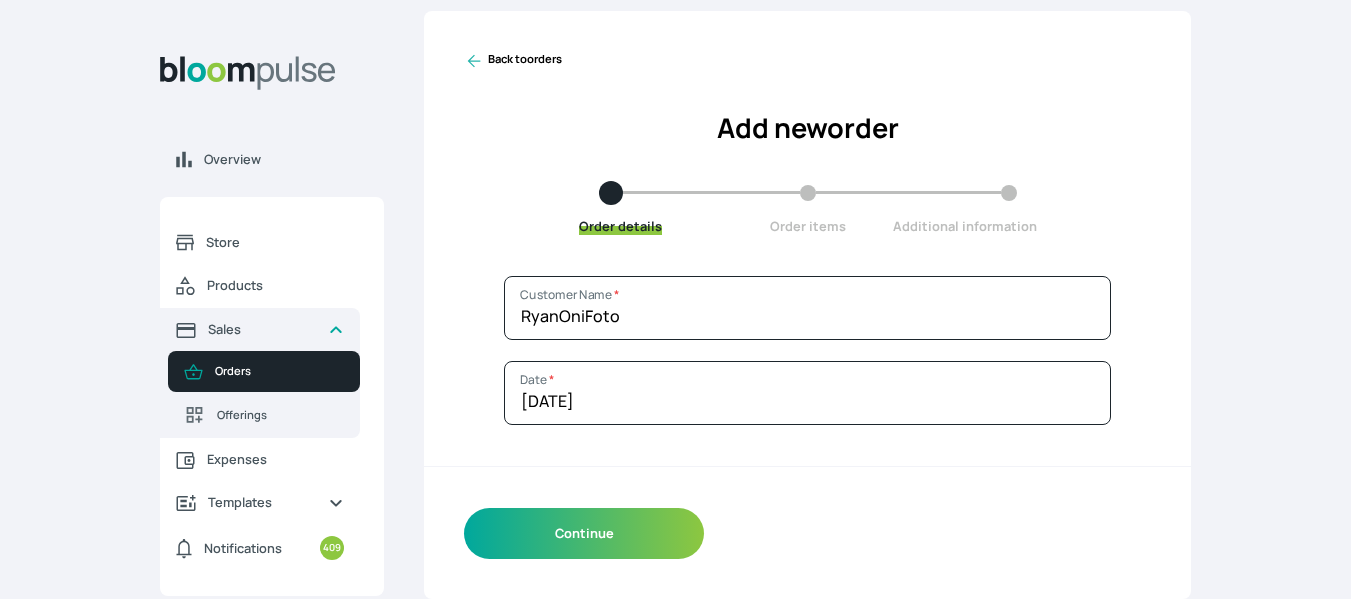 scroll, scrollTop: 29, scrollLeft: 0, axis: vertical 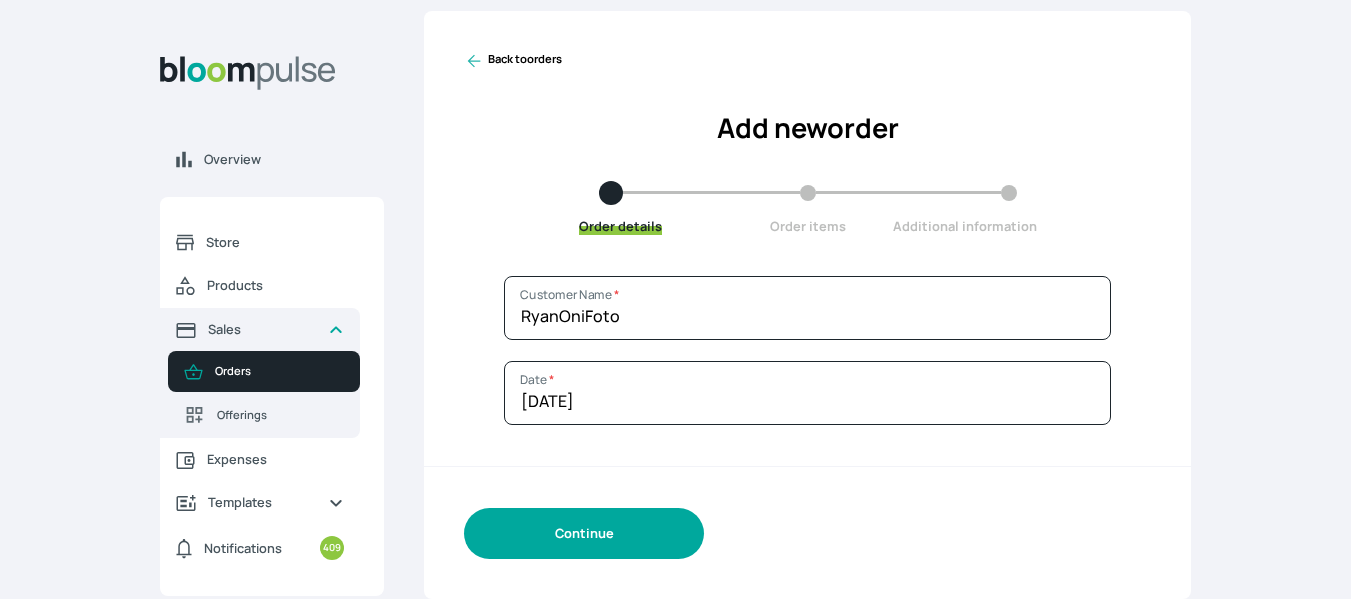 click on "Continue" at bounding box center (584, 533) 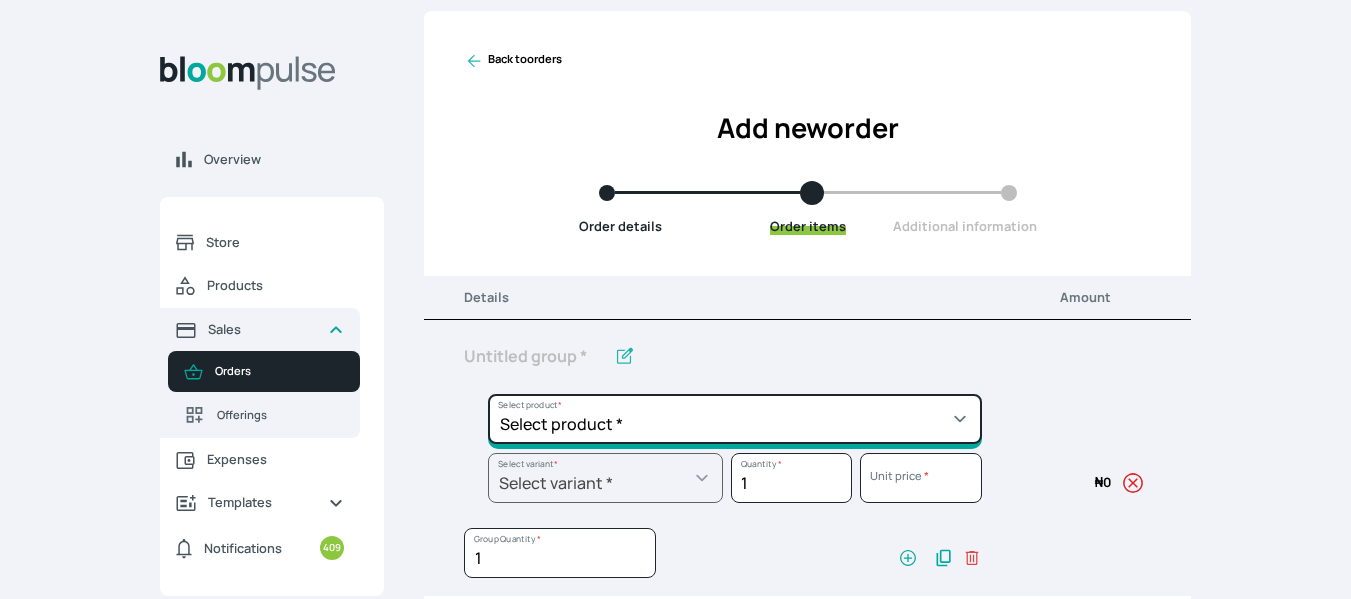 click on "Select product * Big Frame (Black) Canvas Print Canvas Print - Standard Canvas Stretching Certificate Printing Dry Mount Lamination Express Order Floating Frame Foam board mount with Matting Folio Box Frame Bracing Frame Stand Gallery Frame - Black Gallery Frame - Brown Gallery Frame - Cream Gallery Frame - White Gallery Rental Lustre Print - PRO Lustre Print - Standard Photowood Print Lamination Slim Gallery Frame - Black White Matting White Mount Board 5mm Wooden Frame" at bounding box center (735, 419) 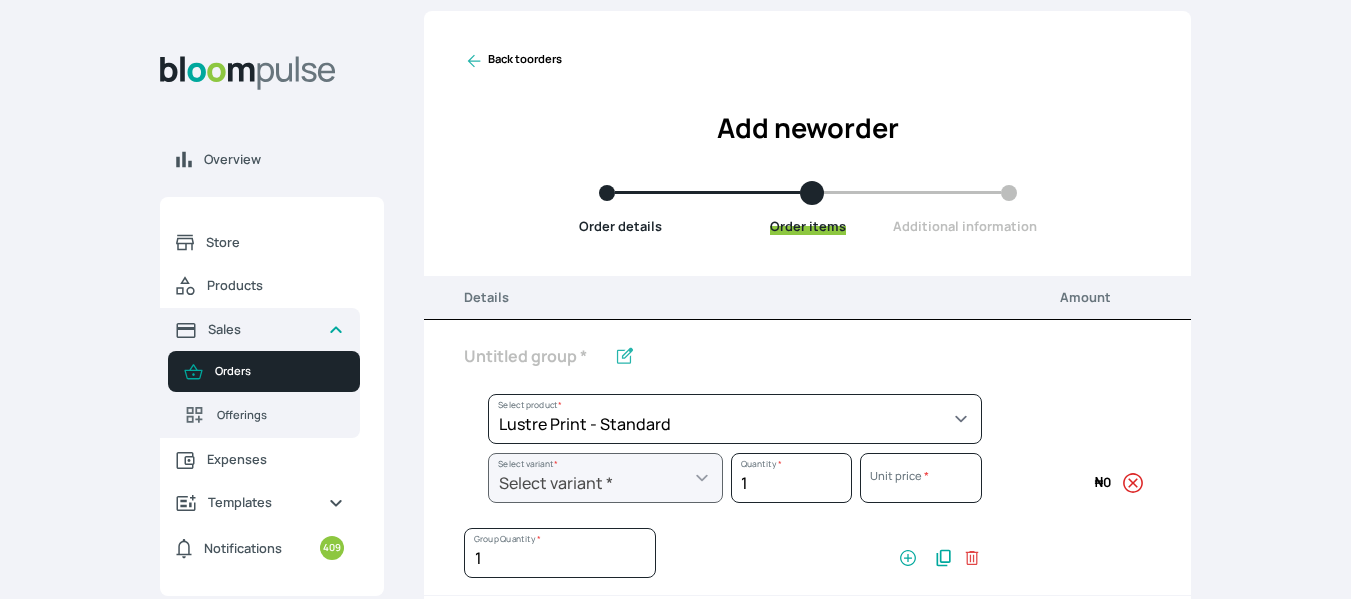select on "a9f19bd2-f1a8-4b74-ae51-3a75659f3a28" 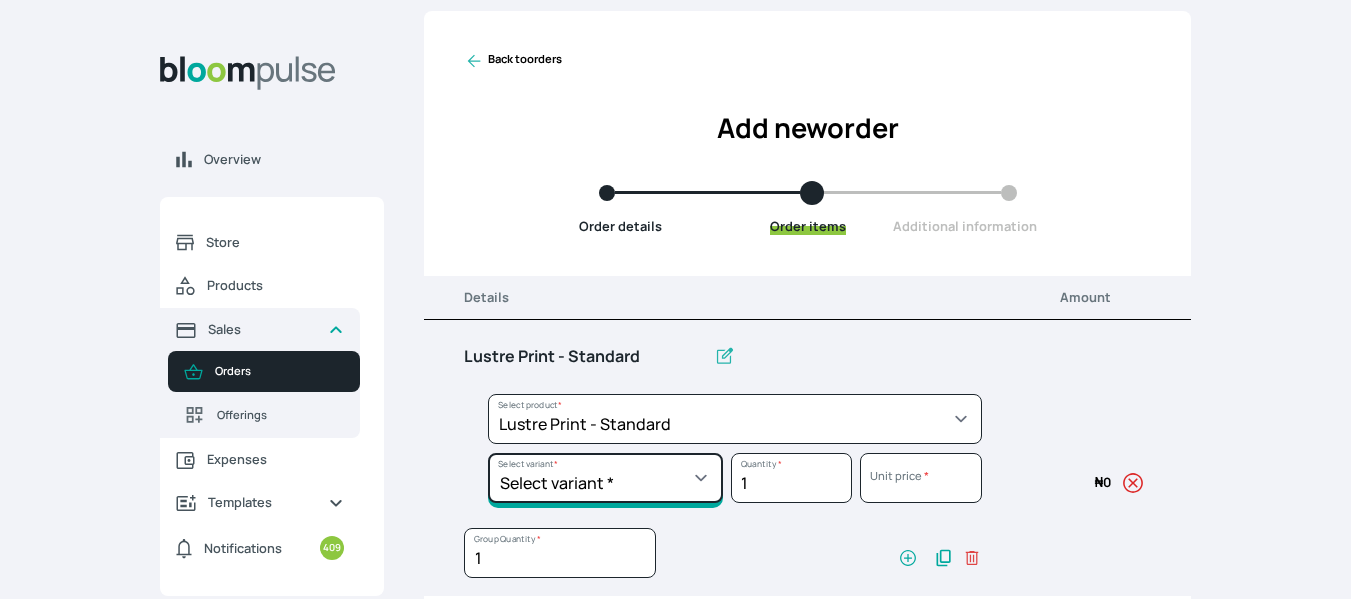 click on "Select variant * 10 by 10 10 by 12 10 by 15 10 by 16 11 by 12 11 by 14 11.7 by 16.5 12 by 12 12 by 13 12 by 14 12 by 15 12 by 16 12 by 18 12 by 20 14 by 18 14 by 20 14 by 24 14 by 8 16 by 16 16 by 20 16 by 22 16 by 24 16 by 29 18 by 18 18 by 22 18 by 24 18 by 26 18 by 27 18 x 28 2.5 by 3.5 20 by 20 20 by 24 20 by 25 20 by 26 20 by 28 20 by 30 20 by 36 20 by 40 22 by 28 24 by 30 24 by 34 24 by 36 24 by 40 24 by 6 26 by 28 26 by 36 26 by 38 27 by 39 27 by 48 28 by 52 3 by 8 30 by 36 30 by 40 30 by 60 32 by 48 33 by 45 36 by 44 36 by 48 39 by 47 4 by 4 40 by 50 41 by 48 48 by 72 5 by 7 50 by 70 51 by 34 6 by 7 6 by 8 72 by 36 8 by 10 8 by 12 8 by 15 8.3 by 11.7 9 by 7" at bounding box center [605, 478] 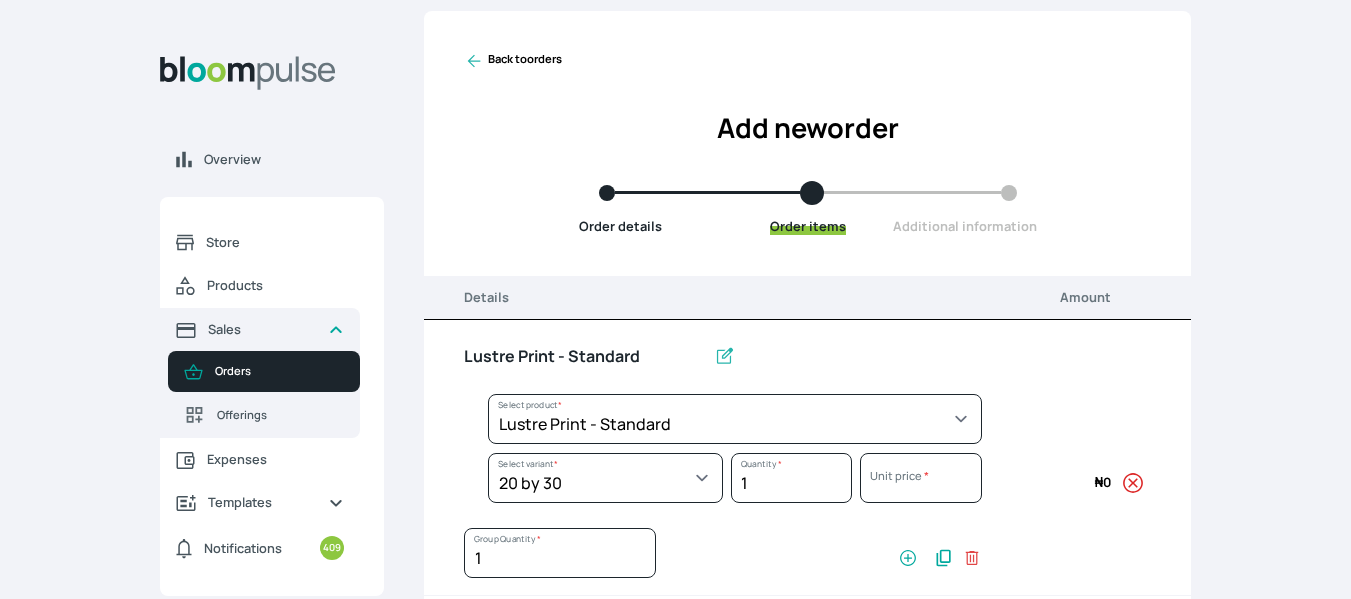 select on "a9f19bd2-f1a8-4b74-ae51-3a75659f3a28" 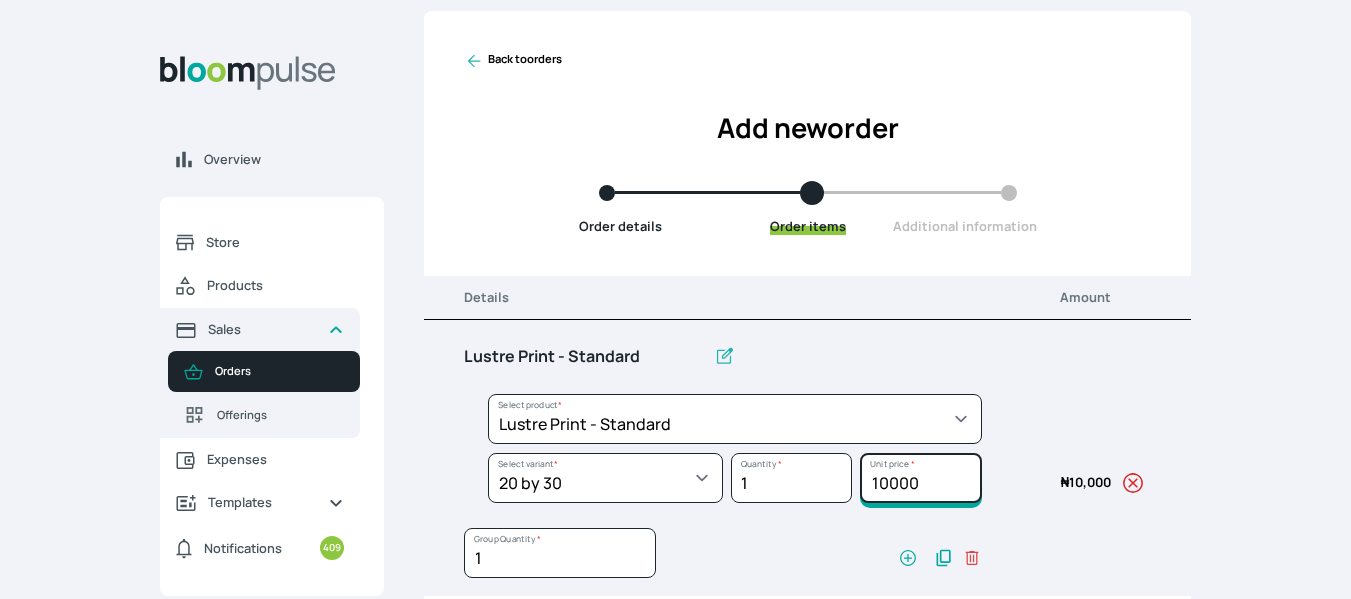 click on "10000" at bounding box center (920, 478) 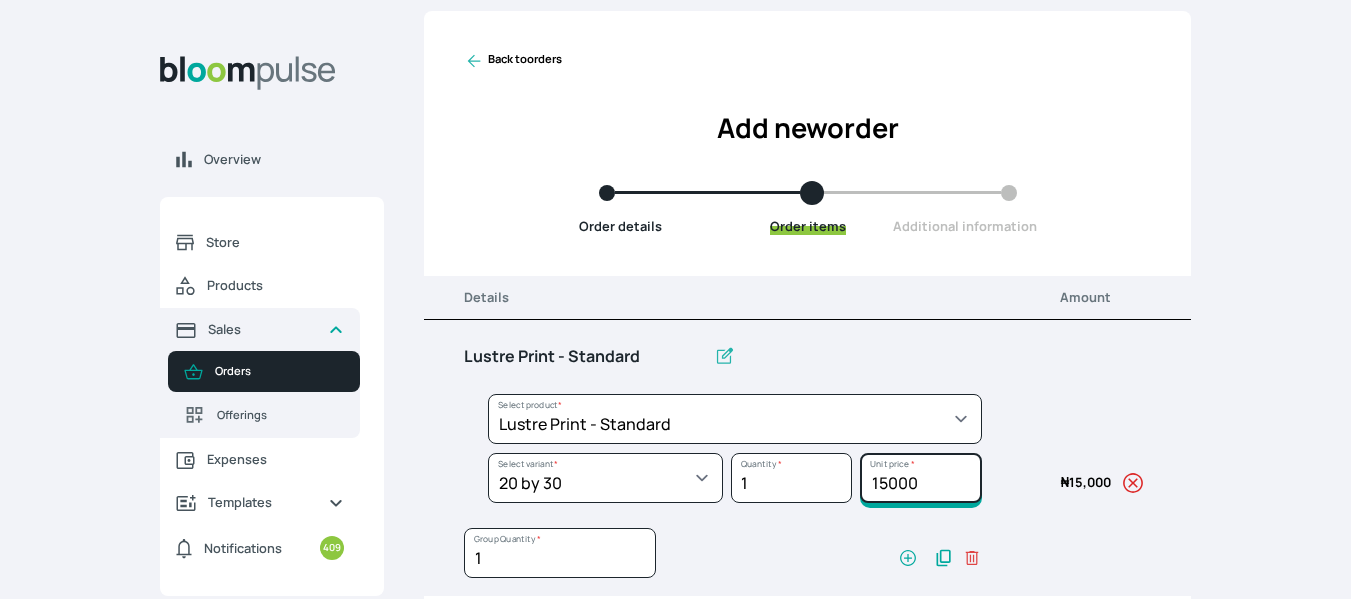 type on "15000" 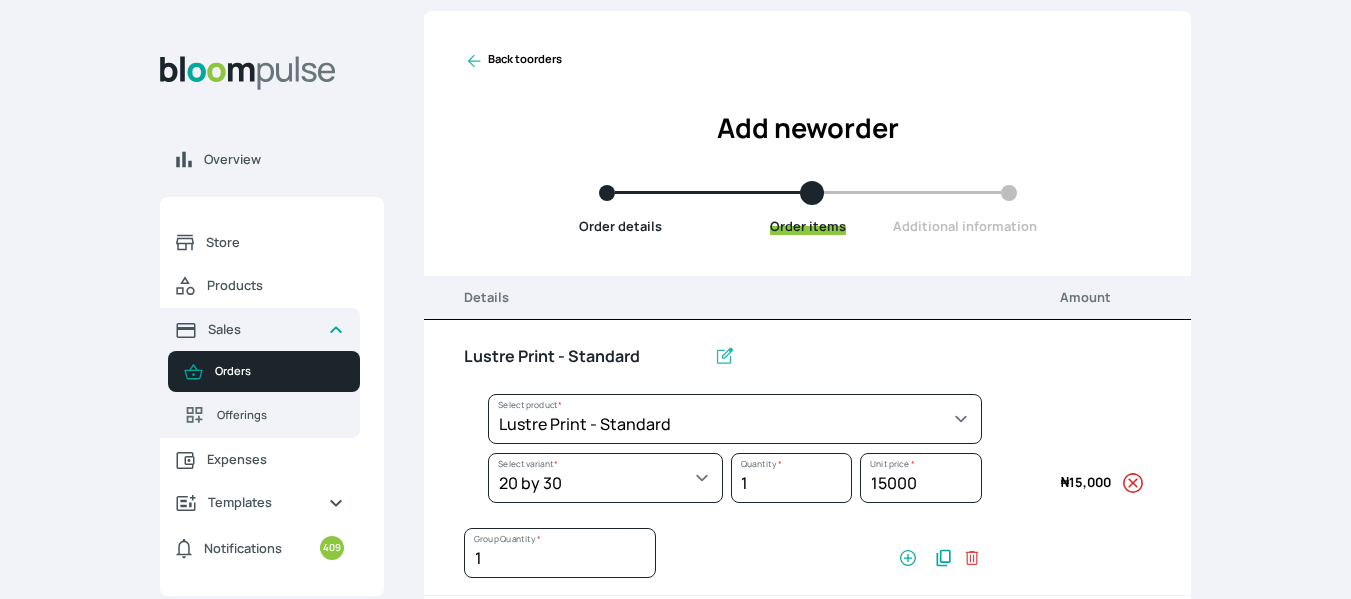 drag, startPoint x: 1162, startPoint y: 364, endPoint x: 635, endPoint y: 358, distance: 527.0342 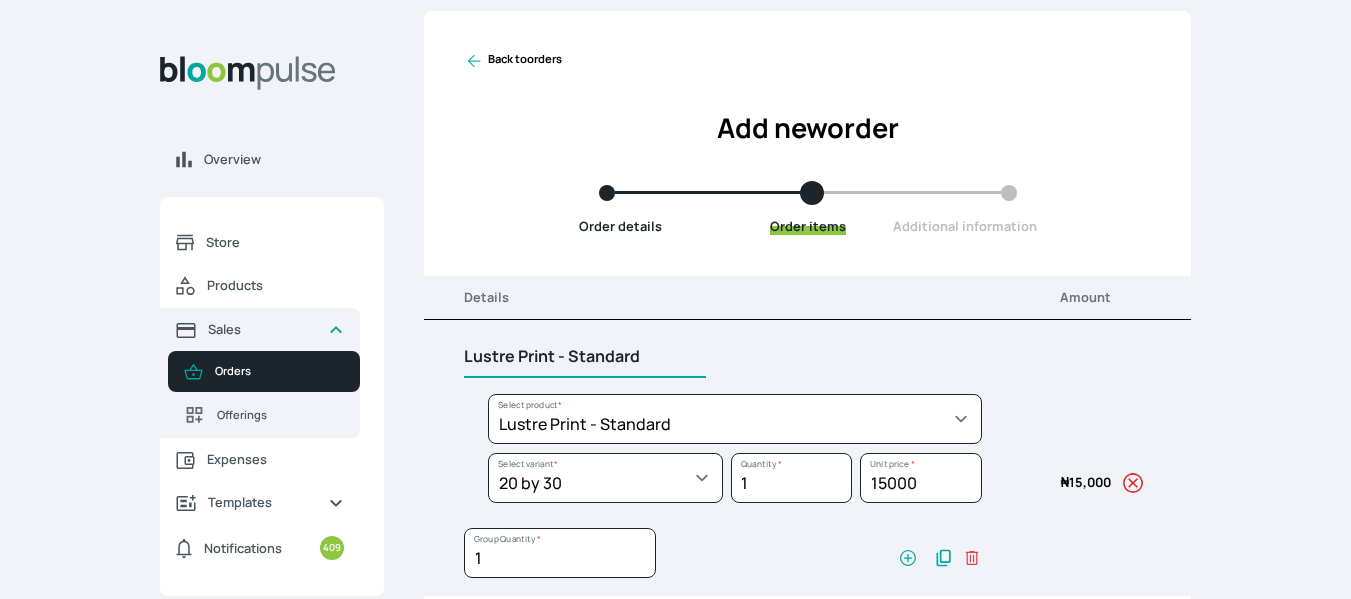 click on "Lustre Print - Standard" at bounding box center (585, 357) 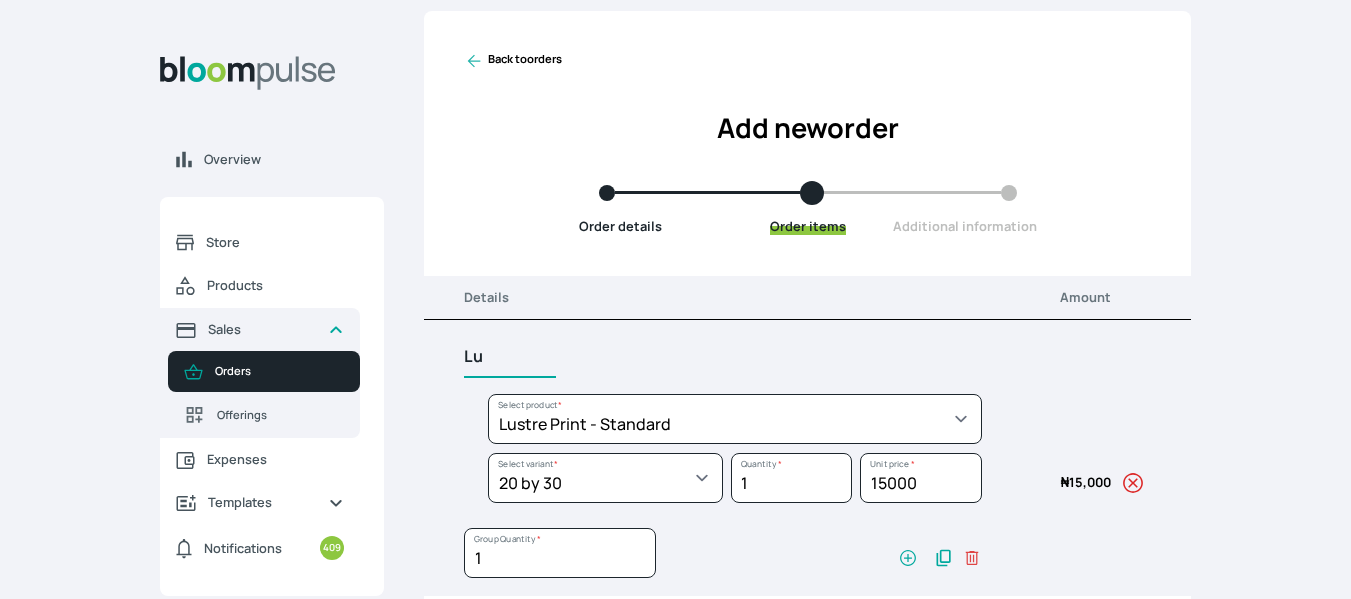 type on "L" 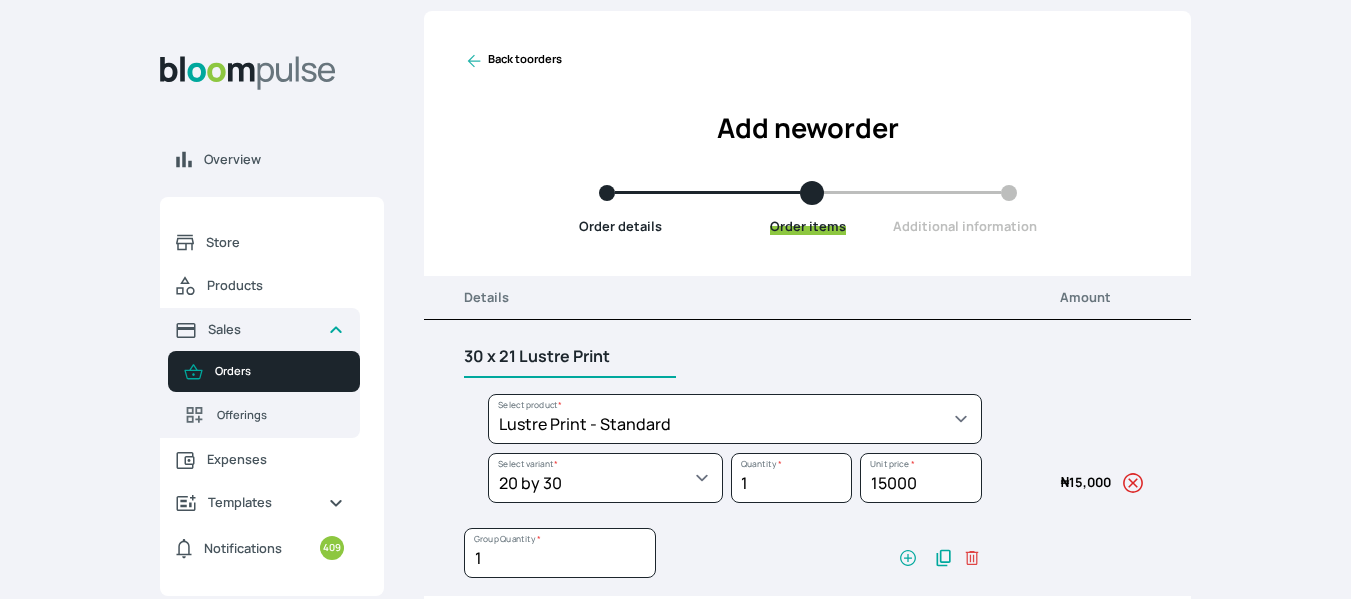 type on "30 x 21 Lustre Print" 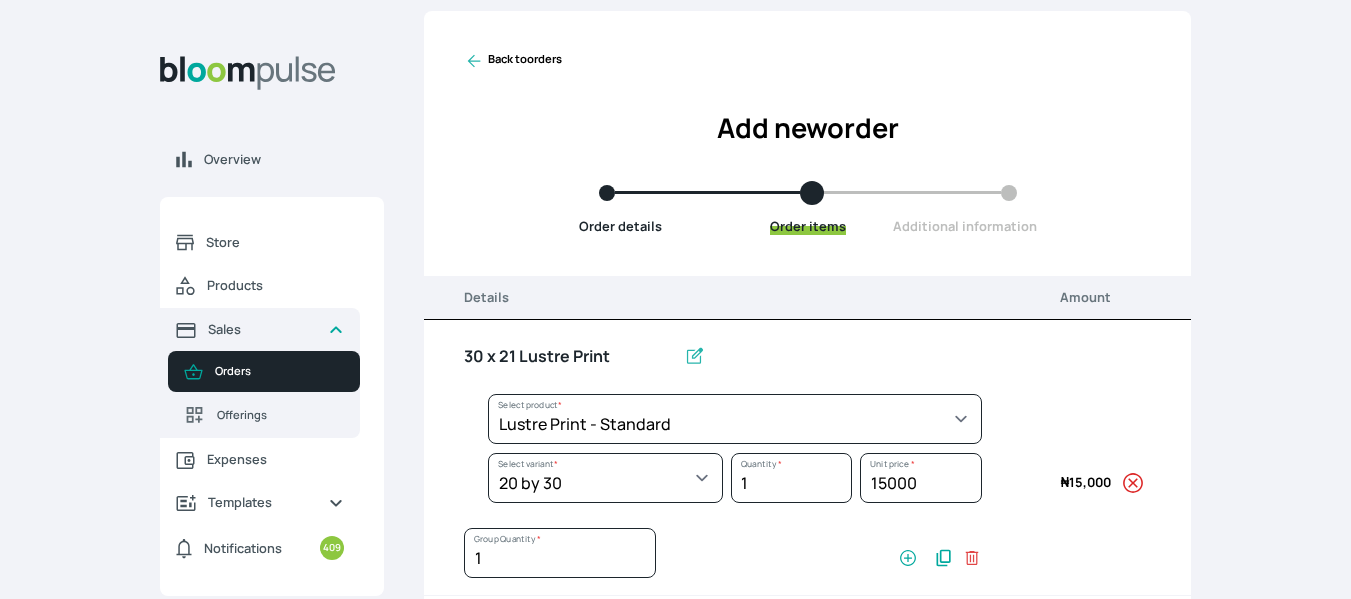 click on "30 x 21 Lustre Print Select product * Big Frame (Black) Canvas Print Canvas Print - Standard Canvas Stretching Certificate Printing Dry Mount Lamination Express Order Floating Frame Foam board mount with Matting Folio Box Frame Bracing Frame Stand Gallery Frame - Black Gallery Frame - Brown Gallery Frame - Cream Gallery Frame - White Gallery Rental Lustre Print - PRO Lustre Print - Standard Photowood Print Lamination Slim Gallery Frame - Black White Matting White Mount Board 5mm Wooden Frame Select product  * Select variant * 10 by 10 10 by 12 10 by 15 10 by 16 11 by 12 11 by 14 11.7 by 16.5 12 by 12 12 by 13 12 by 14 12 by 15 12 by 16 12 by 18 12 by 20 14 by 18 14 by 20 14 by 24 14 by 8 16 by 16 16 by 20 16 by 22 16 by 24 16 by 29 18 by 18 18 by 22 18 by 24 18 by 26 18 by 27 18 x 28 2.5 by 3.5 20 by 20 20 by 24 20 by 25 20 by 26 20 by 28 20 by 30 20 by 36 20 by 40 22 by 28 24 by 30 24 by 34 24 by 36 24 by 40 24 by 6 26 by 28 26 by 36 26 by 38 27 by 39 27 by 48 28 by 52 3 by 8 30 by 36 30 by 40 30 by 60  * 1" at bounding box center [807, 458] 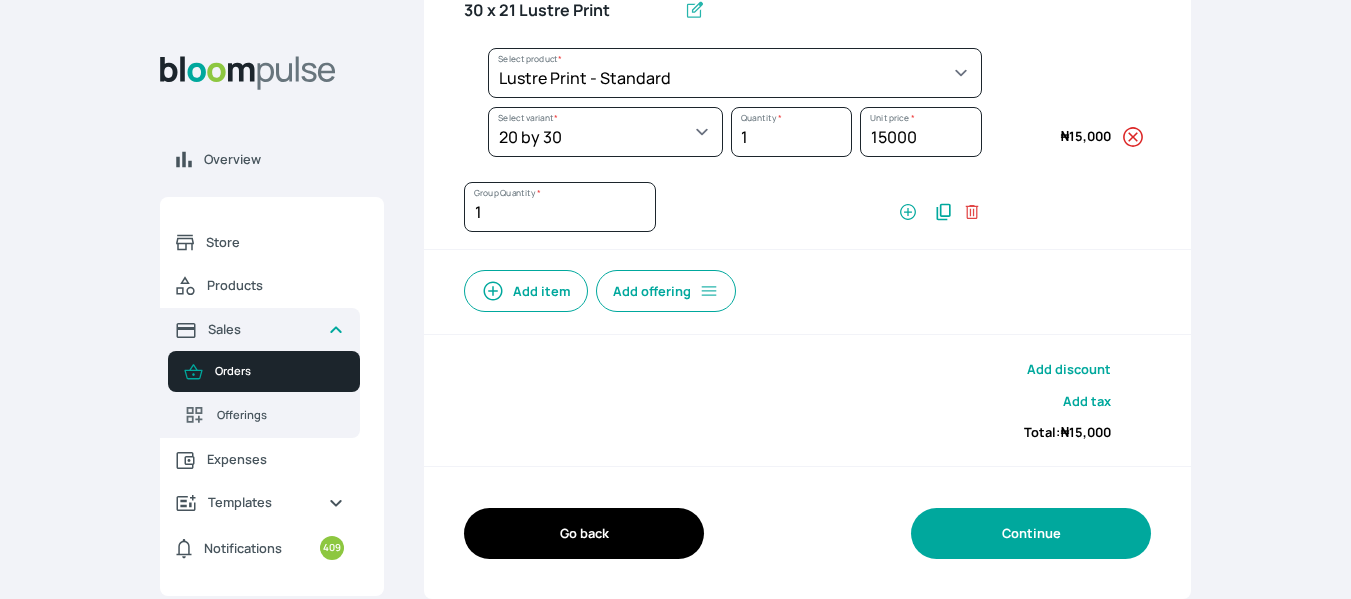 click on "Continue" at bounding box center (1031, 533) 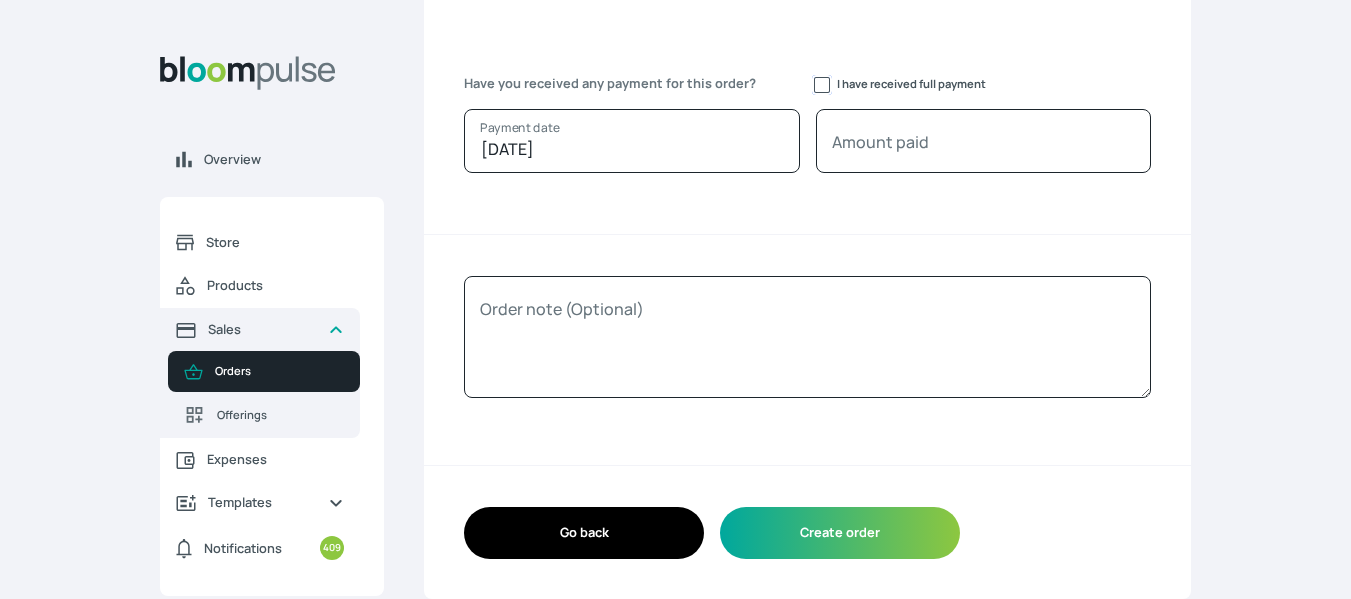 click on "I have received full payment" at bounding box center [822, 85] 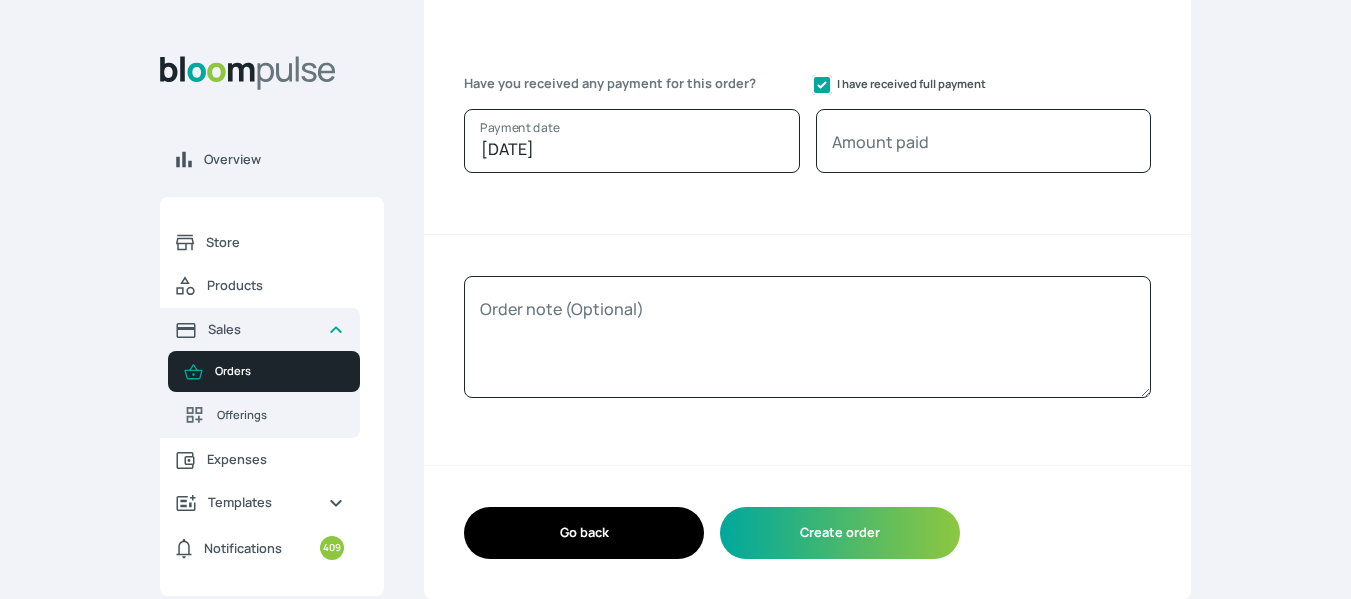 checkbox on "true" 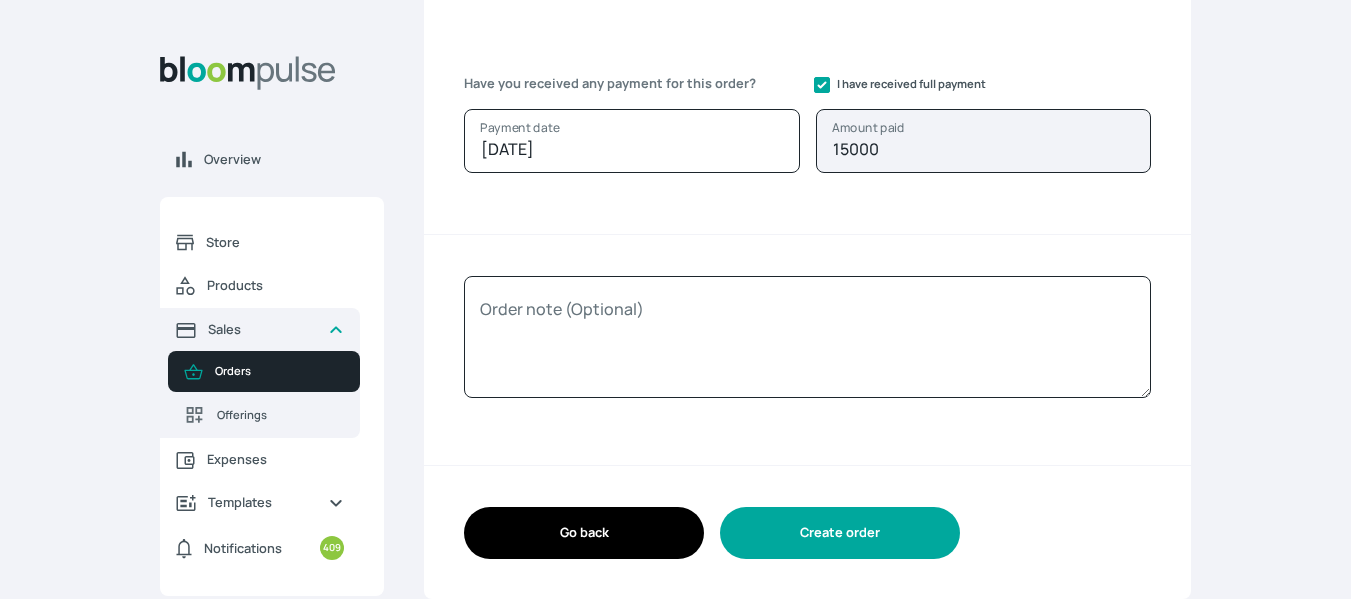 click on "Create order" at bounding box center (840, 532) 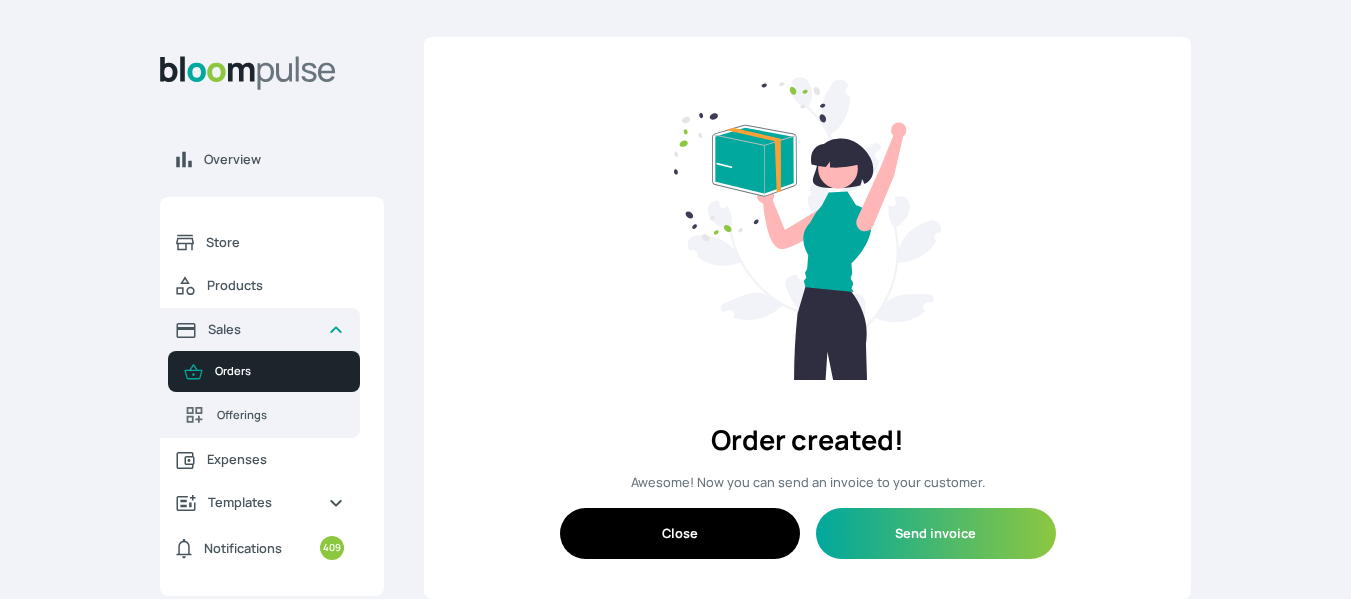 scroll, scrollTop: 0, scrollLeft: 0, axis: both 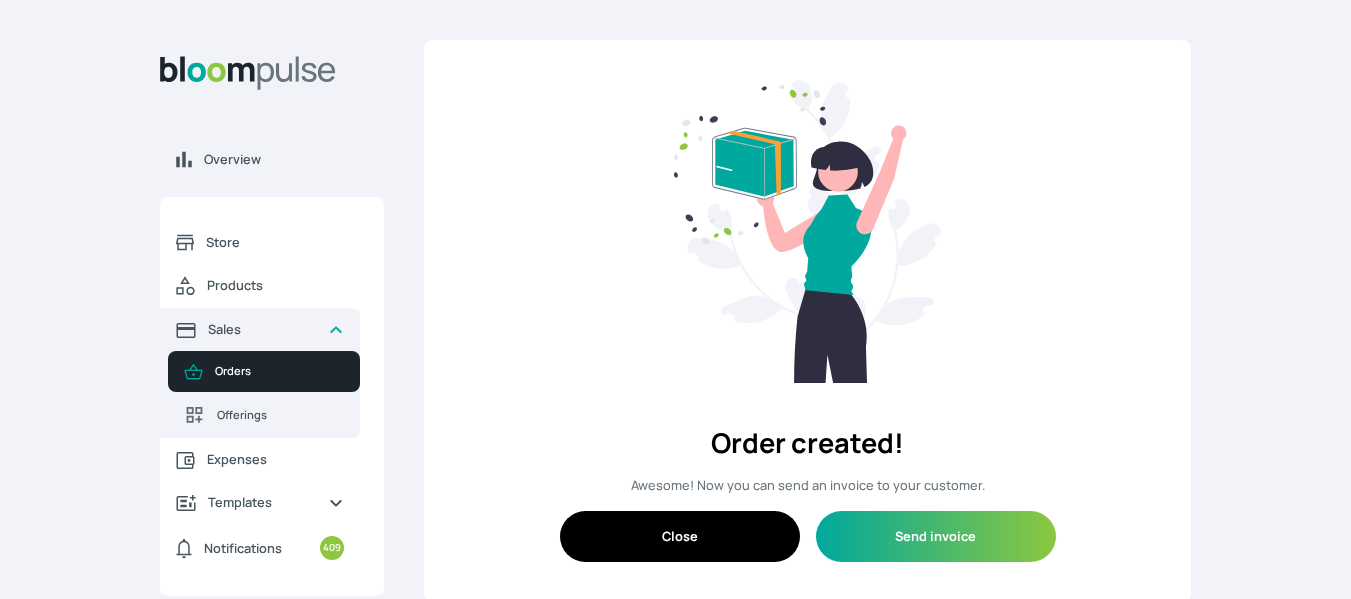 click on "Close" at bounding box center [680, 536] 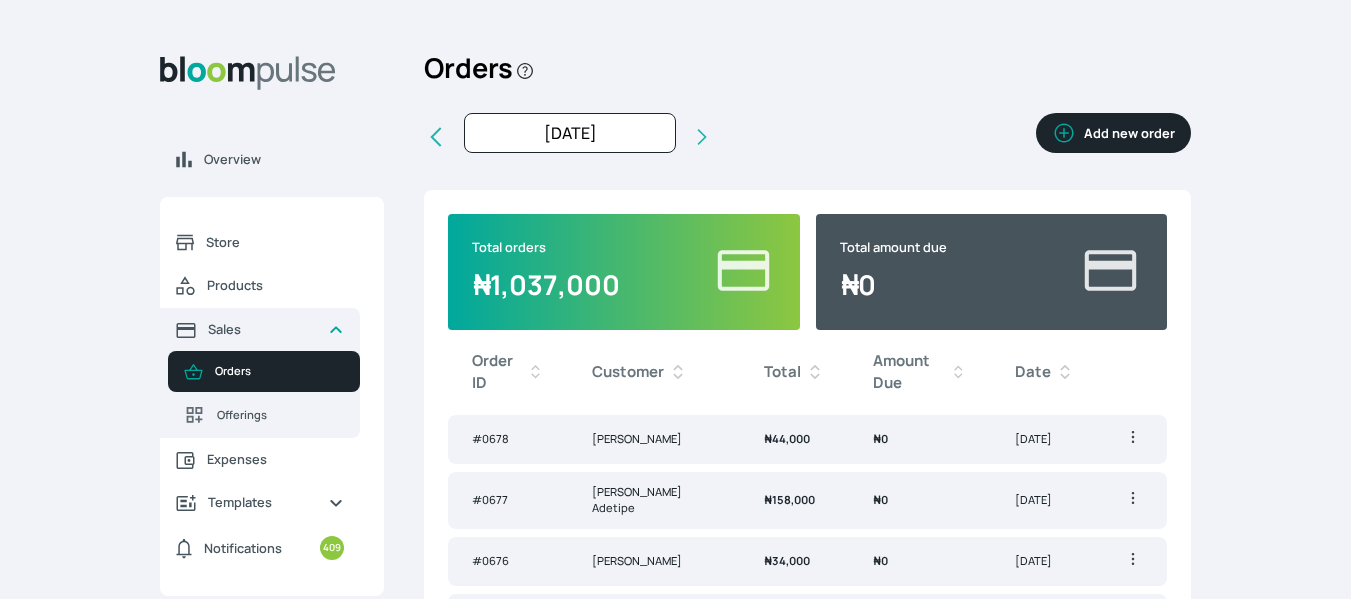 click 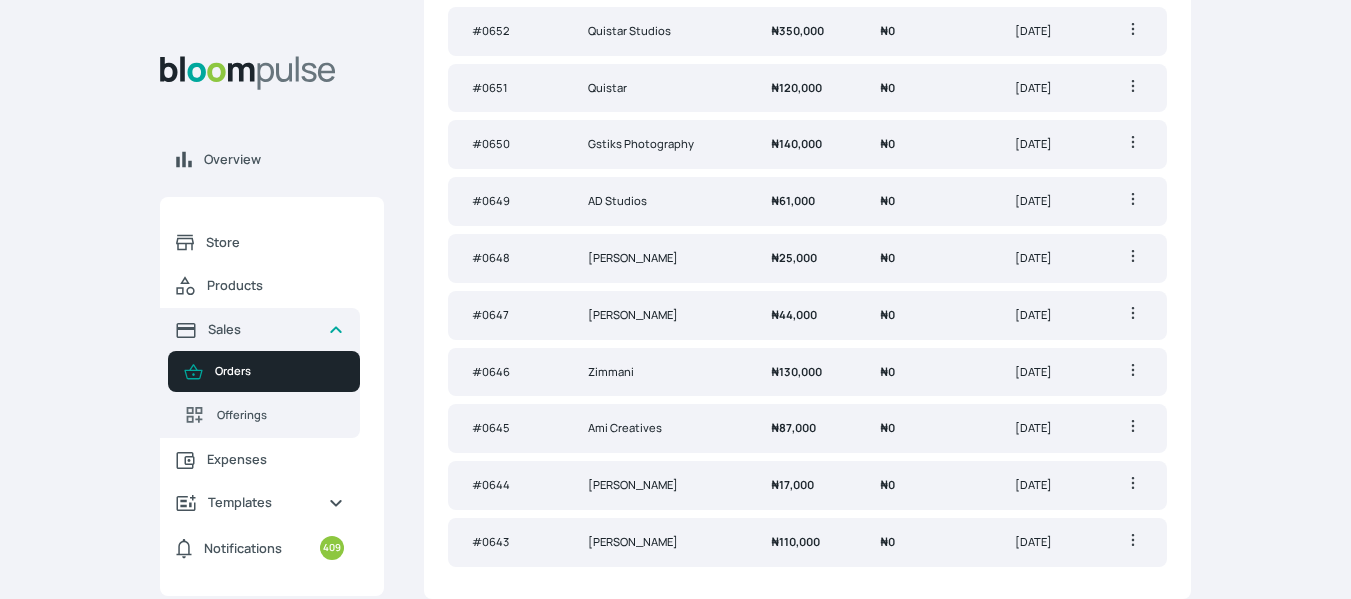 scroll, scrollTop: 0, scrollLeft: 0, axis: both 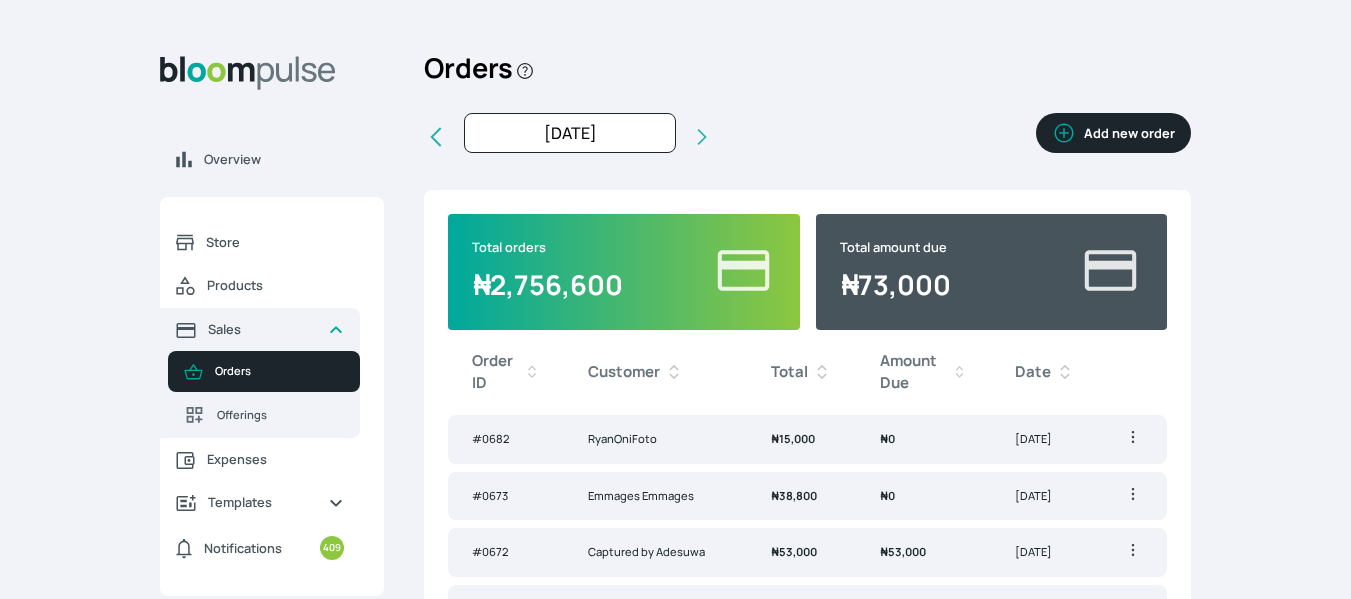 click 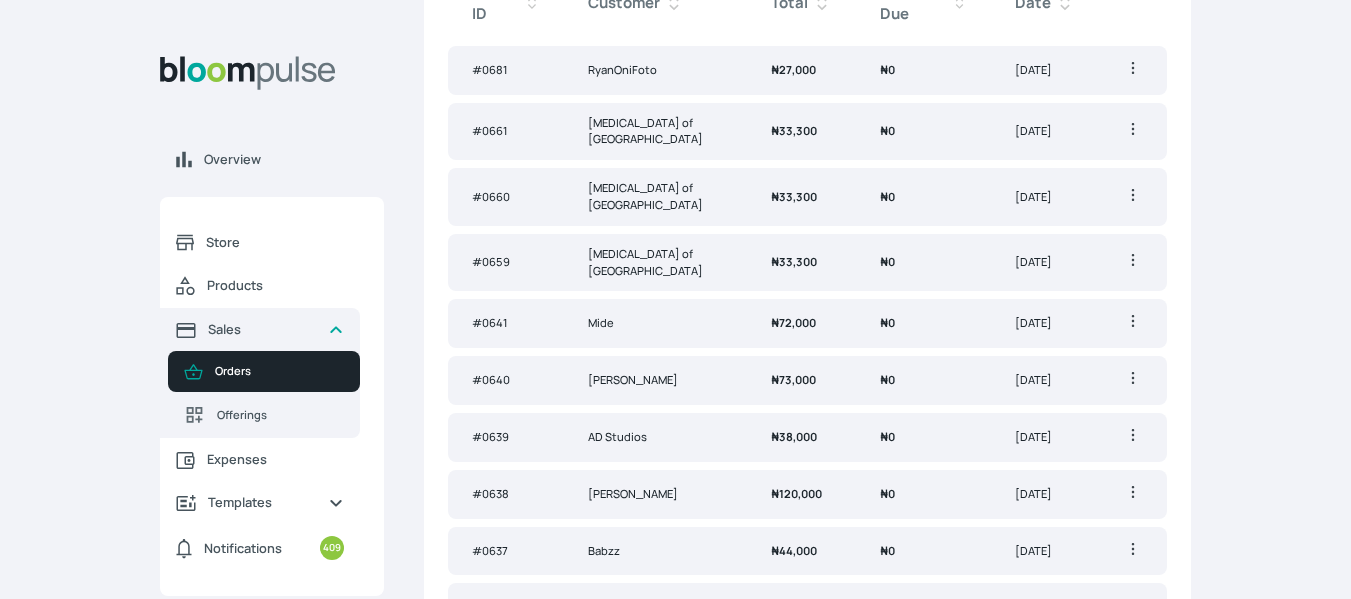 scroll, scrollTop: 0, scrollLeft: 0, axis: both 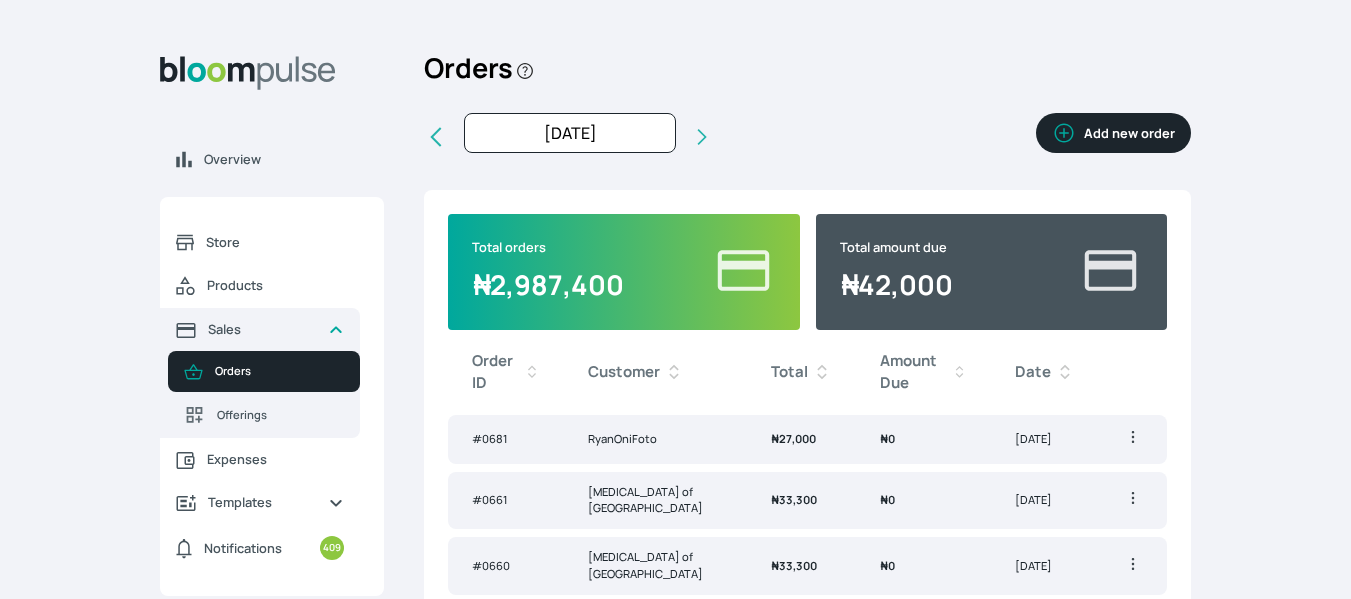 click 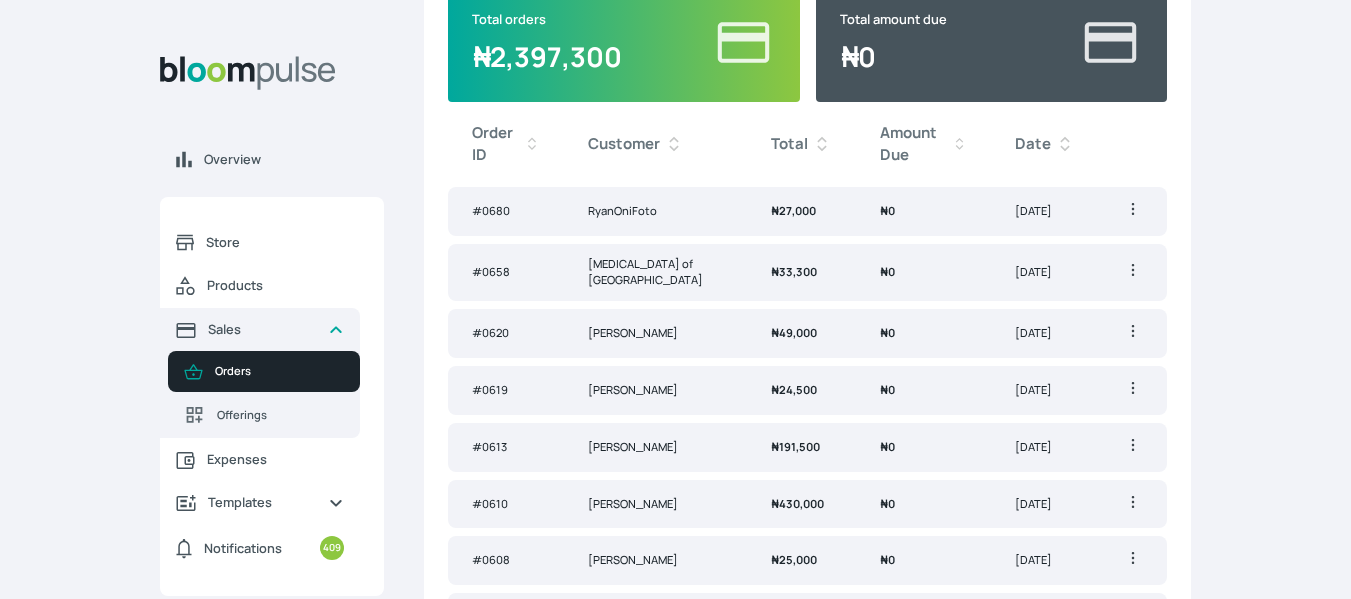 scroll, scrollTop: 0, scrollLeft: 0, axis: both 